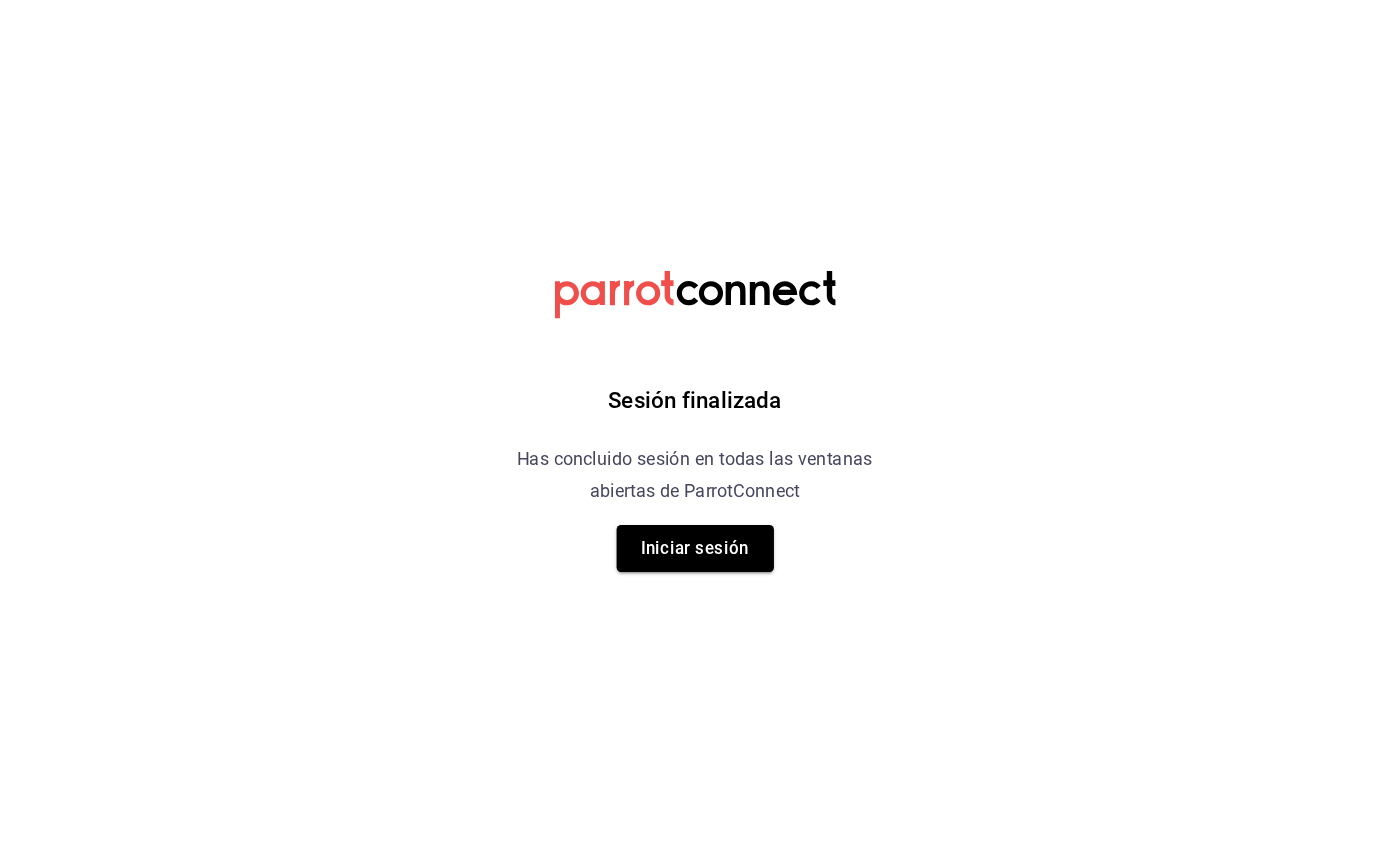 scroll, scrollTop: 0, scrollLeft: 0, axis: both 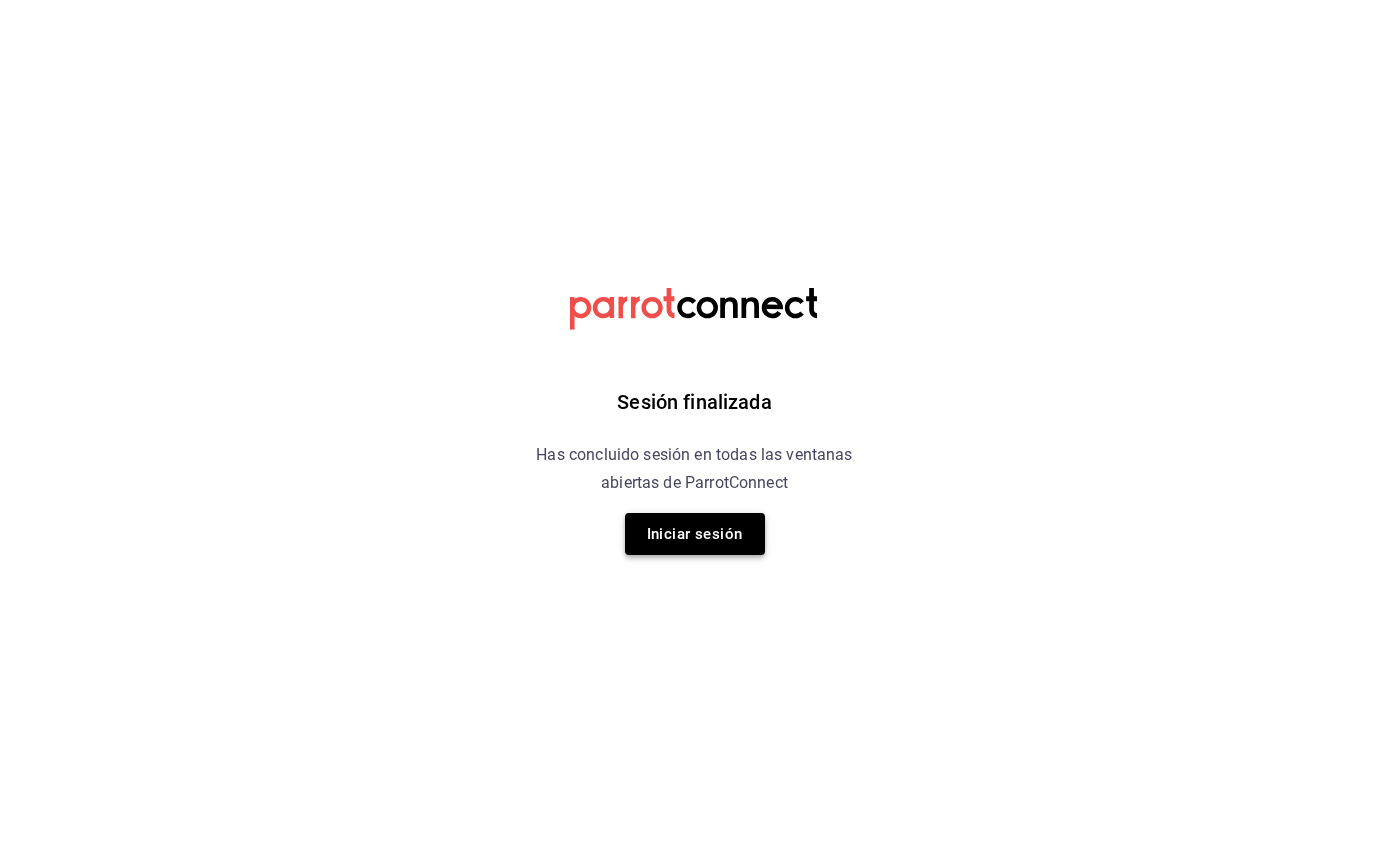 click on "Iniciar sesión" at bounding box center [695, 534] 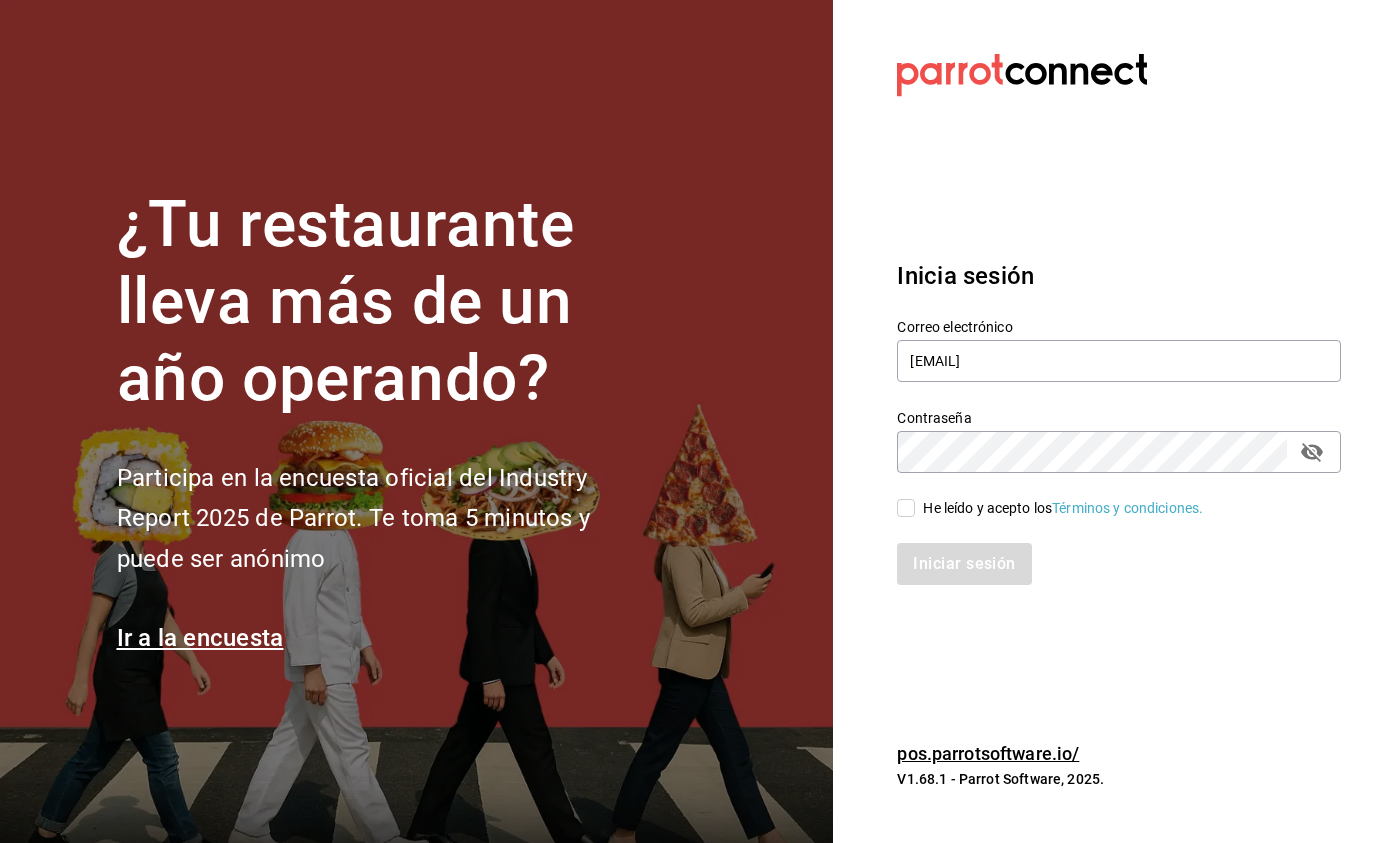 click on "He leído y acepto los  Términos y condiciones." at bounding box center [906, 508] 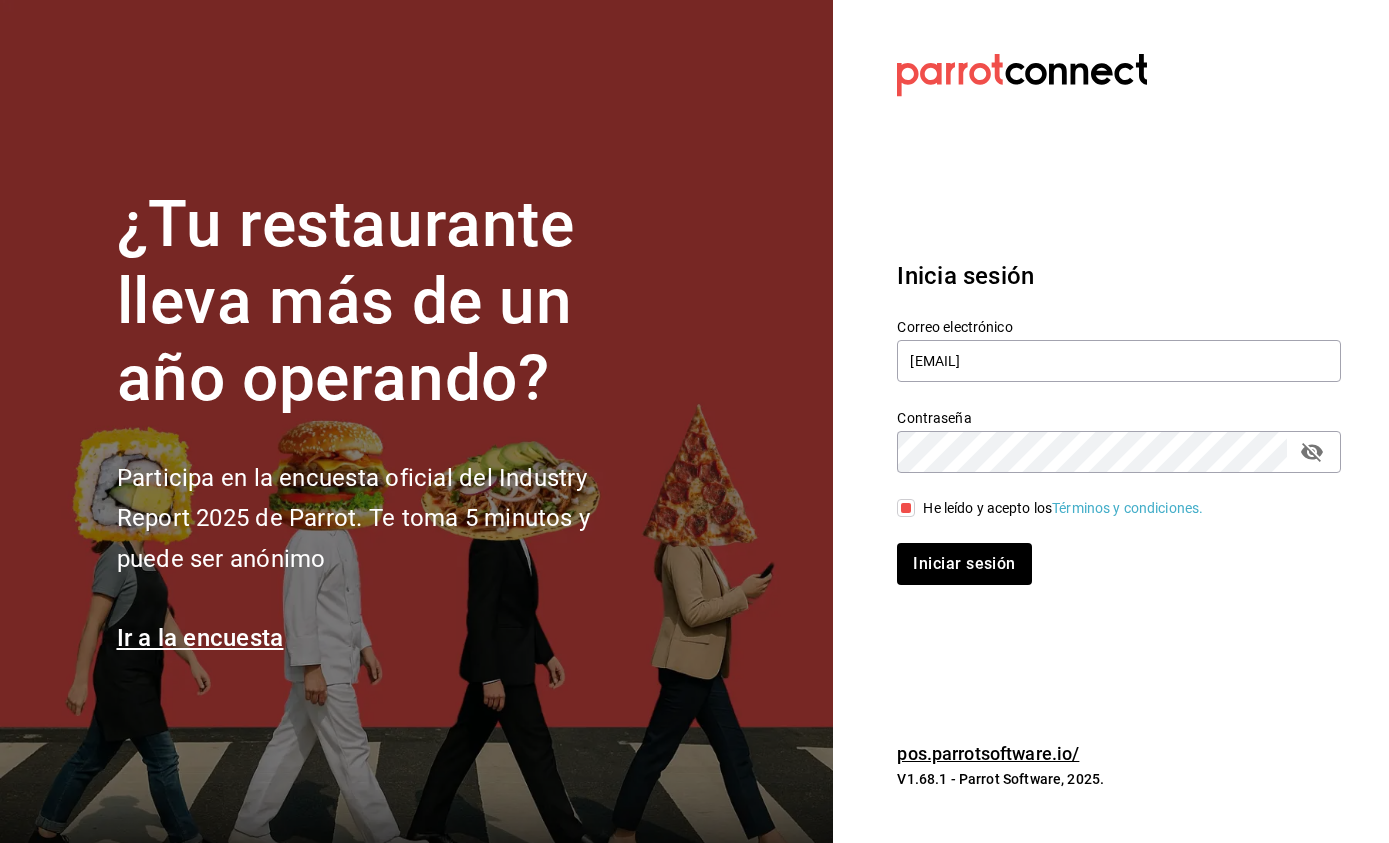 click on "Datos incorrectos. Verifica que tu Correo o Contraseña estén bien escritos. Inicia sesión Correo electrónico sayuhar@gmail.com Contraseña Contraseña He leído y acepto los  Términos y condiciones. Iniciar sesión pos.parrotsoftware.io/ V1.68.1 - Parrot Software, 2025." at bounding box center (1111, 421) 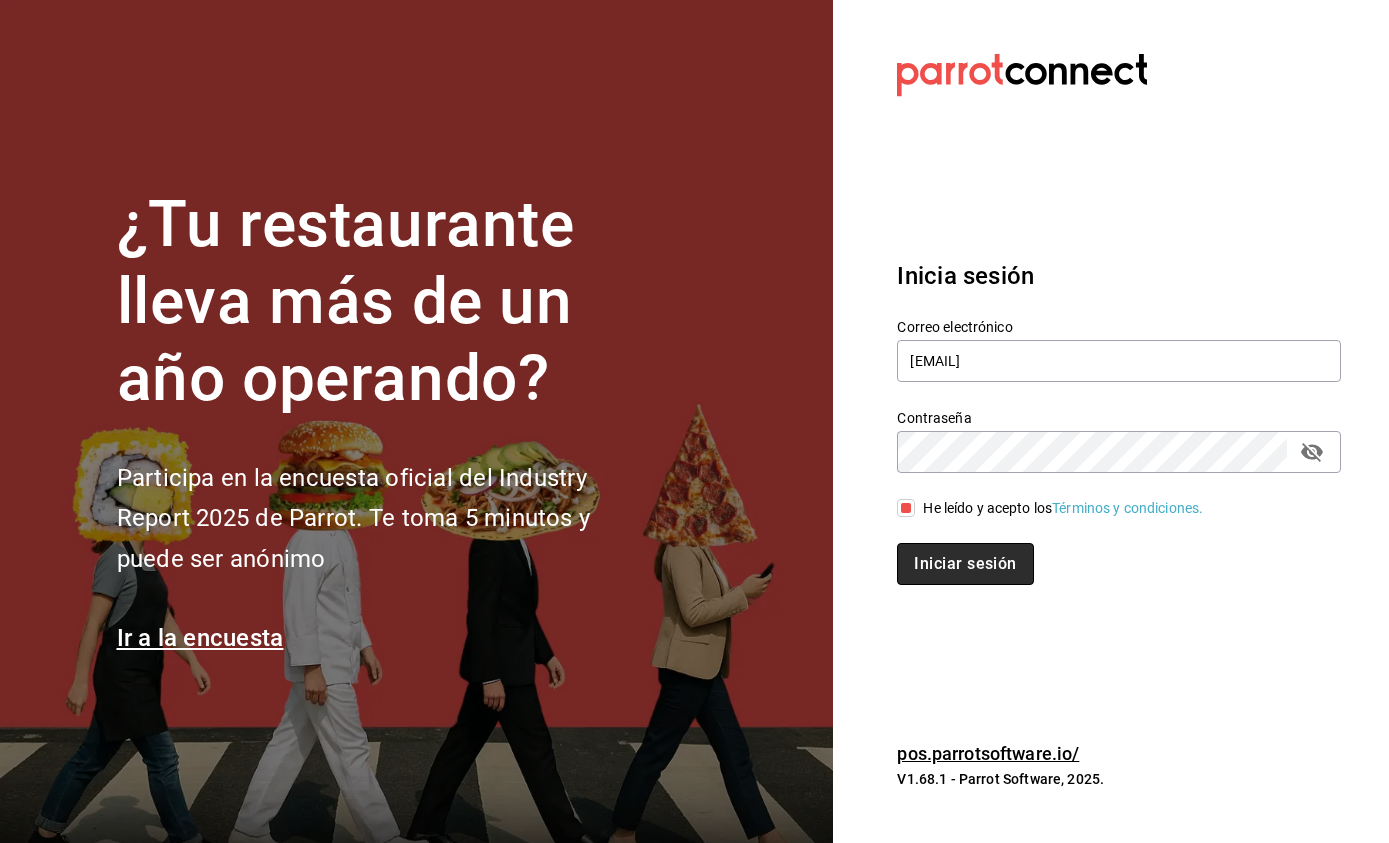 click on "Iniciar sesión" at bounding box center (965, 564) 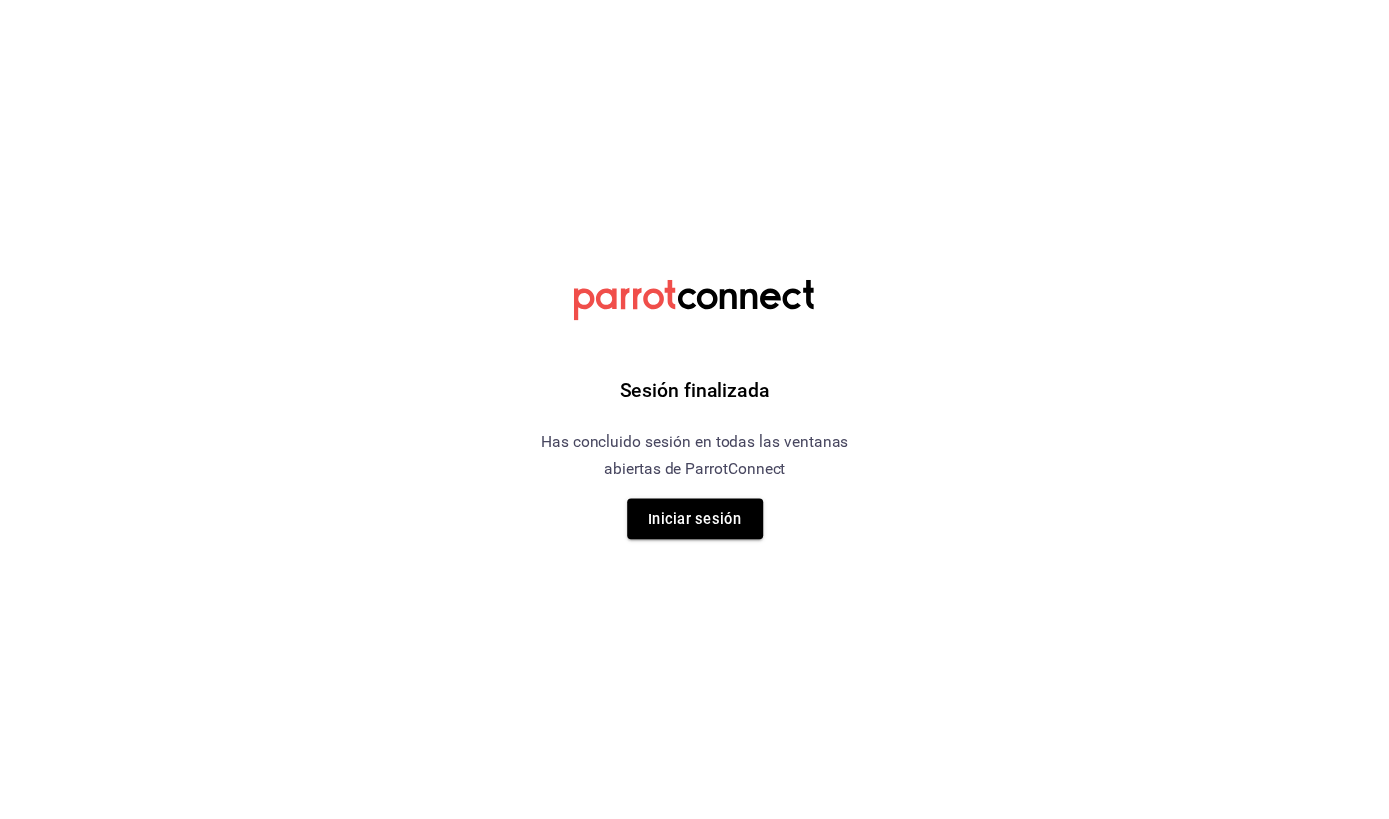 scroll, scrollTop: 0, scrollLeft: 0, axis: both 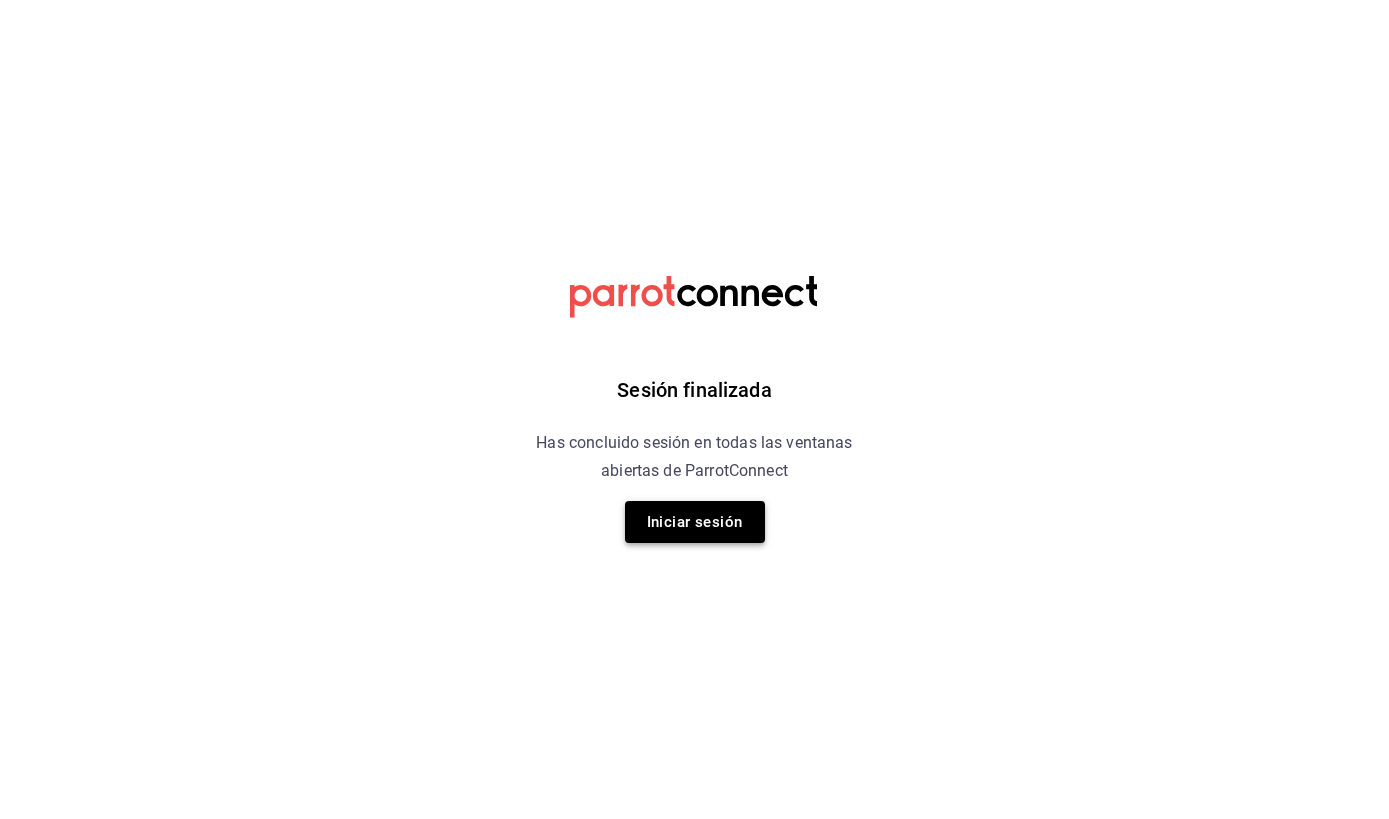 click on "Iniciar sesión" at bounding box center (695, 522) 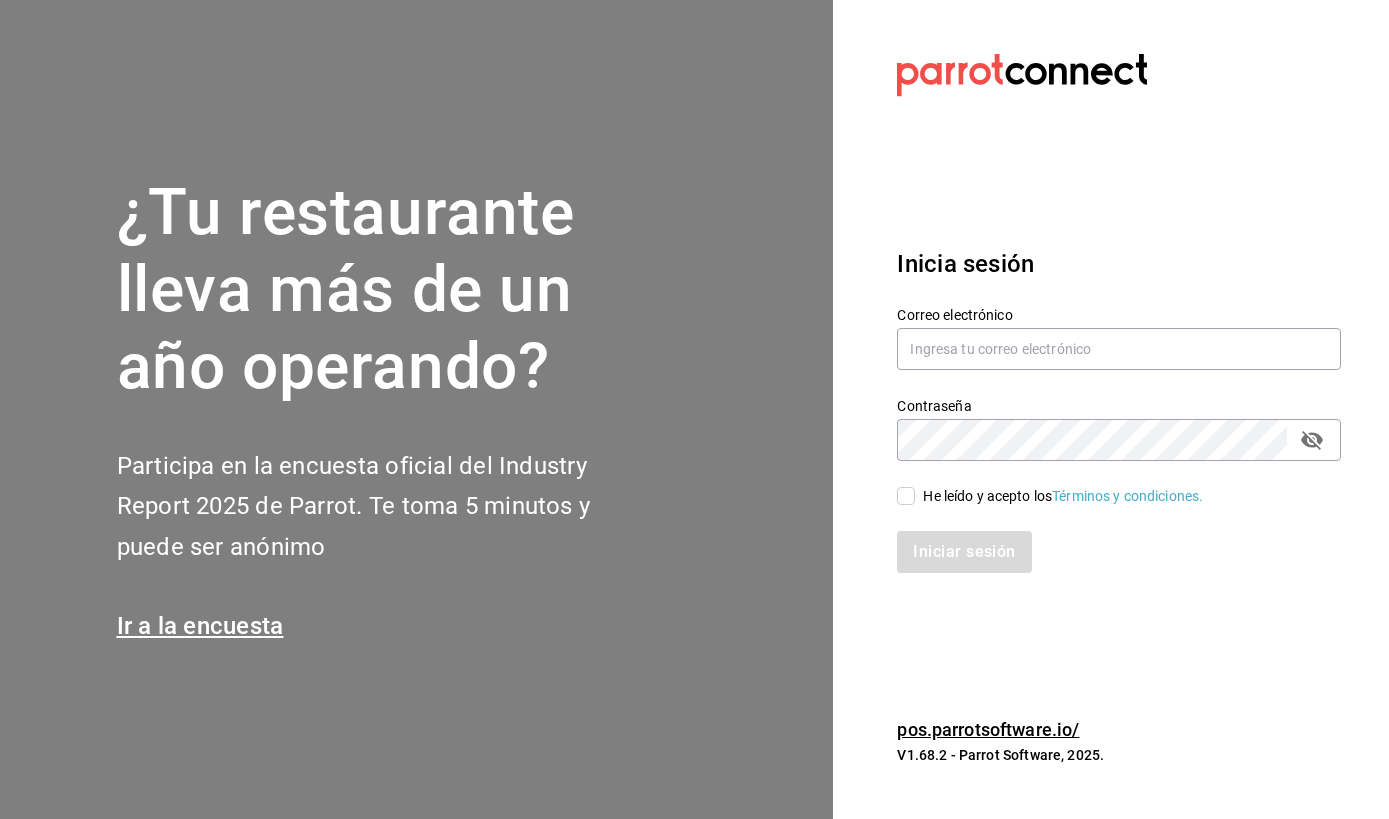 type on "[EMAIL]" 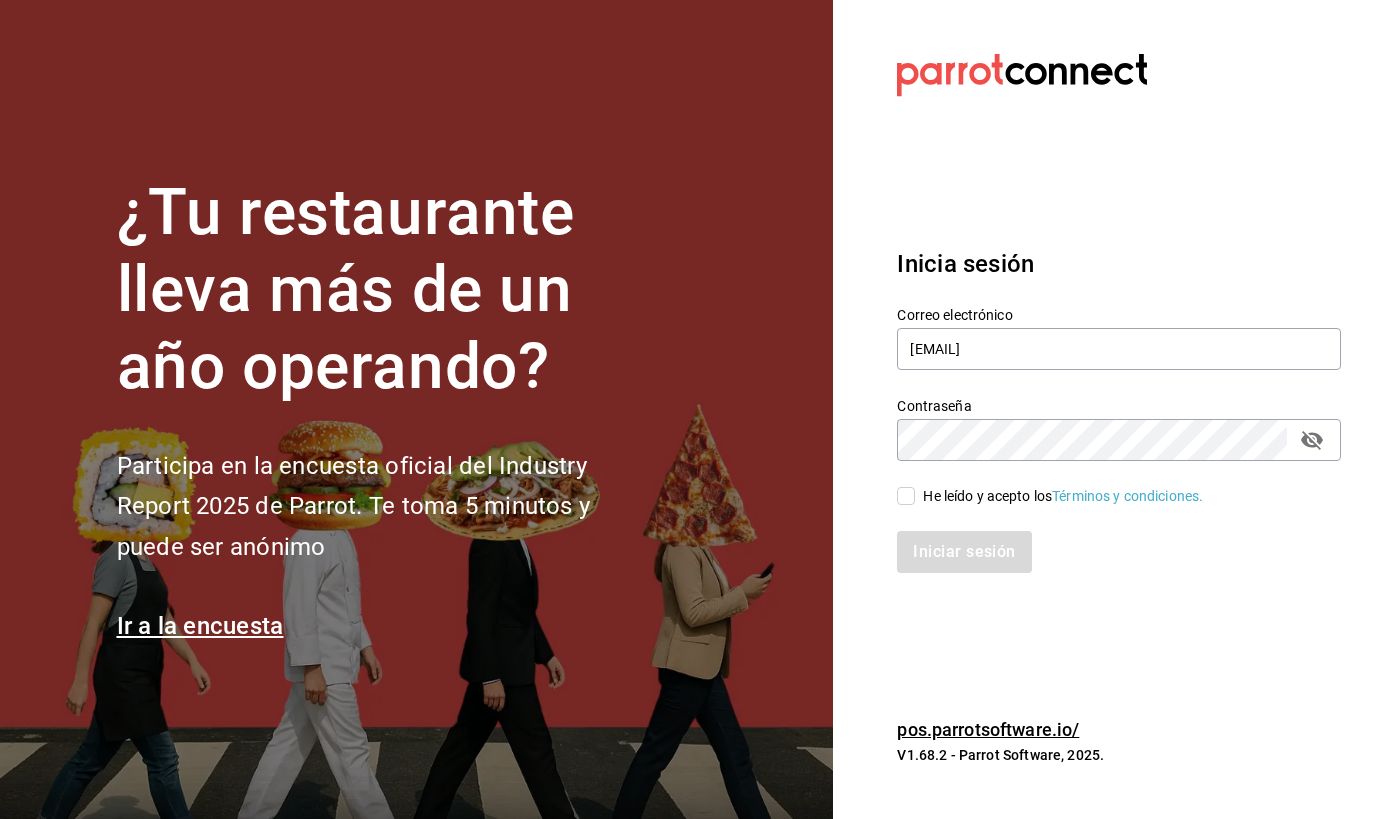 click on "He leído y acepto los  Términos y condiciones." at bounding box center [906, 496] 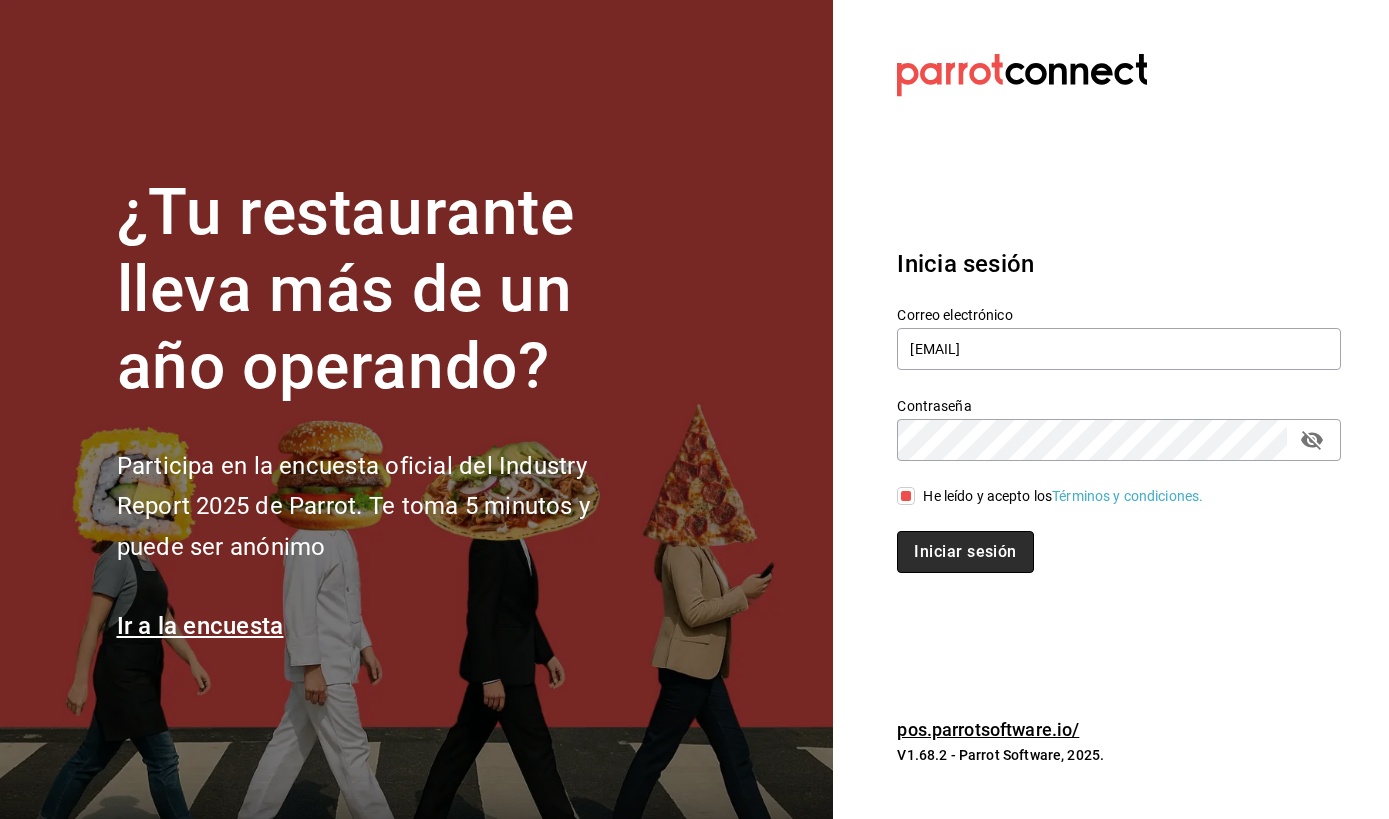 click on "Iniciar sesión" at bounding box center (965, 552) 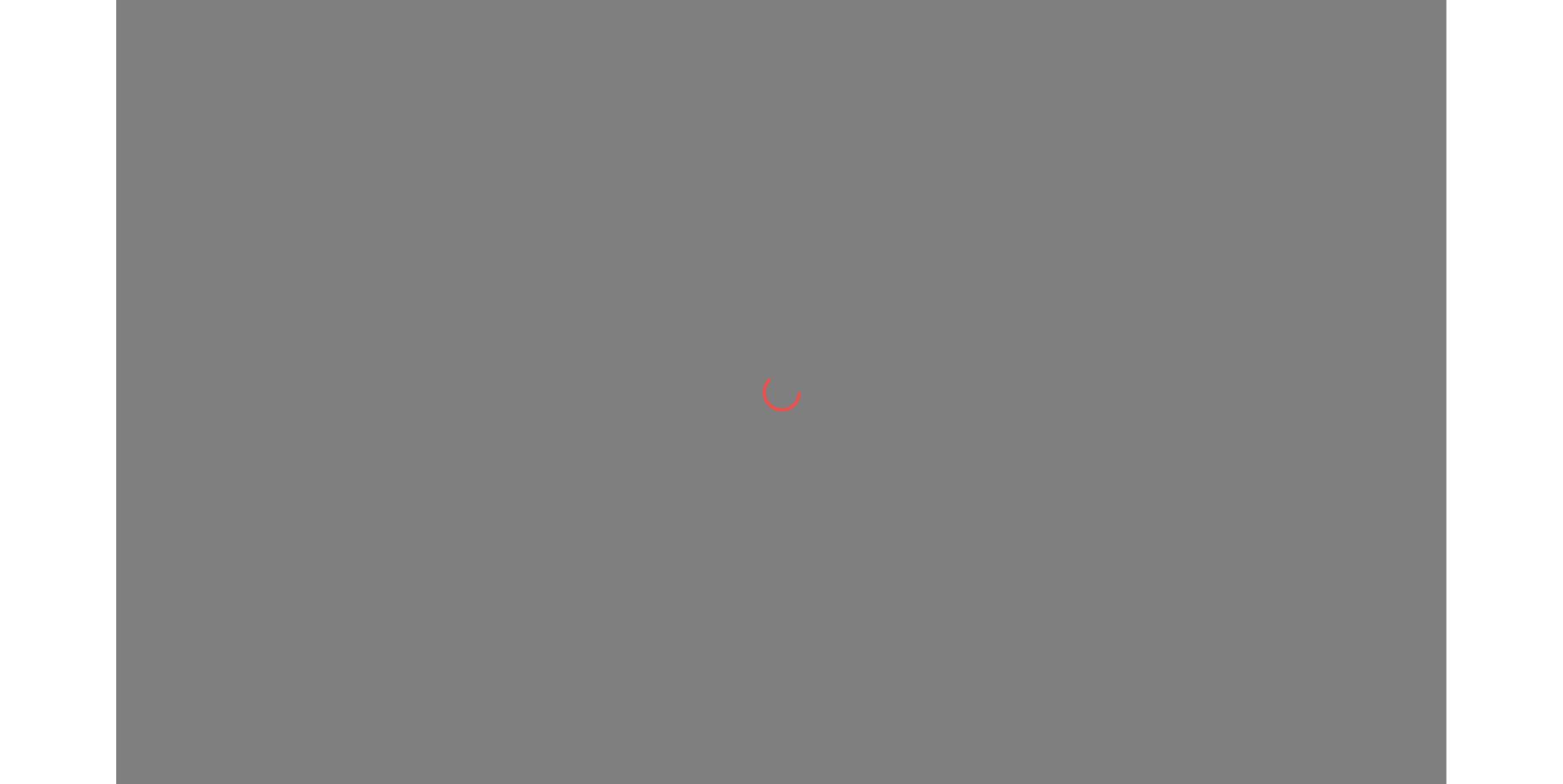 scroll, scrollTop: 0, scrollLeft: 0, axis: both 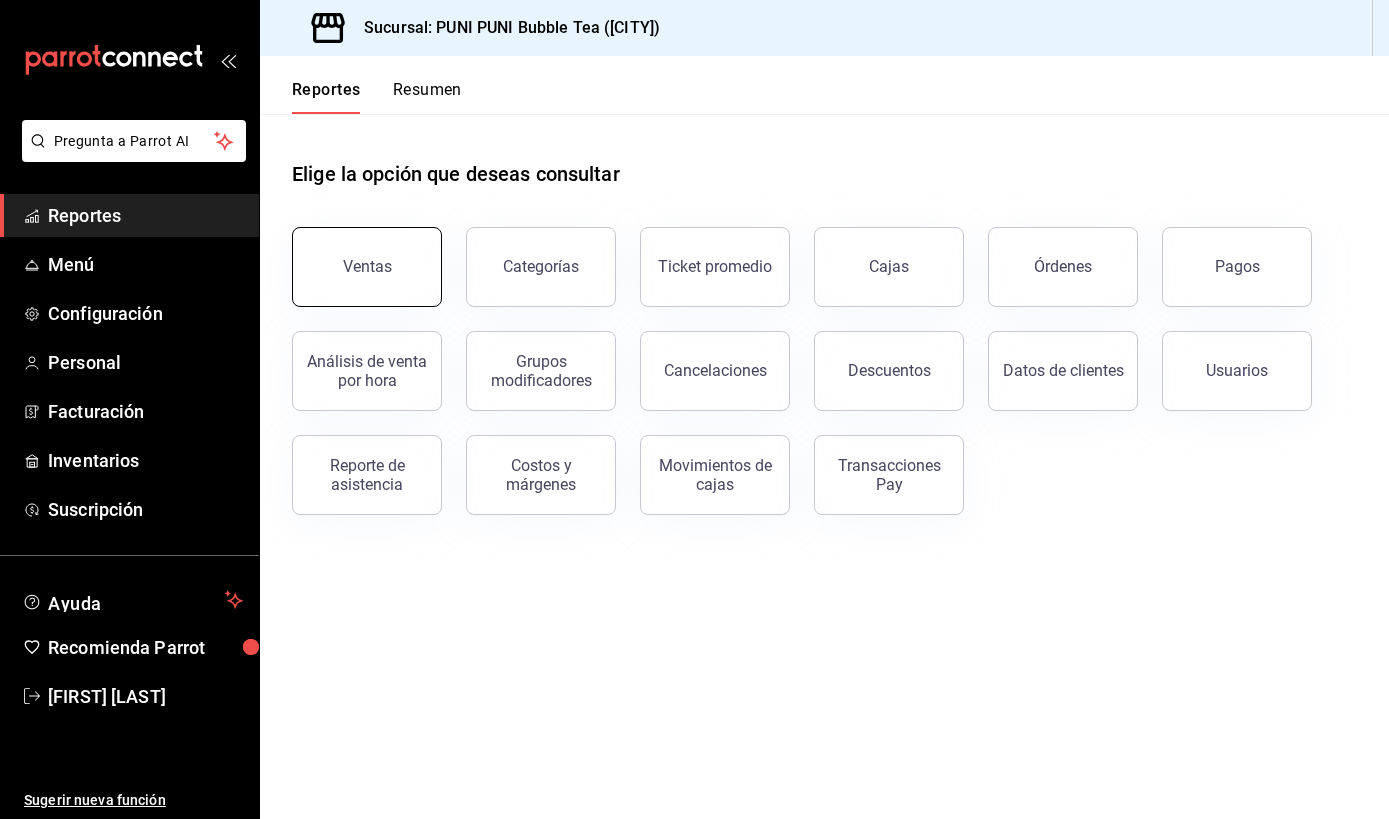 click on "Ventas" at bounding box center (367, 267) 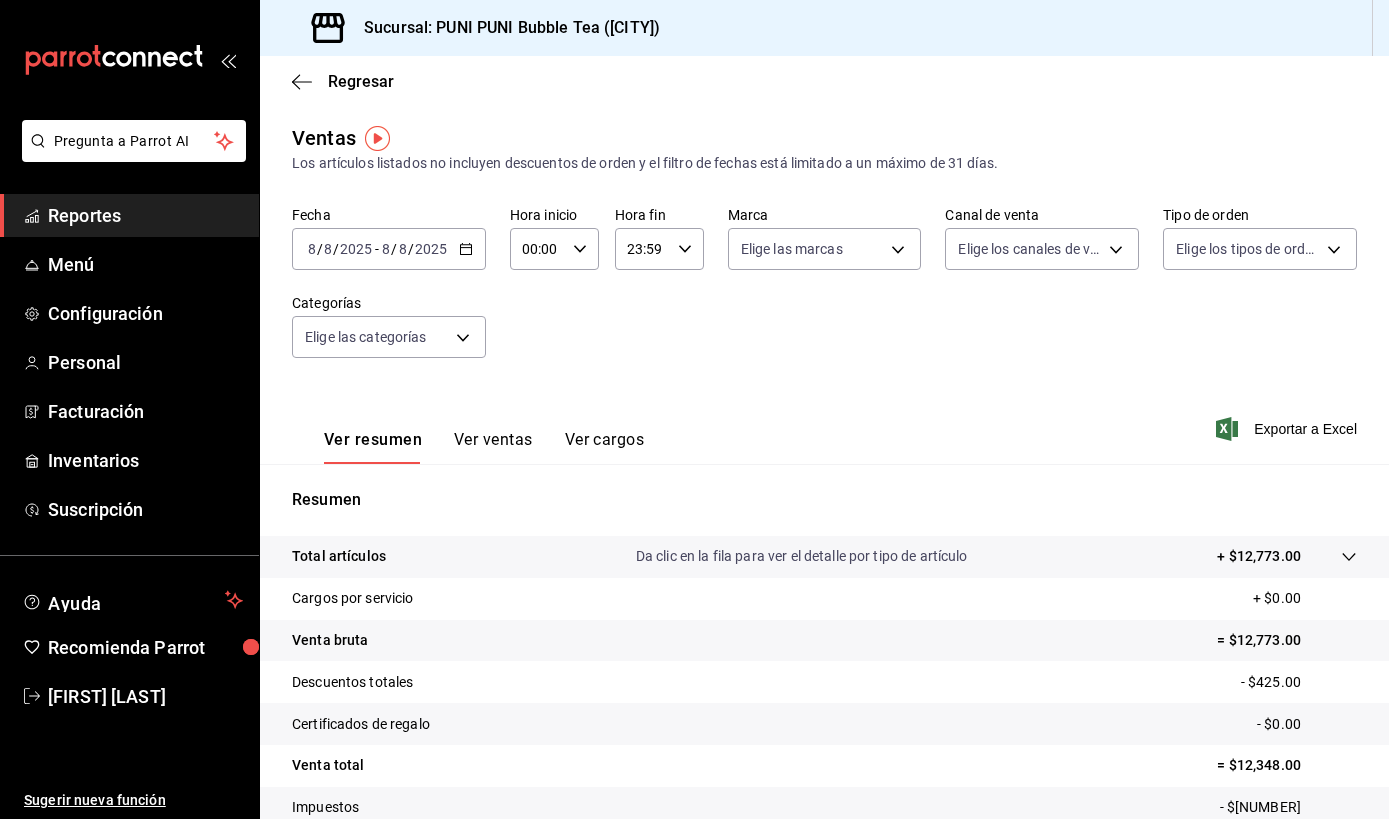 click on "2025-08-08 8 / 8 / 2025 - 2025-08-08 8 / 8 / 2025" at bounding box center [389, 249] 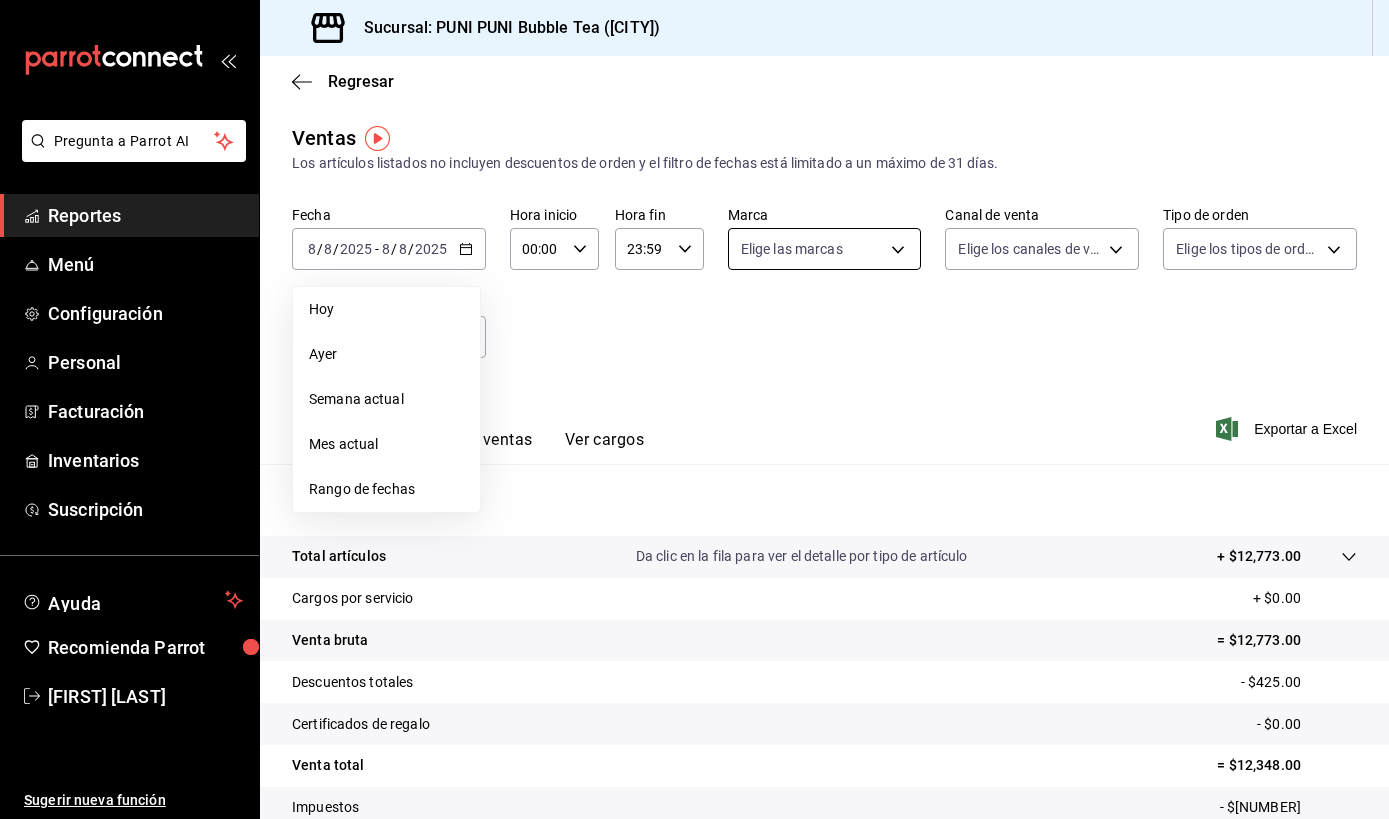 click on "Pregunta a Parrot AI Reportes   Menú   Configuración   Personal   Facturación   Inventarios   Suscripción   Ayuda Recomienda Parrot   Sayuri Hara   Sugerir nueva función   Sucursal: PUNI PUNI Bubble Tea ([CITY]) Regresar Ventas Los artículos listados no incluyen descuentos de orden y el filtro de fechas está limitado a un máximo de 31 días. Fecha [DATE] [DATE] - [DATE] [DATE] Hoy Ayer Semana actual Mes actual Rango de fechas Hora inicio 00:00 Hora inicio Hora fin 23:59 Hora fin Marca Elige las marcas Canal de venta Elige los canales de venta Tipo de orden Elige los tipos de orden Categorías Elige las categorías Ver resumen Ver ventas Ver cargos Exportar a Excel Resumen Total artículos Da clic en la fila para ver el detalle por tipo de artículo + $12,773.00 Cargos por servicio + $0.00 Venta bruta = $12,773.00 Descuentos totales - $425.00 Certificados de regalo - $0.00 Venta total = $12,348.00 Impuestos - $1,703.17 Venta neta = $10,644.83 Pregunta a Parrot AI Reportes   Menú" at bounding box center (694, 409) 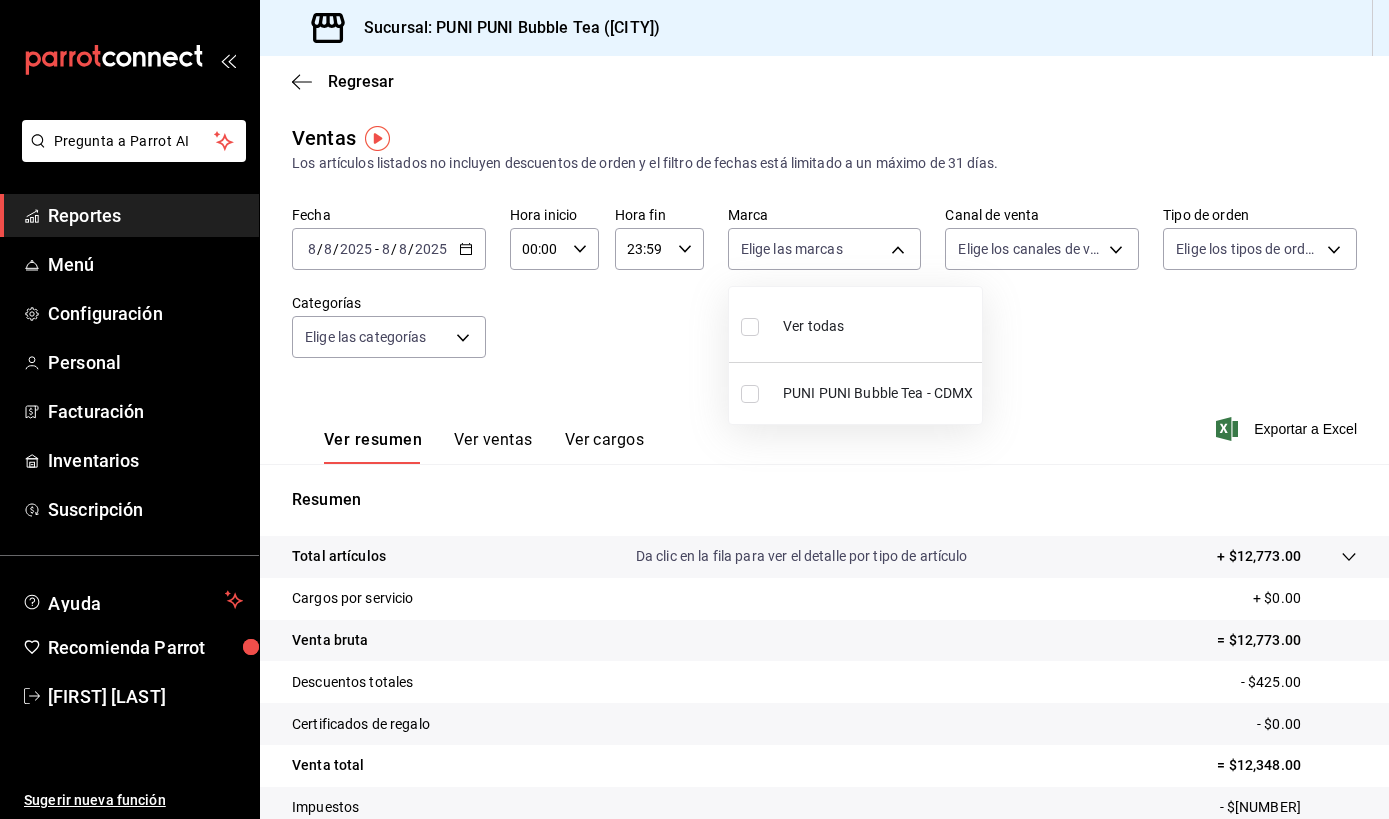 click at bounding box center (694, 409) 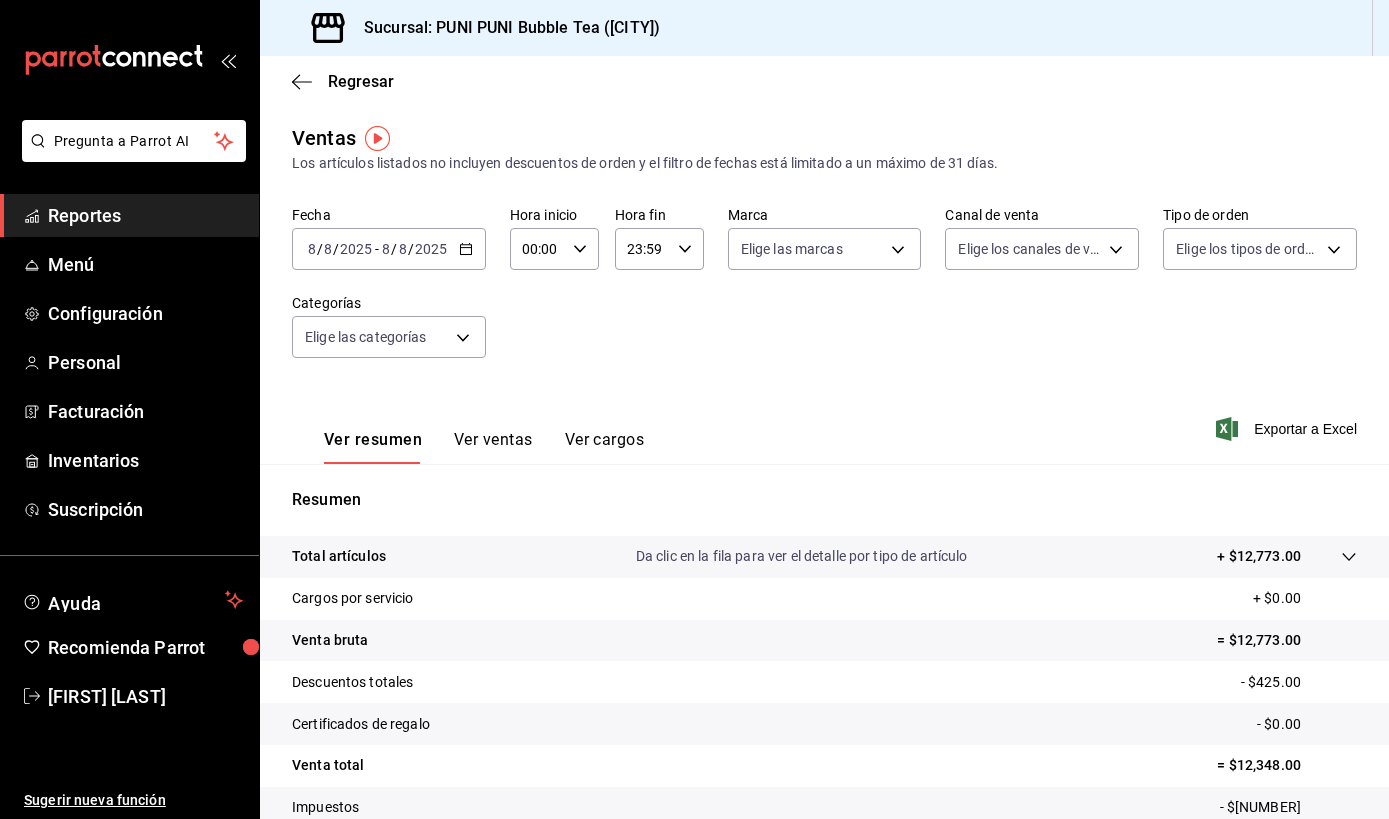 click on "Ver ventas" at bounding box center [493, 447] 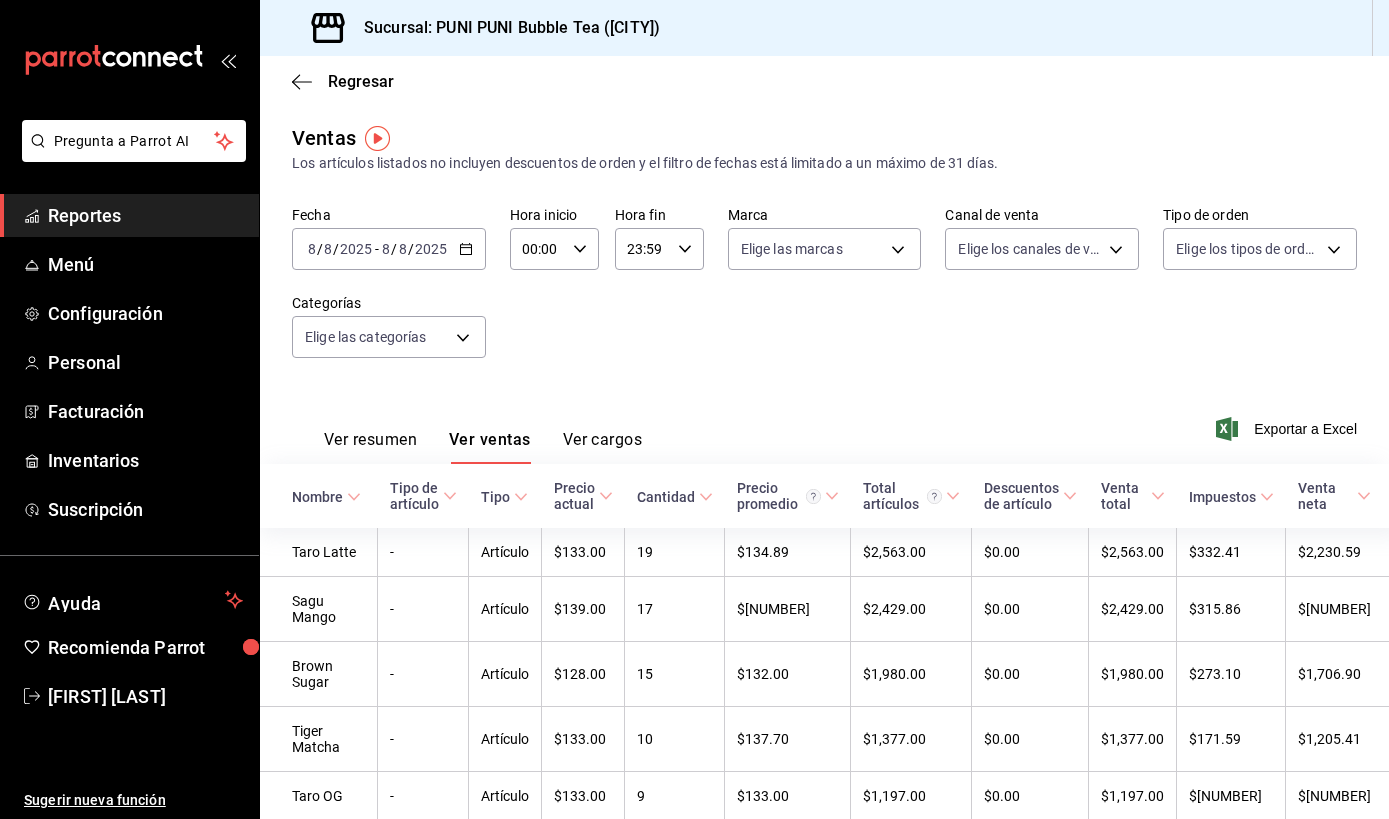 click 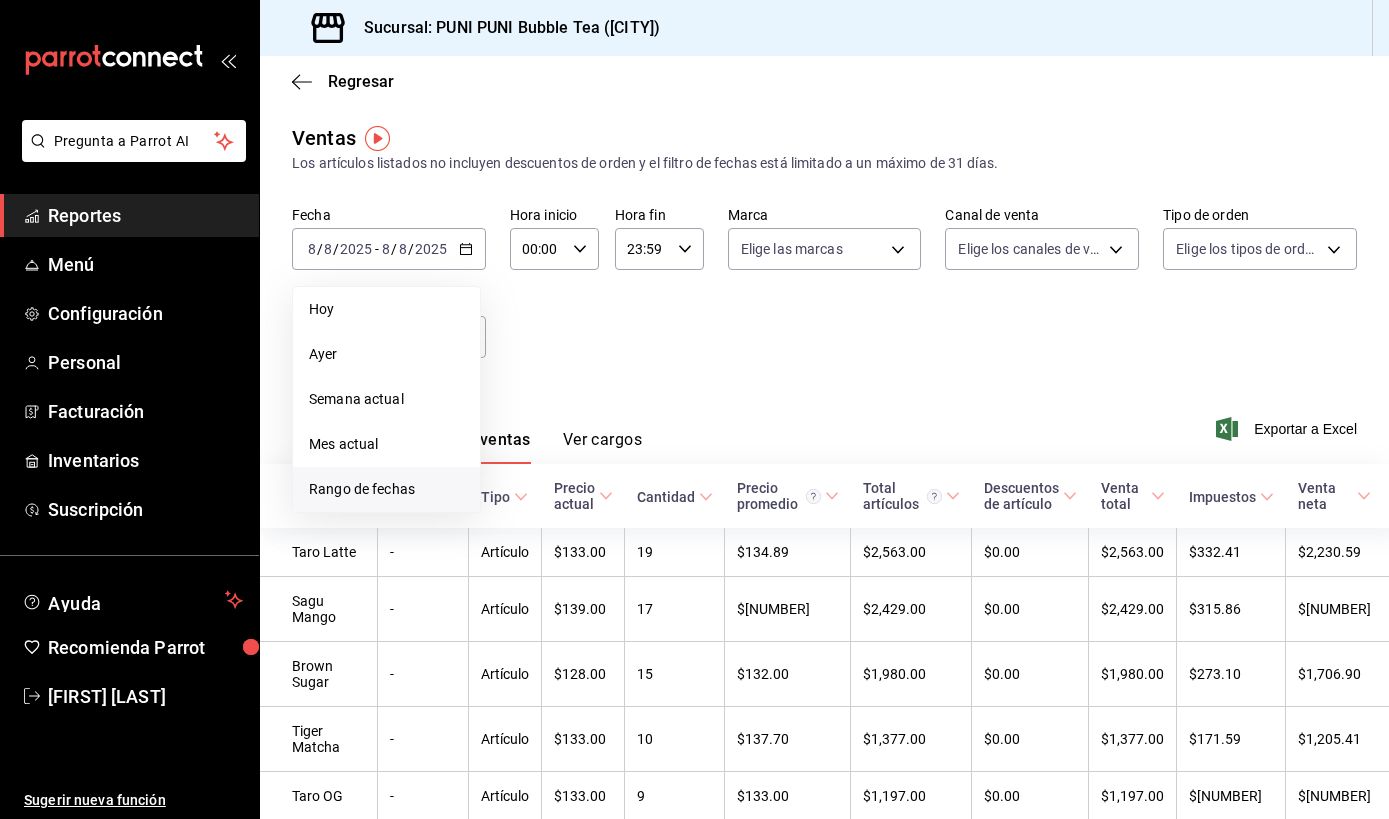 click on "Rango de fechas" at bounding box center [386, 489] 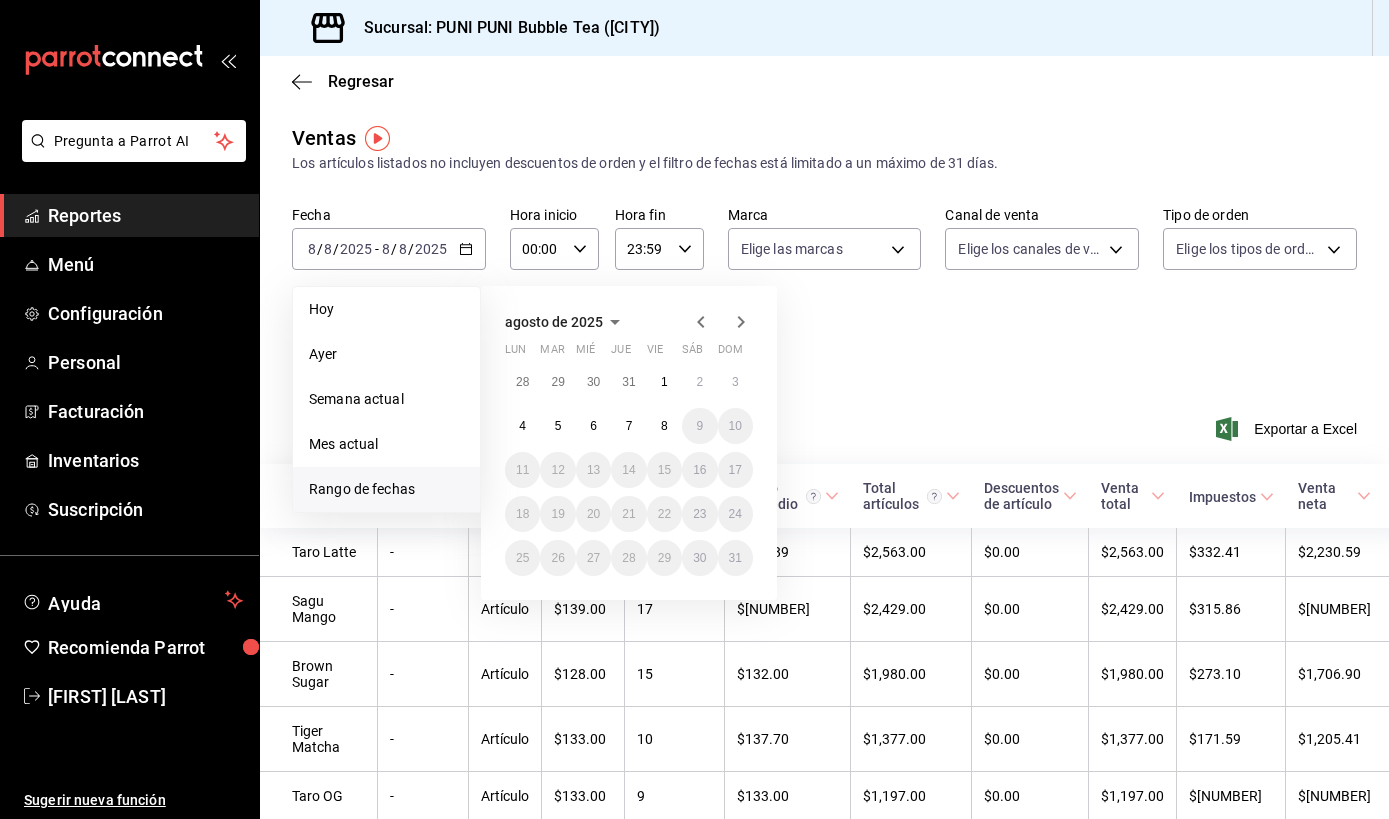 click on "agosto de [YEAR] lun mar mié jue vie sáb dom 28 29 30 31 1 2 3 4 5 6 7 8 9 10 11 12 13 14 15 16 17 18 19 20 21 22 23 24 25 26 27 28 29 30 31" at bounding box center [629, 443] 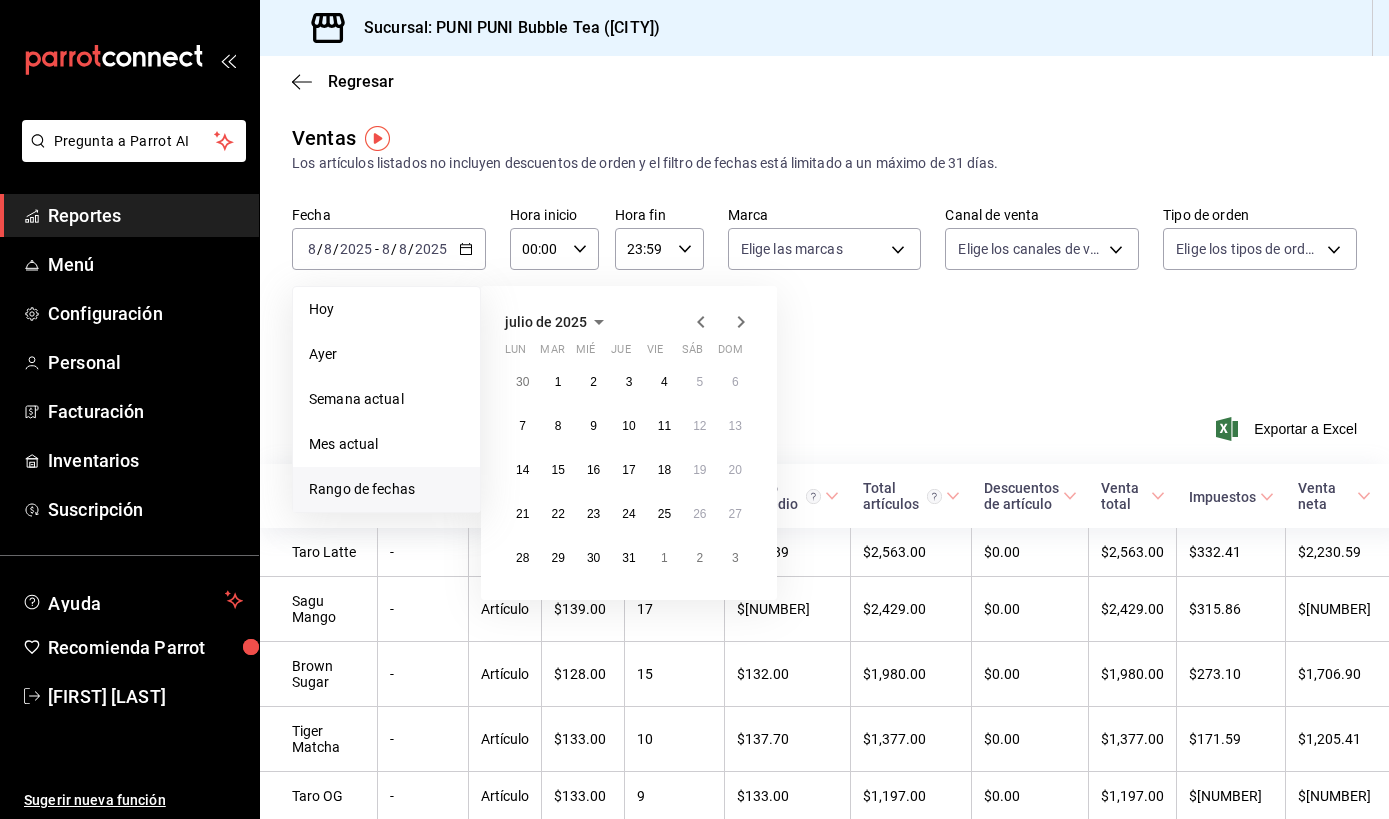 click 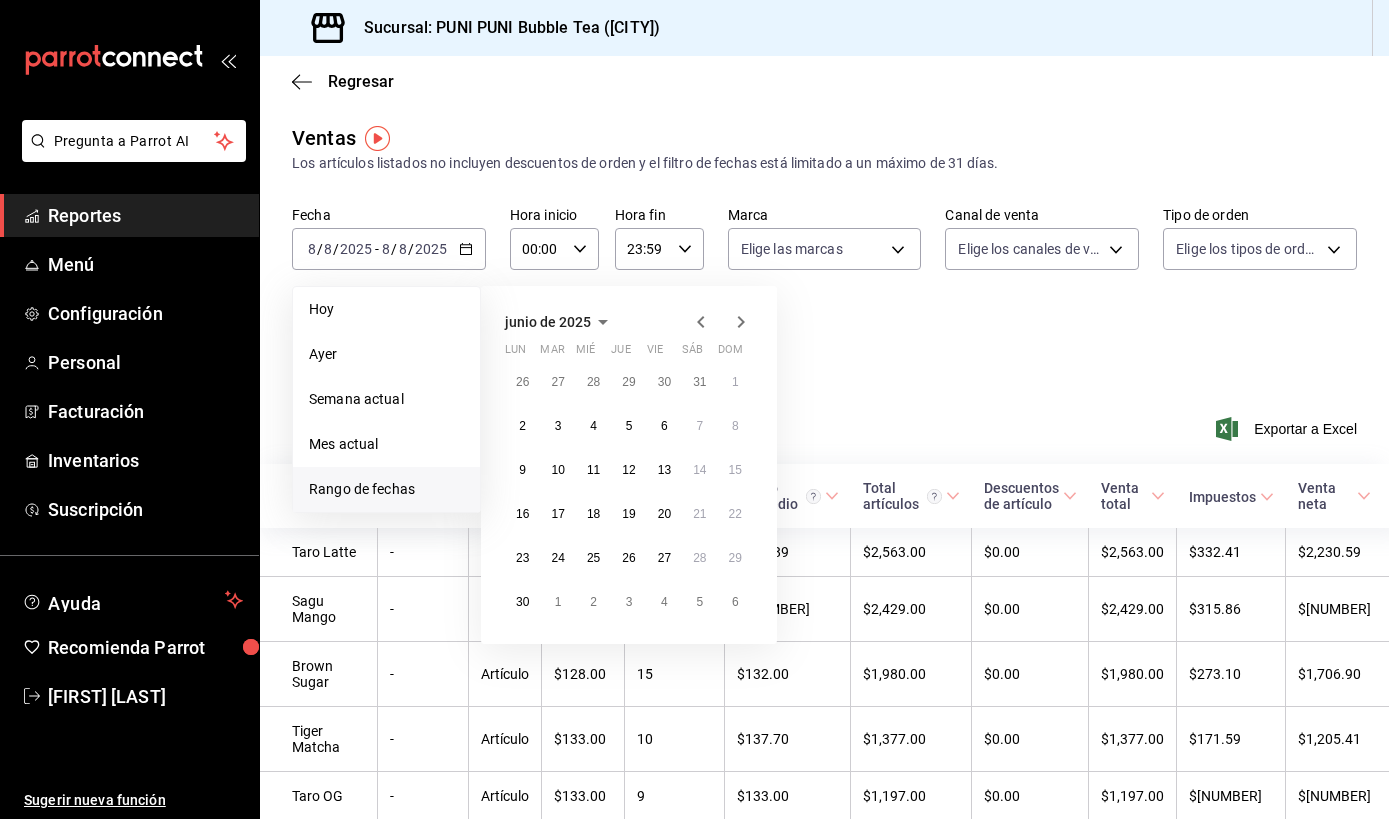 click 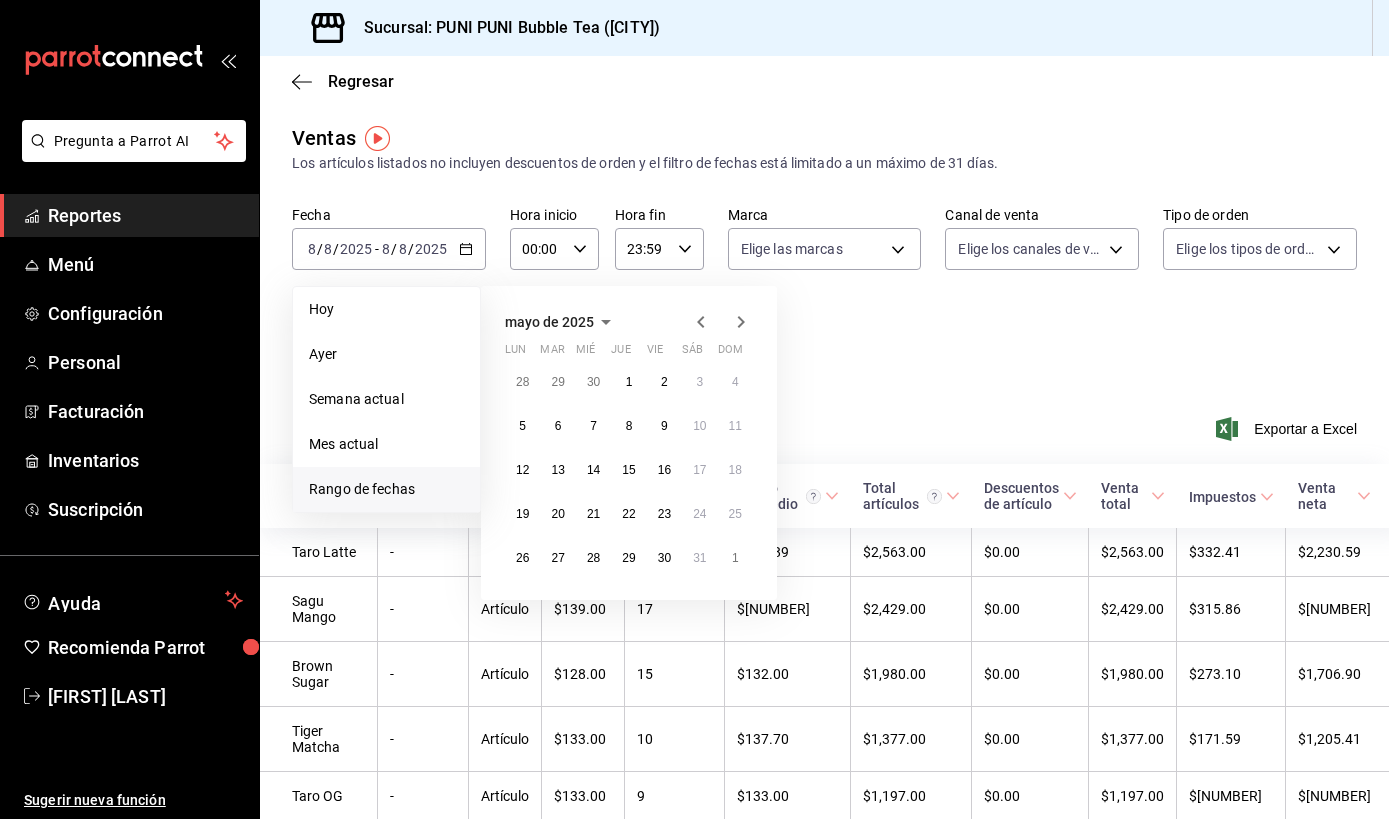 click 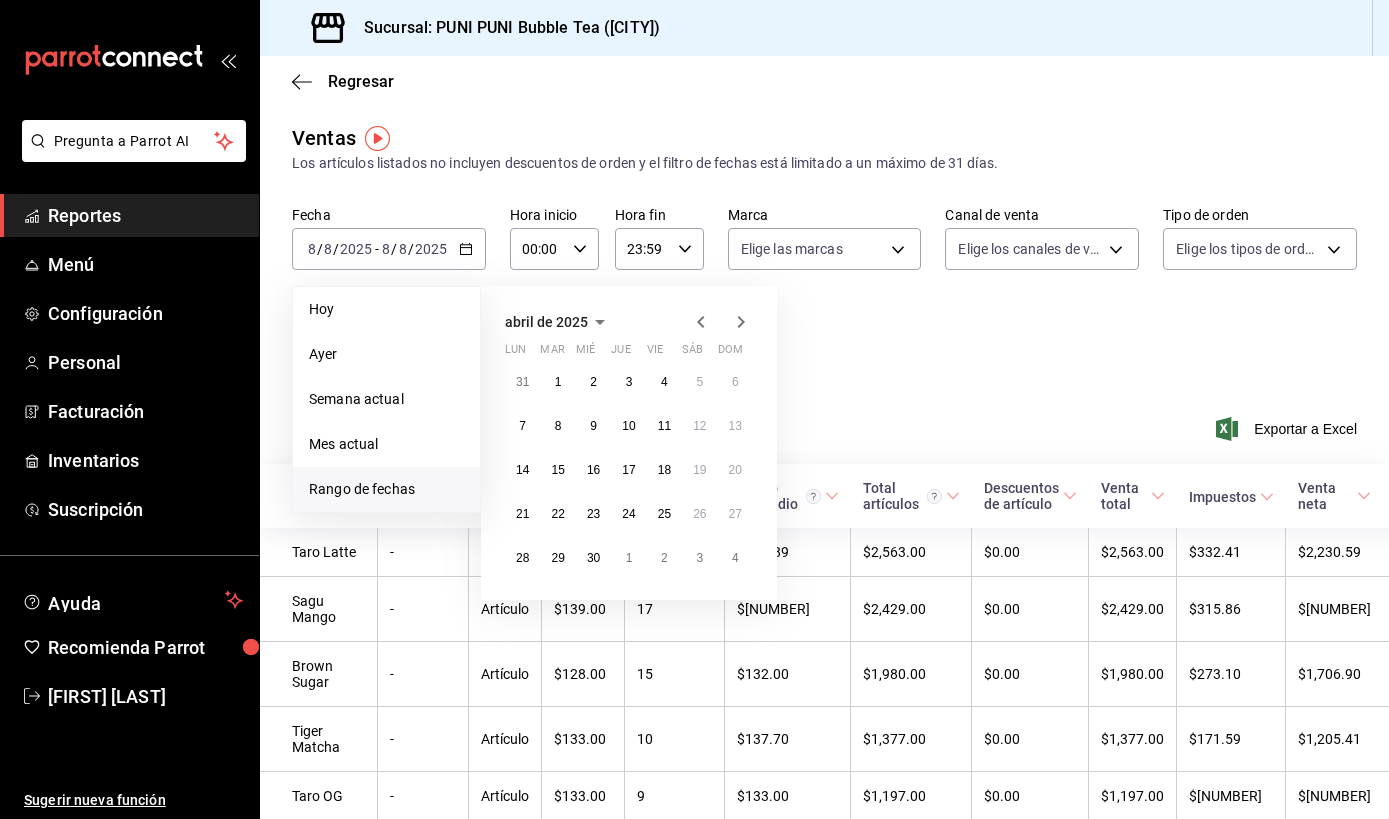 click 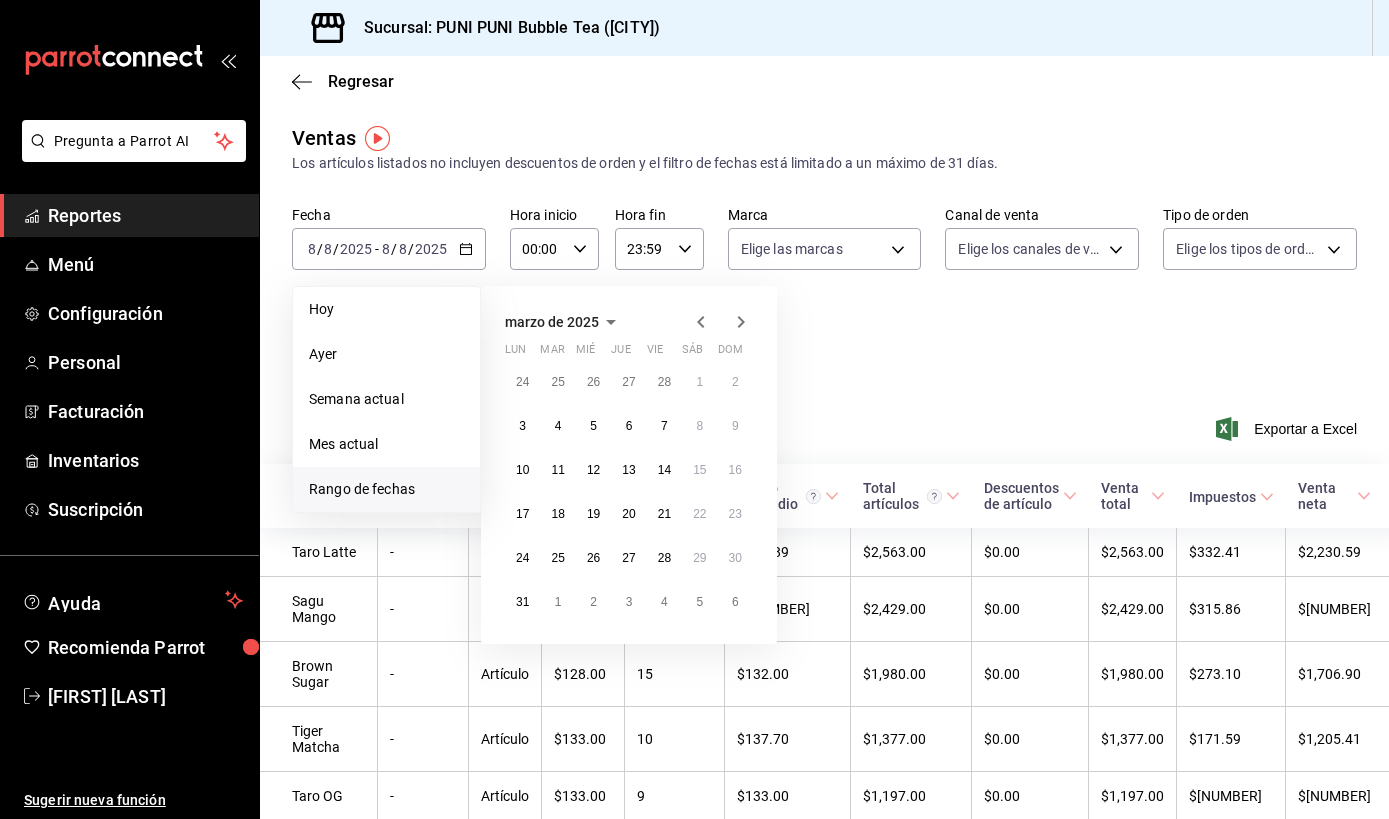 click 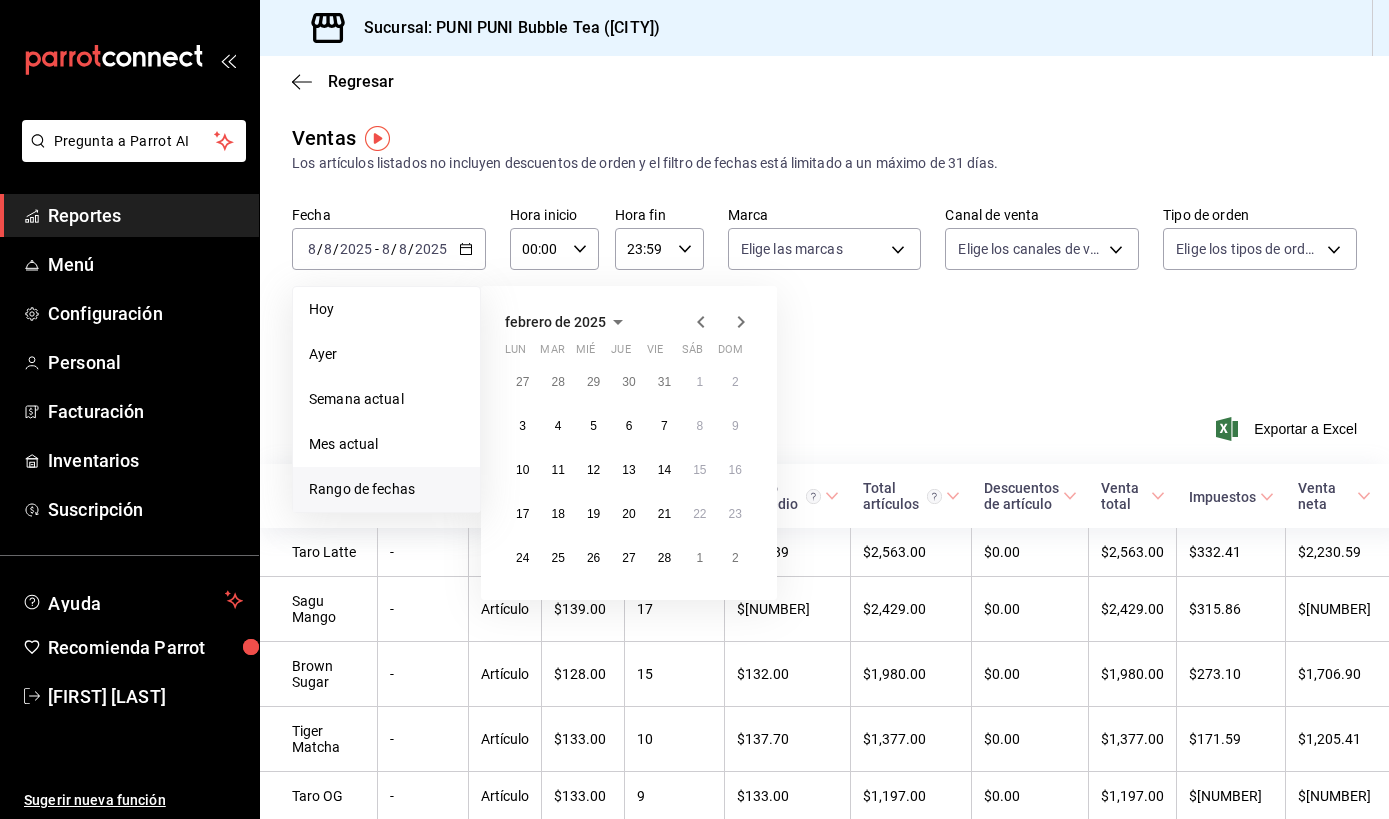 click 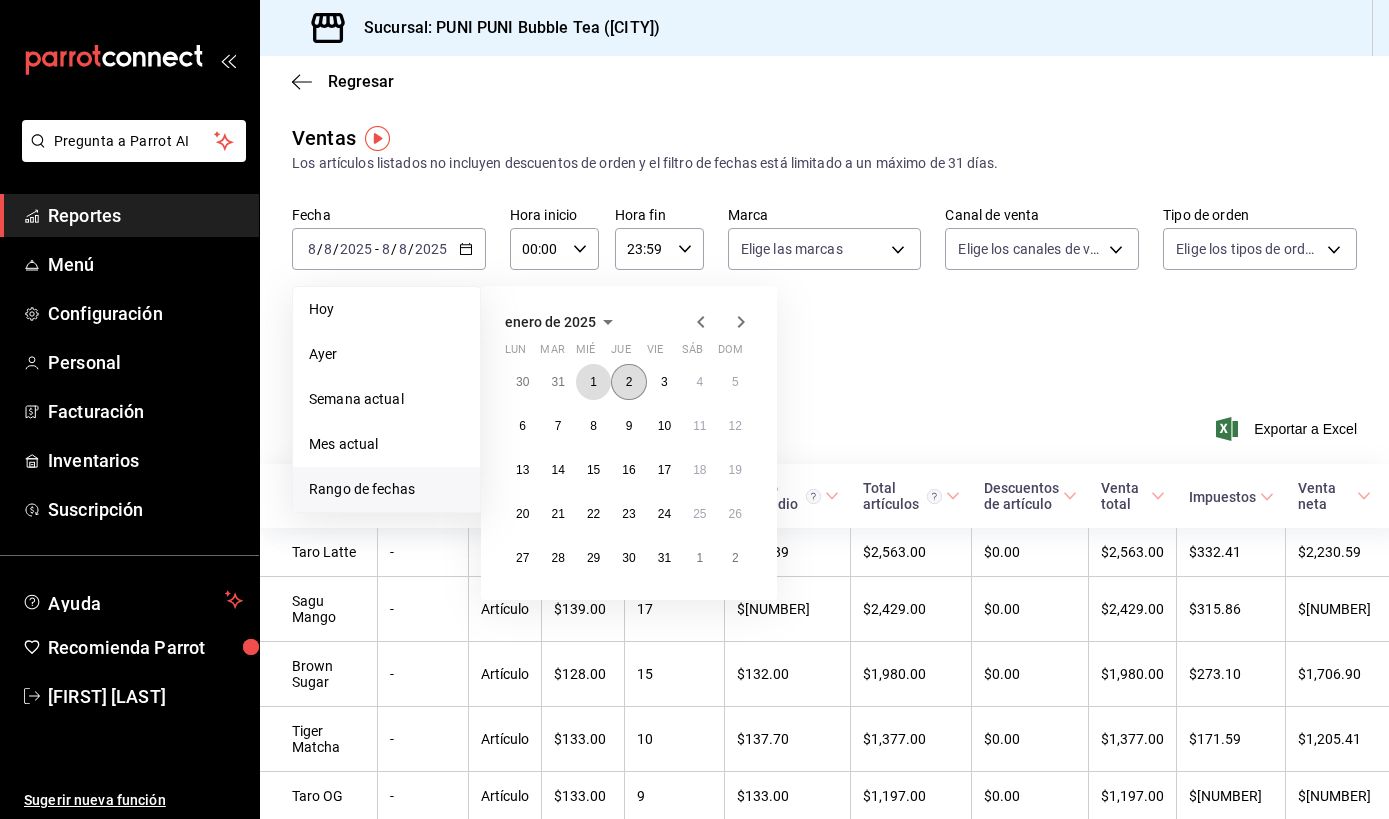 drag, startPoint x: 589, startPoint y: 380, endPoint x: 627, endPoint y: 375, distance: 38.327538 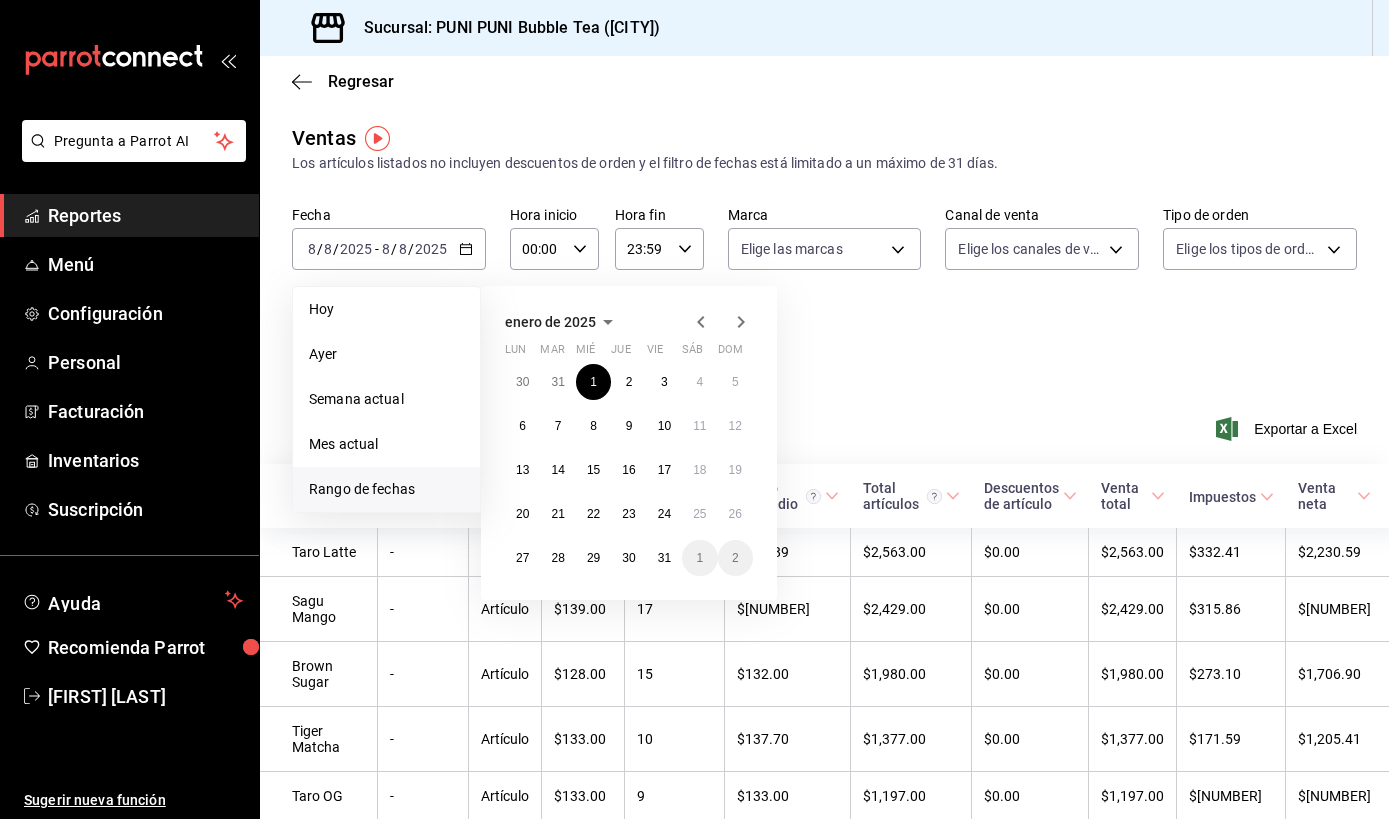 click 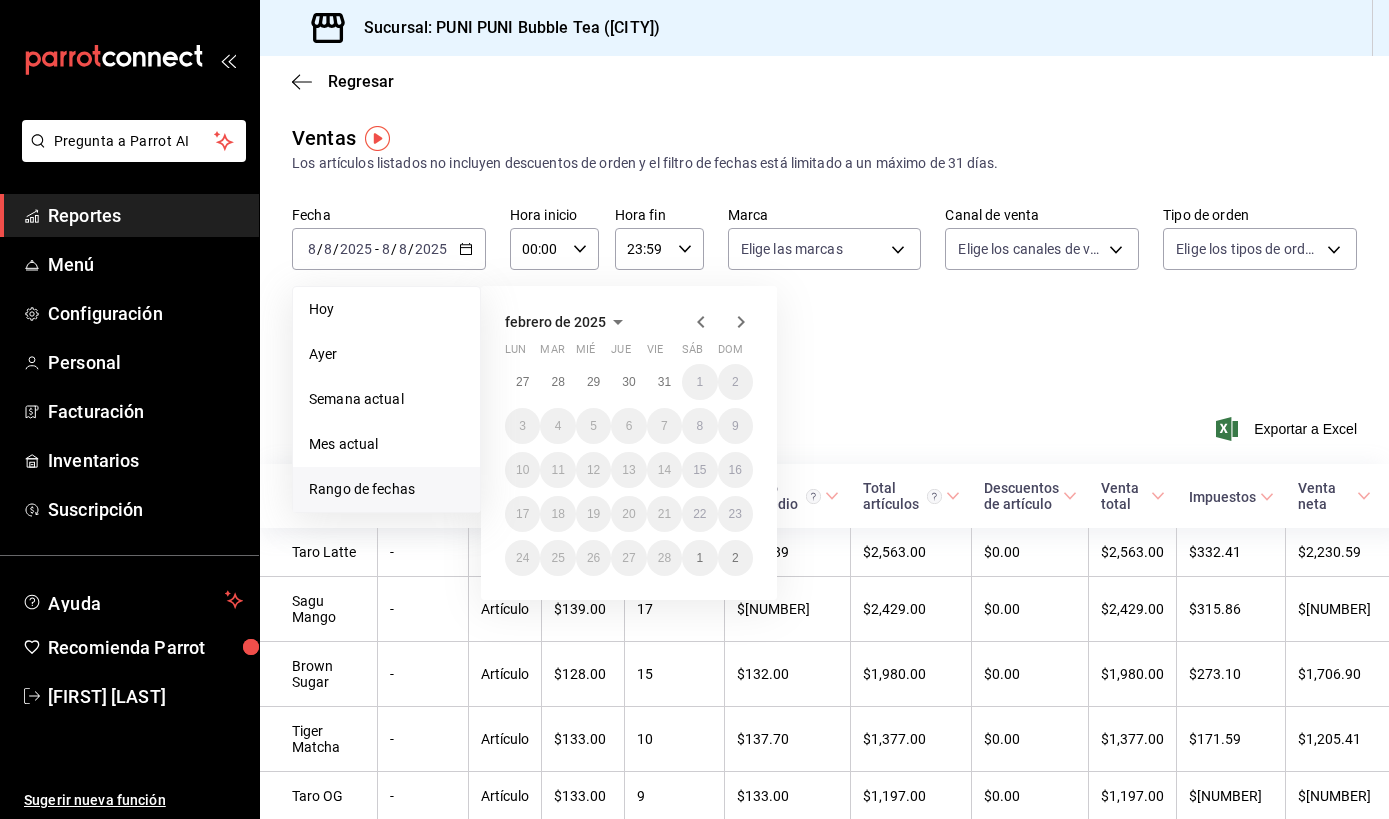 click 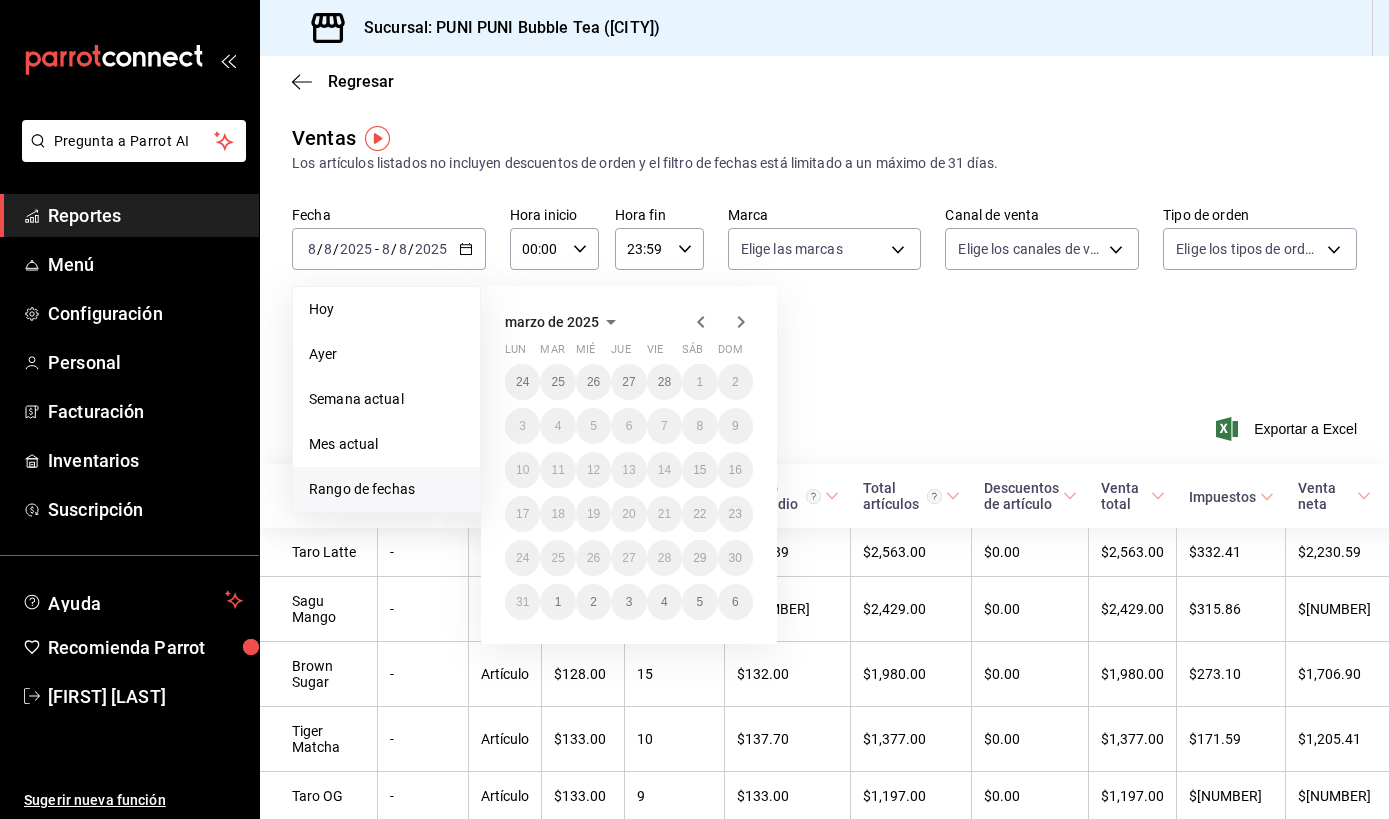 click 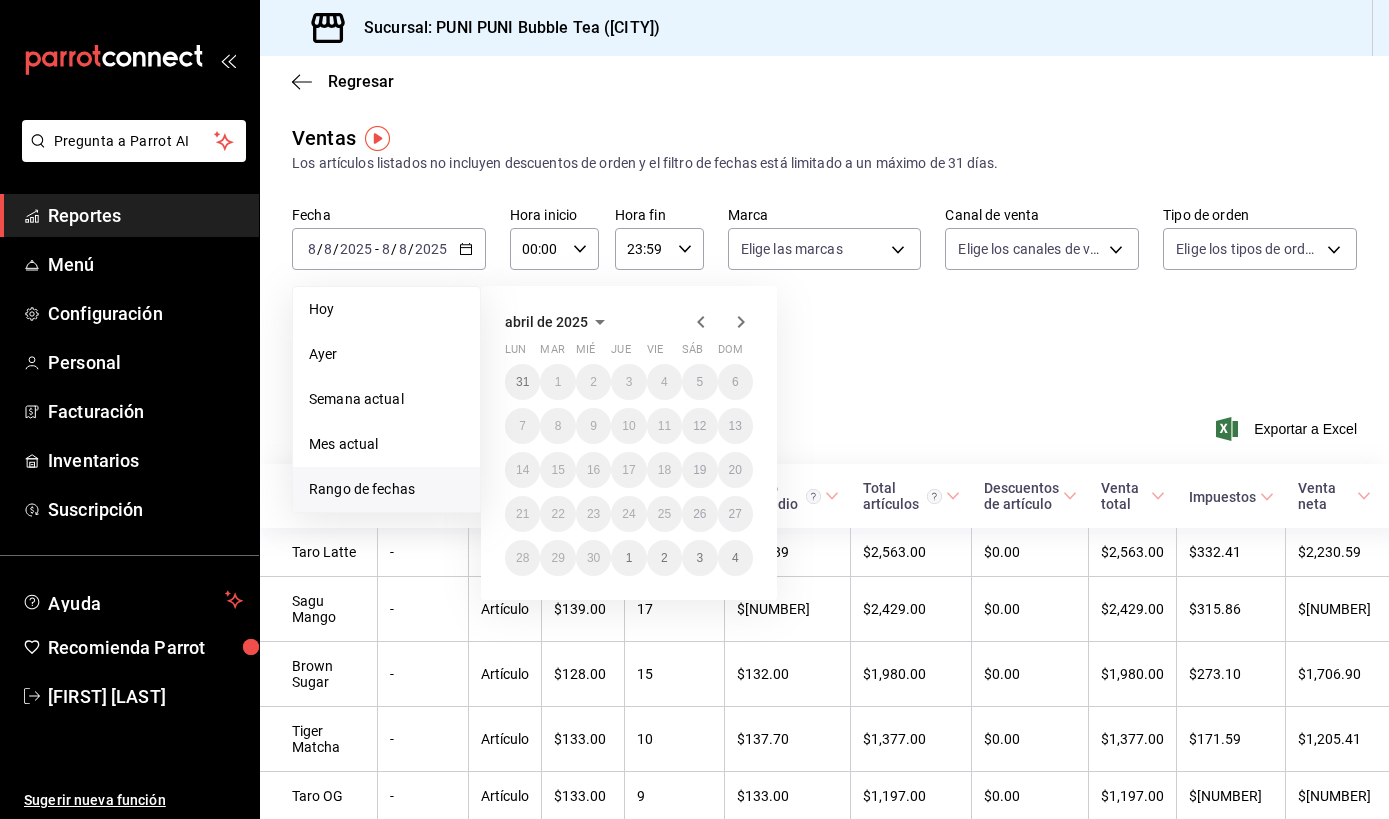 click 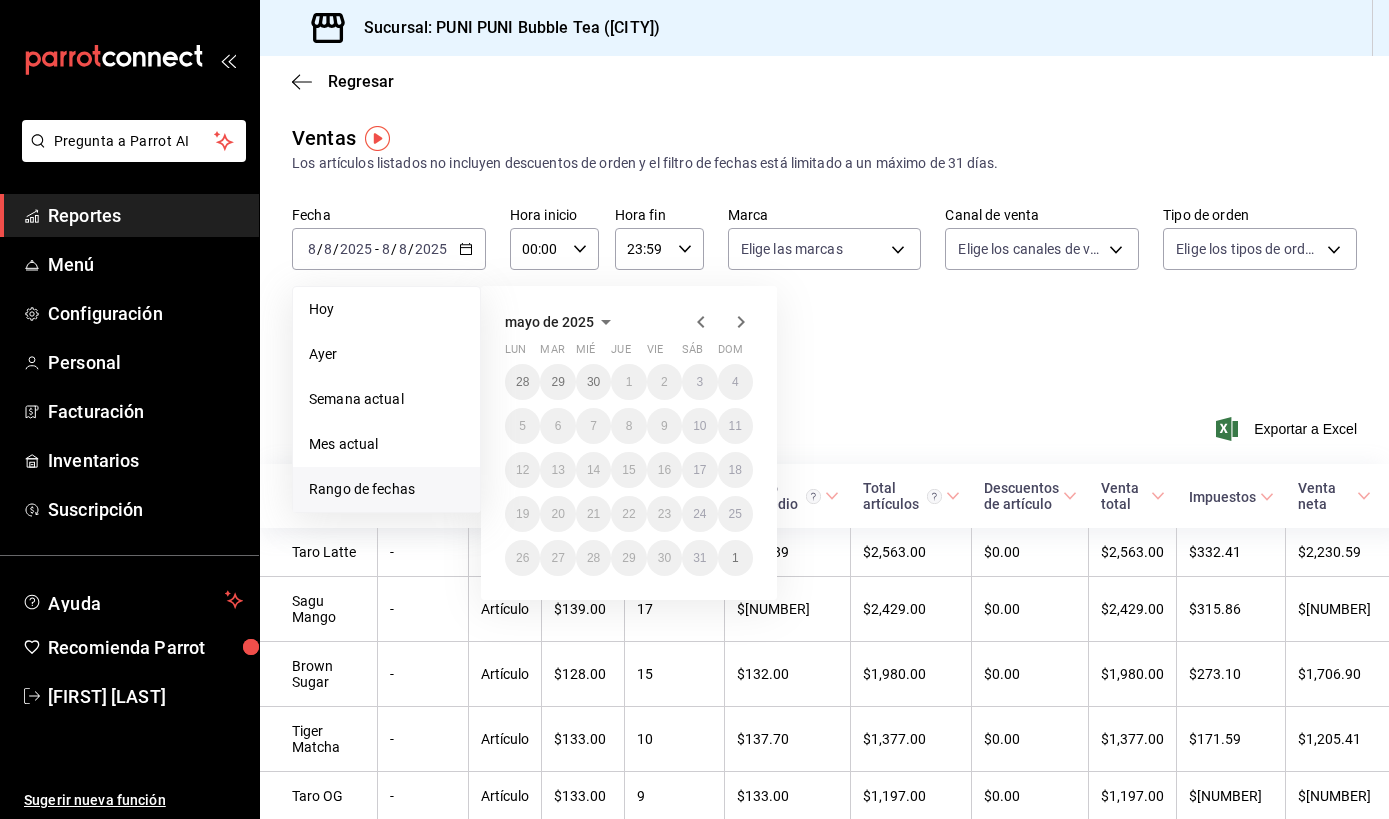 click 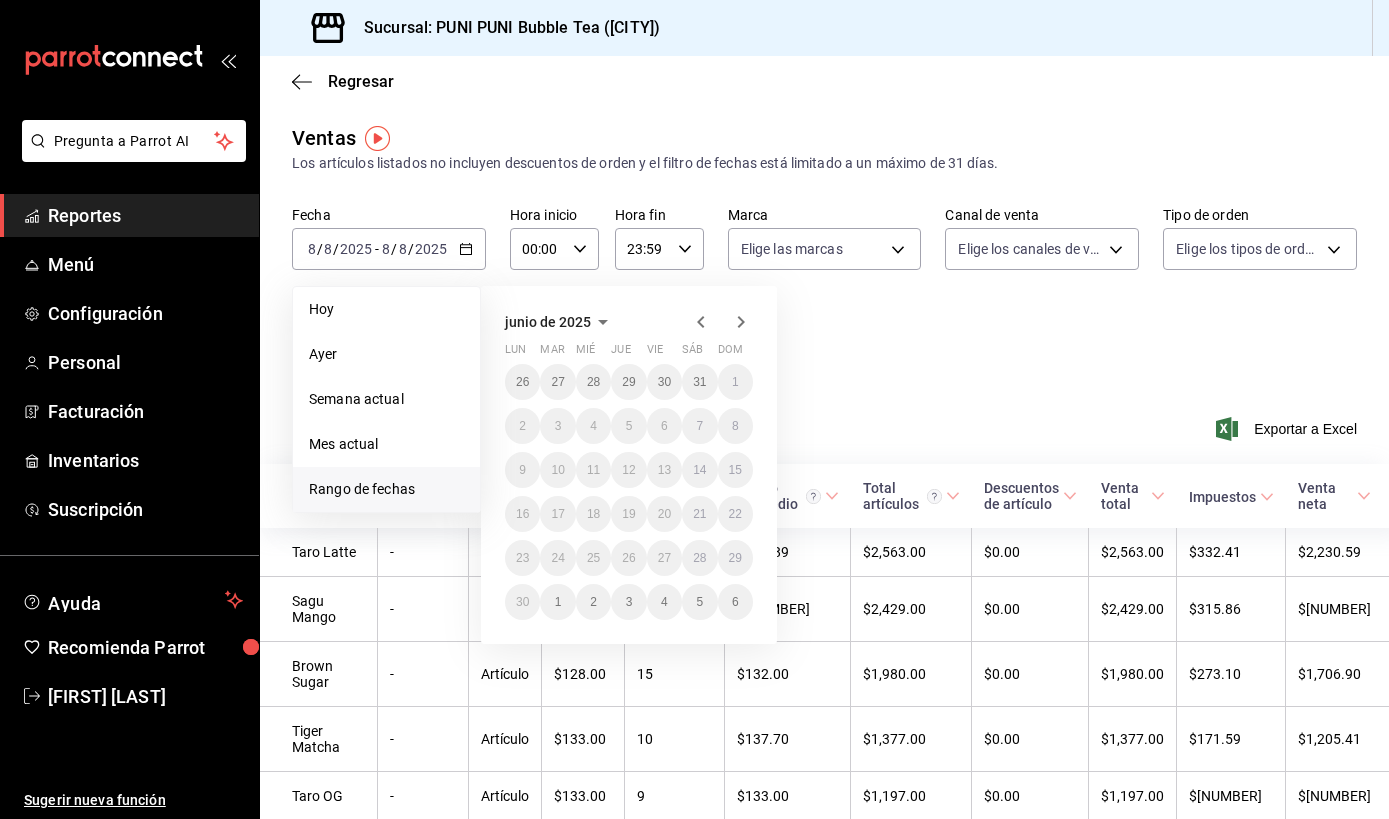 click 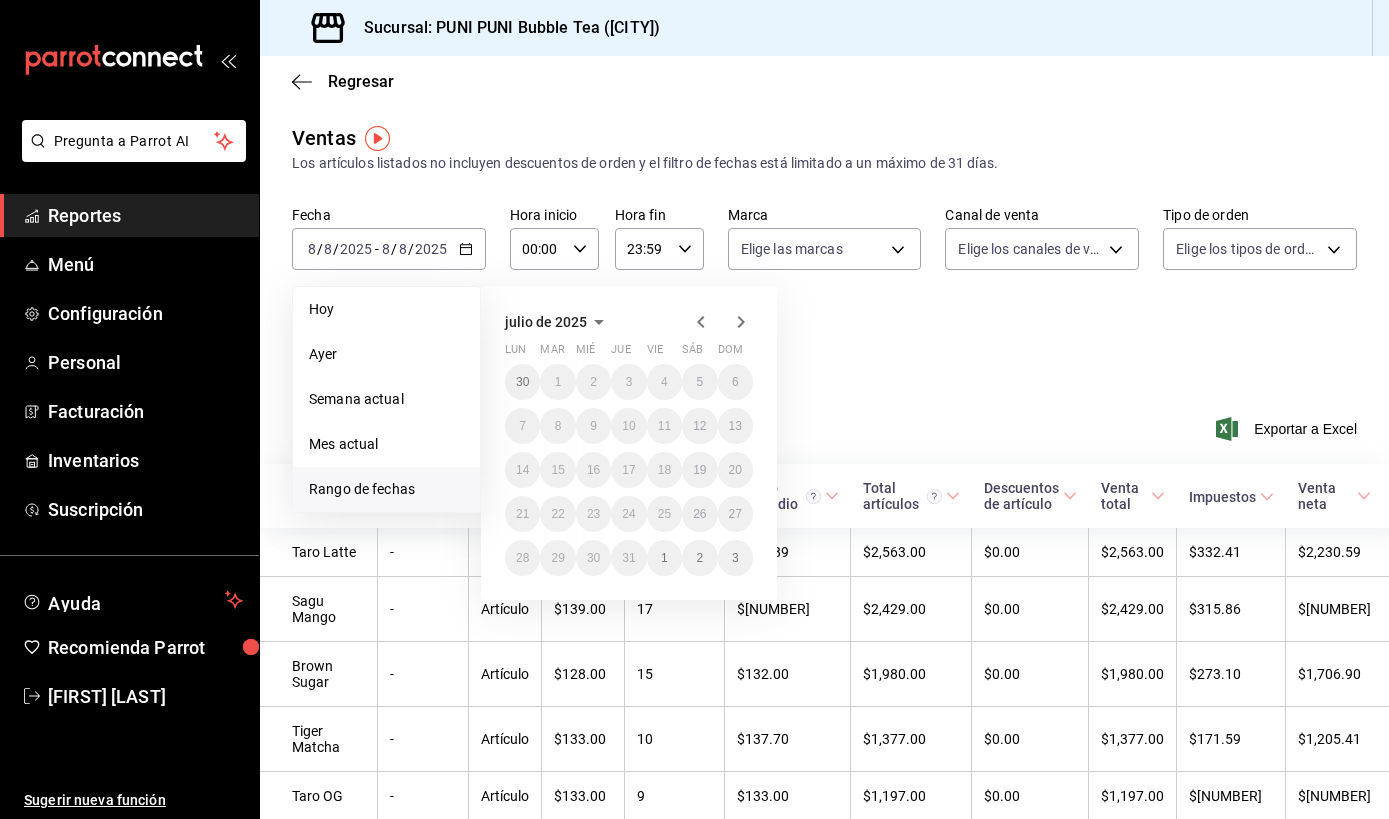 click 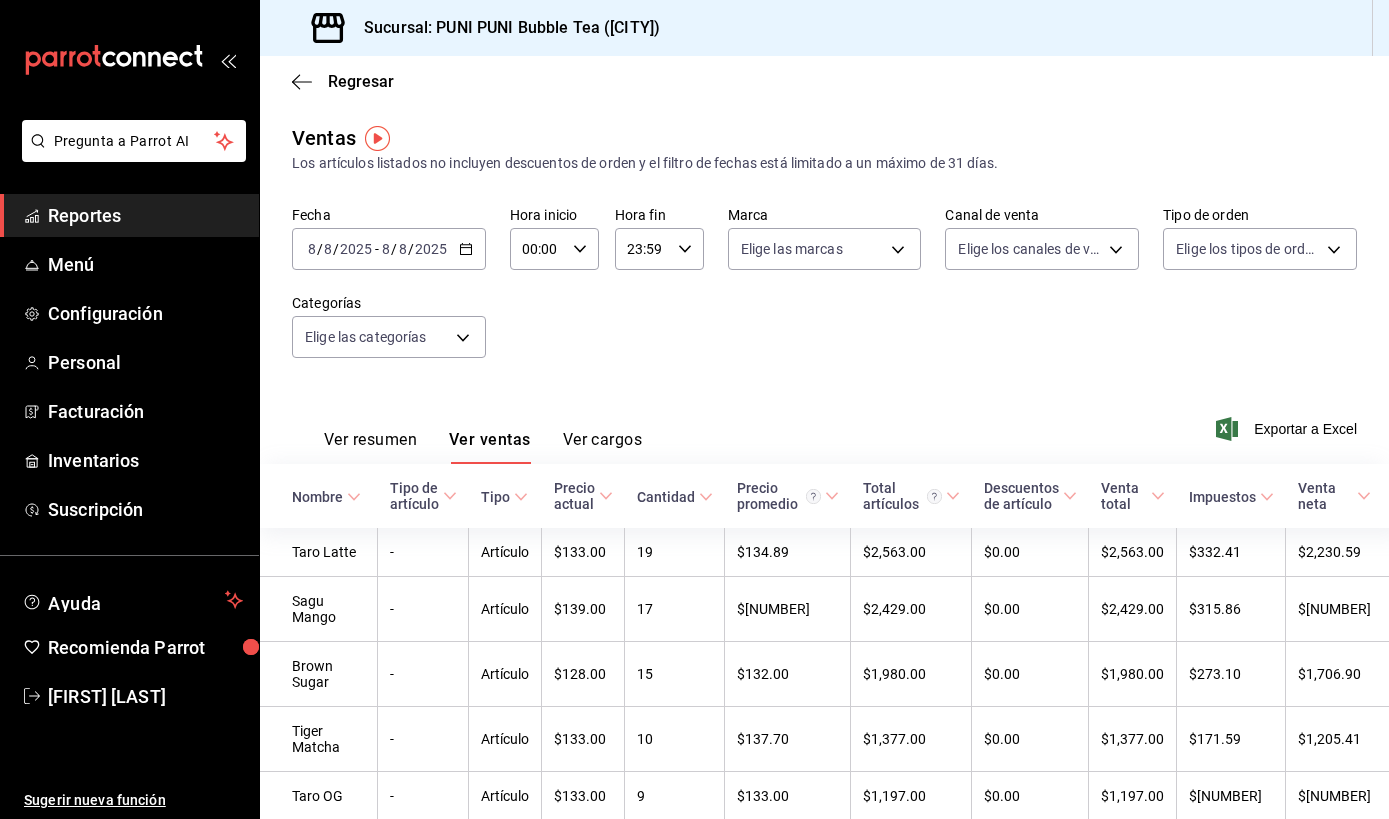 click on "8" at bounding box center [312, 249] 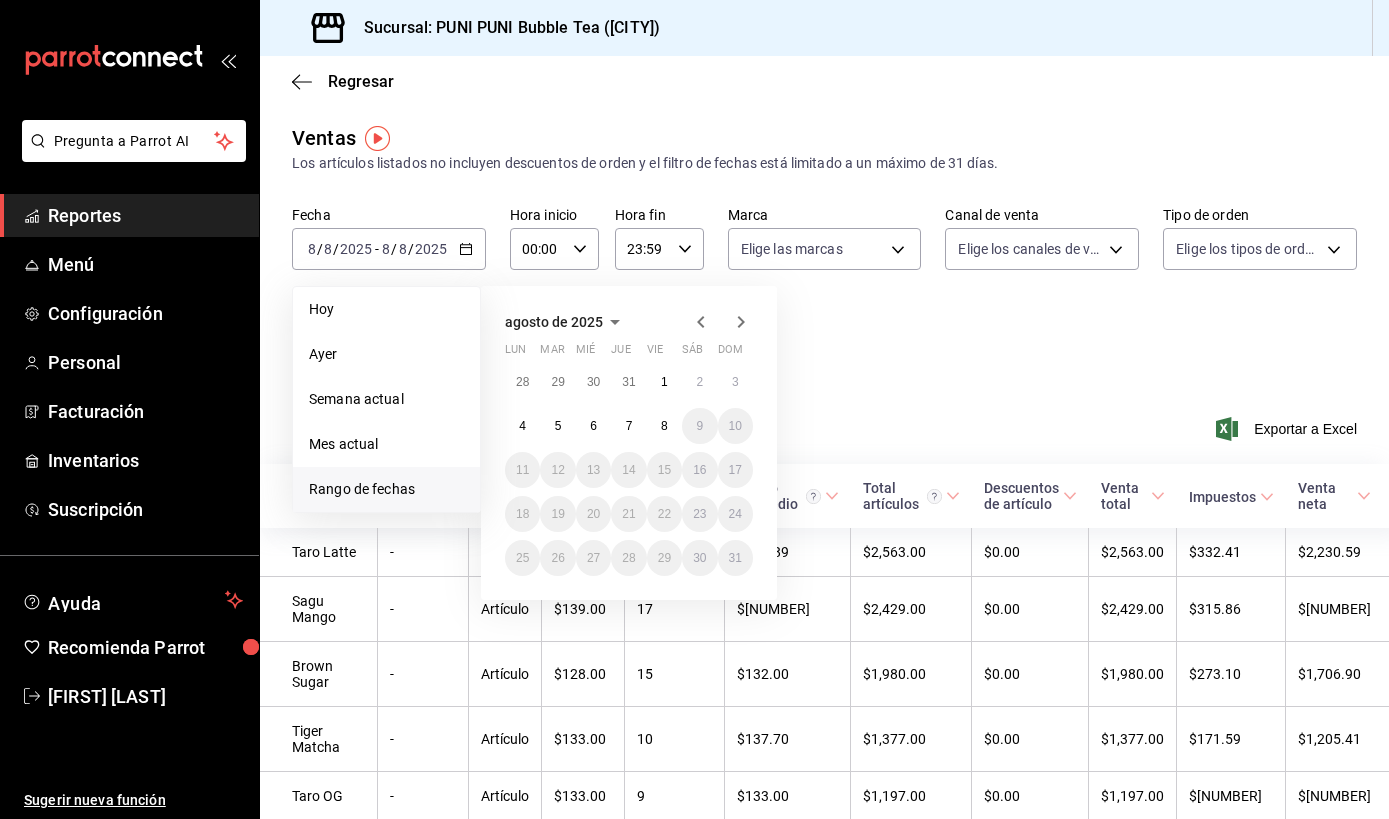 click on "agosto de 2025" at bounding box center [554, 322] 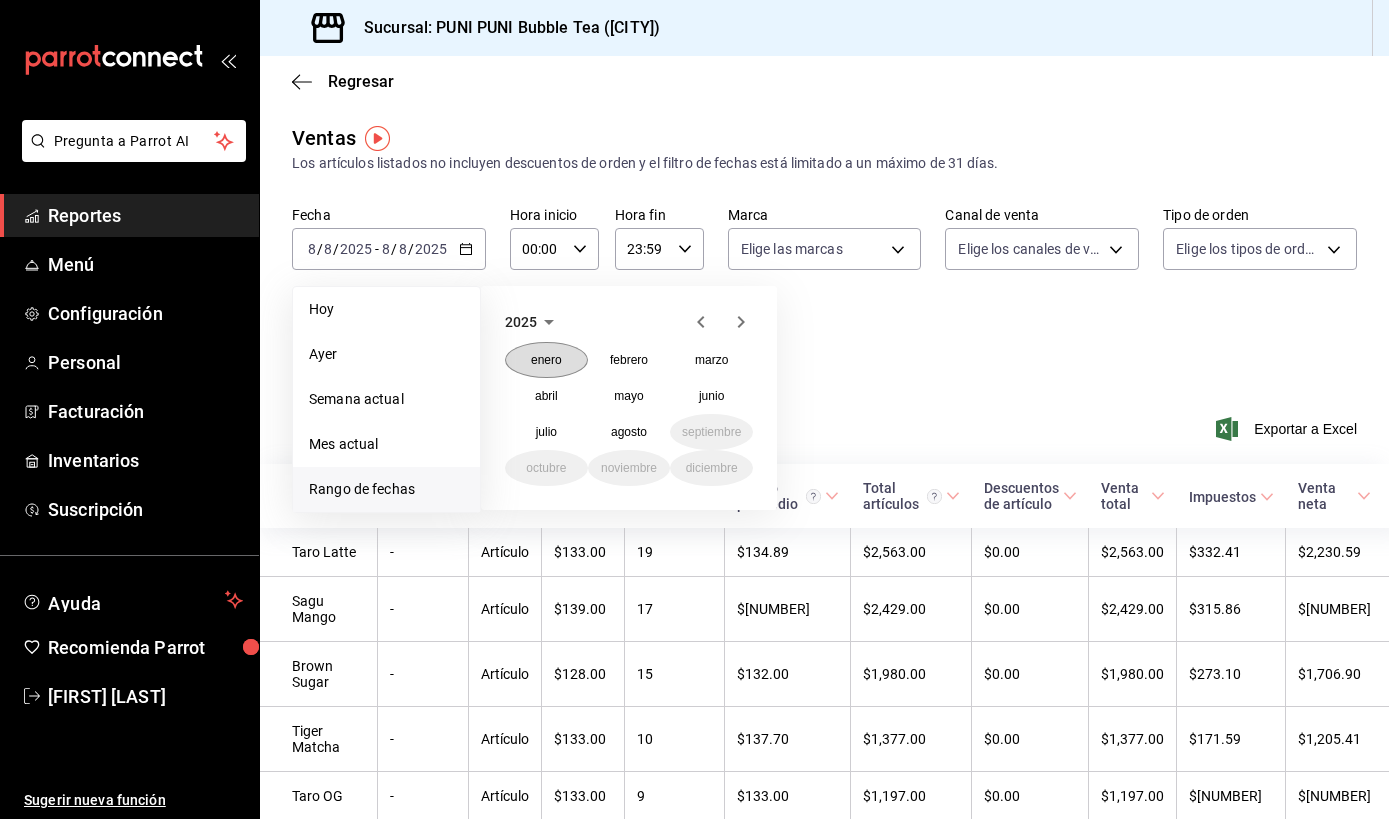 click on "enero" at bounding box center (546, 360) 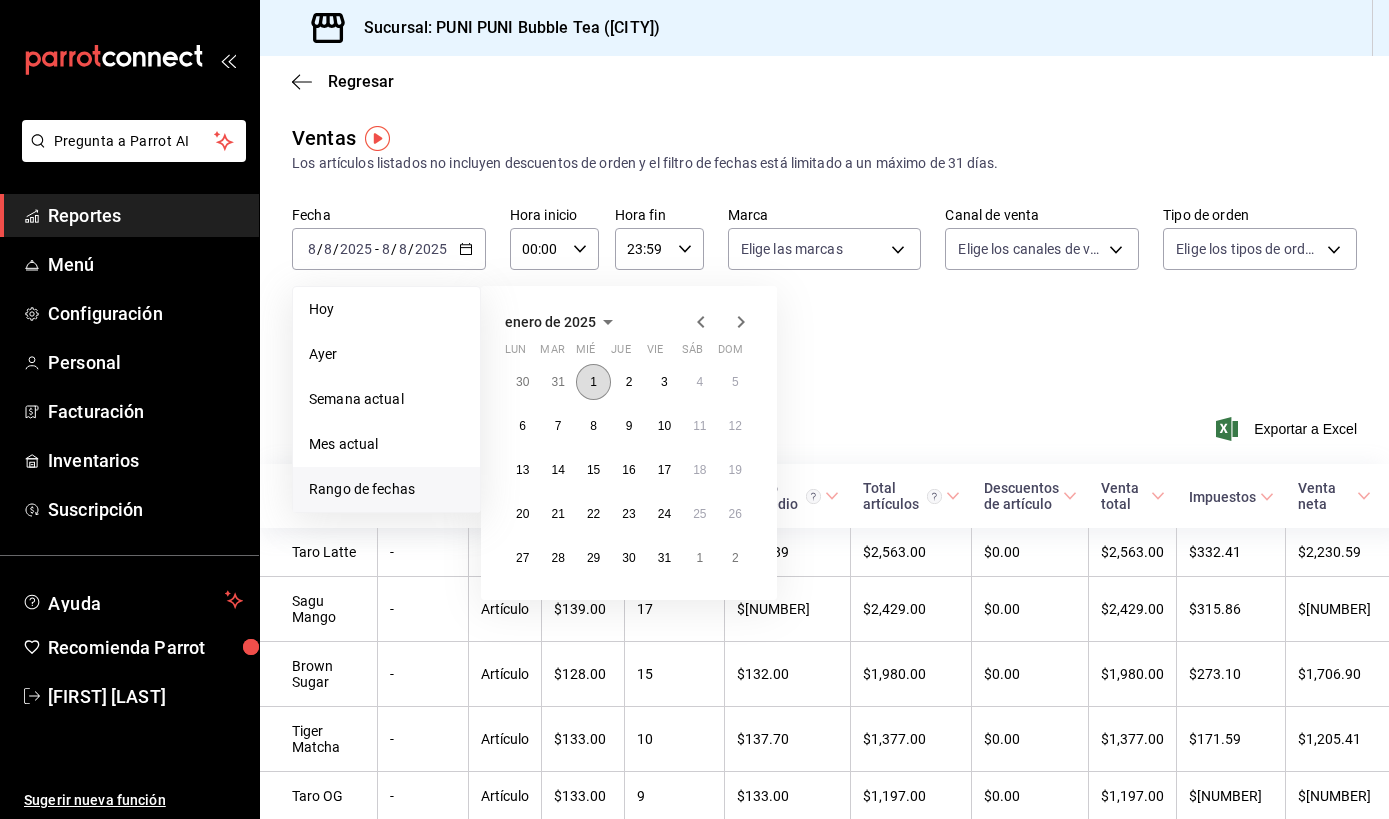 click on "1" at bounding box center (593, 382) 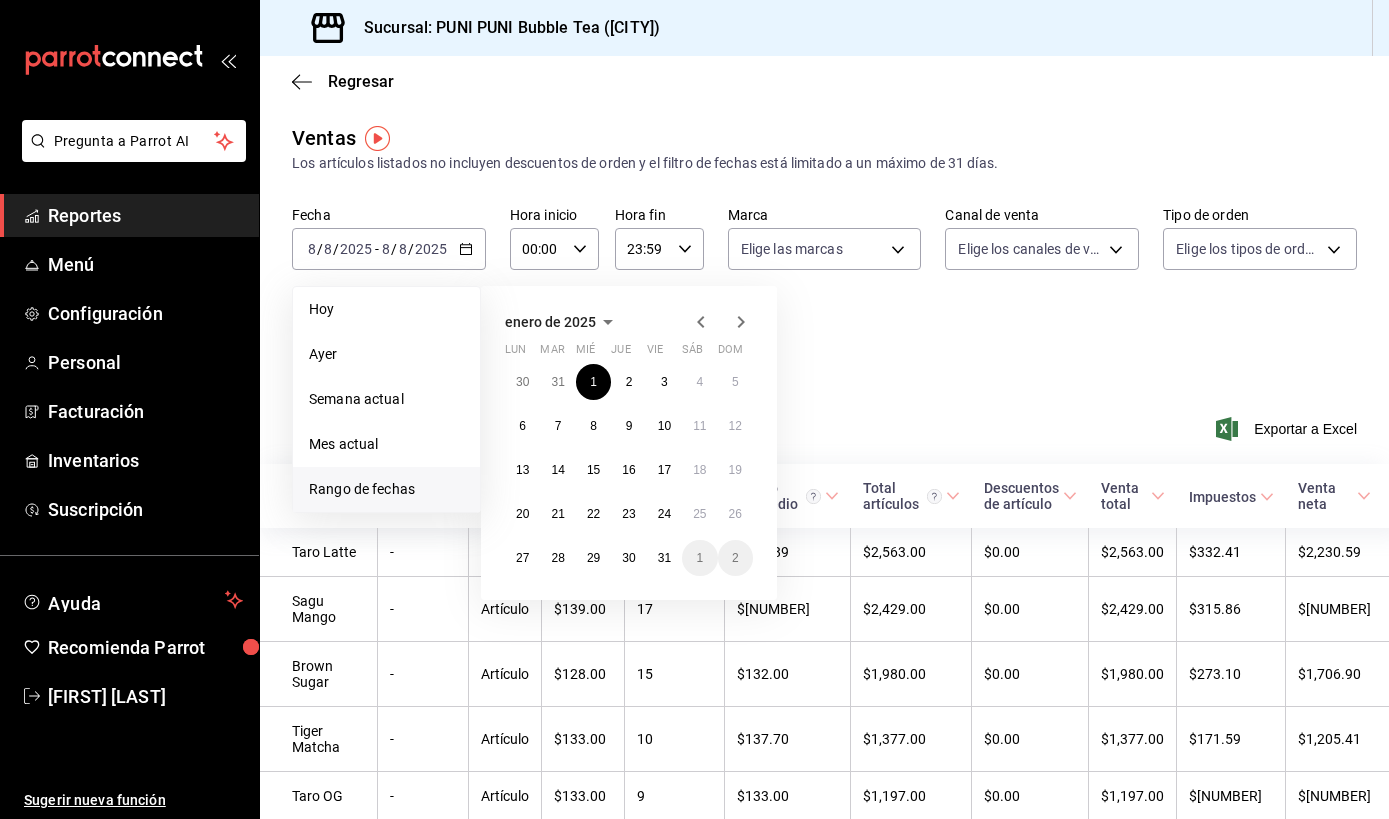 click 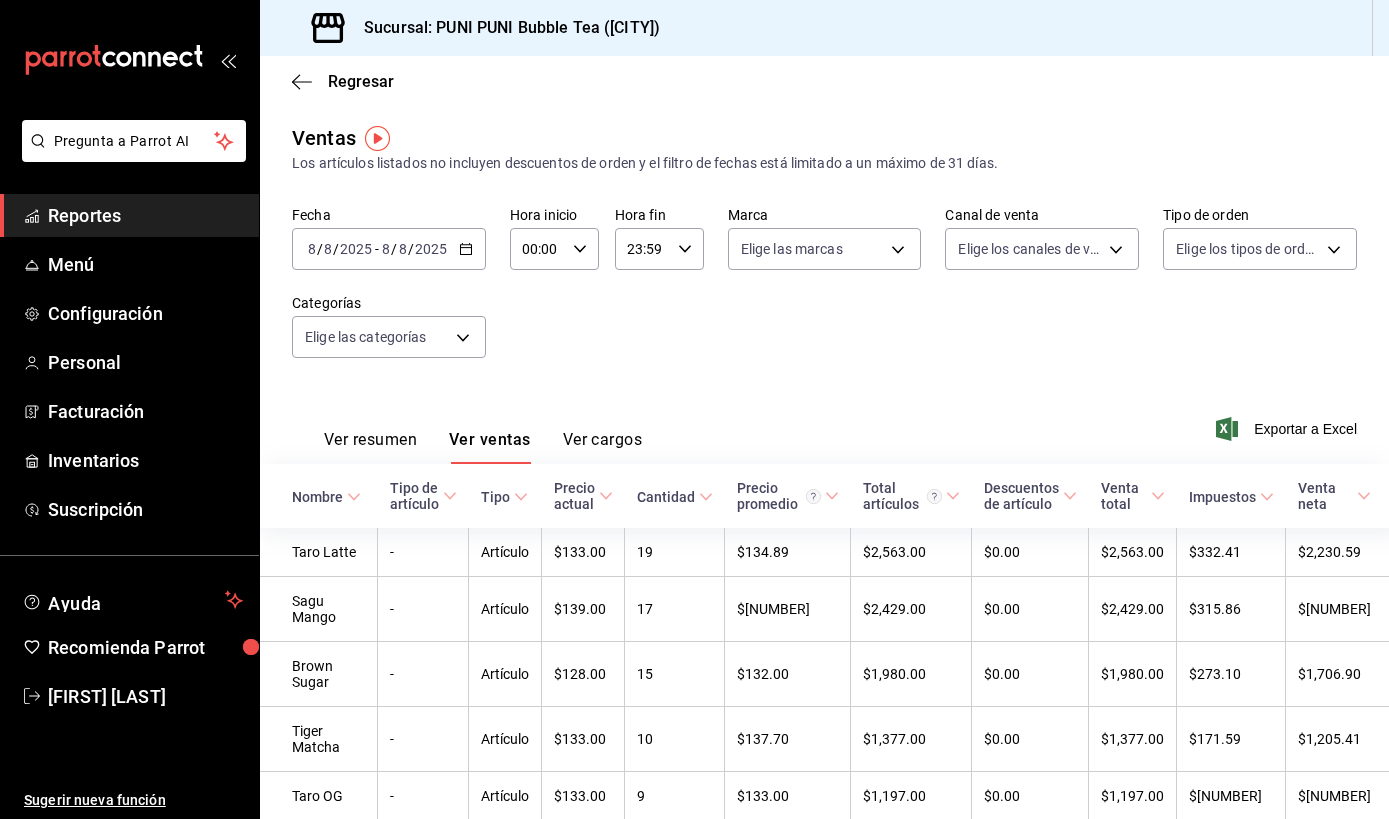 click on "Fecha 2025-08-08 8 / 8 / 2025 - 2025-08-08 8 / 8 / 2025 Hora inicio 00:00 Hora inicio Hora fin 23:59 Hora fin Marca Elige las marcas Canal de venta Elige los canales de venta Tipo de orden Elige los tipos de orden Categorías Elige las categorías" at bounding box center [824, 294] 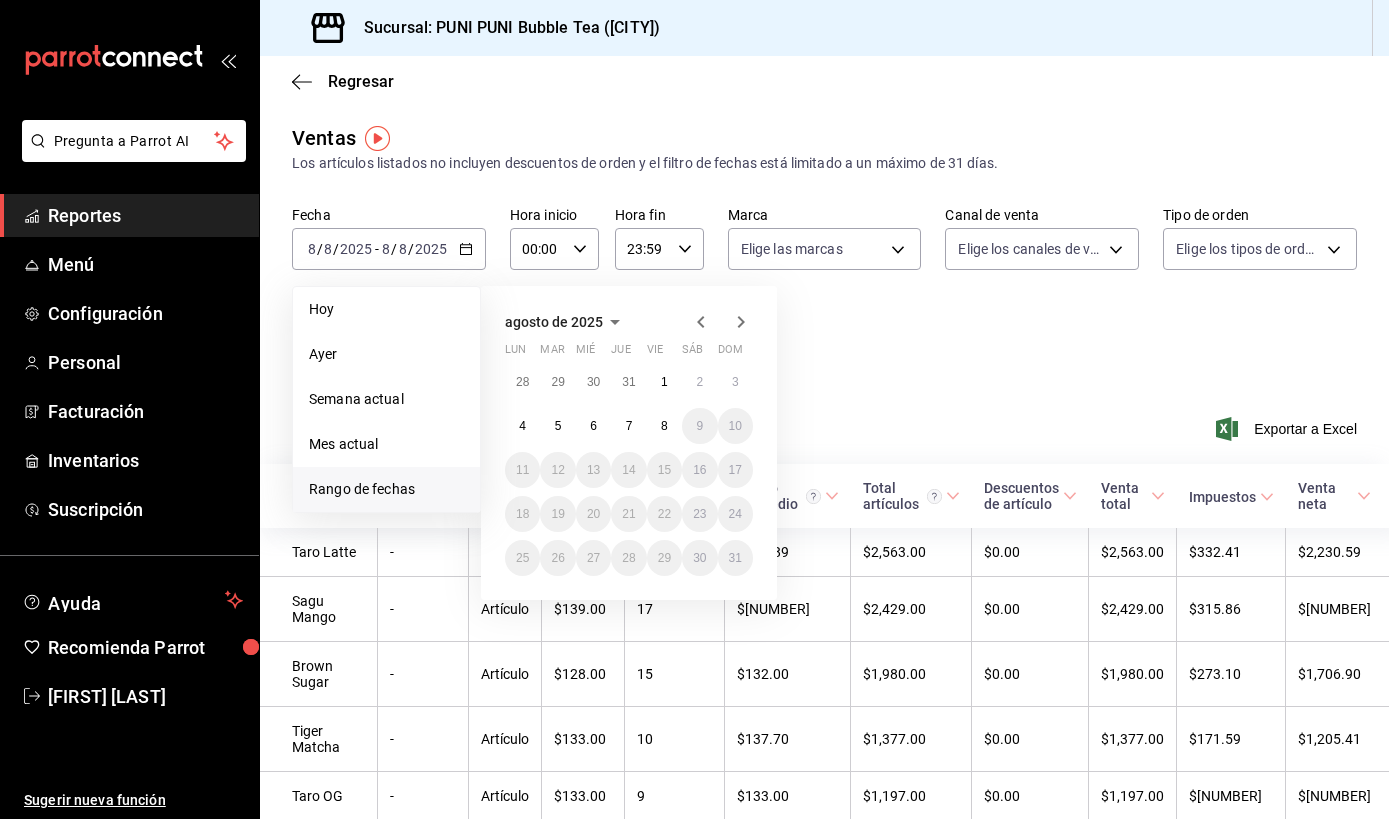 click on "agosto de 2025" at bounding box center [554, 322] 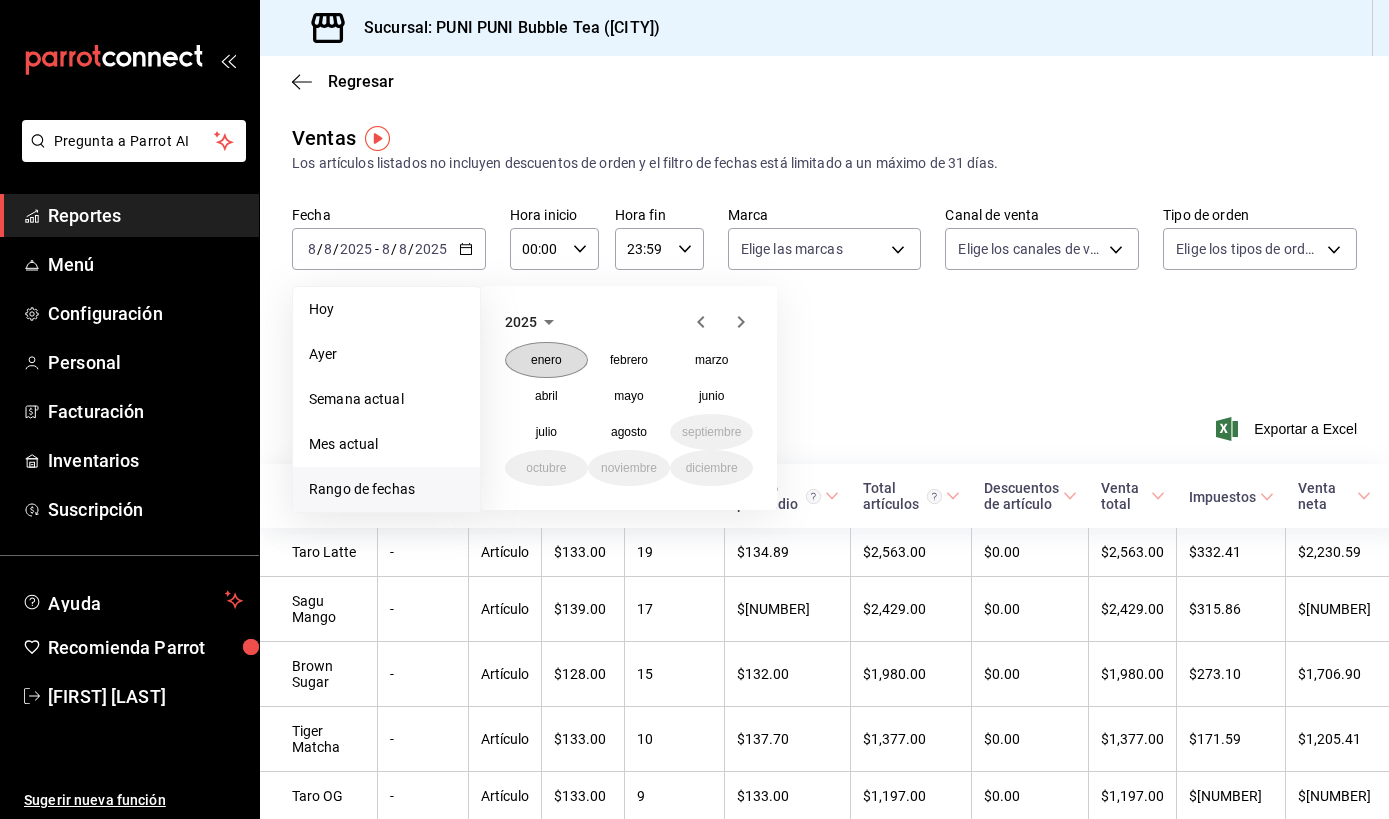click on "enero" at bounding box center (546, 360) 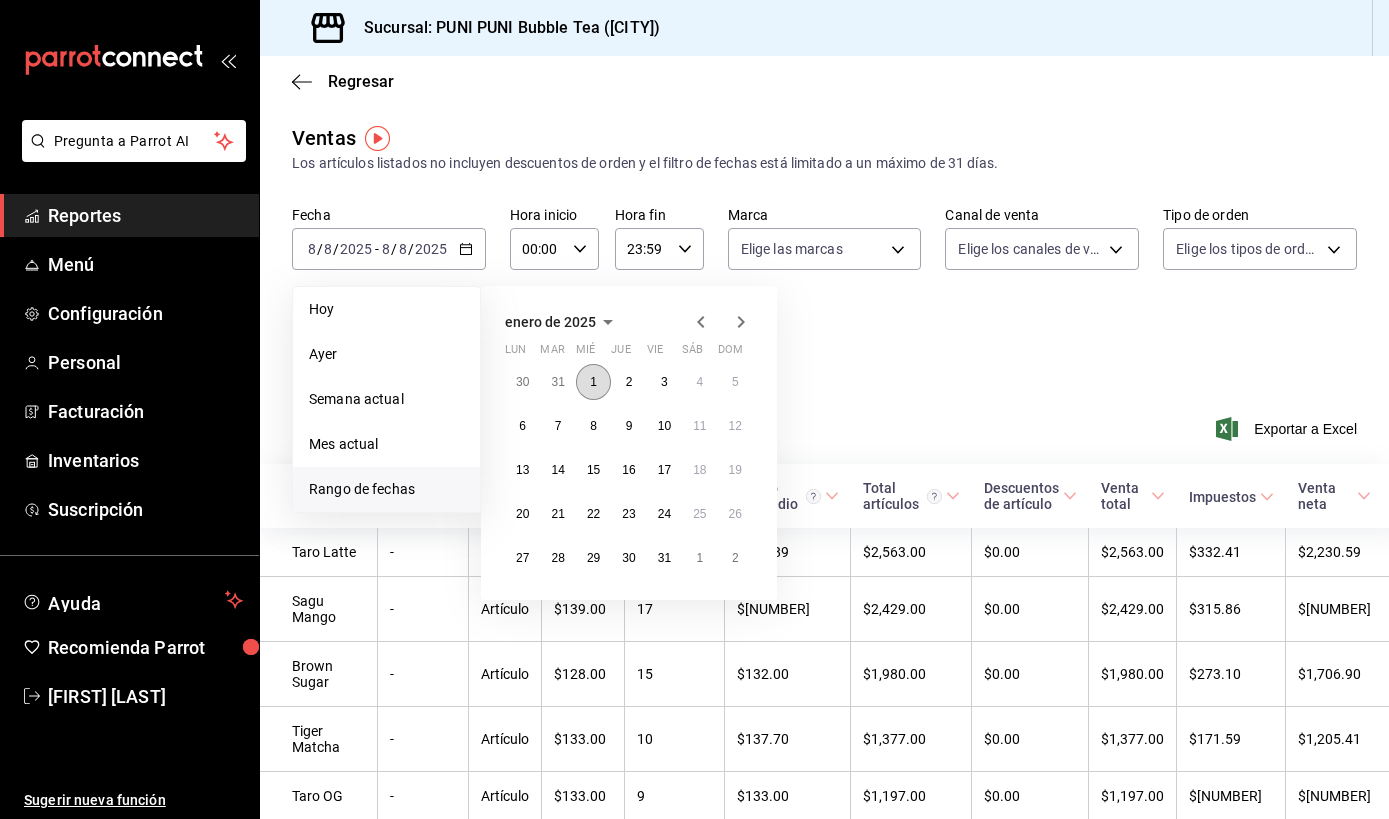 click on "1" at bounding box center (593, 382) 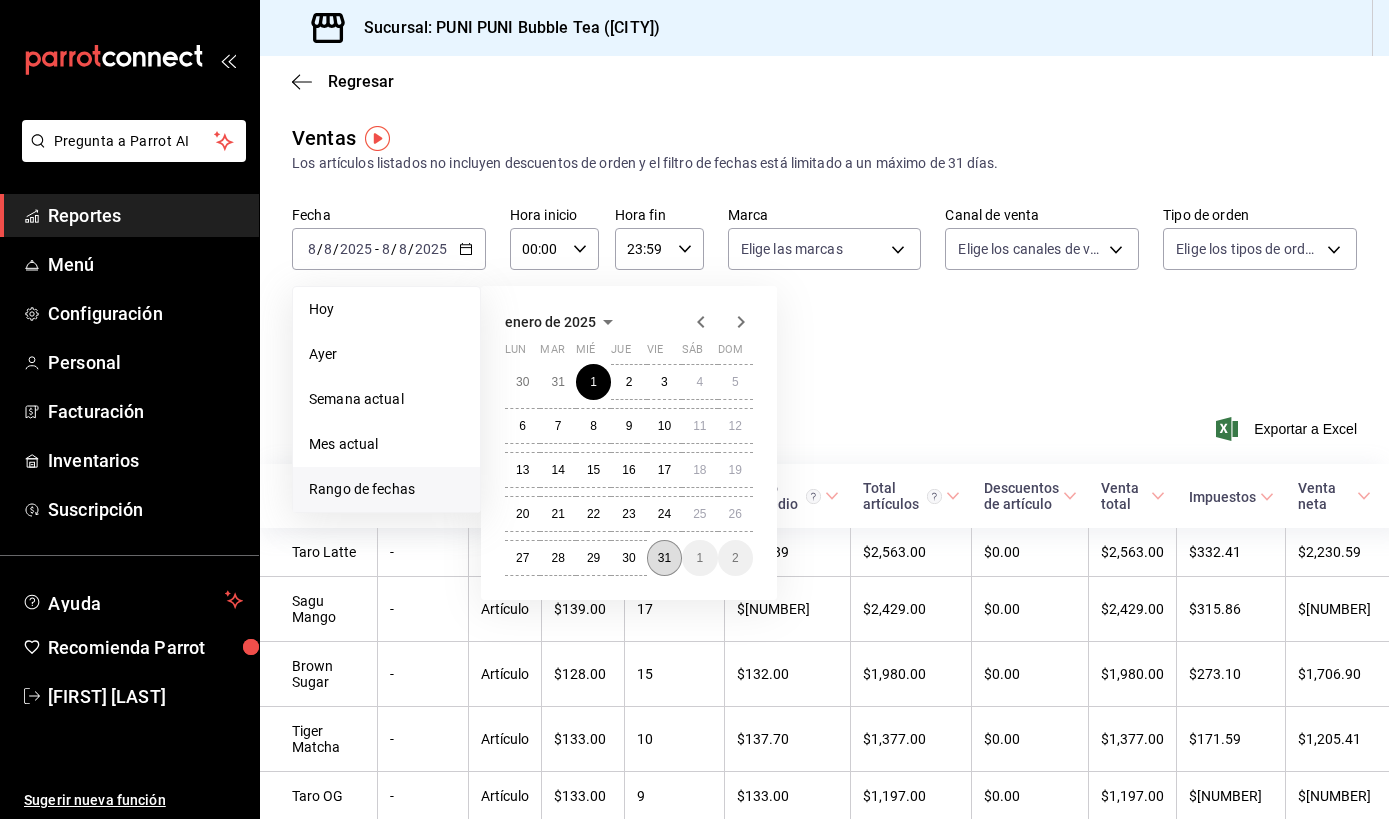 click on "31" at bounding box center (664, 558) 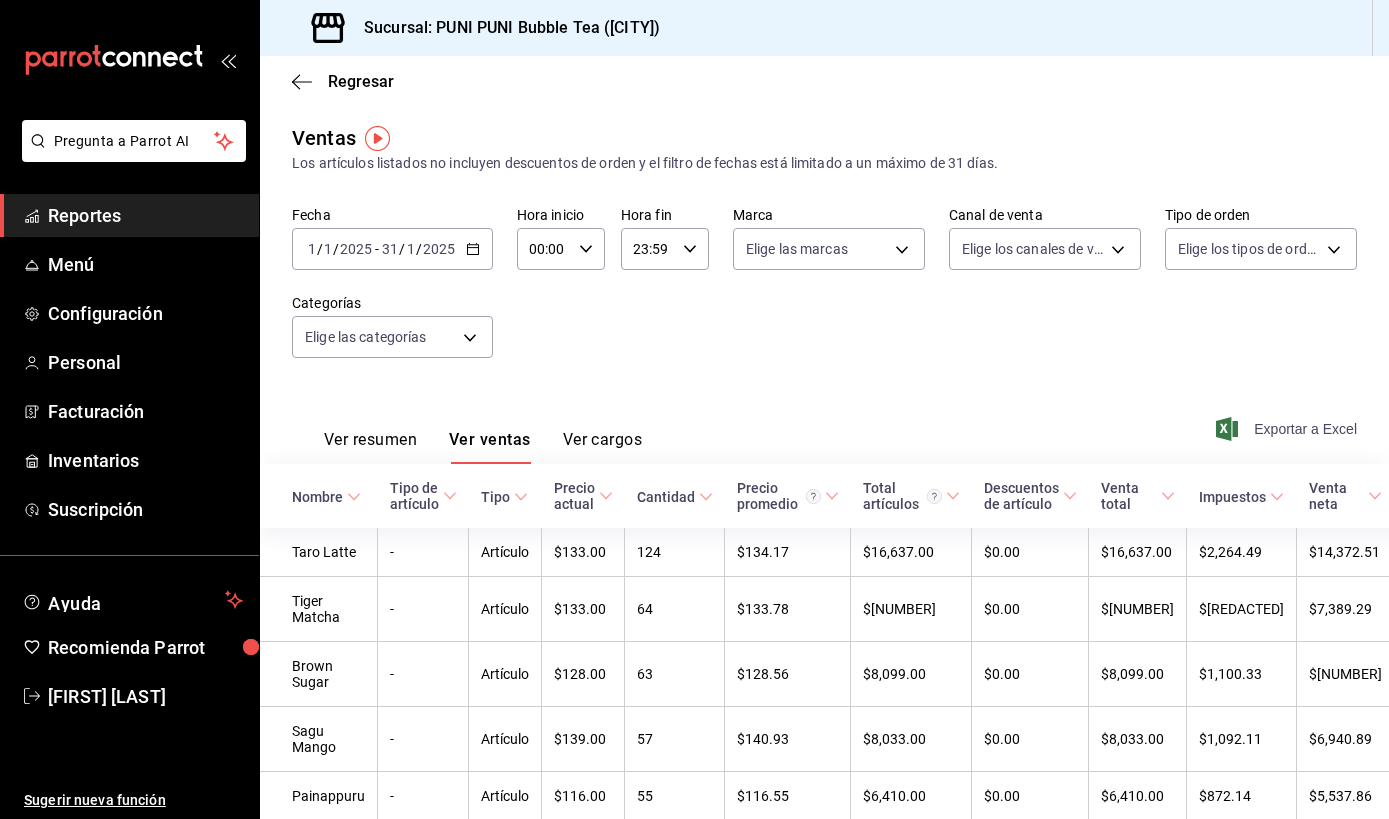 click on "Exportar a Excel" at bounding box center [1288, 429] 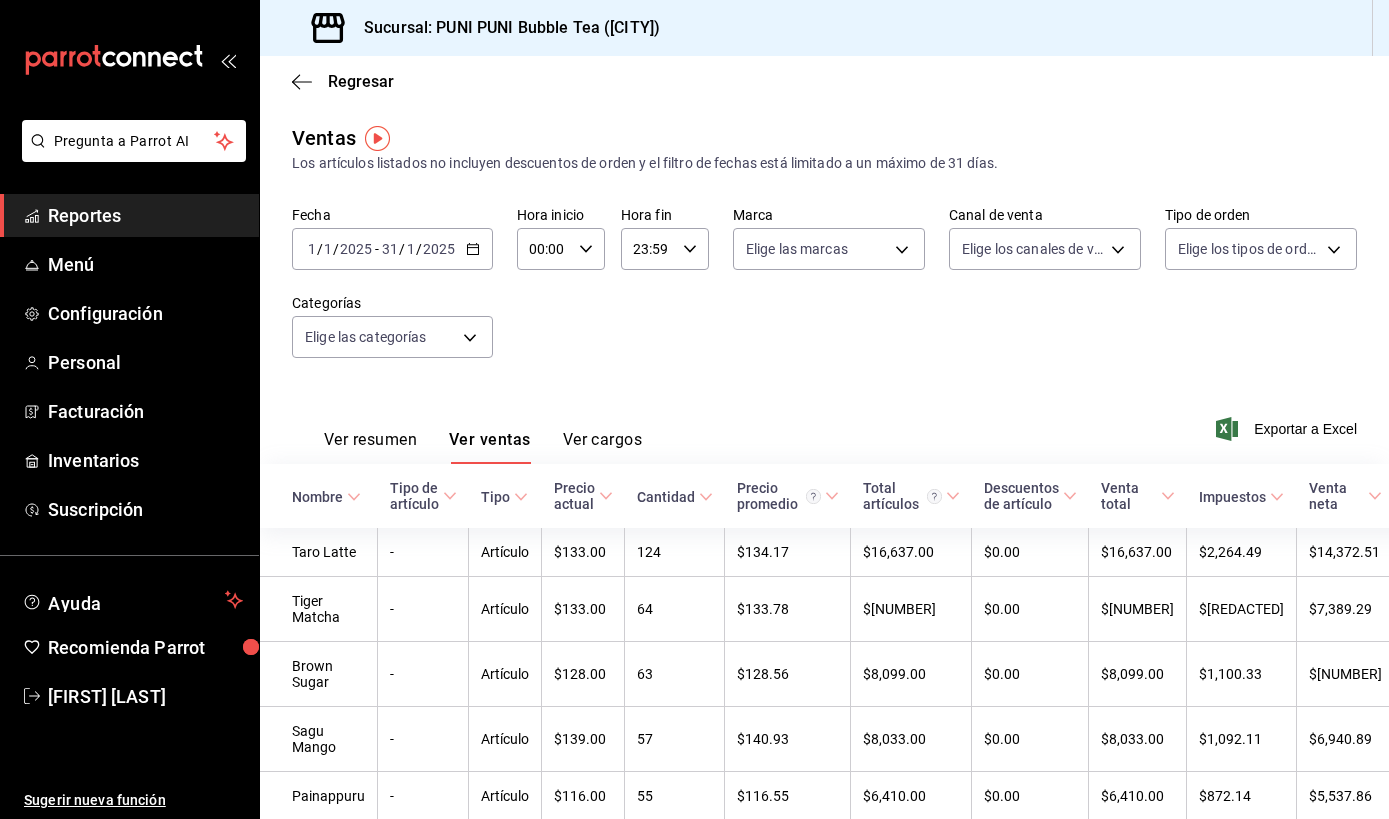 click on "Fecha [DATE] [DATE] - [DATE] [DATE]" at bounding box center [392, 249] 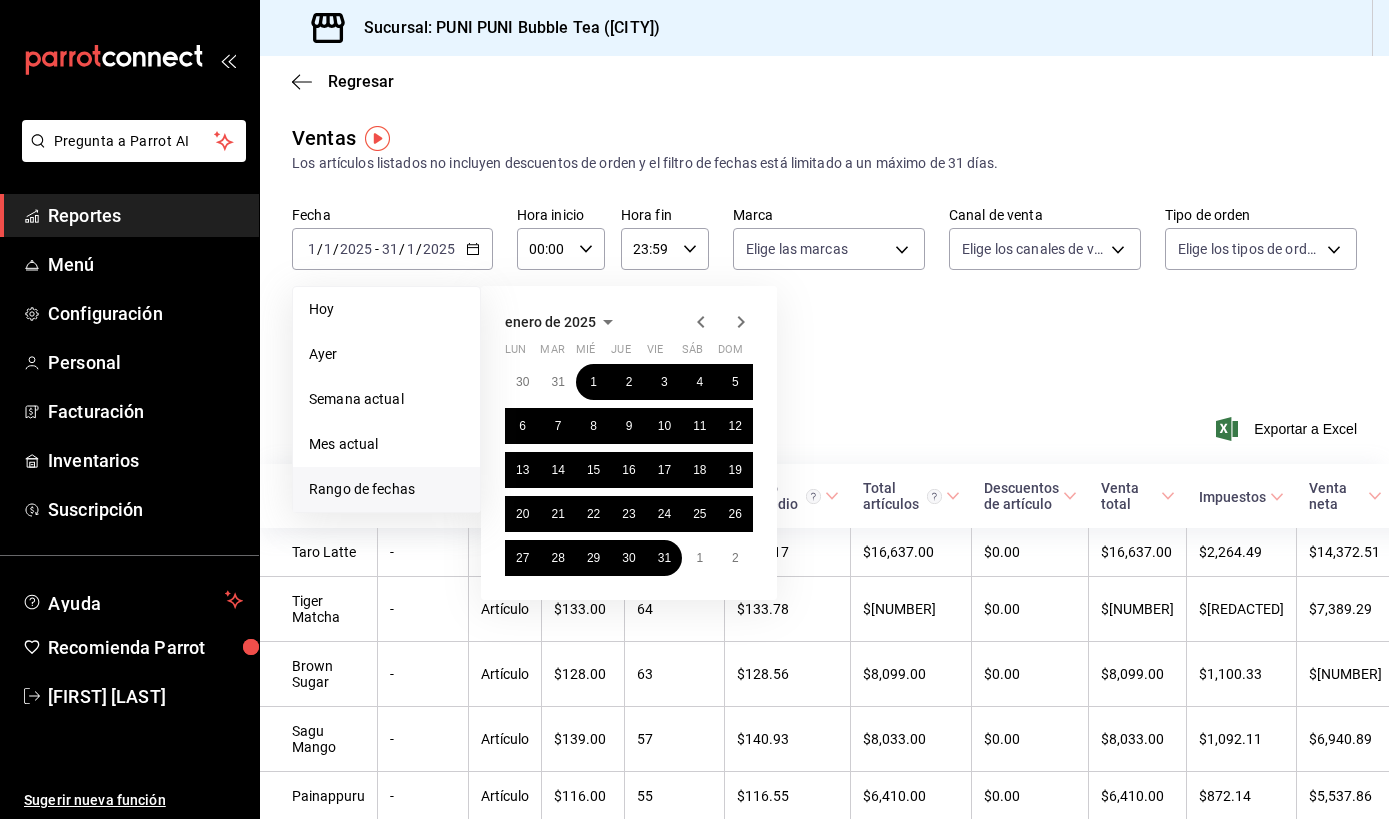 click 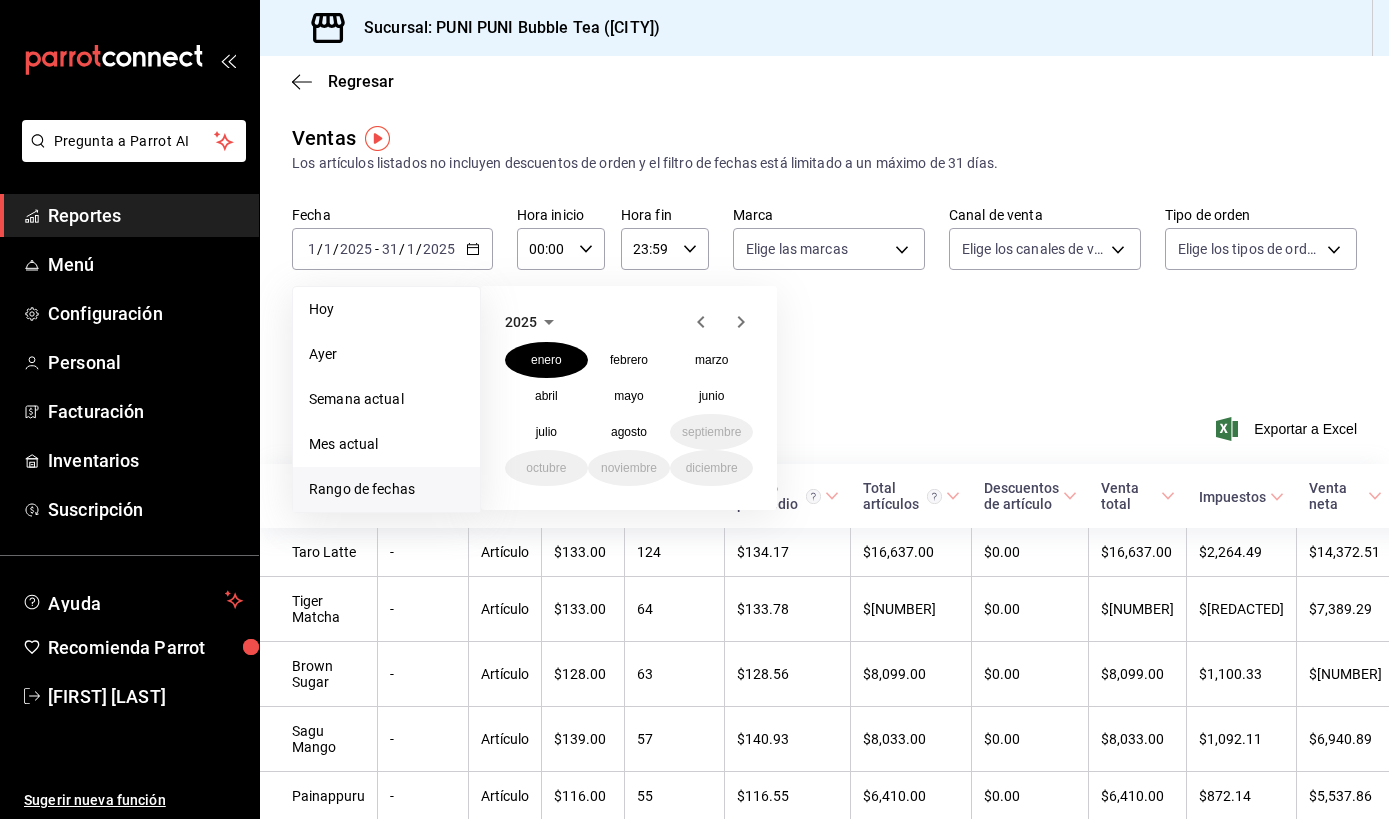 click on "enero febrero marzo abril mayo junio julio agosto septiembre octubre noviembre diciembre" at bounding box center (629, 414) 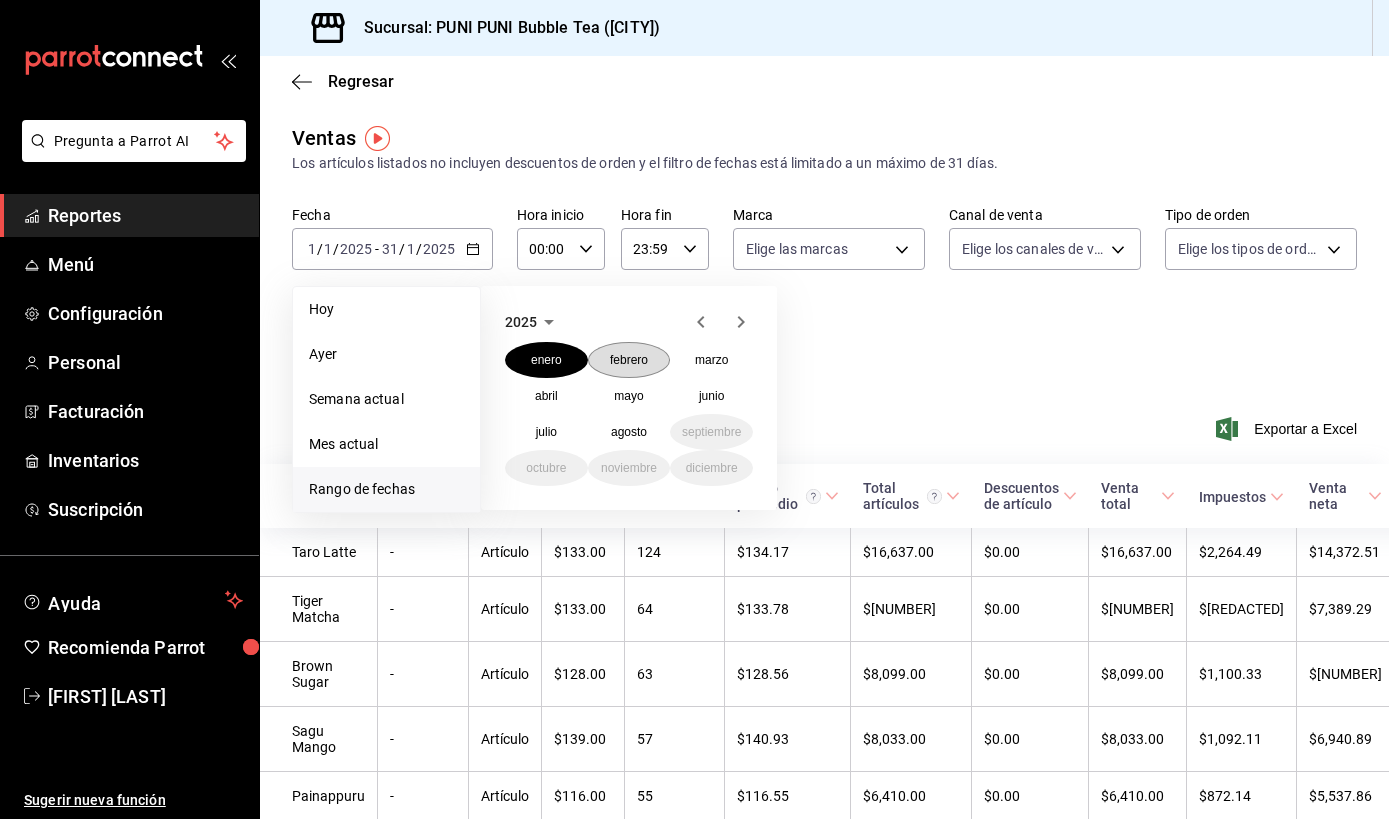 click on "febrero" at bounding box center [629, 360] 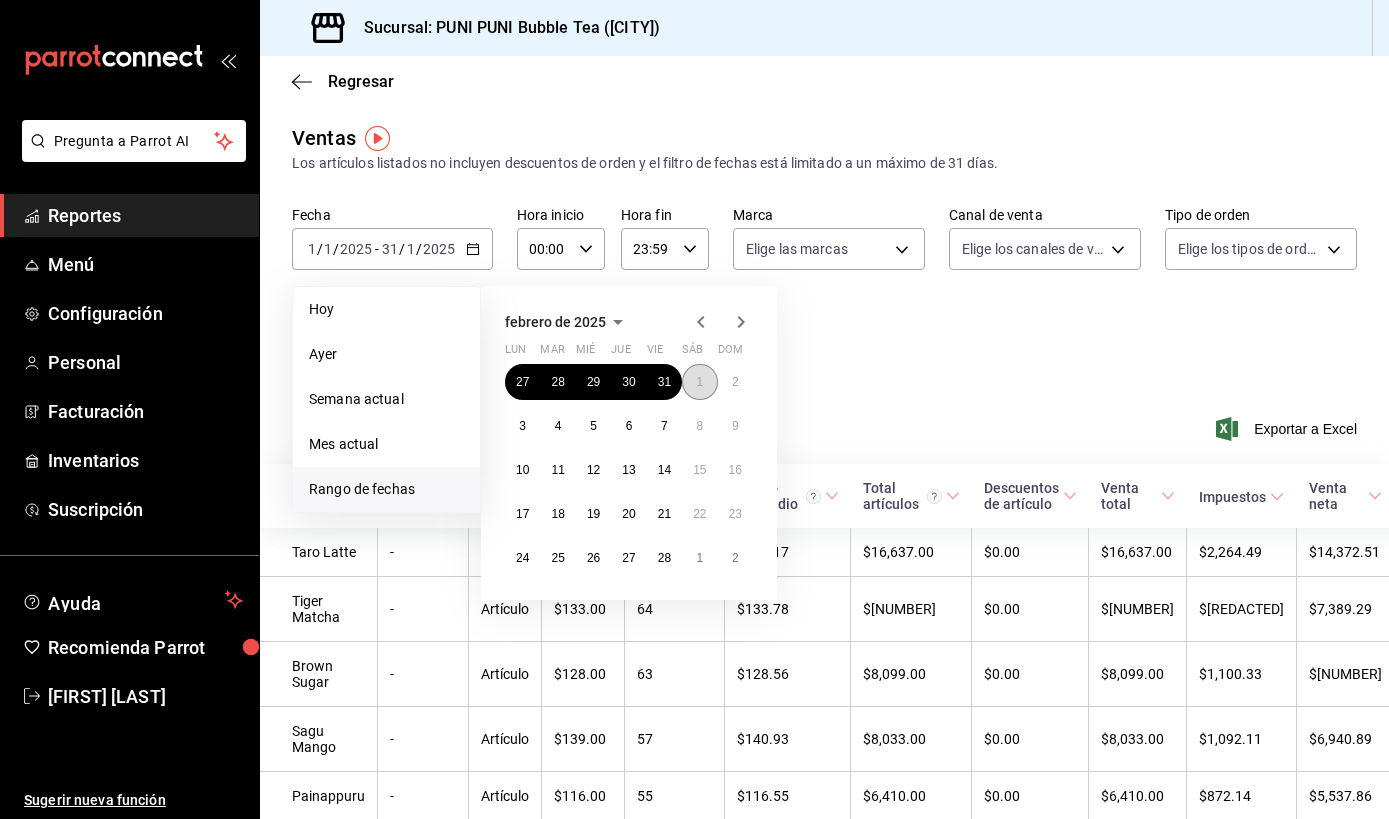 click on "1" at bounding box center [699, 382] 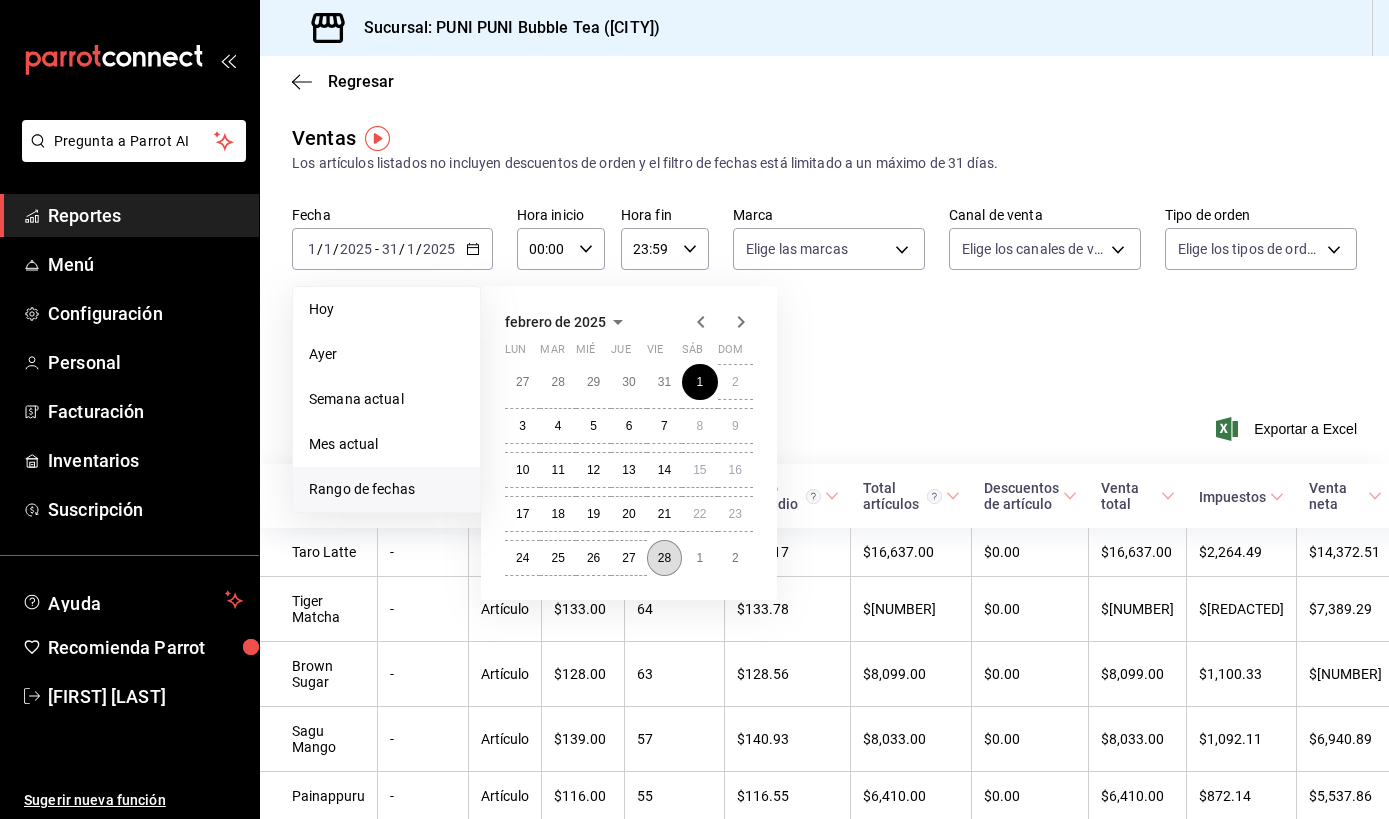 click on "28" at bounding box center (664, 558) 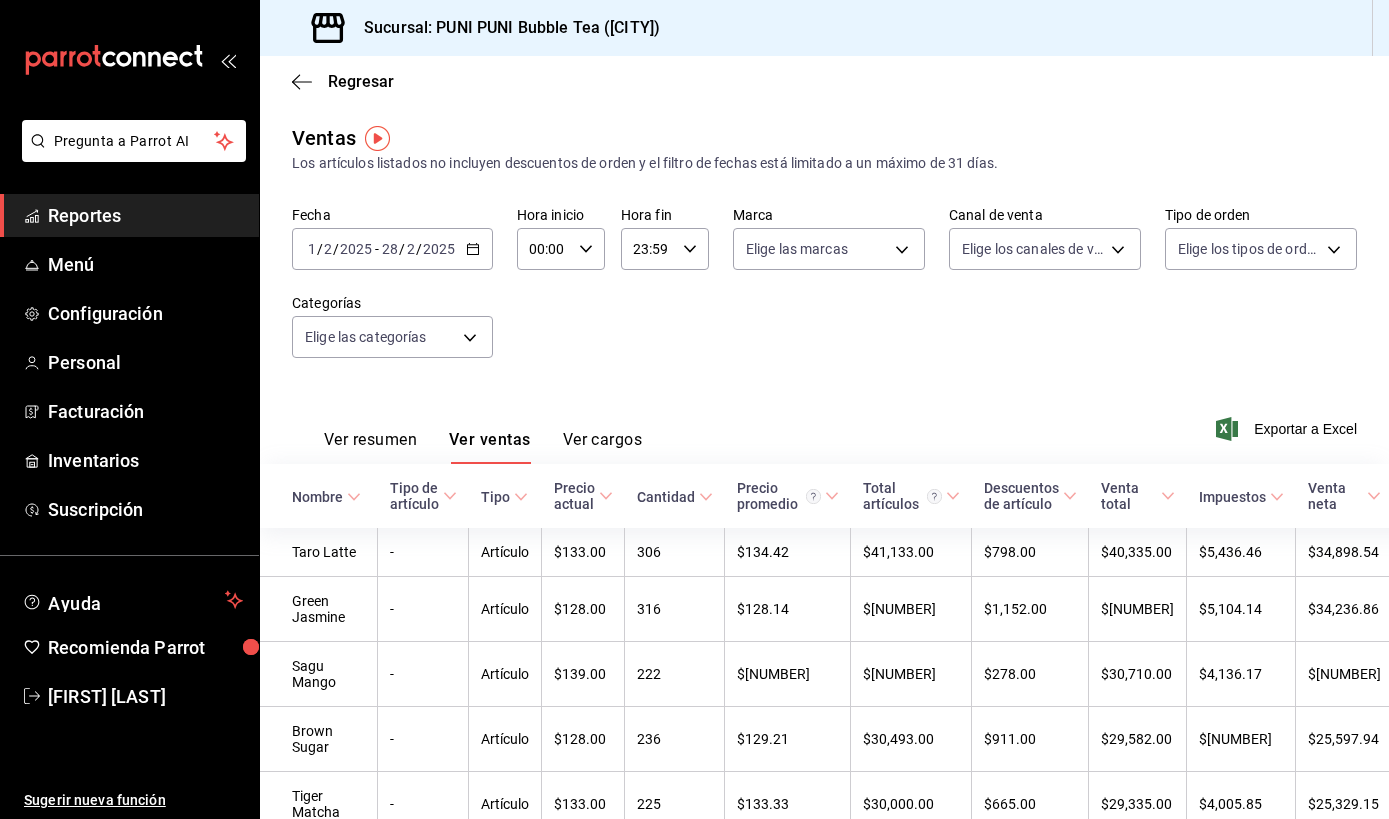 click on "Exportar a Excel" at bounding box center [1288, 429] 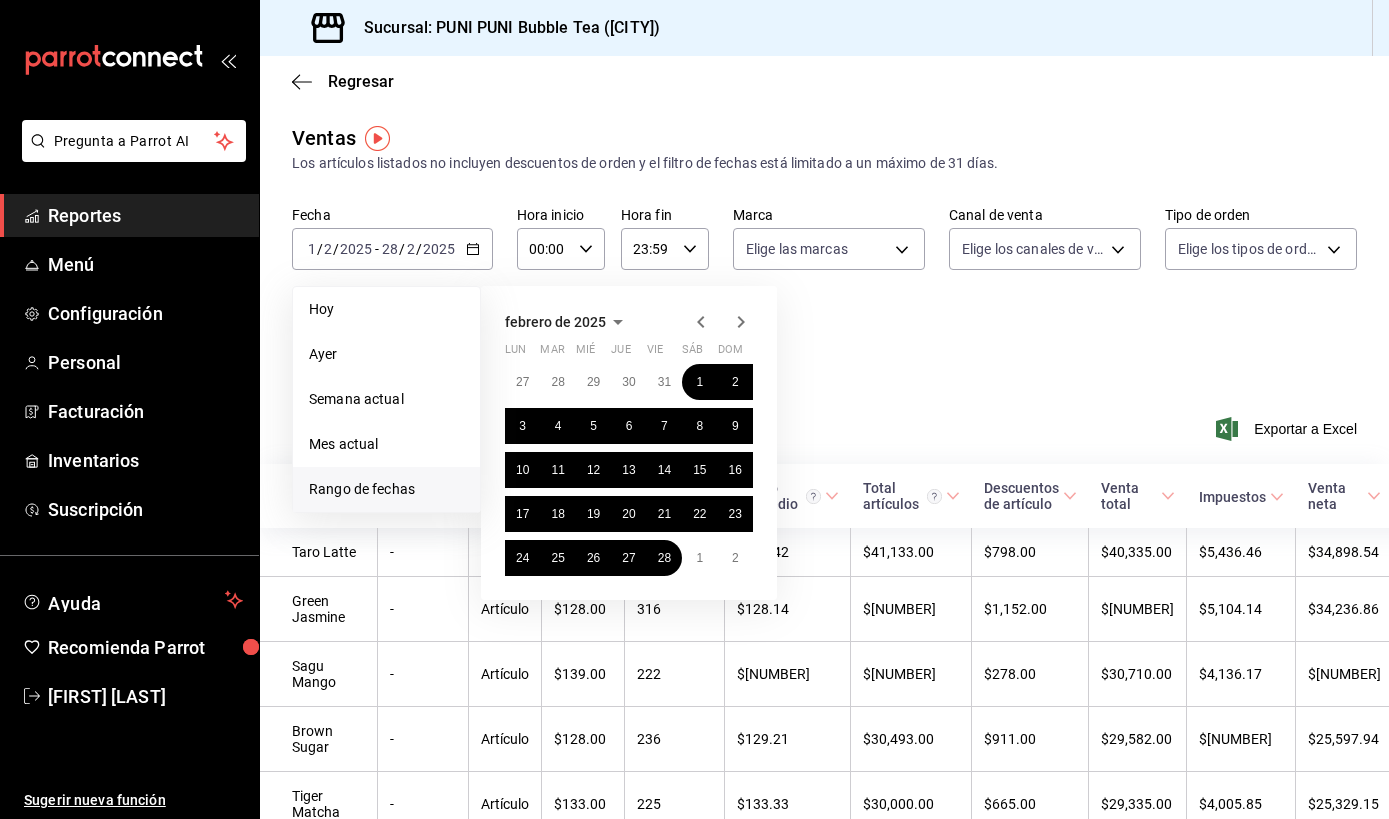 click 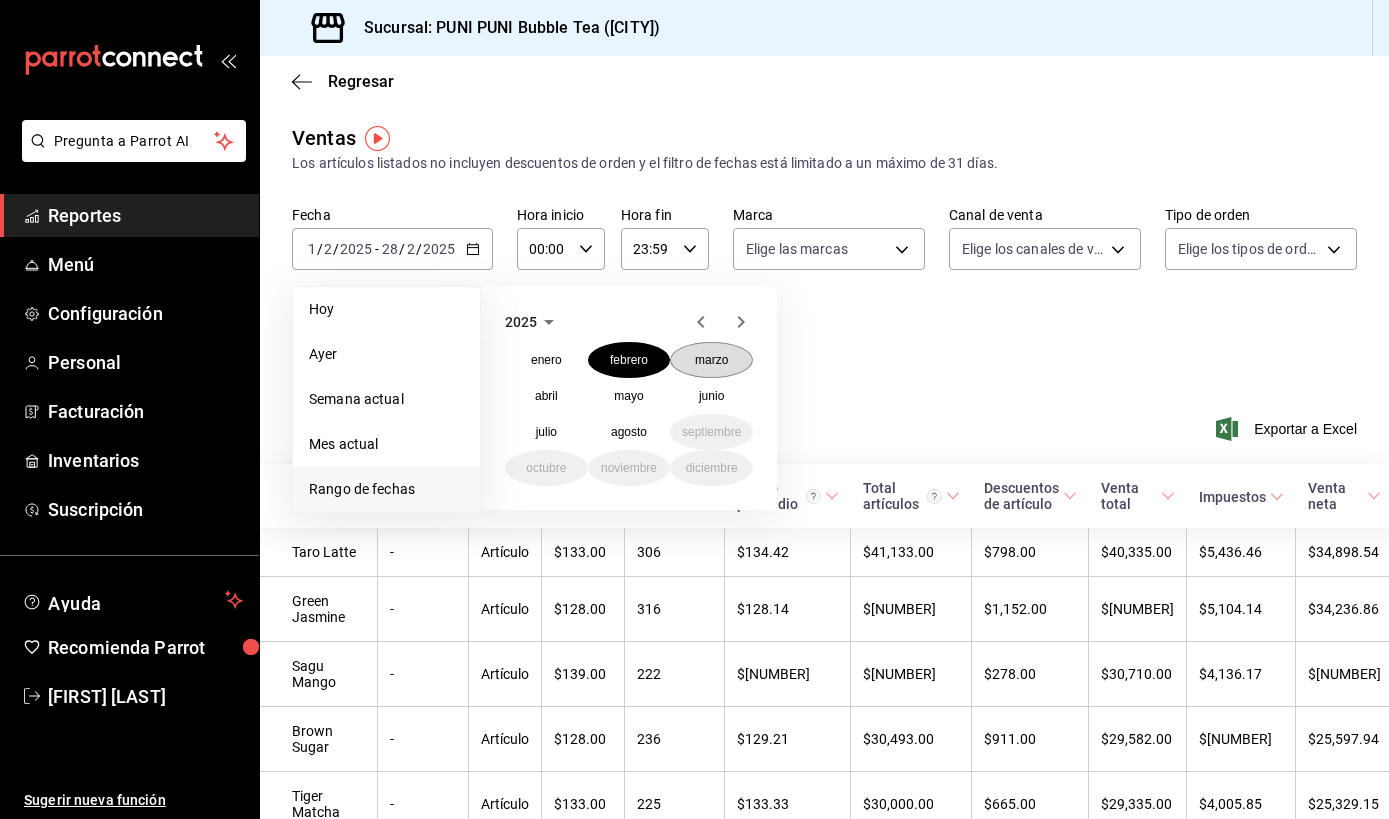 click on "marzo" at bounding box center [711, 360] 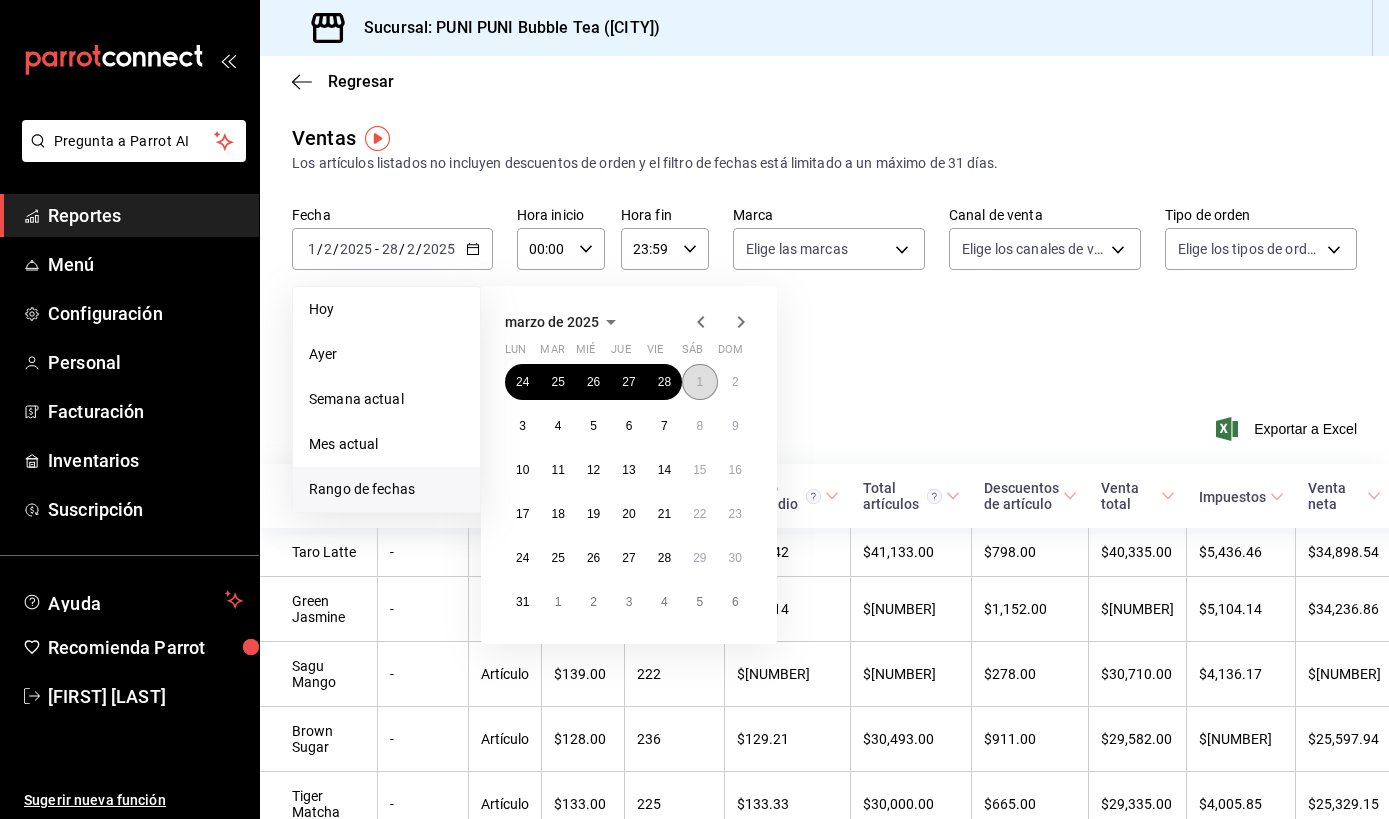 click on "1" at bounding box center [699, 382] 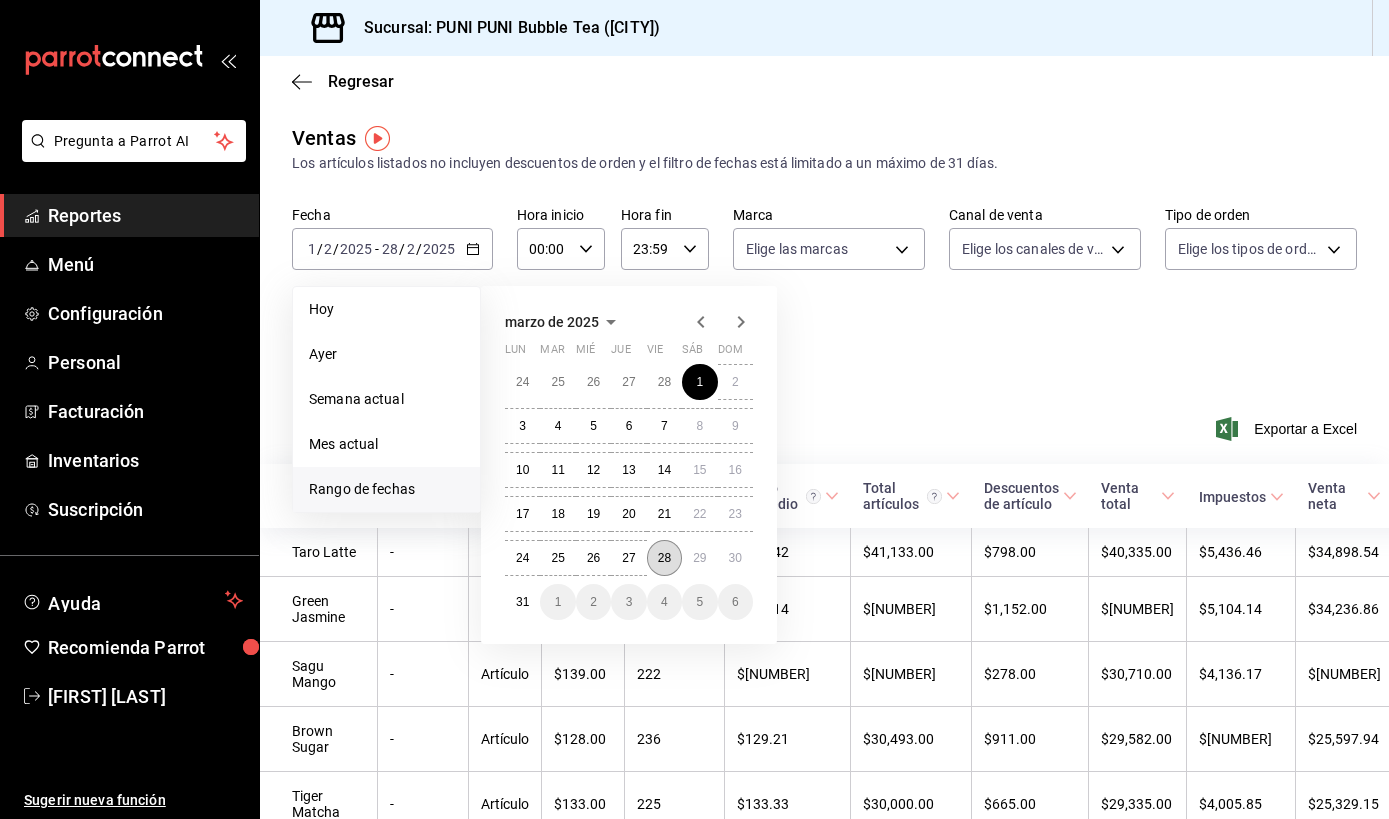 click on "28" at bounding box center (664, 558) 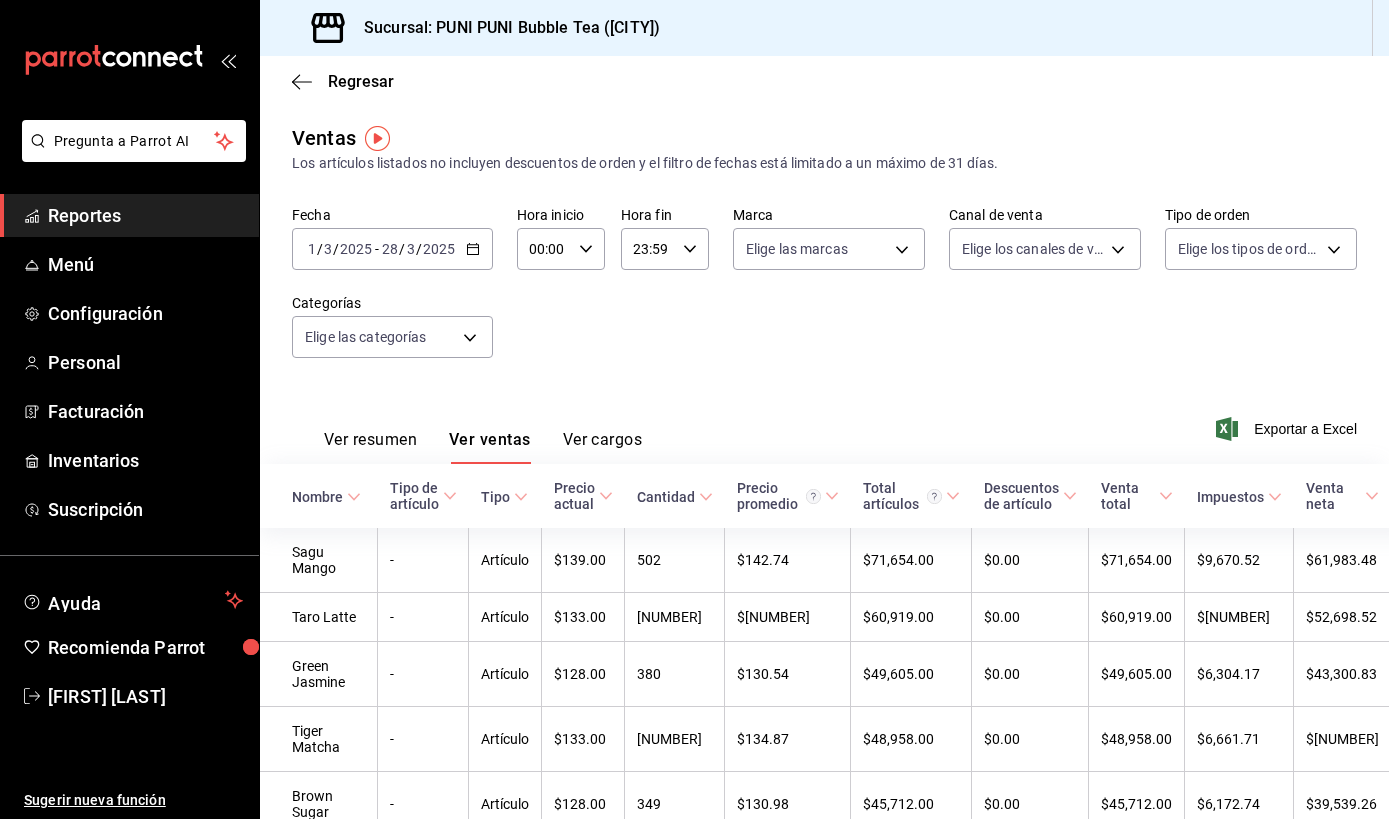 click 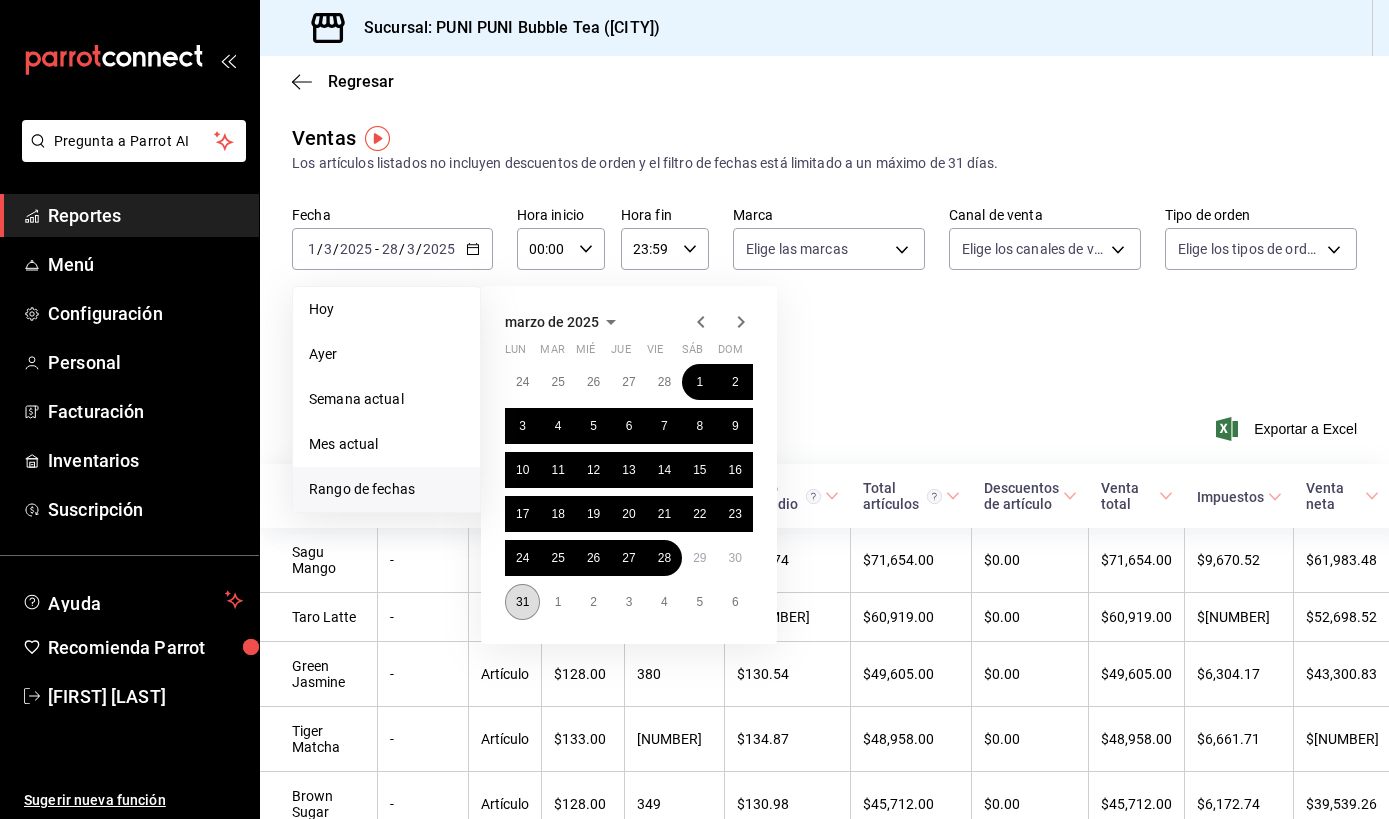 click on "31" at bounding box center (522, 602) 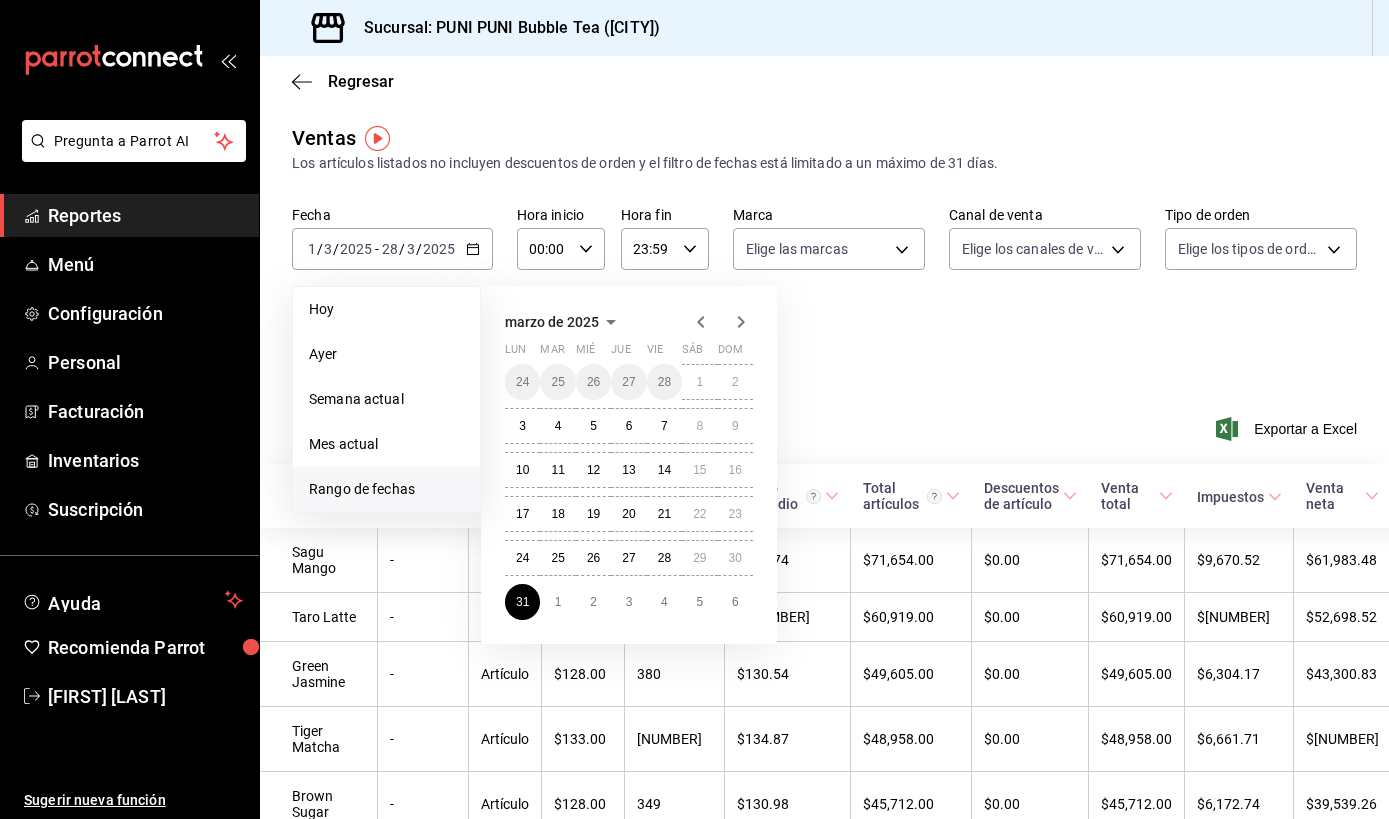 click on "24 25 26 27 28 1 2 3 4 5 6 7 8 9 10 11 12 13 14 15 16 17 18 19 20 21 22 23 24 25 26 27 28 29 30 31 1 2 3 4 5 6" at bounding box center [629, 492] 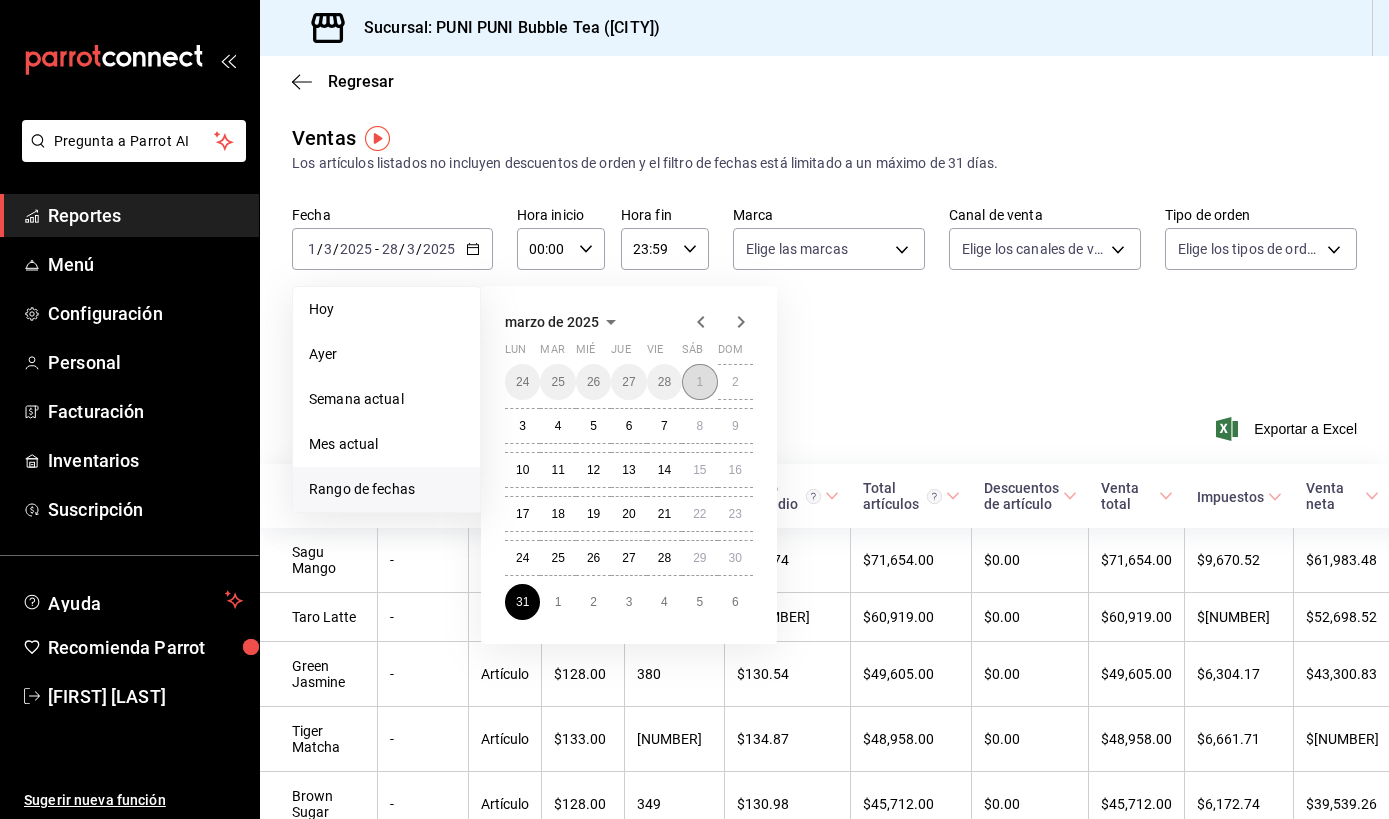 click on "1" at bounding box center [699, 382] 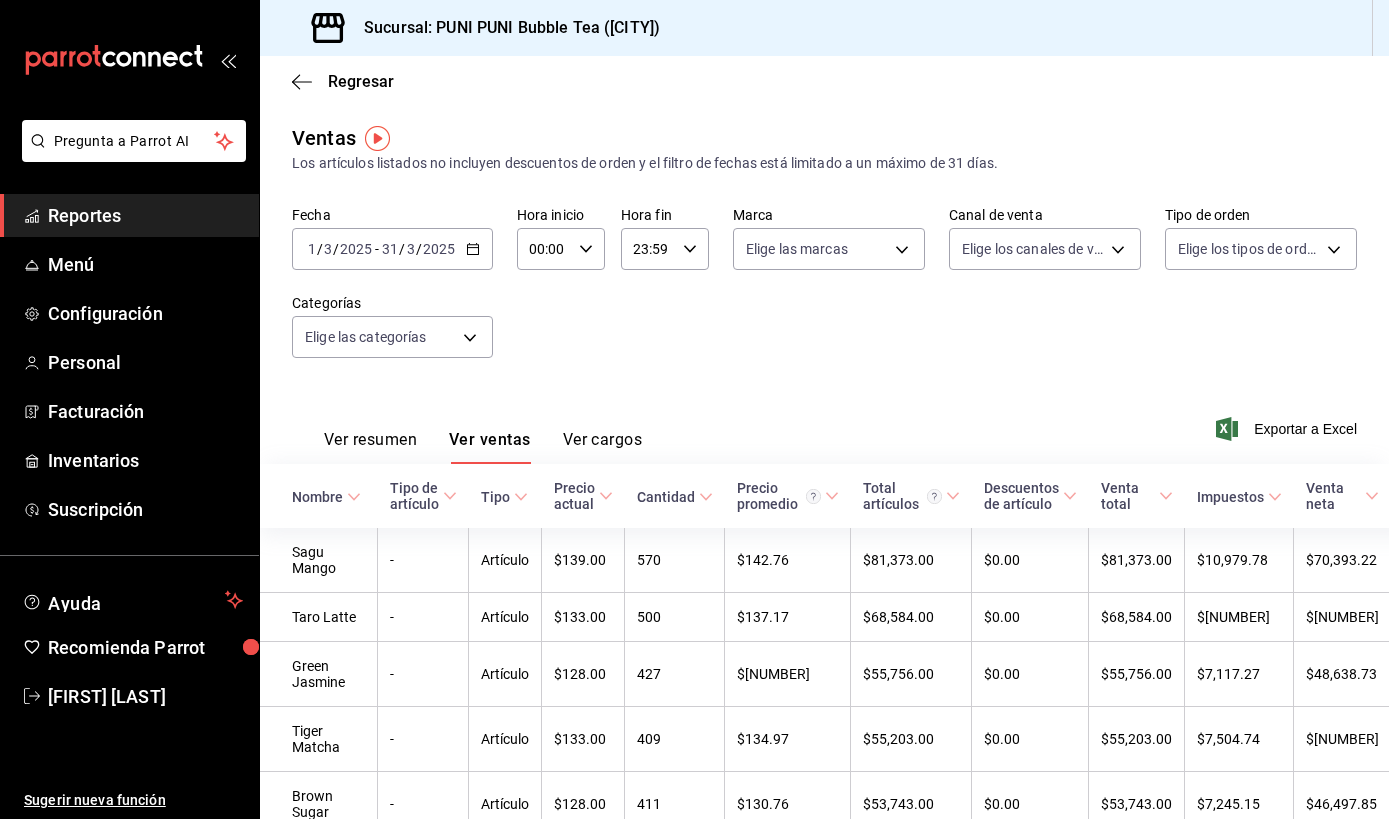 click 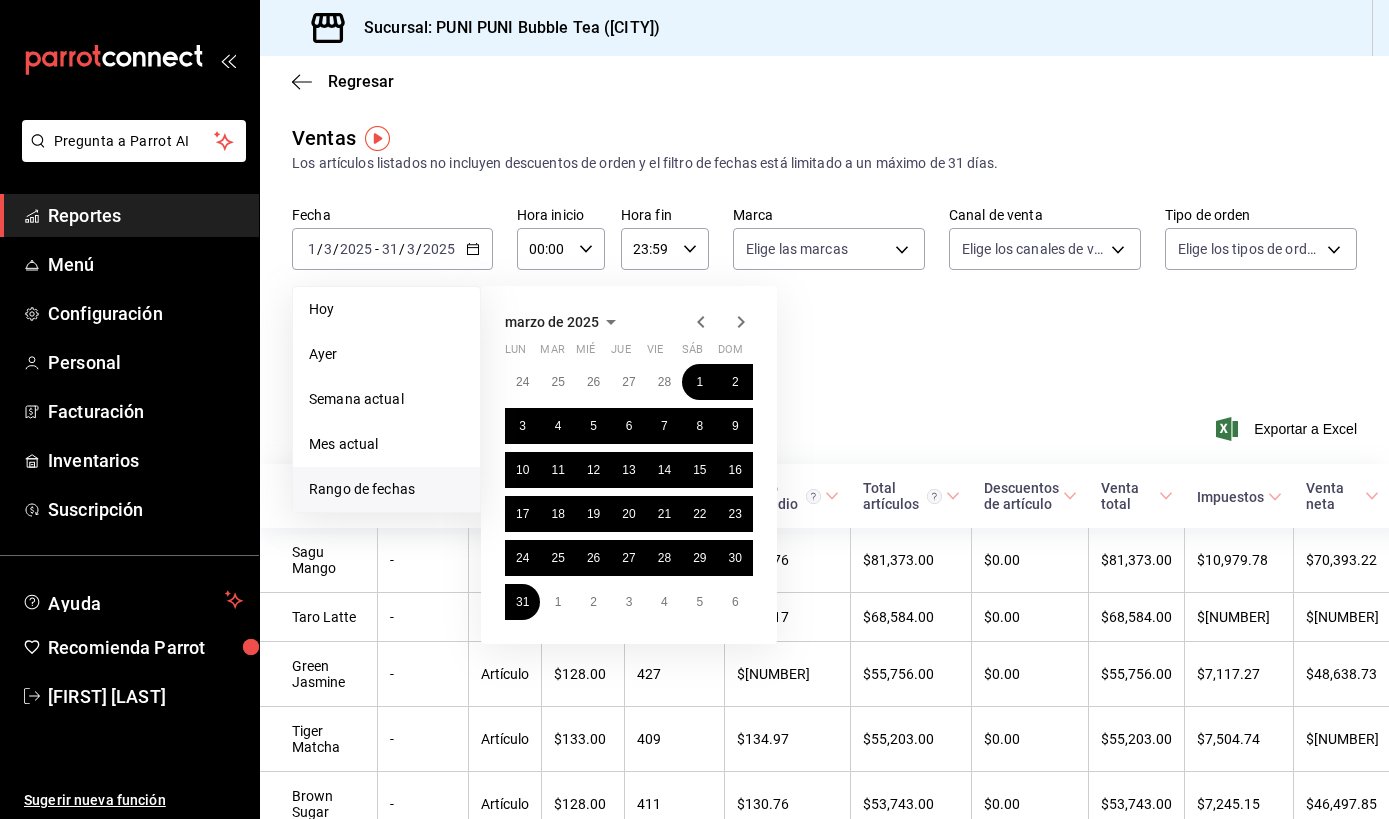 click on "Fecha 2025-03-01 1 / 3 / 2025 - 2025-03-31 31 / 3 / 2025 Hoy Ayer Semana actual Mes actual Rango de fechas marzo de 2025 lun mar mié jue vie sáb dom 24 25 26 27 28 1 2 3 4 5 6 7 8 9 10 11 12 13 14 15 16 17 18 19 20 21 22 23 24 25 26 27 28 29 30 31 1 2 3 4 5 6 Hora inicio 00:00 Hora inicio Hora fin 23:59 Hora fin Marca Elige las marcas Canal de venta Elige los canales de venta Tipo de orden Elige los tipos de orden Categorías Elige las categorías" at bounding box center (824, 294) 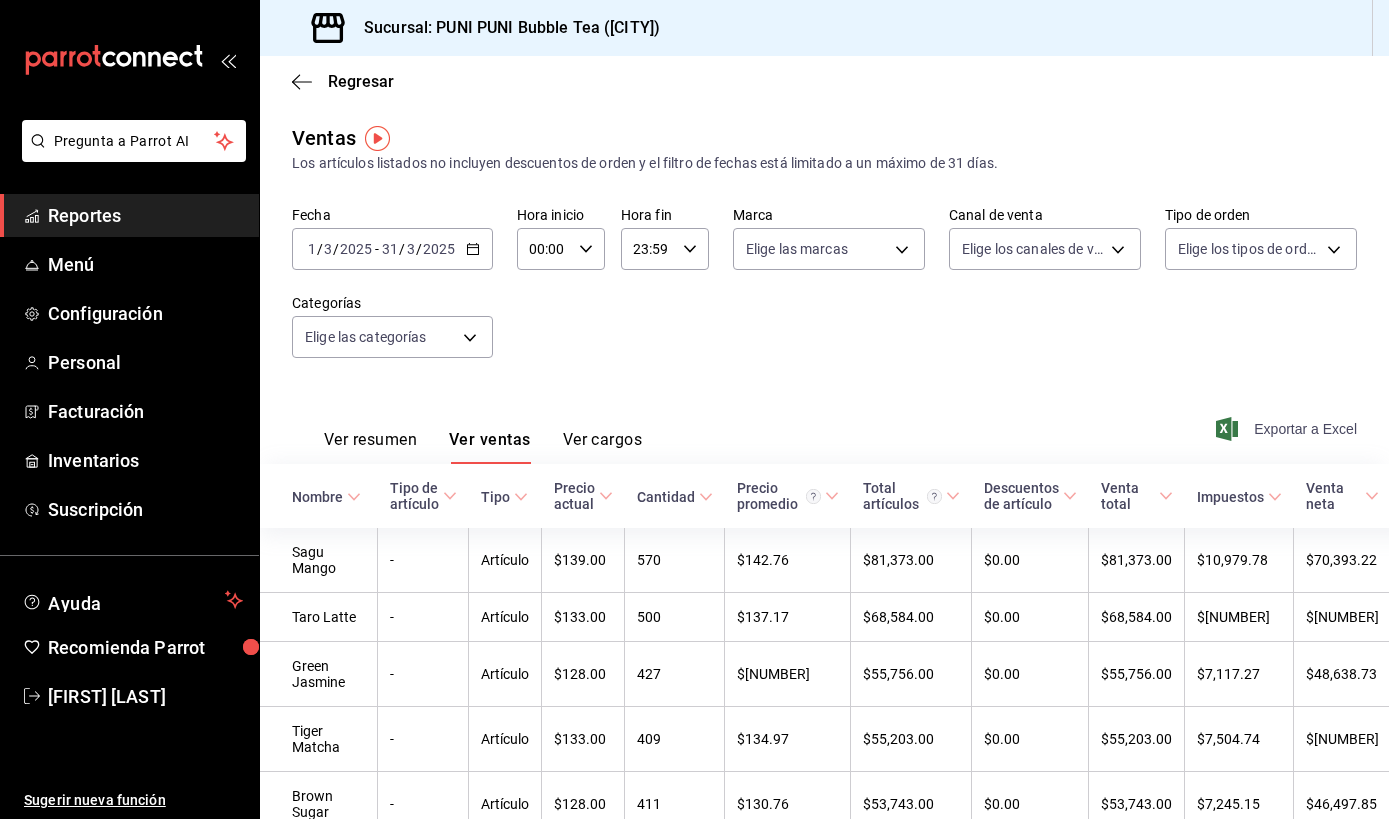click on "Exportar a Excel" at bounding box center [1288, 429] 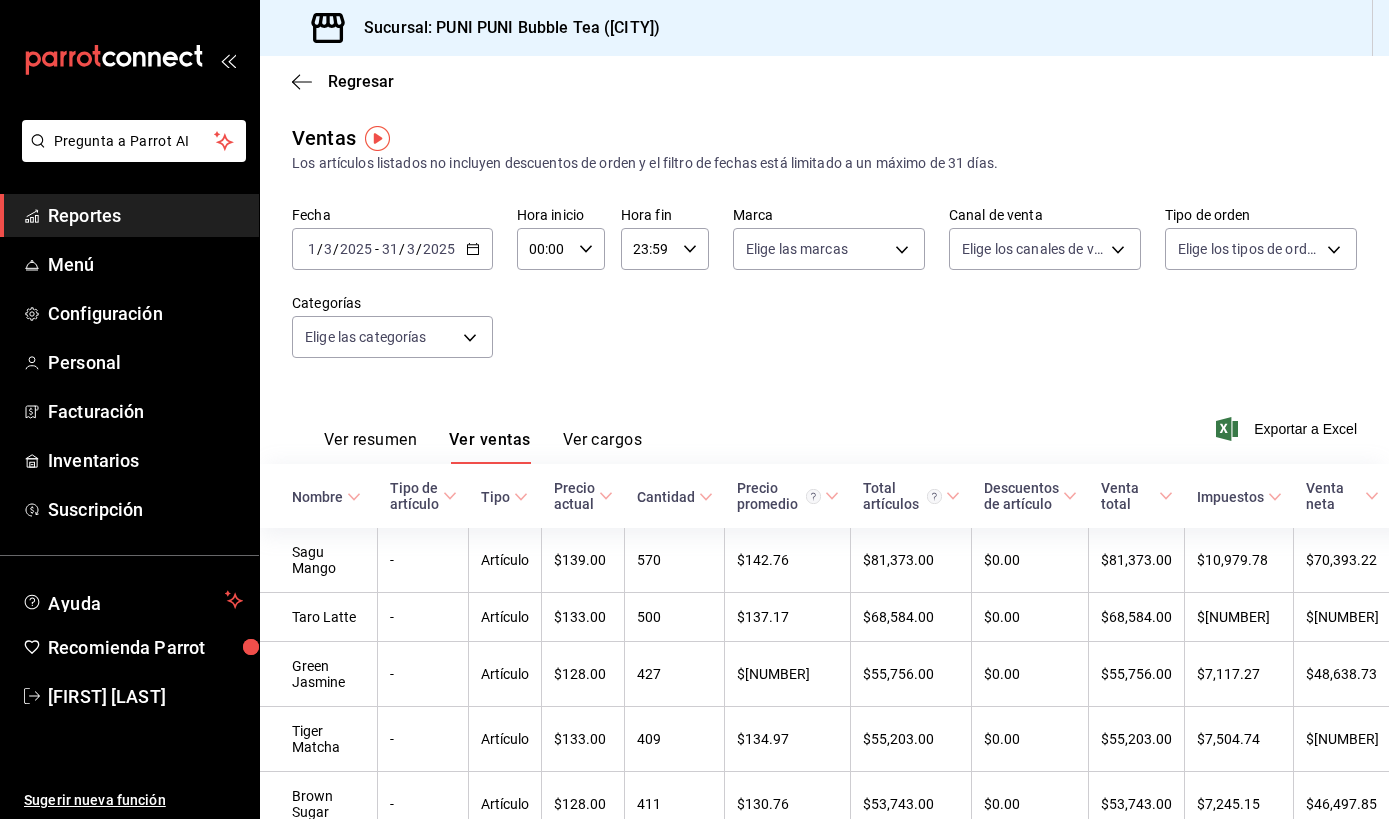 click 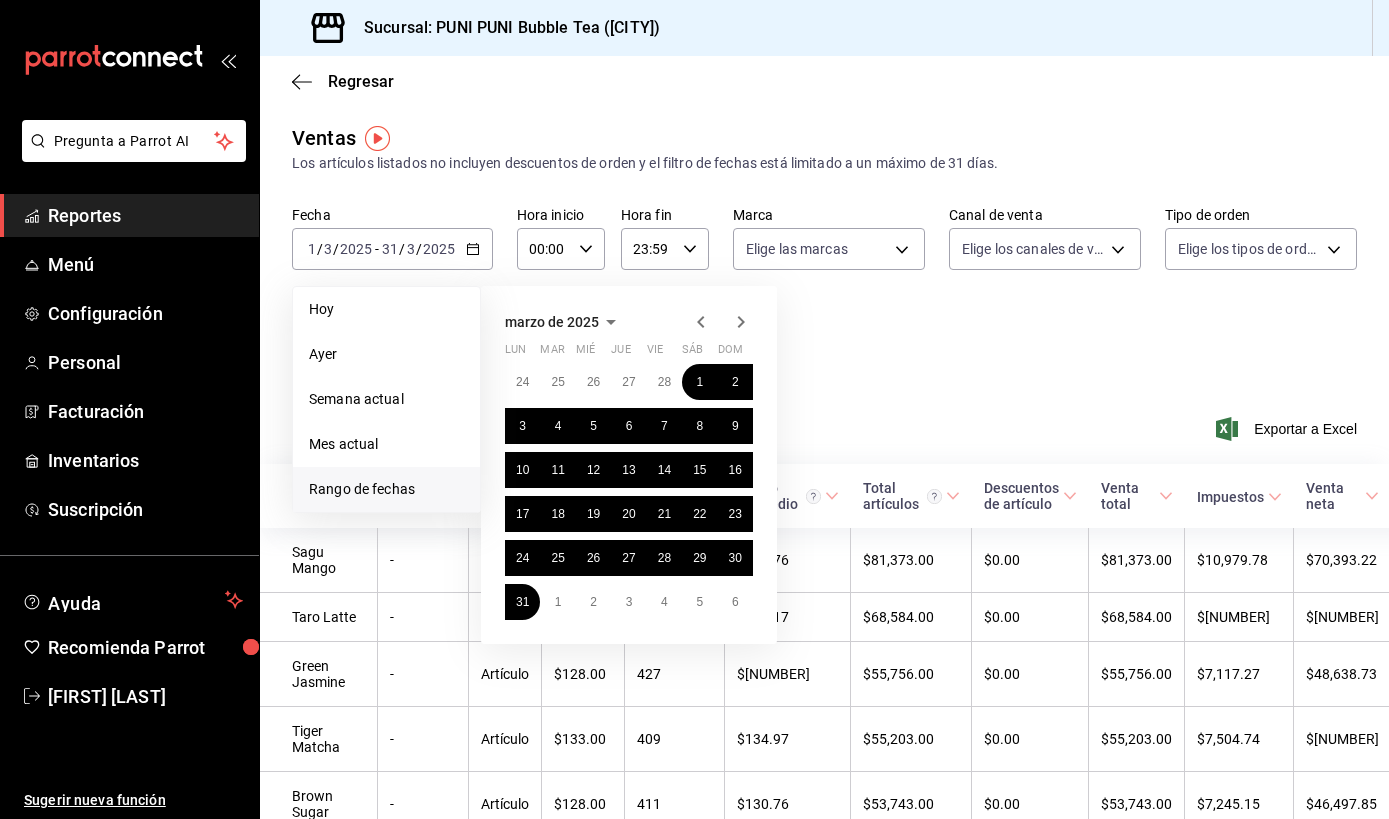 click 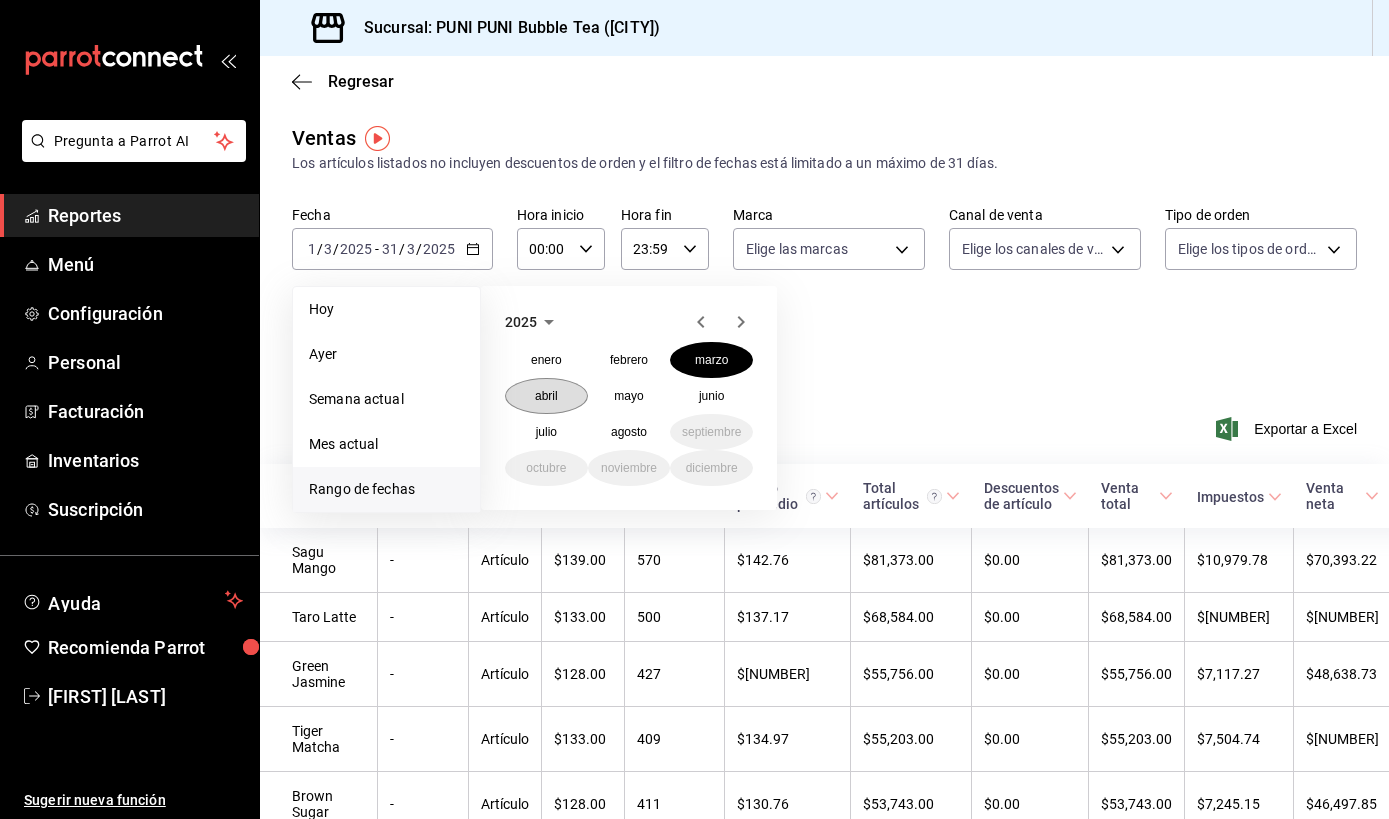 click on "abril" at bounding box center (546, 396) 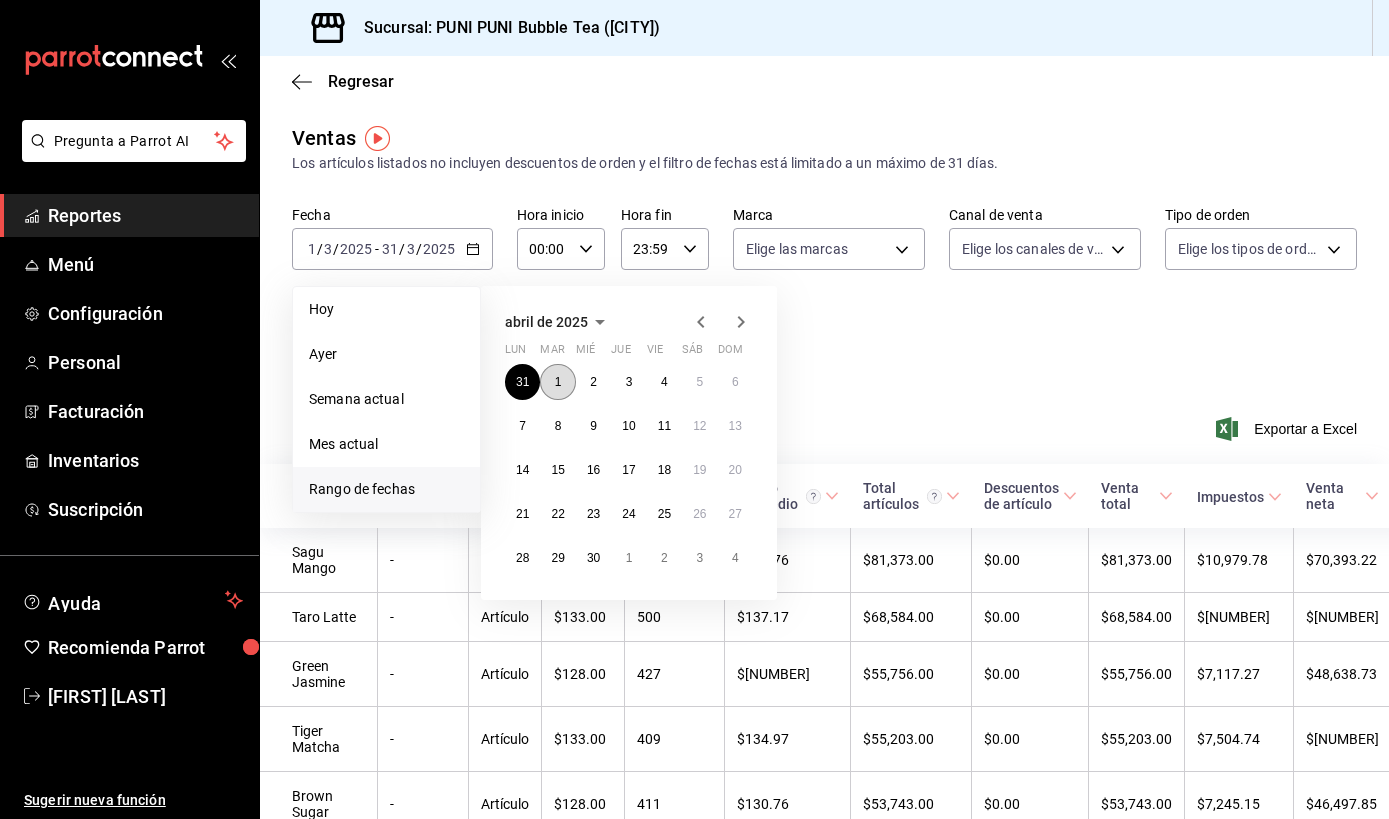 click on "1" at bounding box center [557, 382] 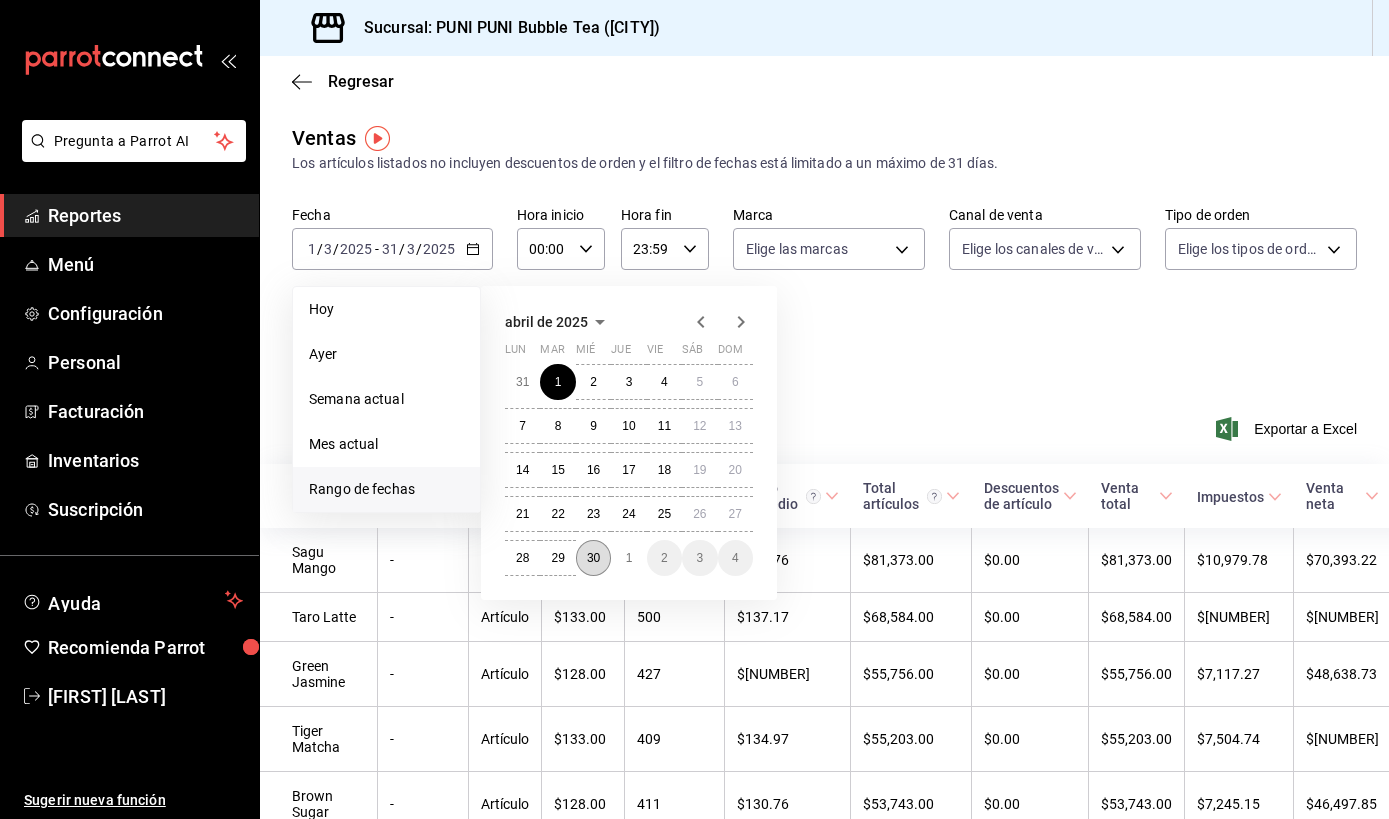 click on "30" at bounding box center (593, 558) 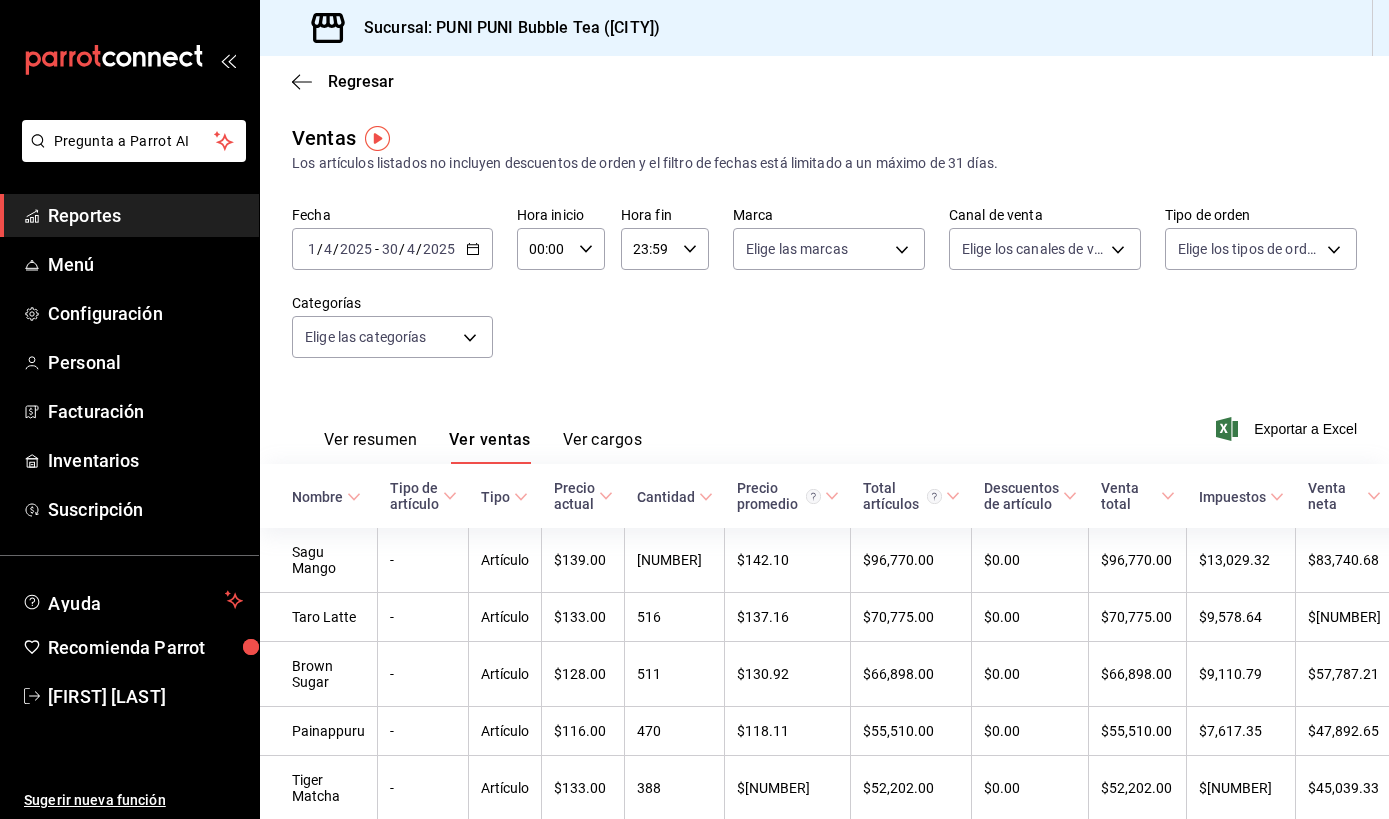 click on "Ver resumen Ver ventas Ver cargos Exportar a Excel" at bounding box center (824, 423) 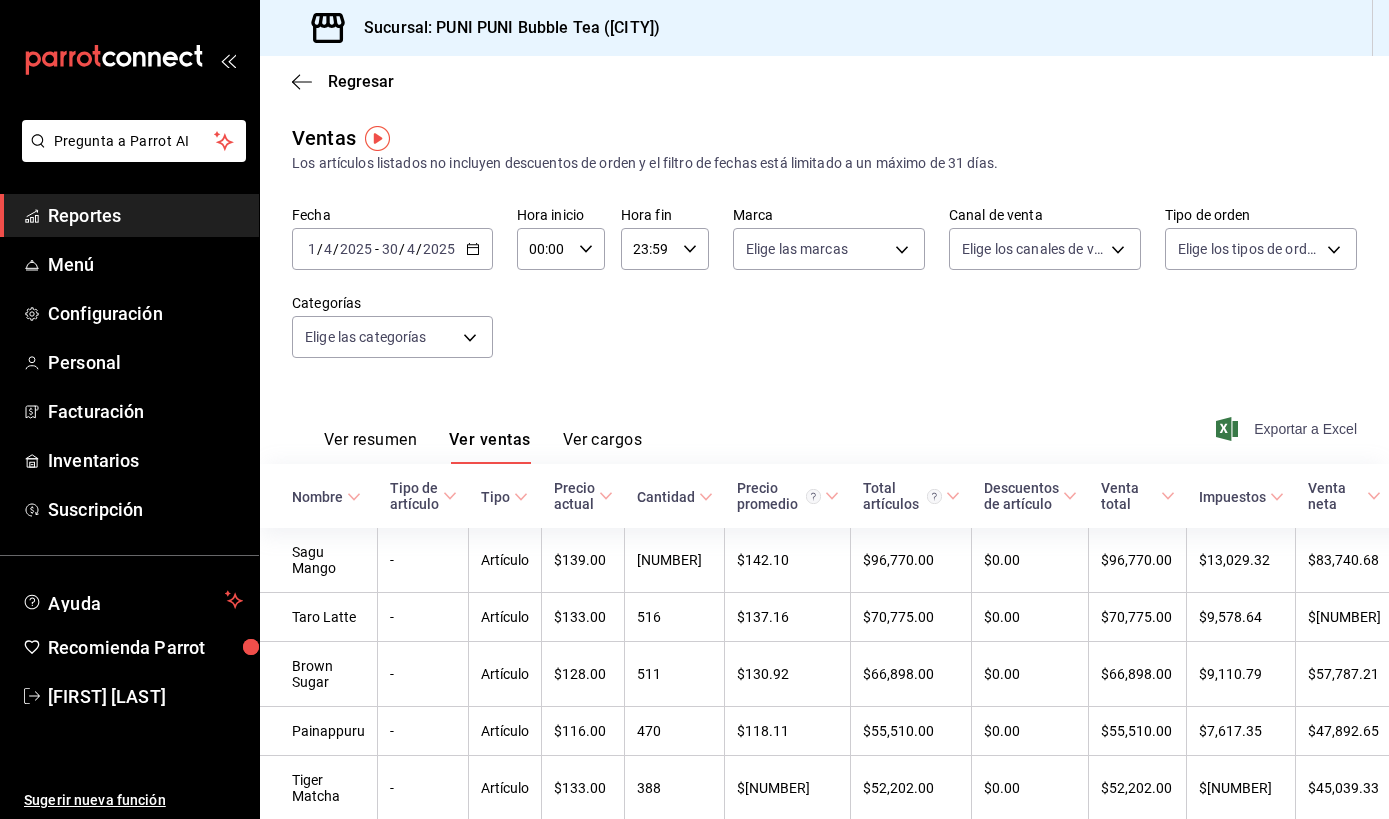 click on "Exportar a Excel" at bounding box center (1288, 429) 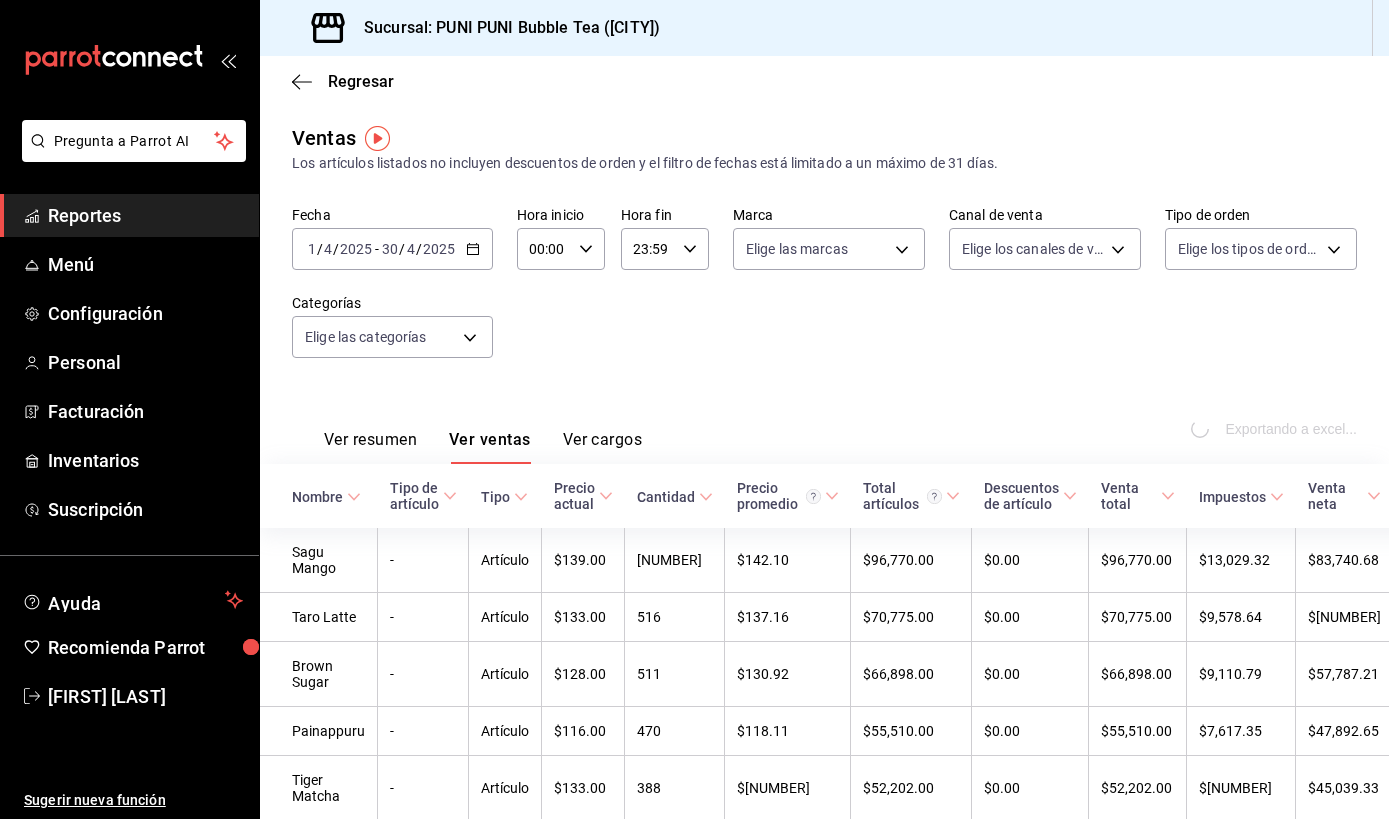click on "[DATE] [DATE] - [DATE] [DATE]" at bounding box center (392, 249) 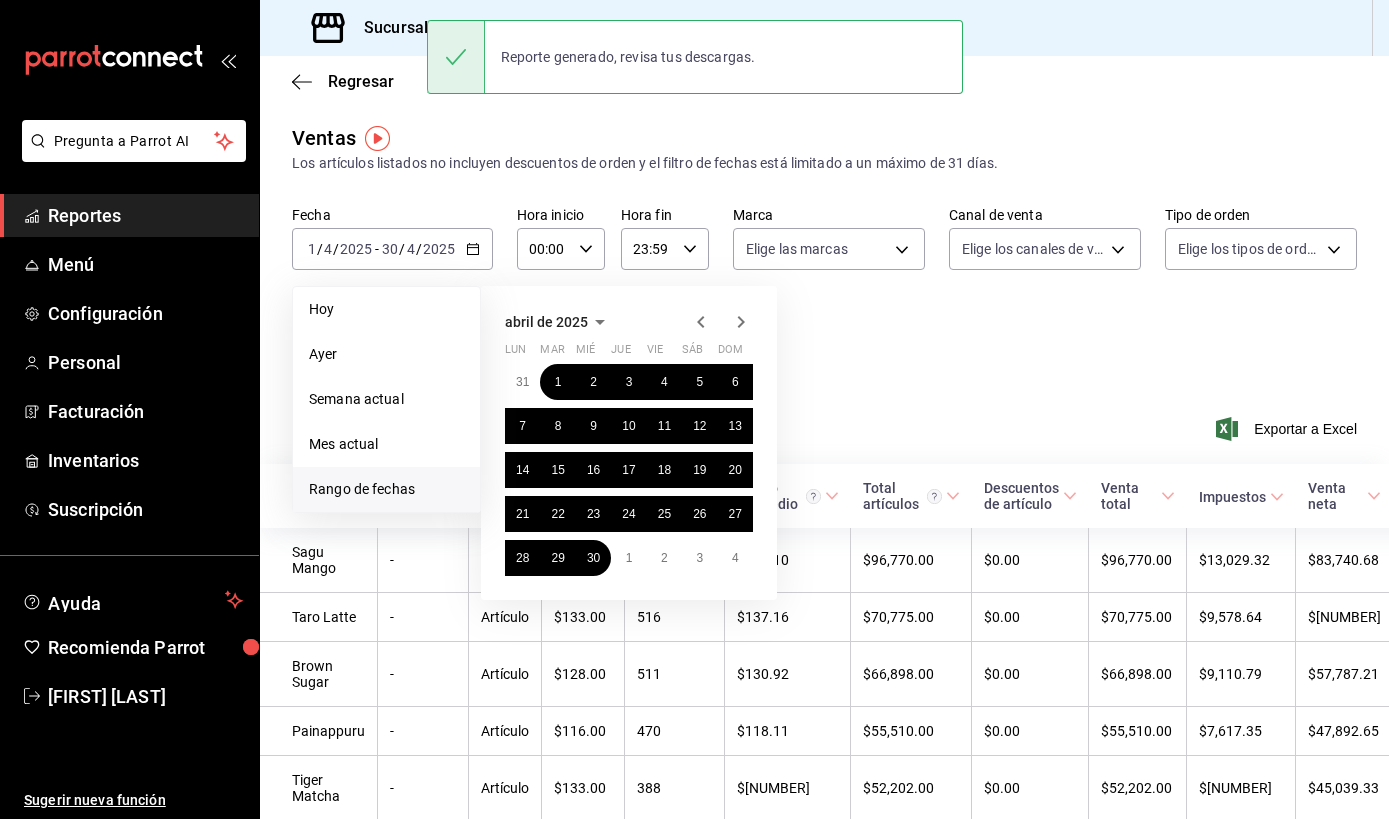 click 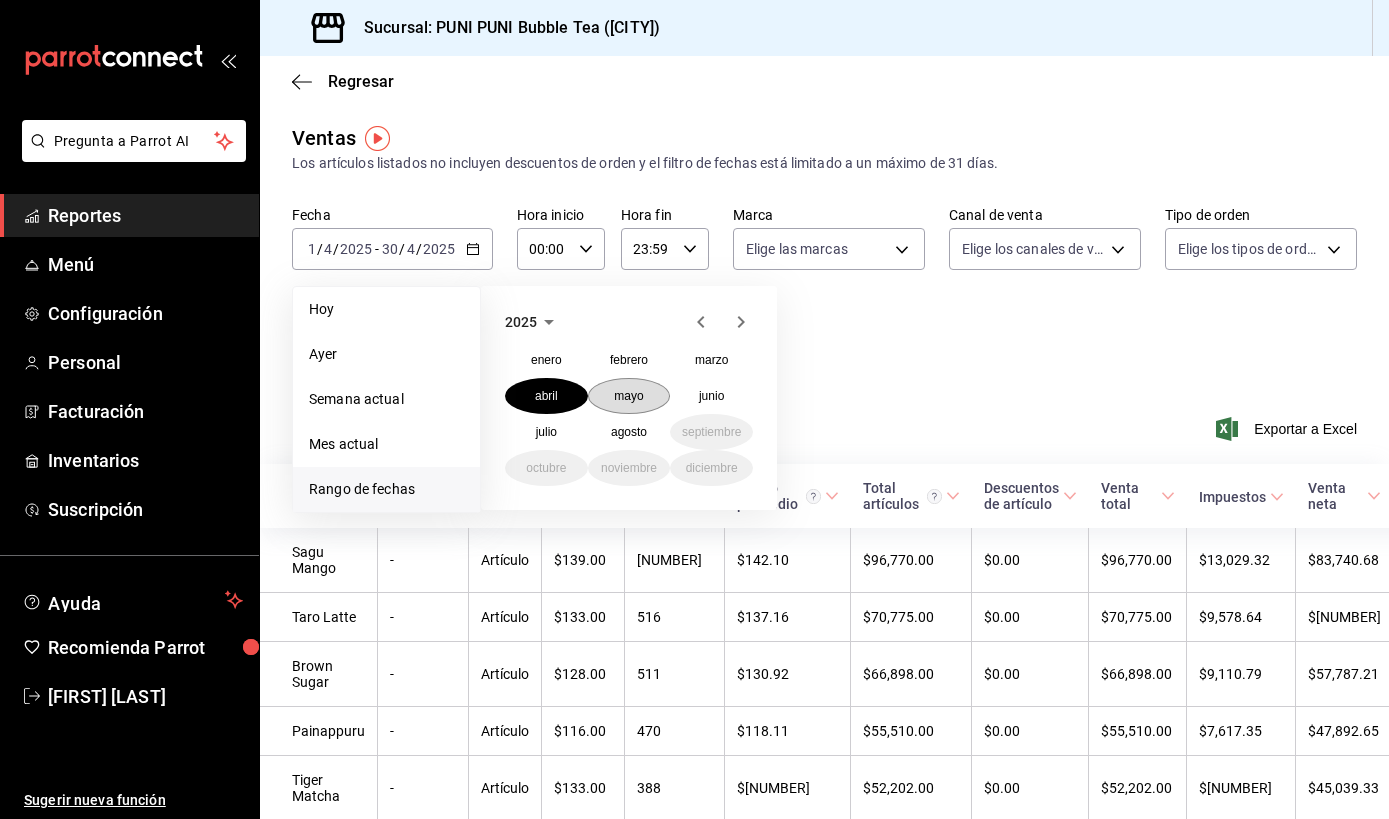 click on "mayo" at bounding box center (628, 396) 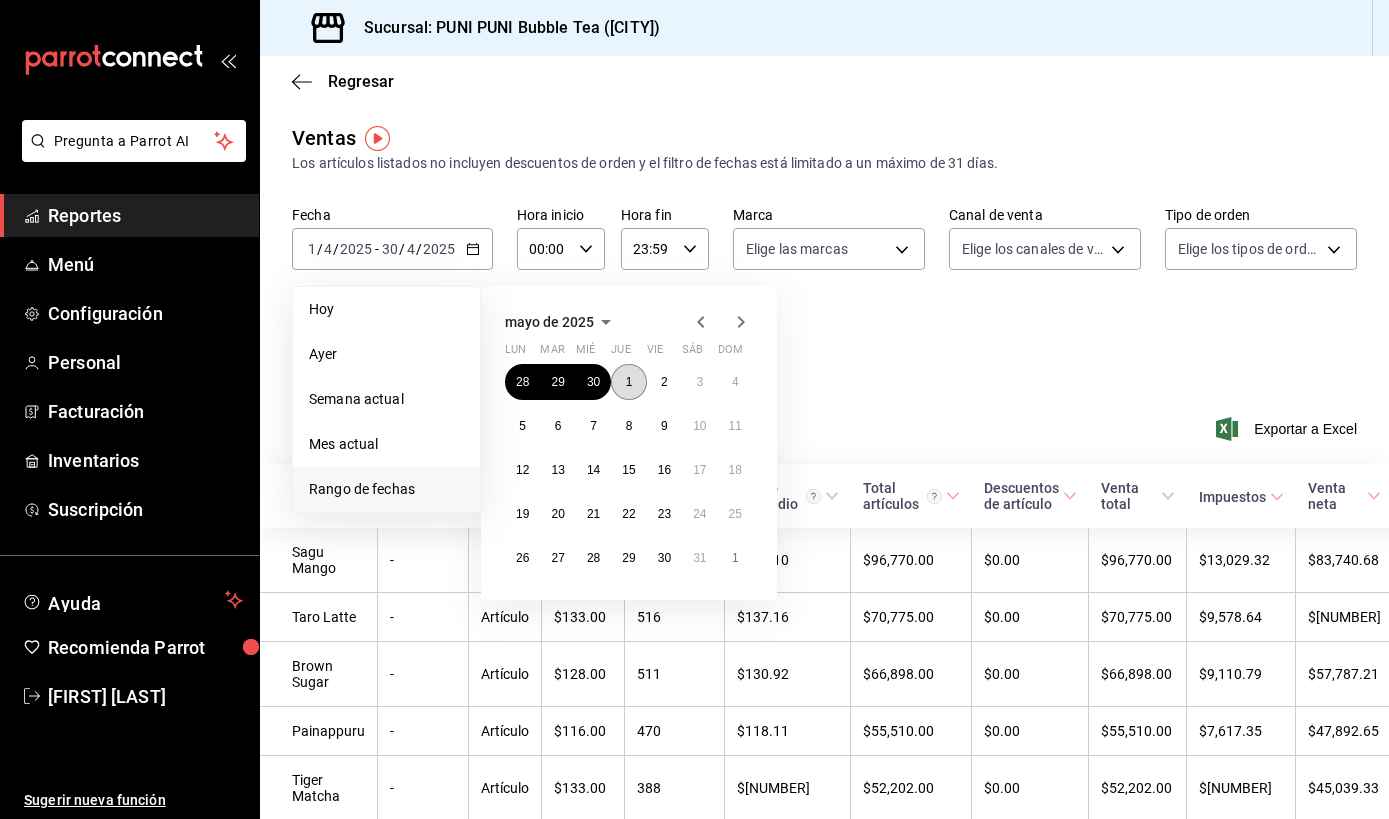 click on "1" at bounding box center [629, 382] 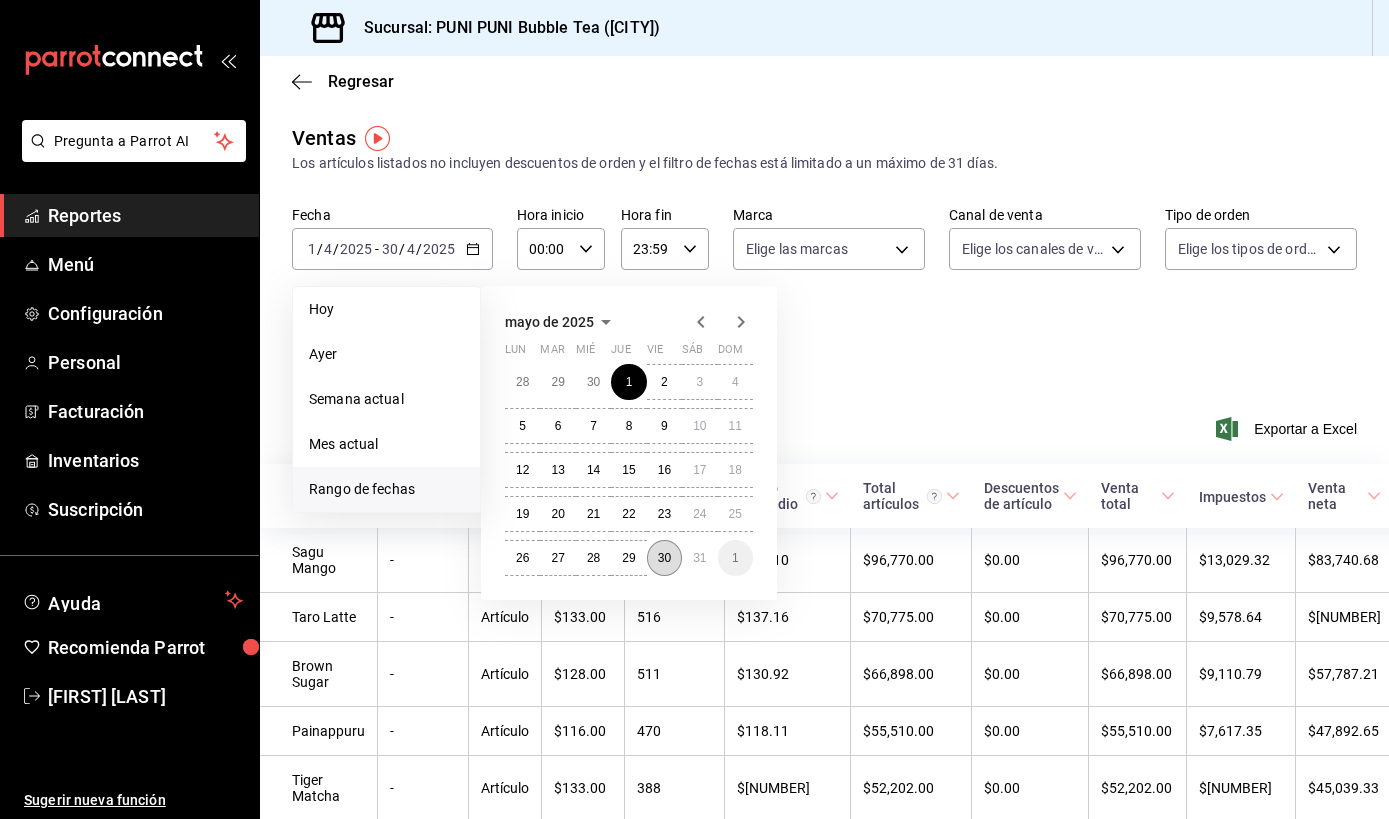 click on "30" at bounding box center [664, 558] 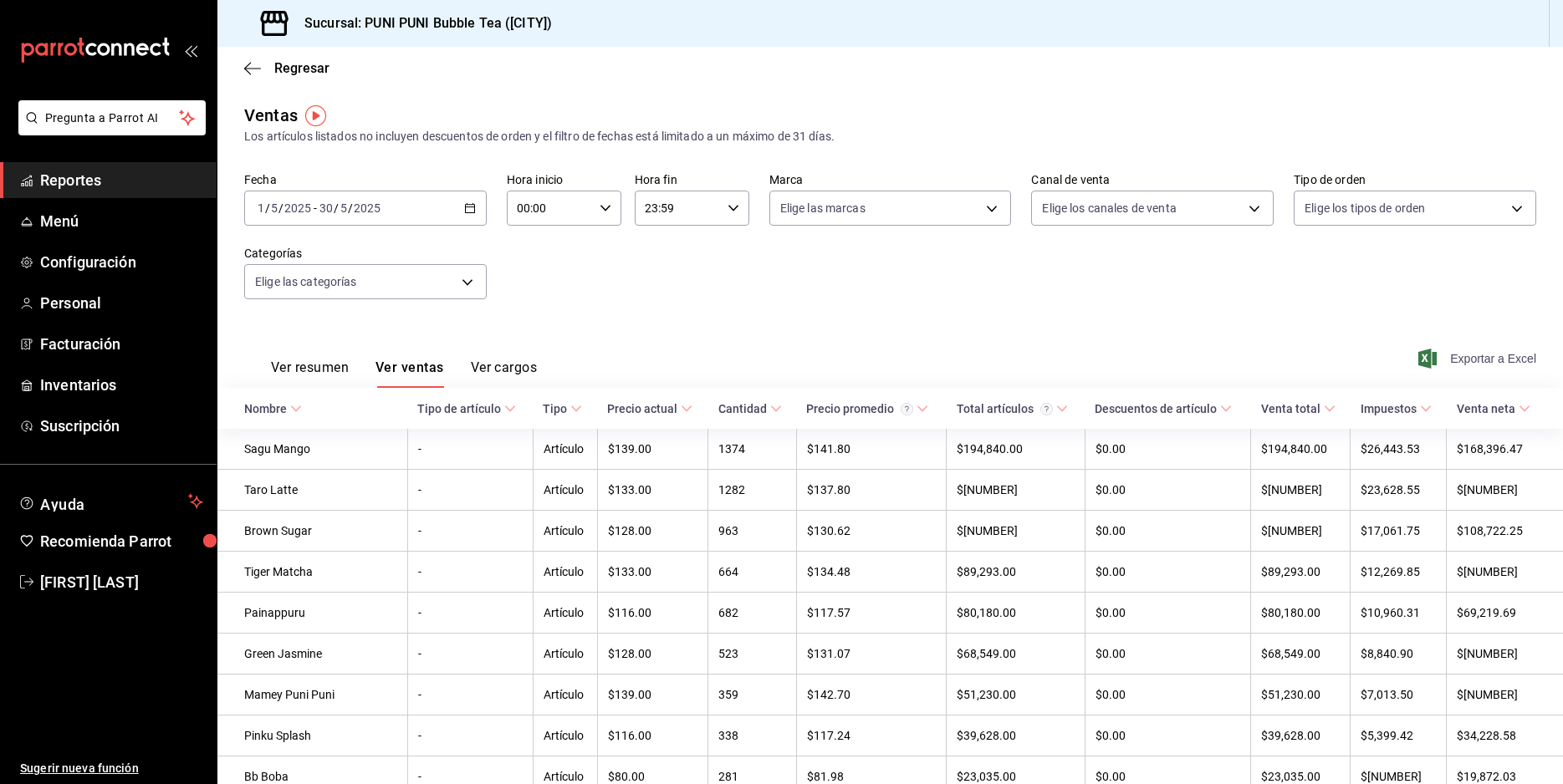 click on "Exportar a Excel" at bounding box center (1479, 359) 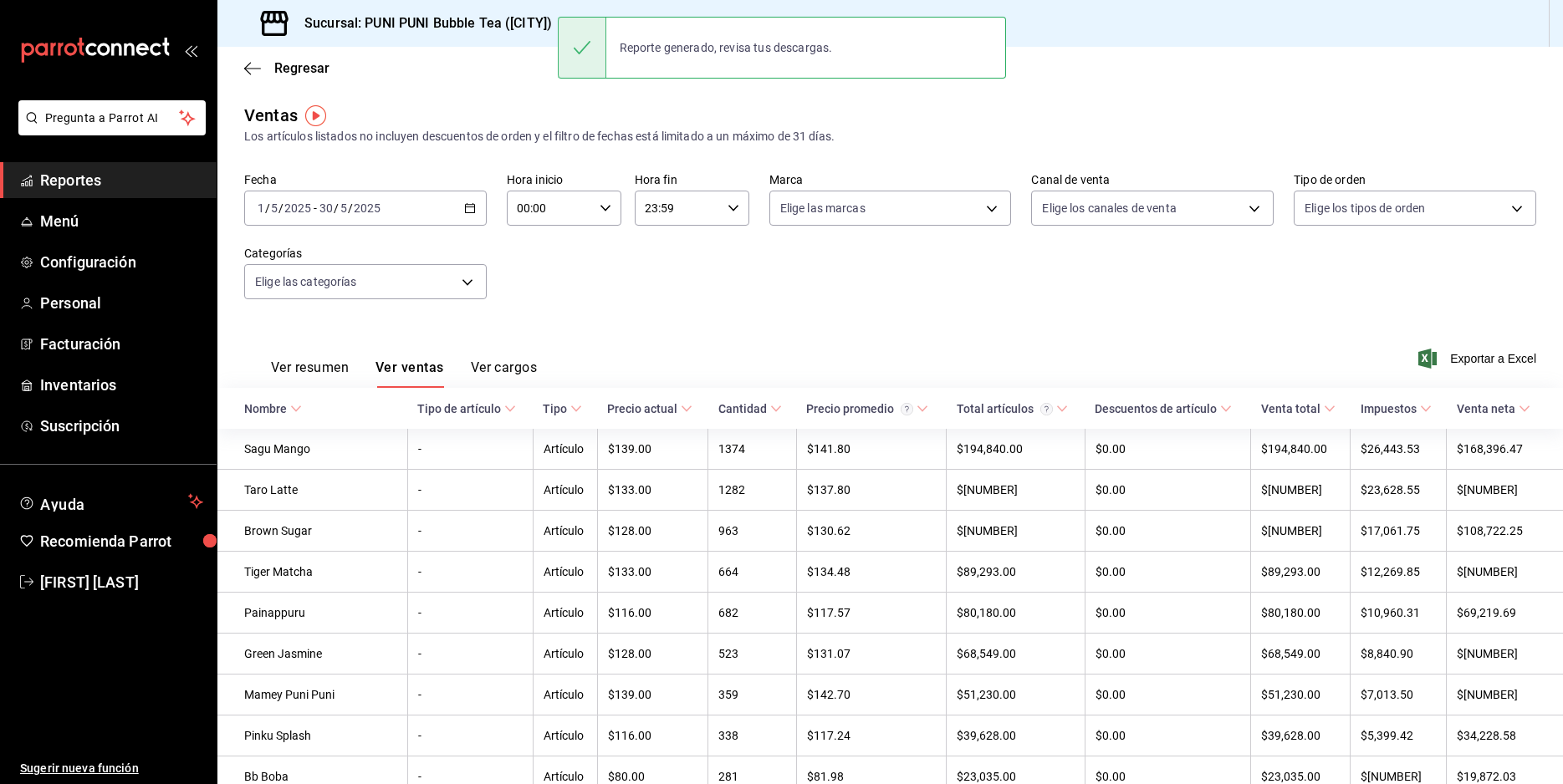 click 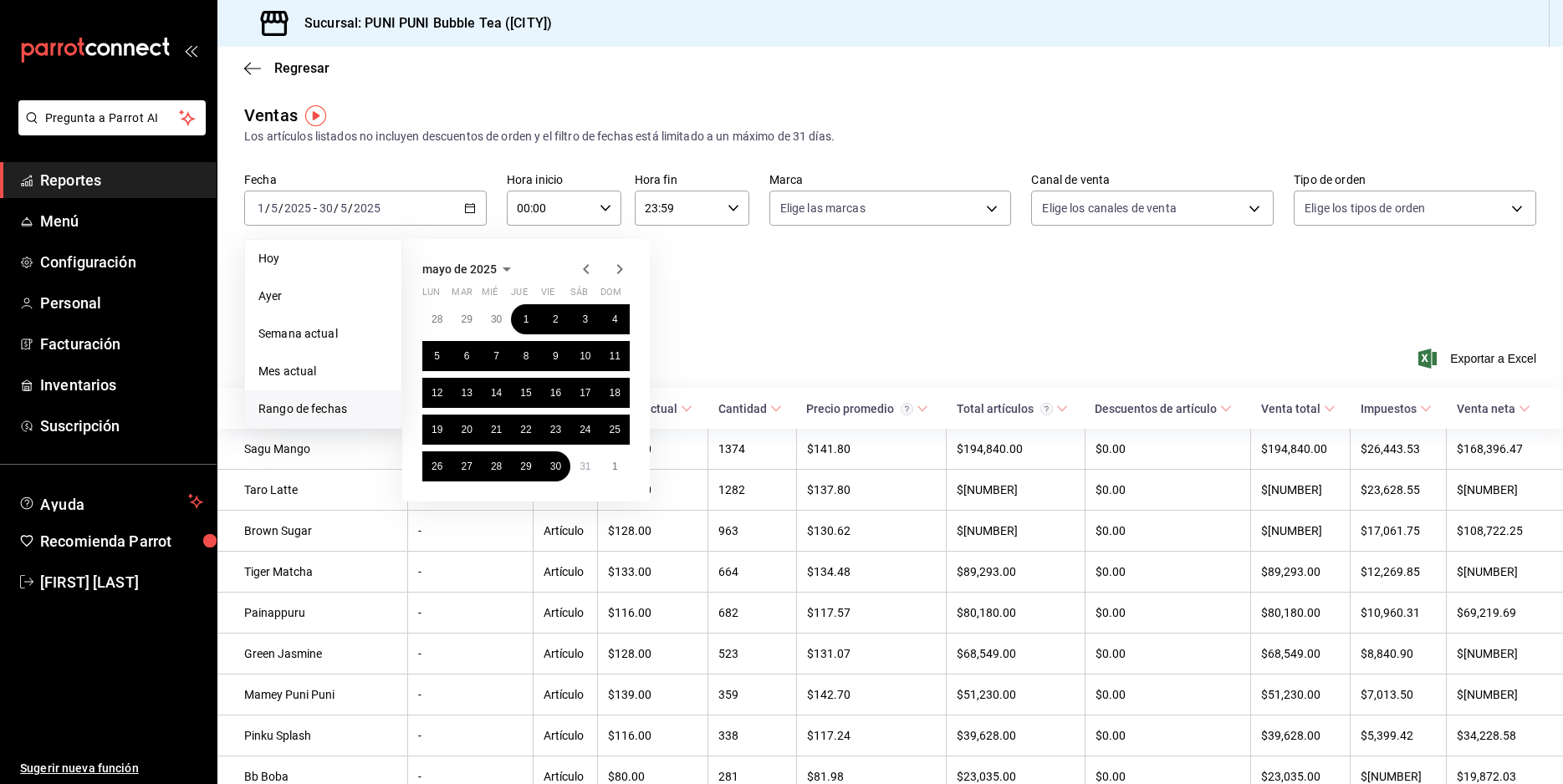 click 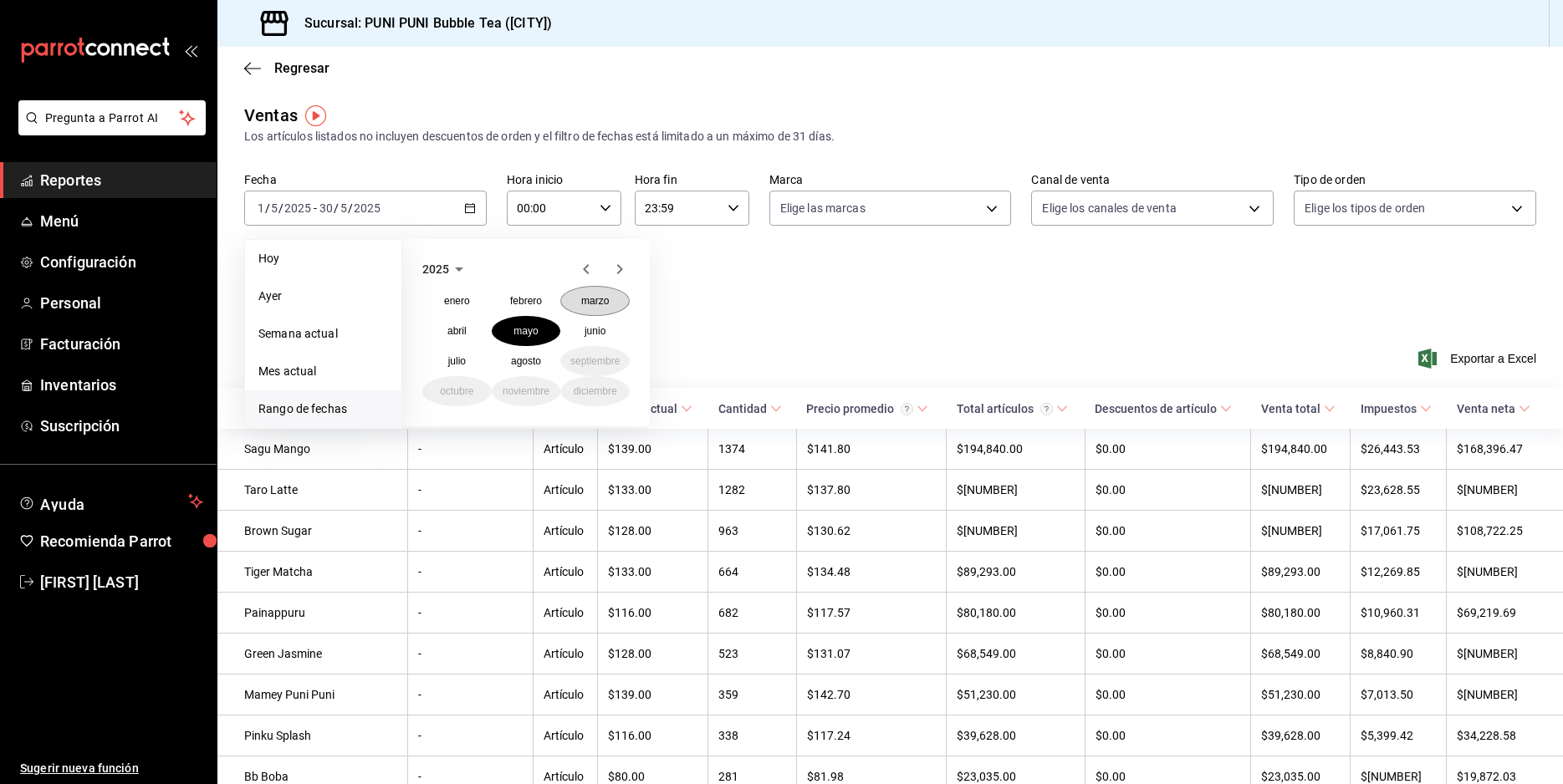 click on "marzo" at bounding box center (595, 301) 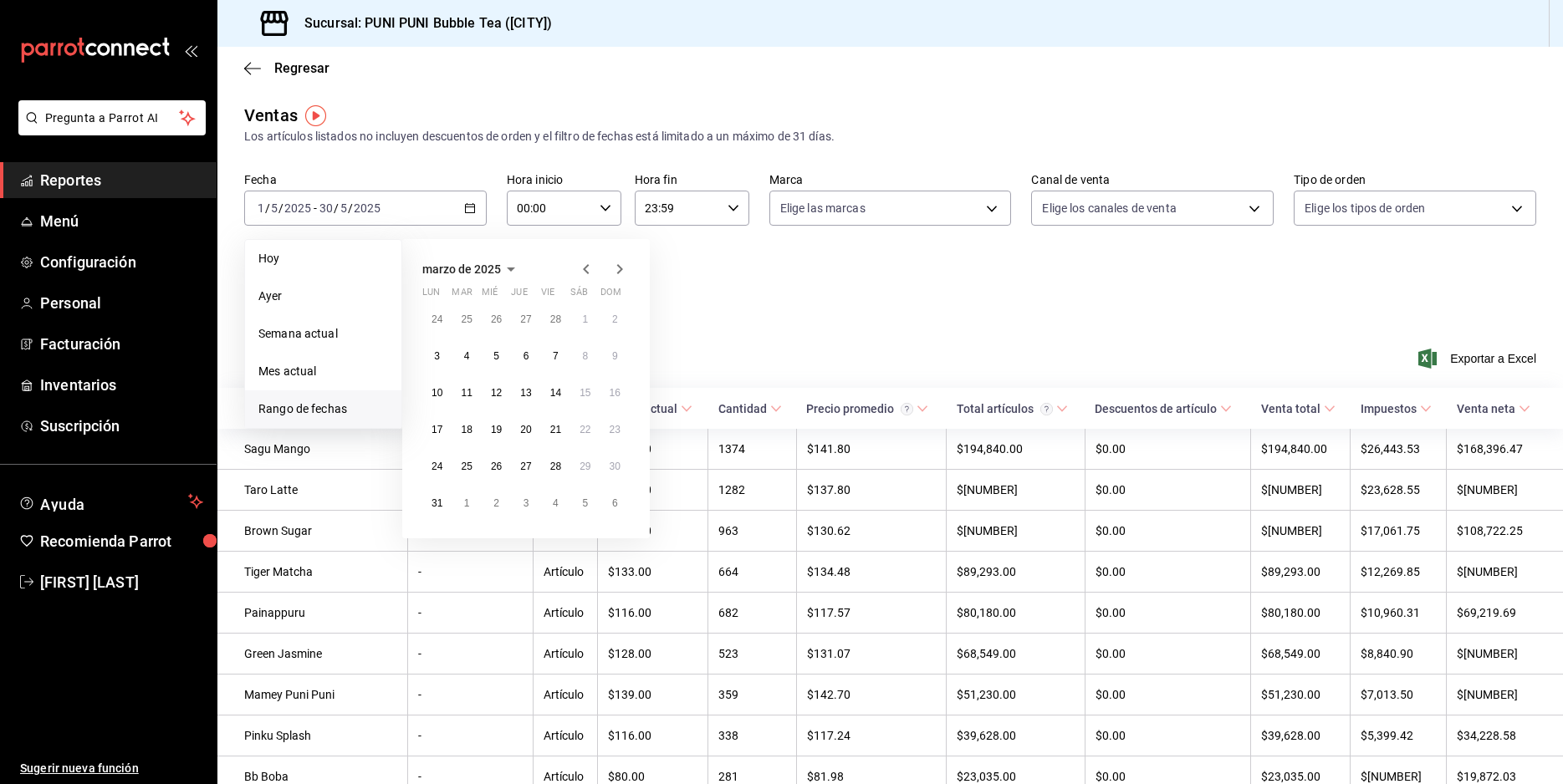 click on "marzo de 2025" at bounding box center [462, 269] 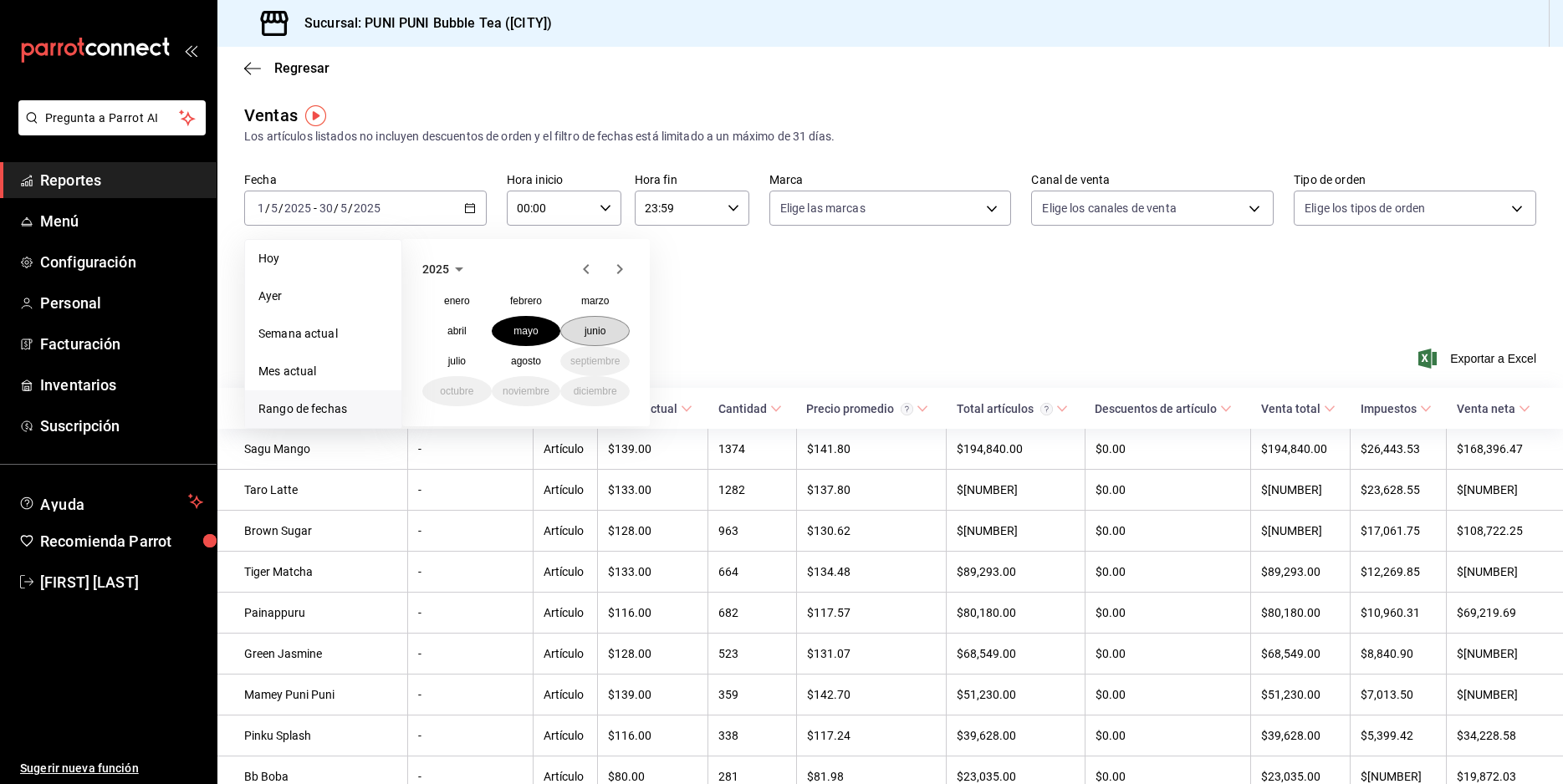 click on "junio" at bounding box center [595, 331] 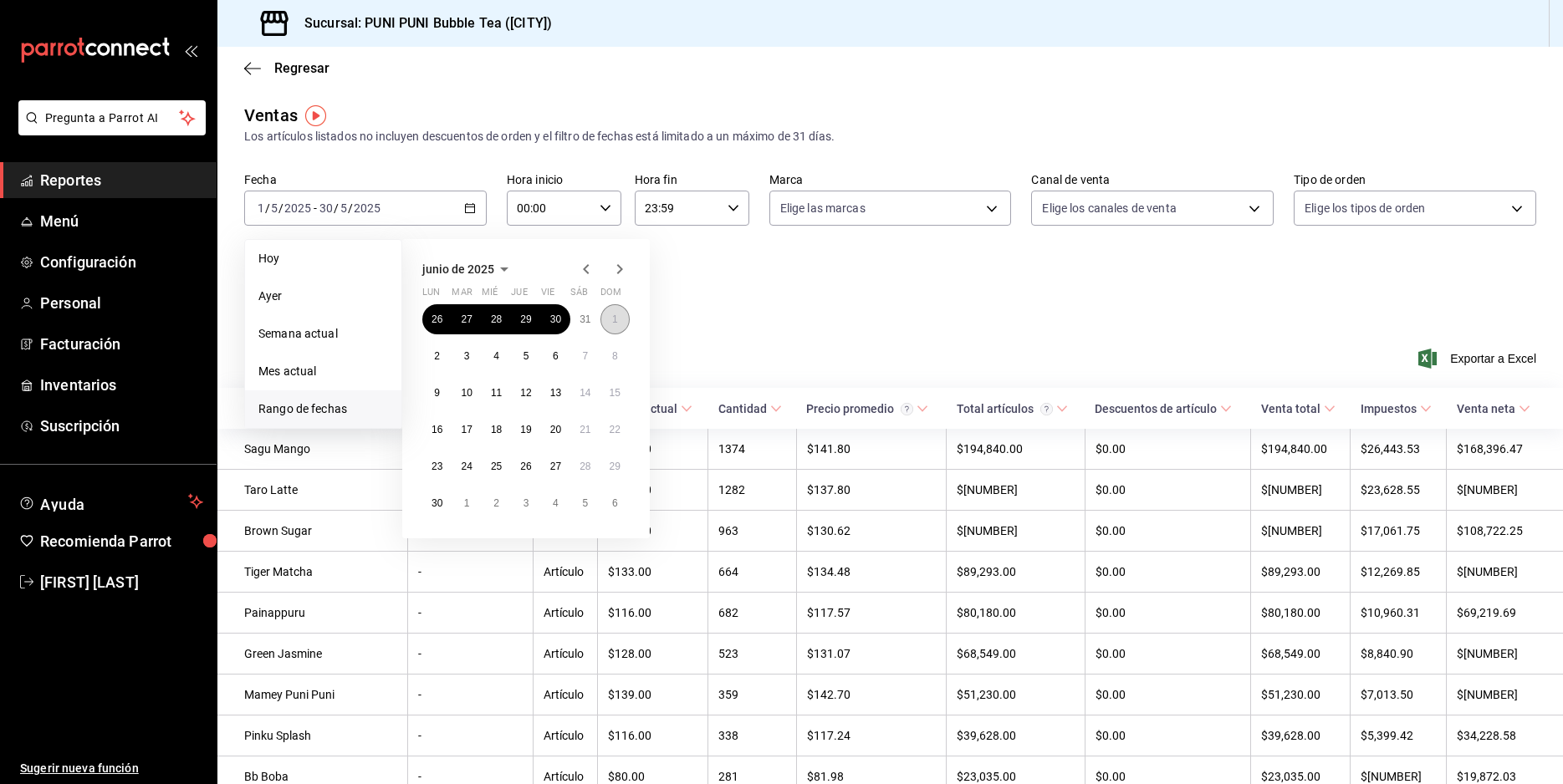 click on "1" at bounding box center (615, 319) 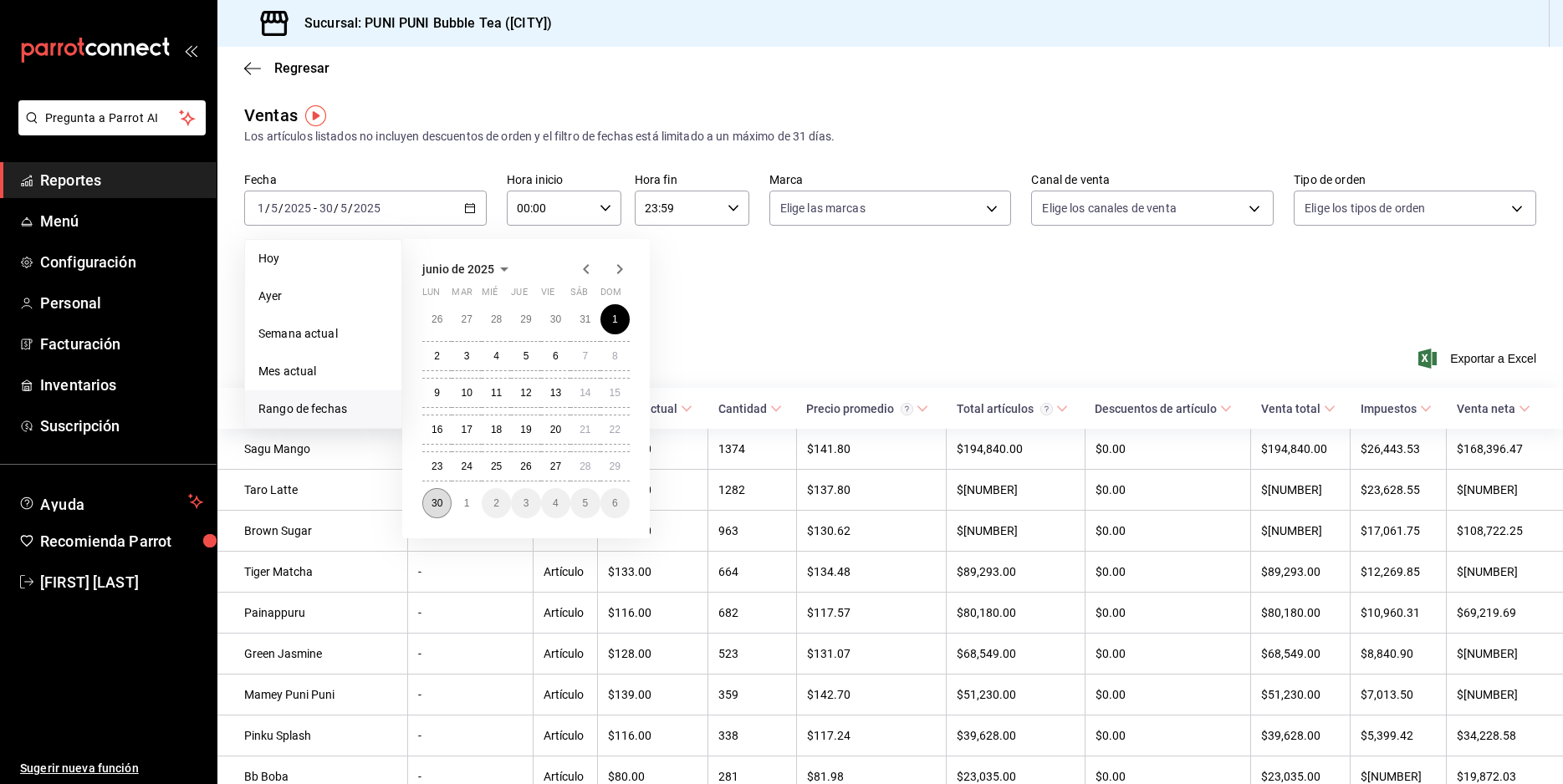 click on "30" at bounding box center [437, 503] 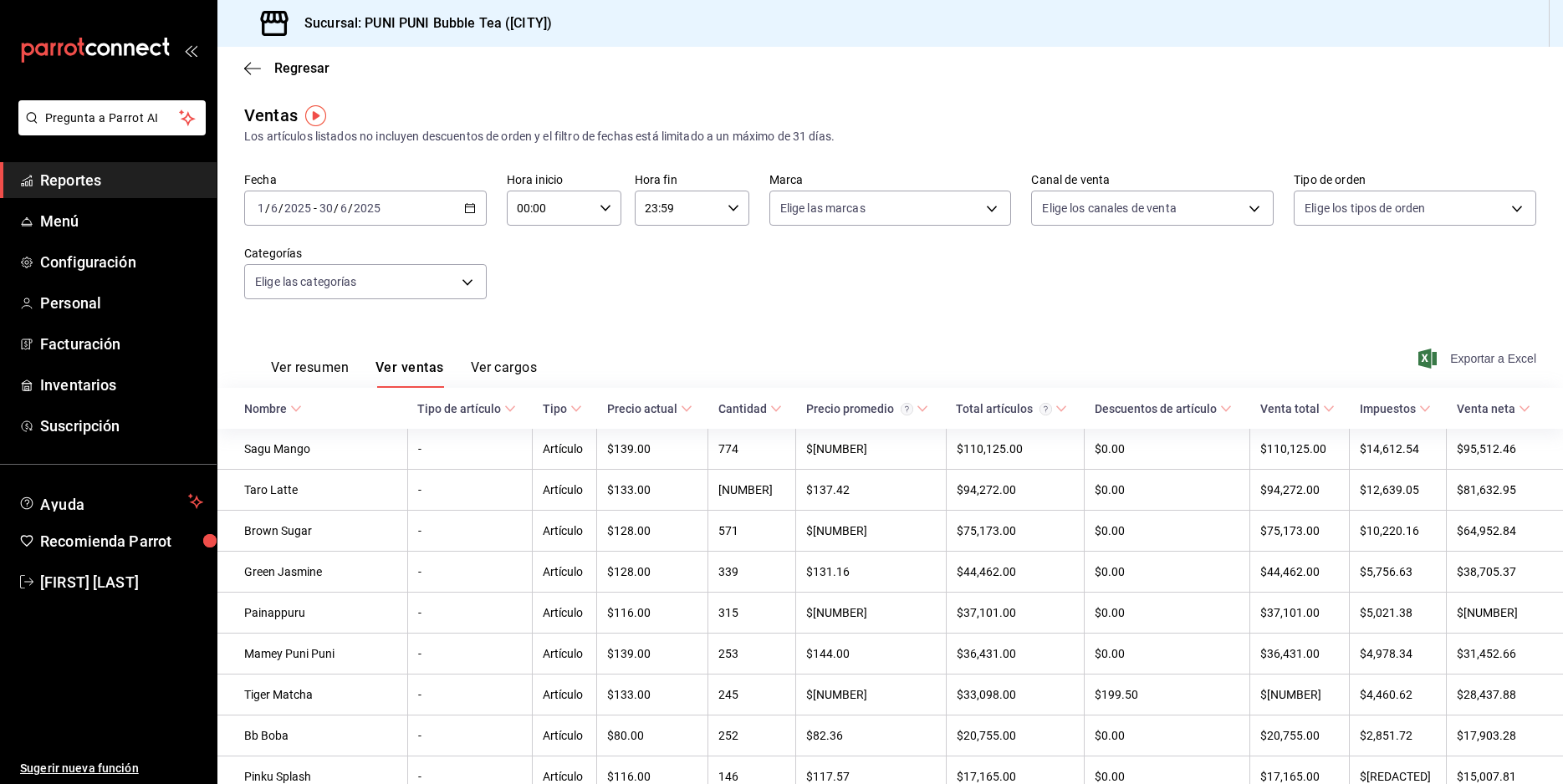 click on "Exportar a Excel" at bounding box center (1479, 359) 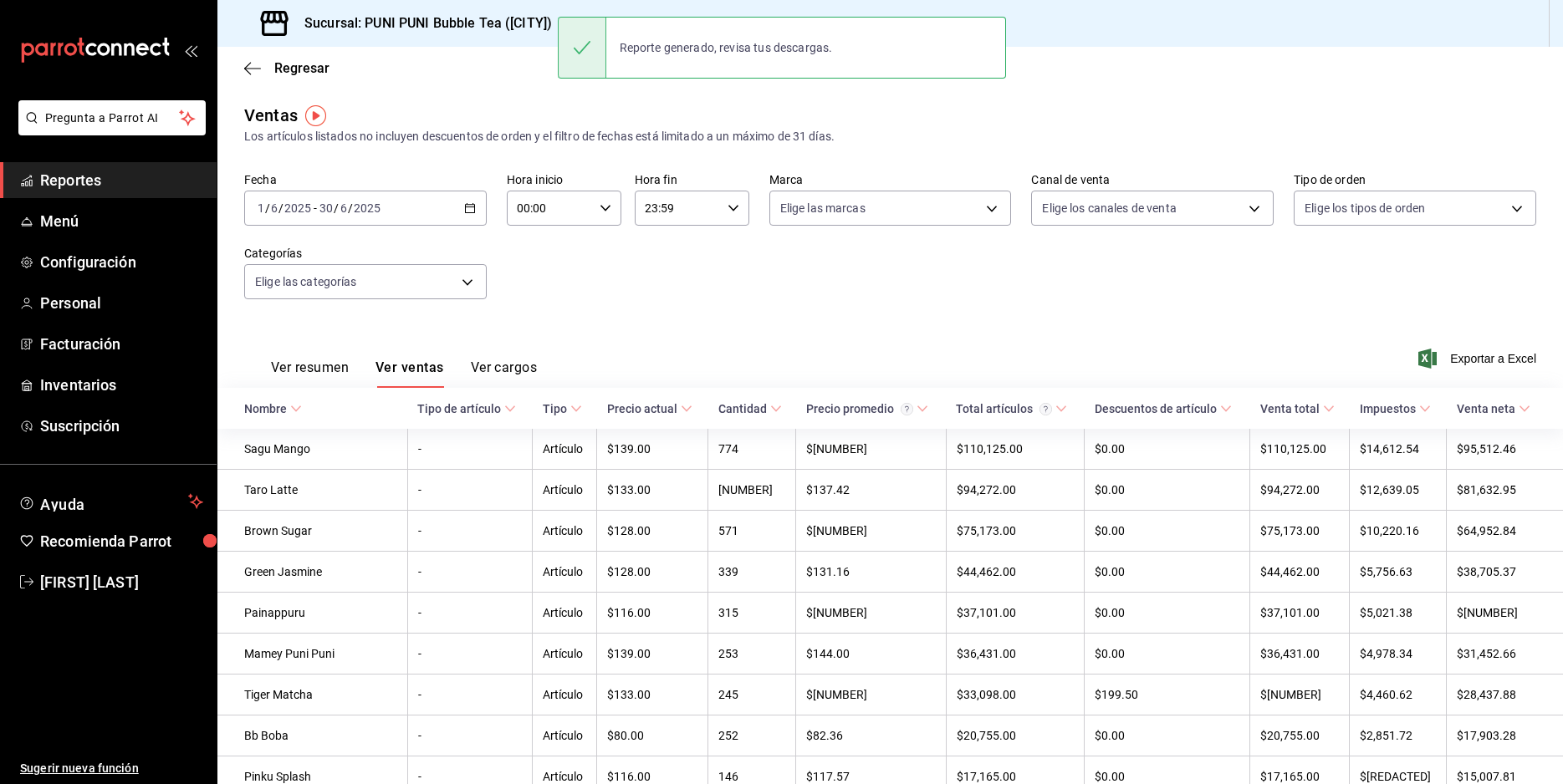click on "[DATE] [MONTH] / [YEAR] - [DATE] [MONTH] / [YEAR]" at bounding box center [365, 208] 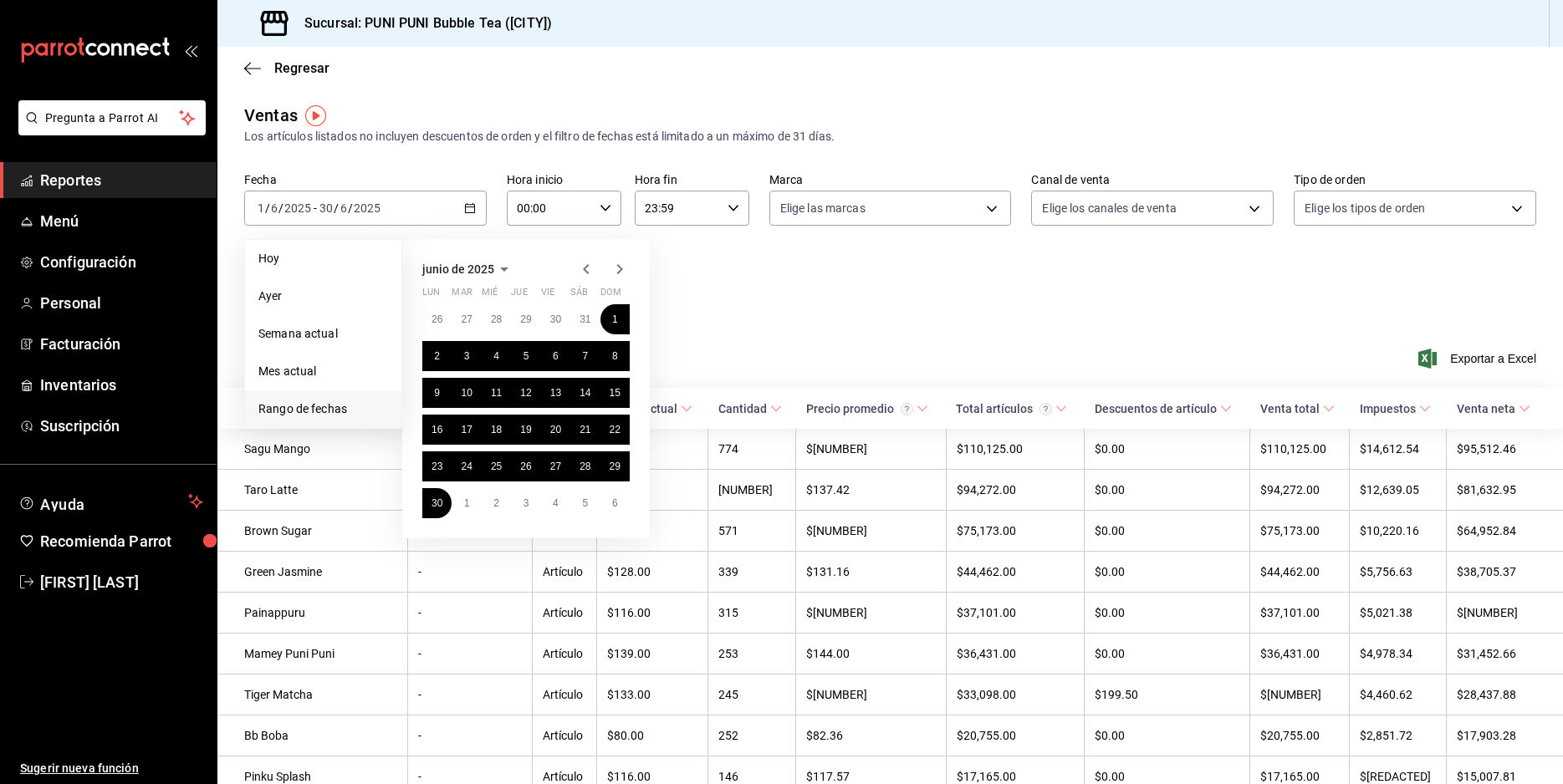 click on "junio de 2025" at bounding box center (458, 269) 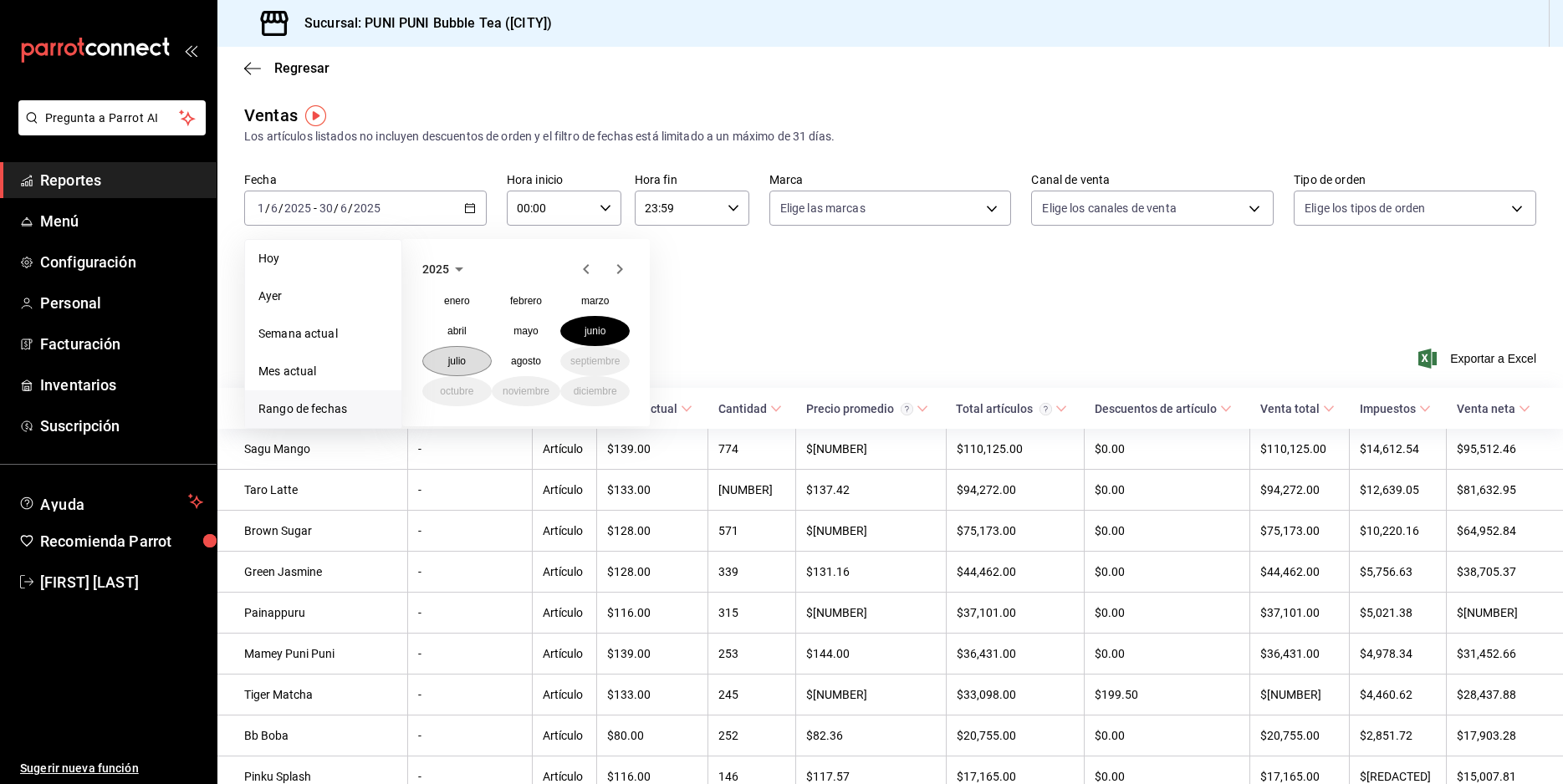click on "julio" at bounding box center (457, 361) 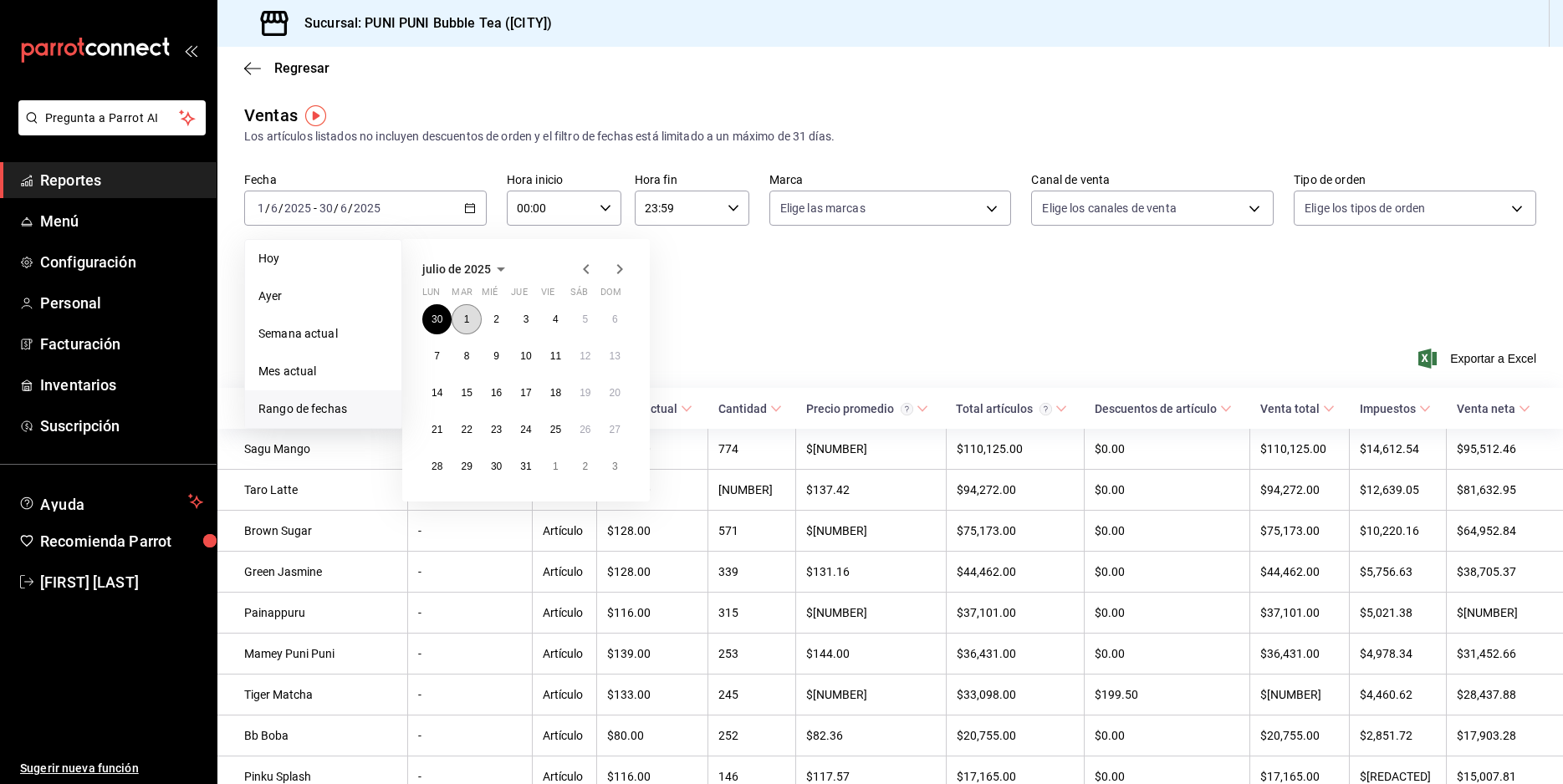 click on "1" at bounding box center (466, 319) 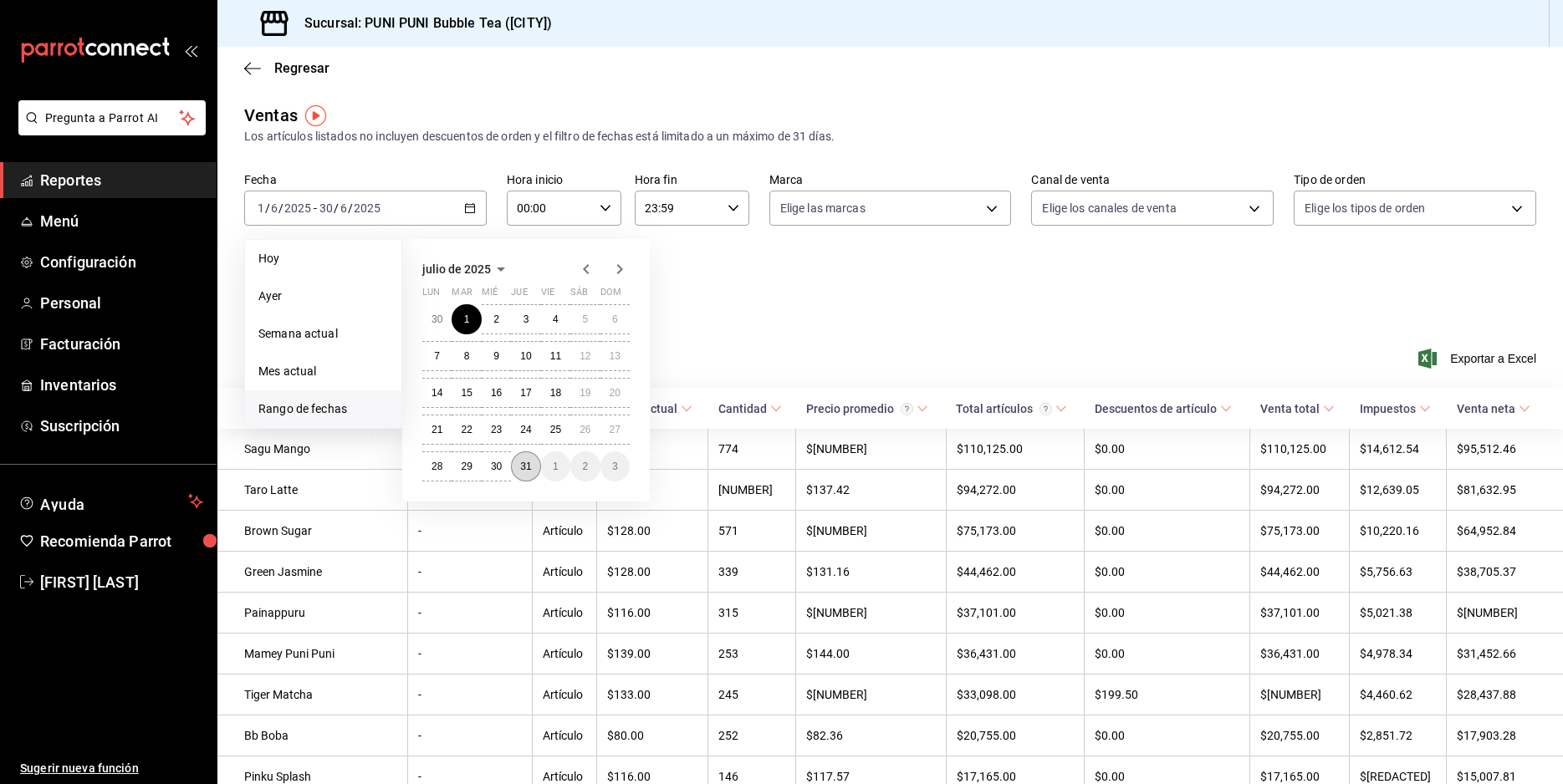 click on "31" at bounding box center [525, 466] 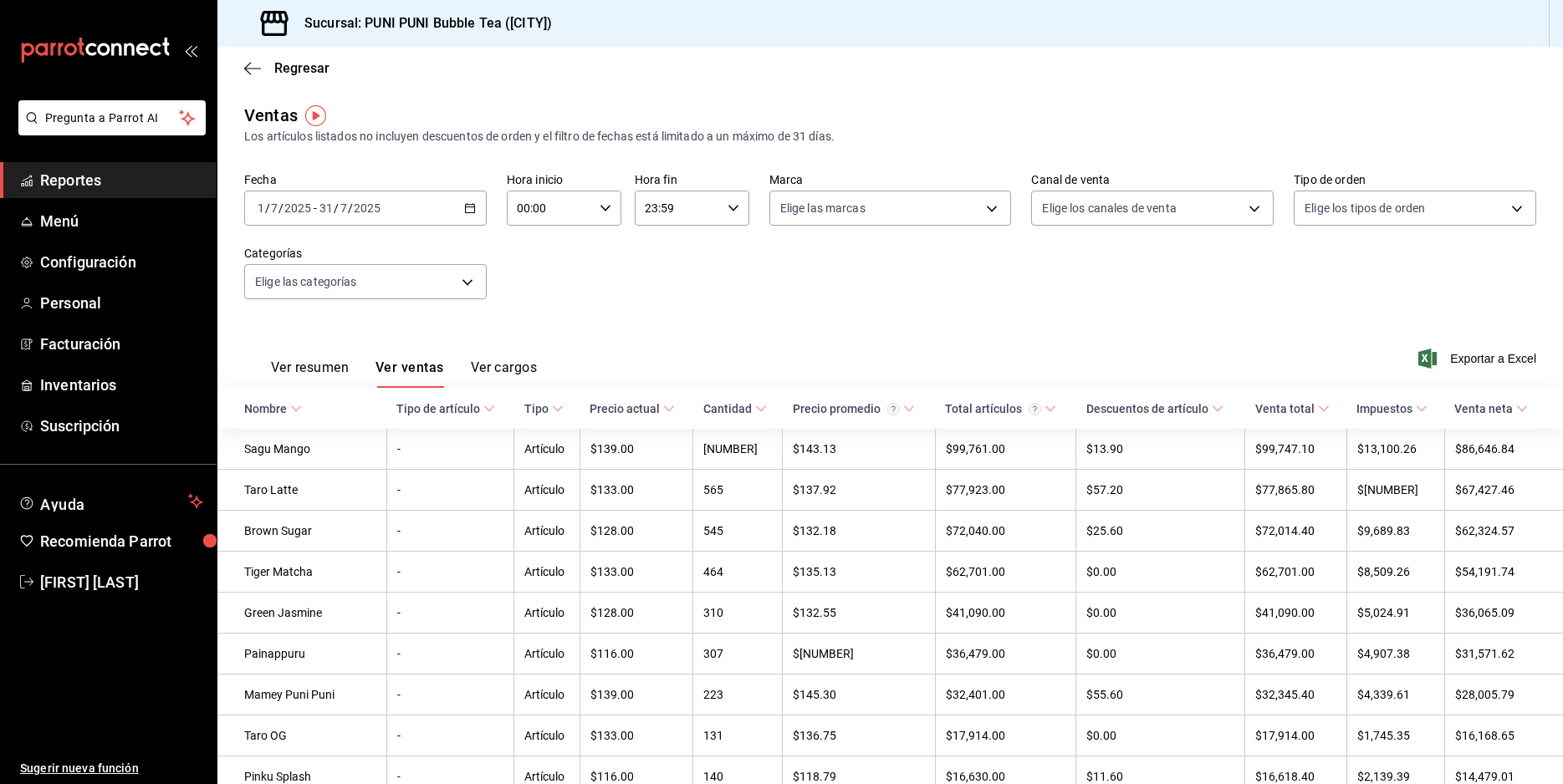 click on "Exportar a Excel" at bounding box center [1479, 359] 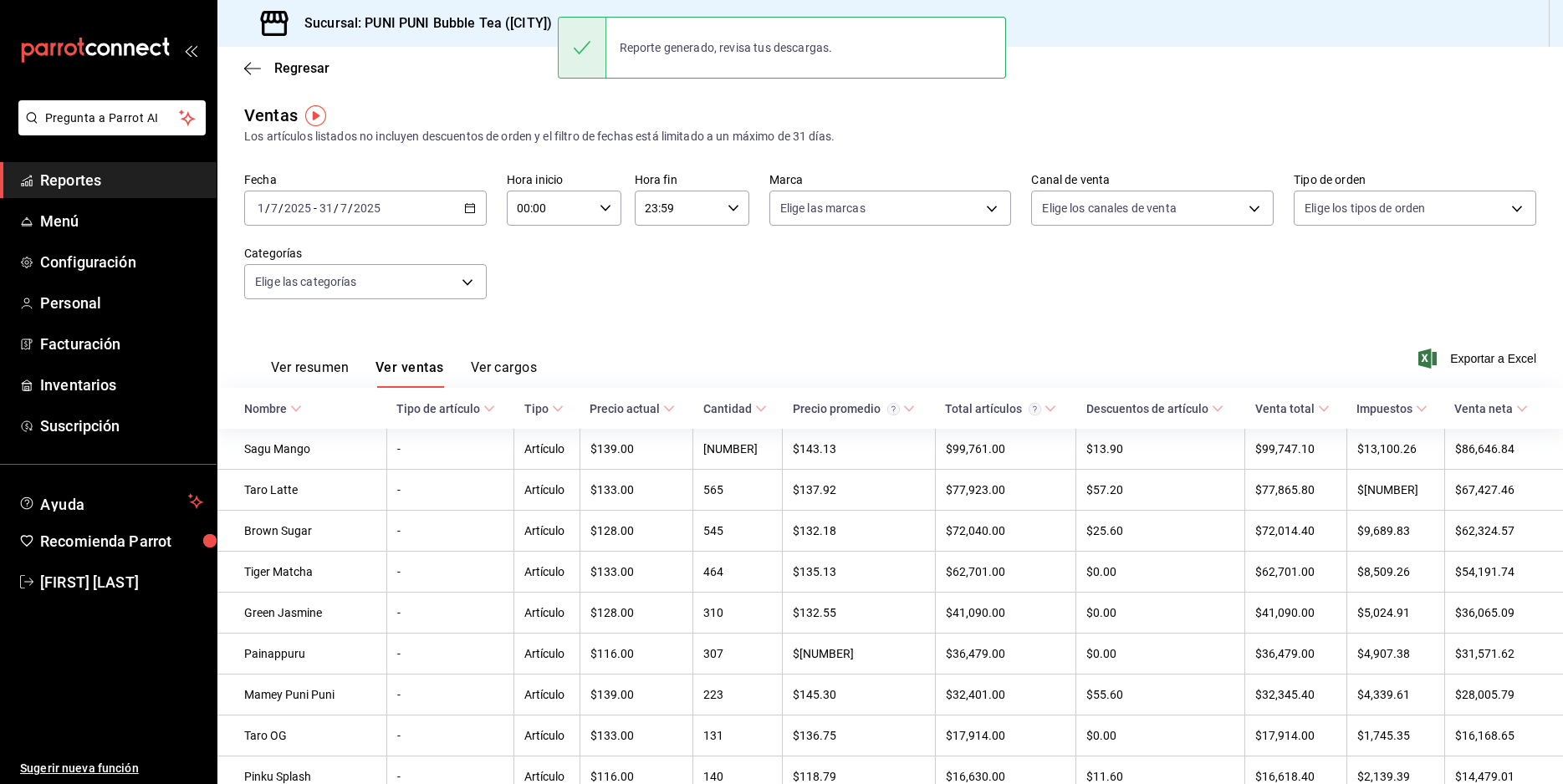 click 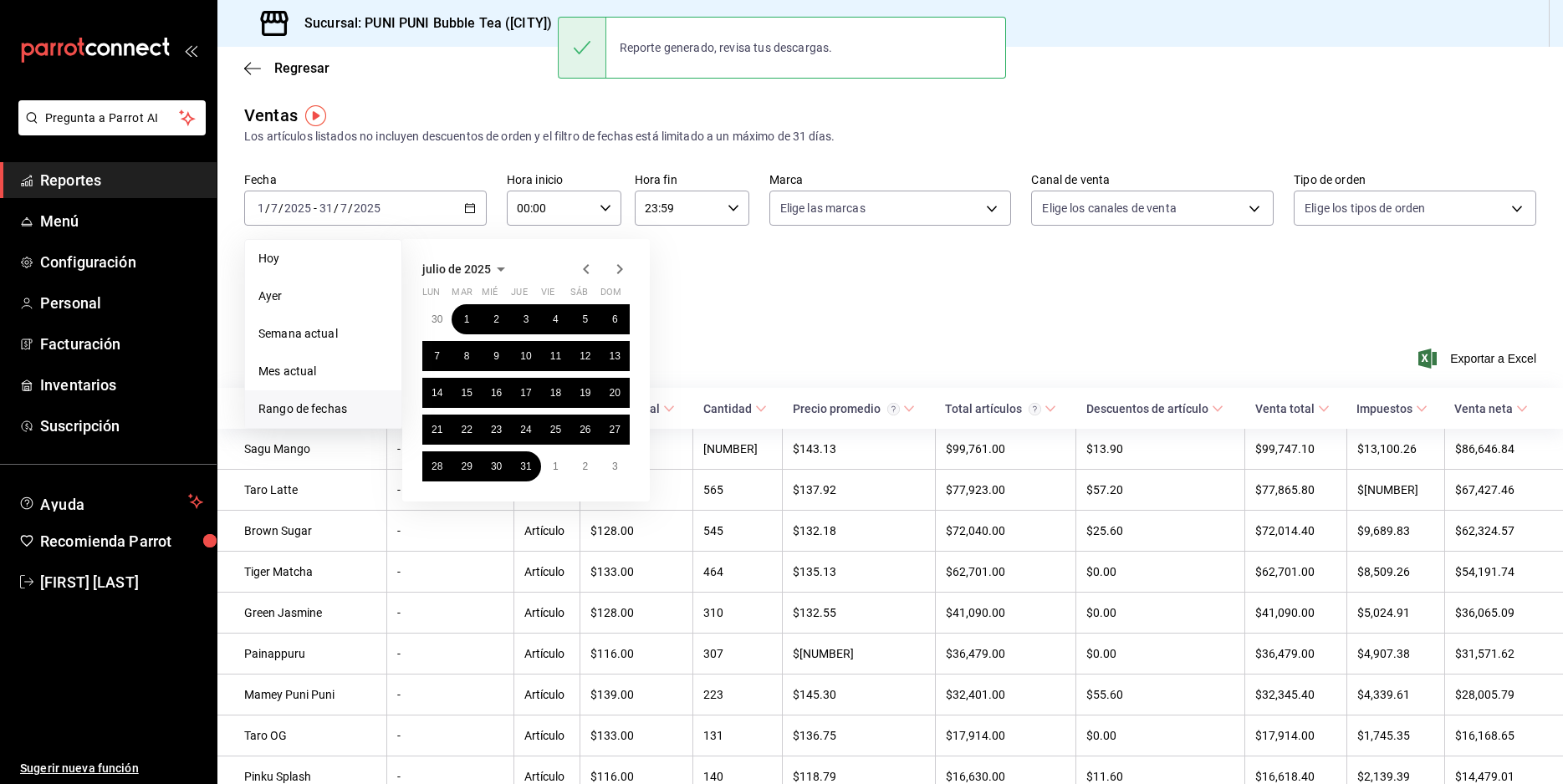 click 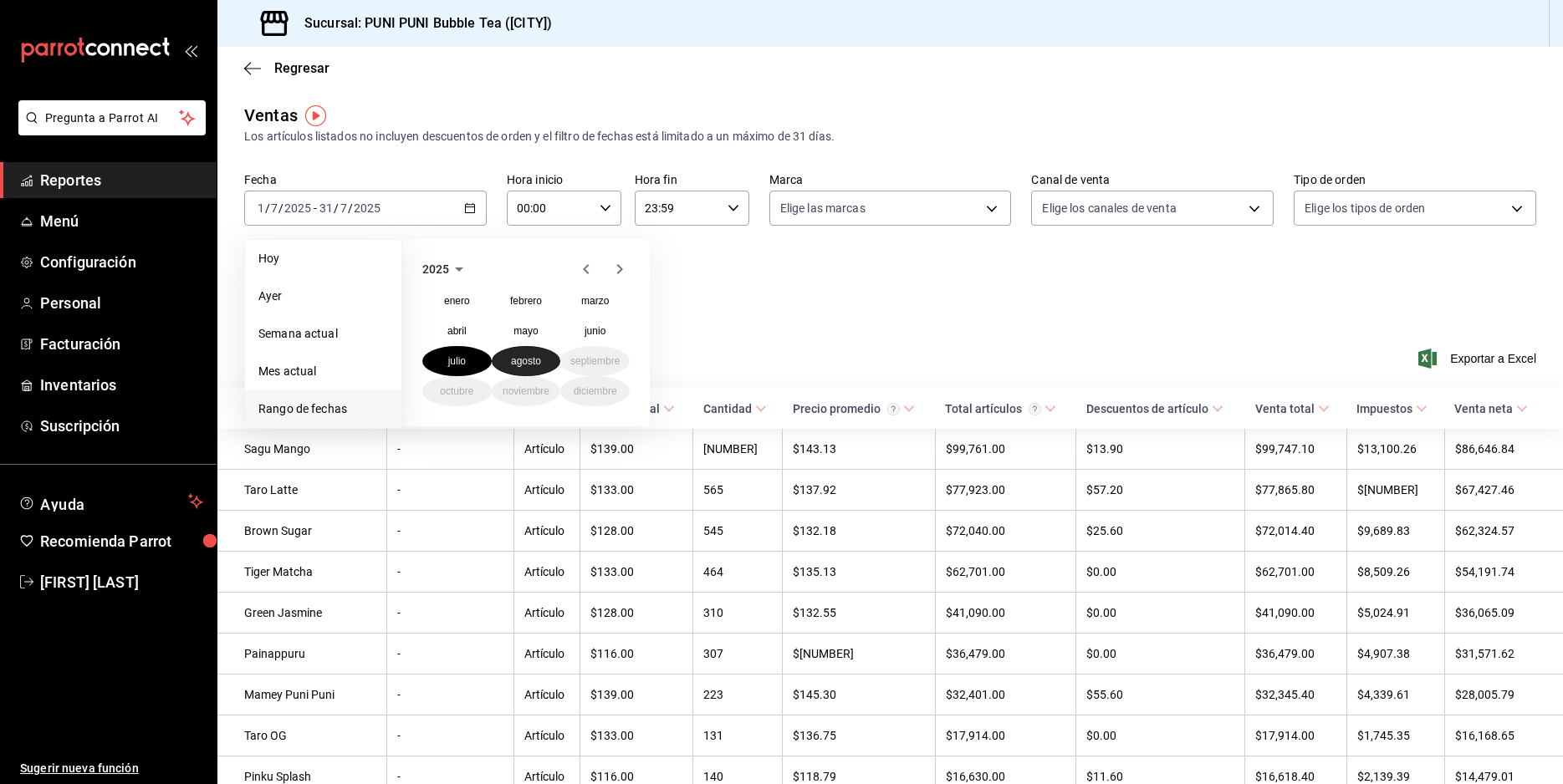 click on "agosto" at bounding box center [526, 361] 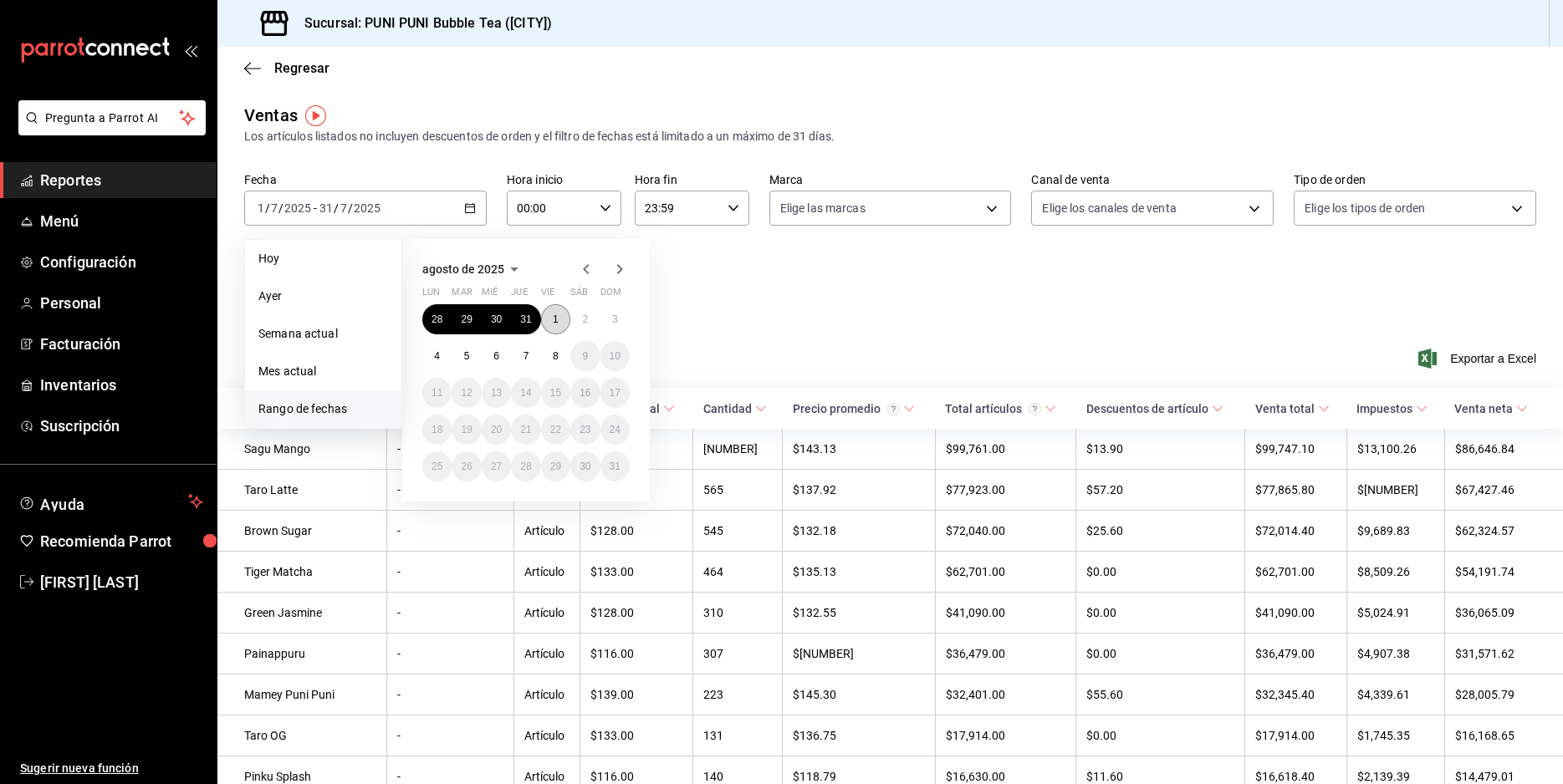 click on "1" at bounding box center [555, 319] 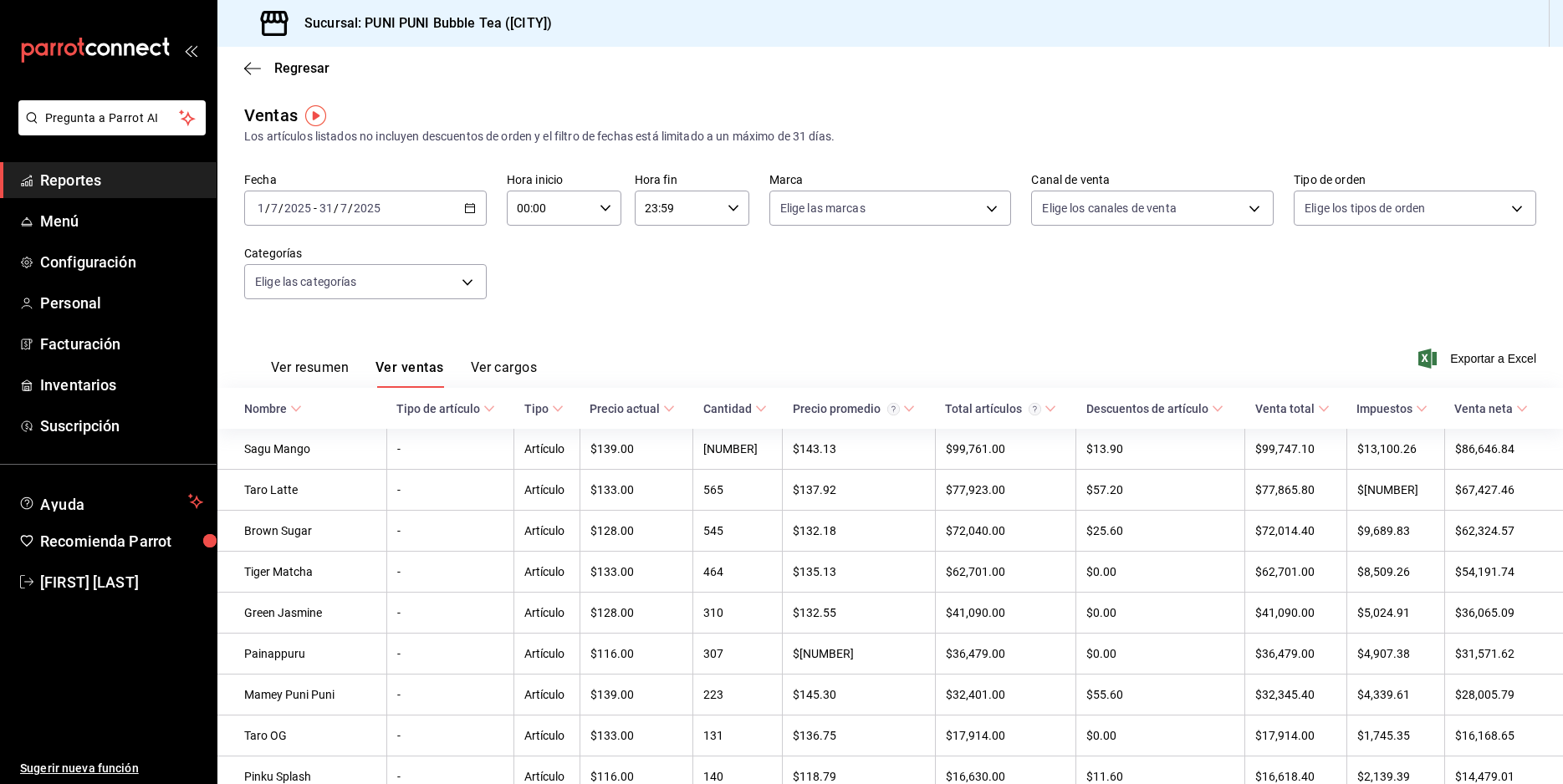 click on "Fecha [DATE]   Hora inicio [TIME] Hora inicio Hora fin [TIME] Hora fin Marca Elige las marcas Canal de venta Elige los canales de venta Tipo de orden Elige los tipos de orden Categorías Elige las categorías" at bounding box center [890, 246] 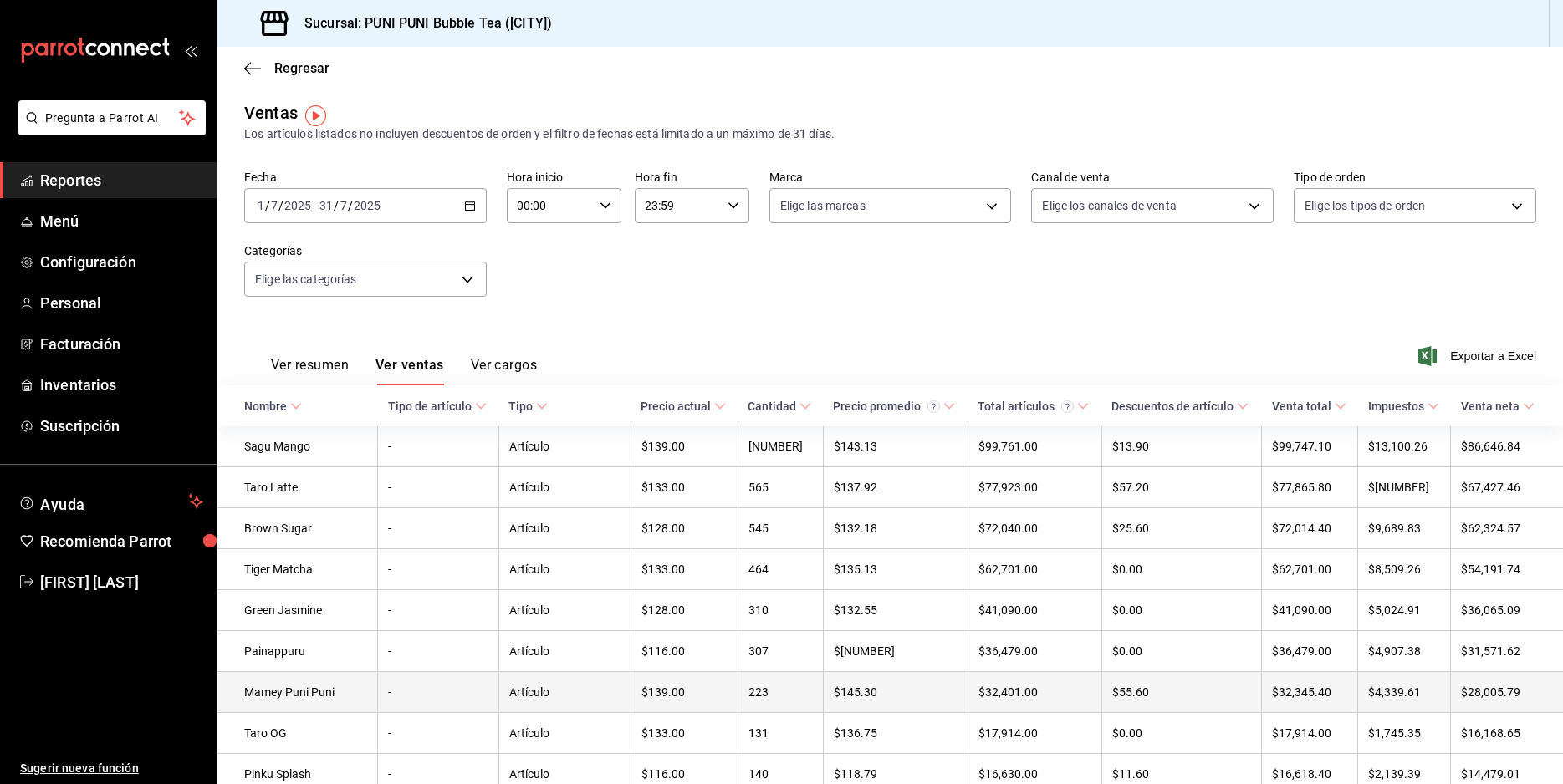 scroll, scrollTop: 0, scrollLeft: 0, axis: both 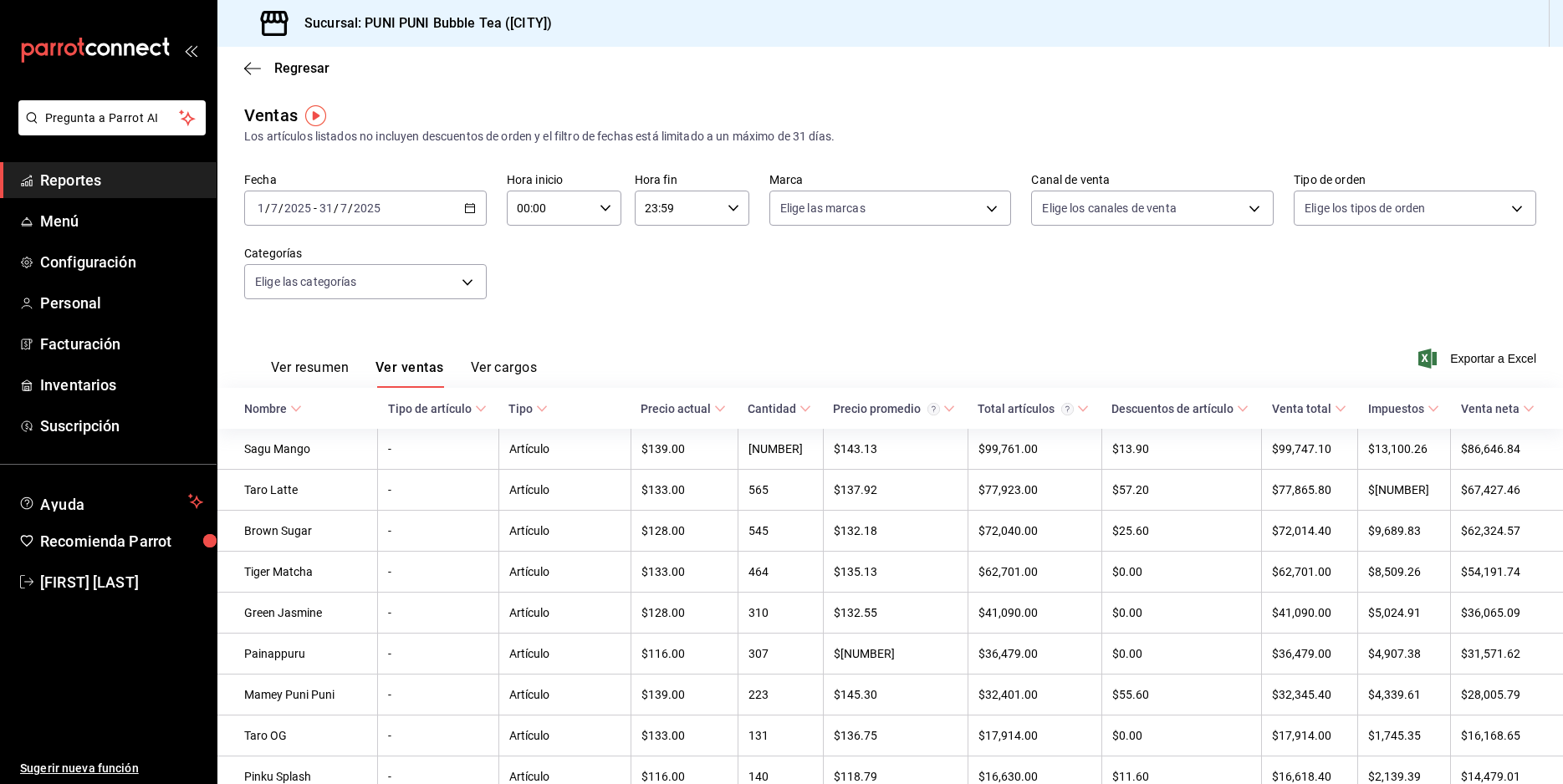 click on "2025-07-01 1 / 7 / 2025 - 2025-07-31 31 / 7 / 2025" at bounding box center (365, 208) 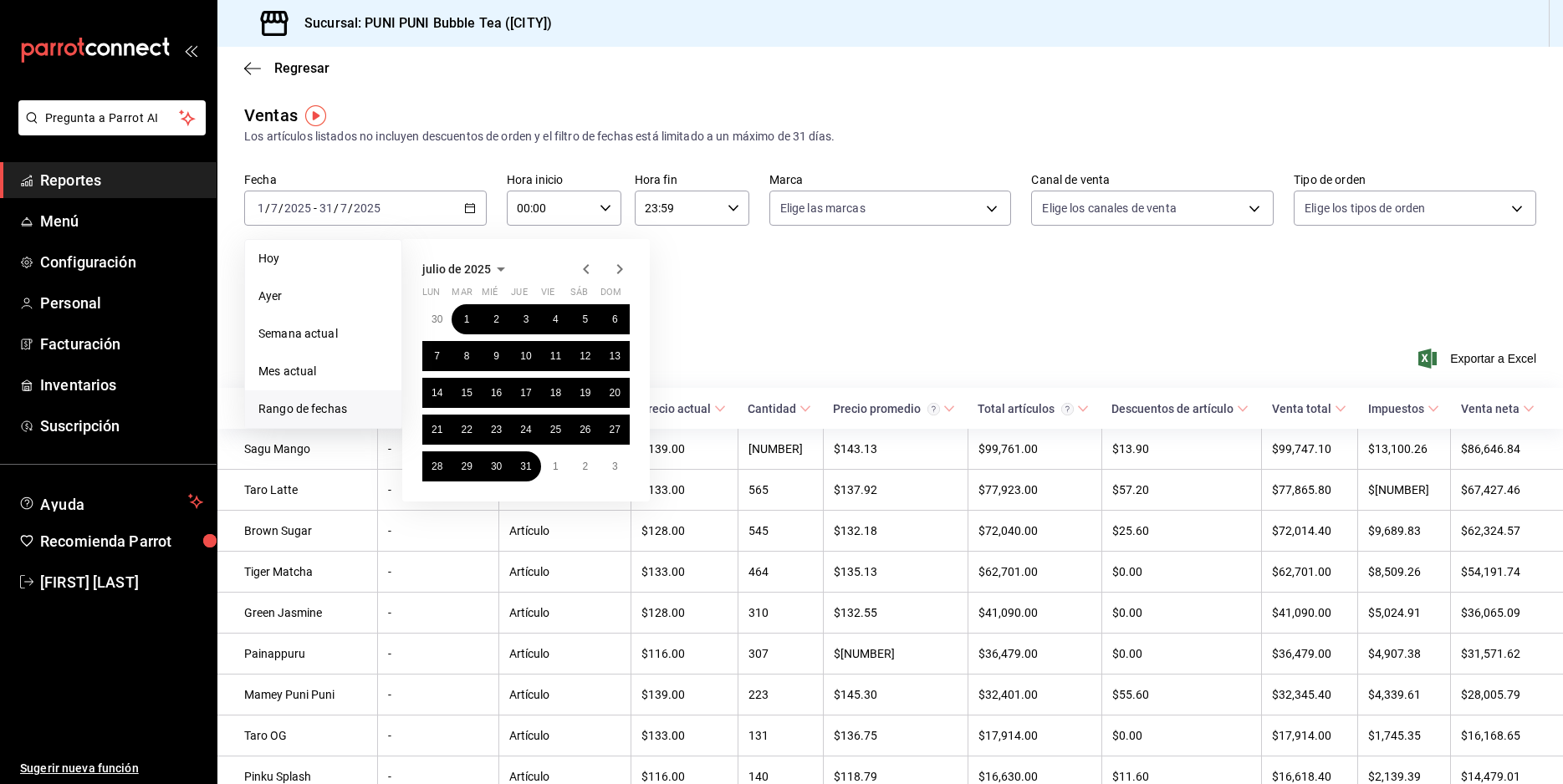 click 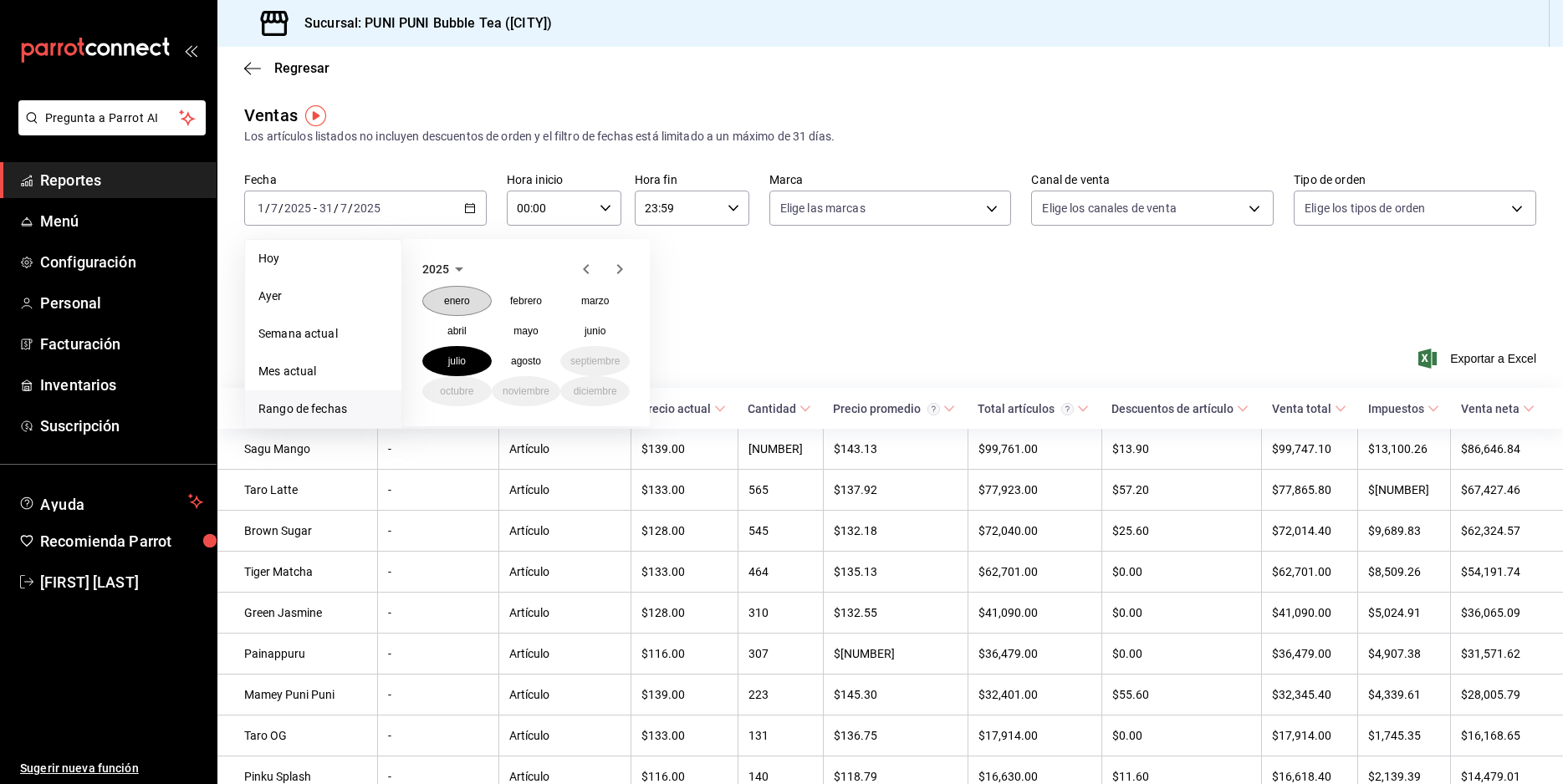 click on "enero" at bounding box center [457, 301] 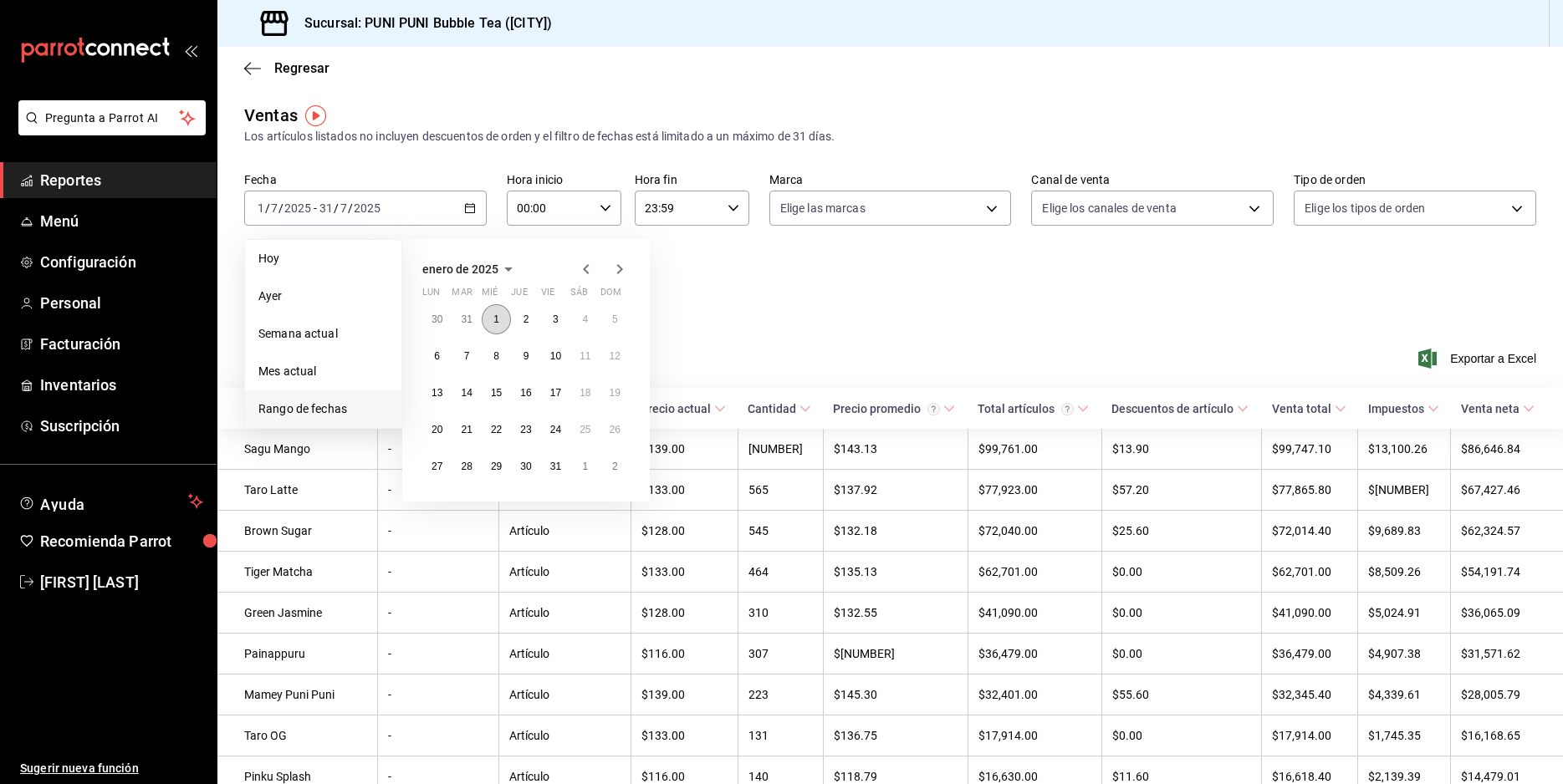 click on "1" at bounding box center [496, 319] 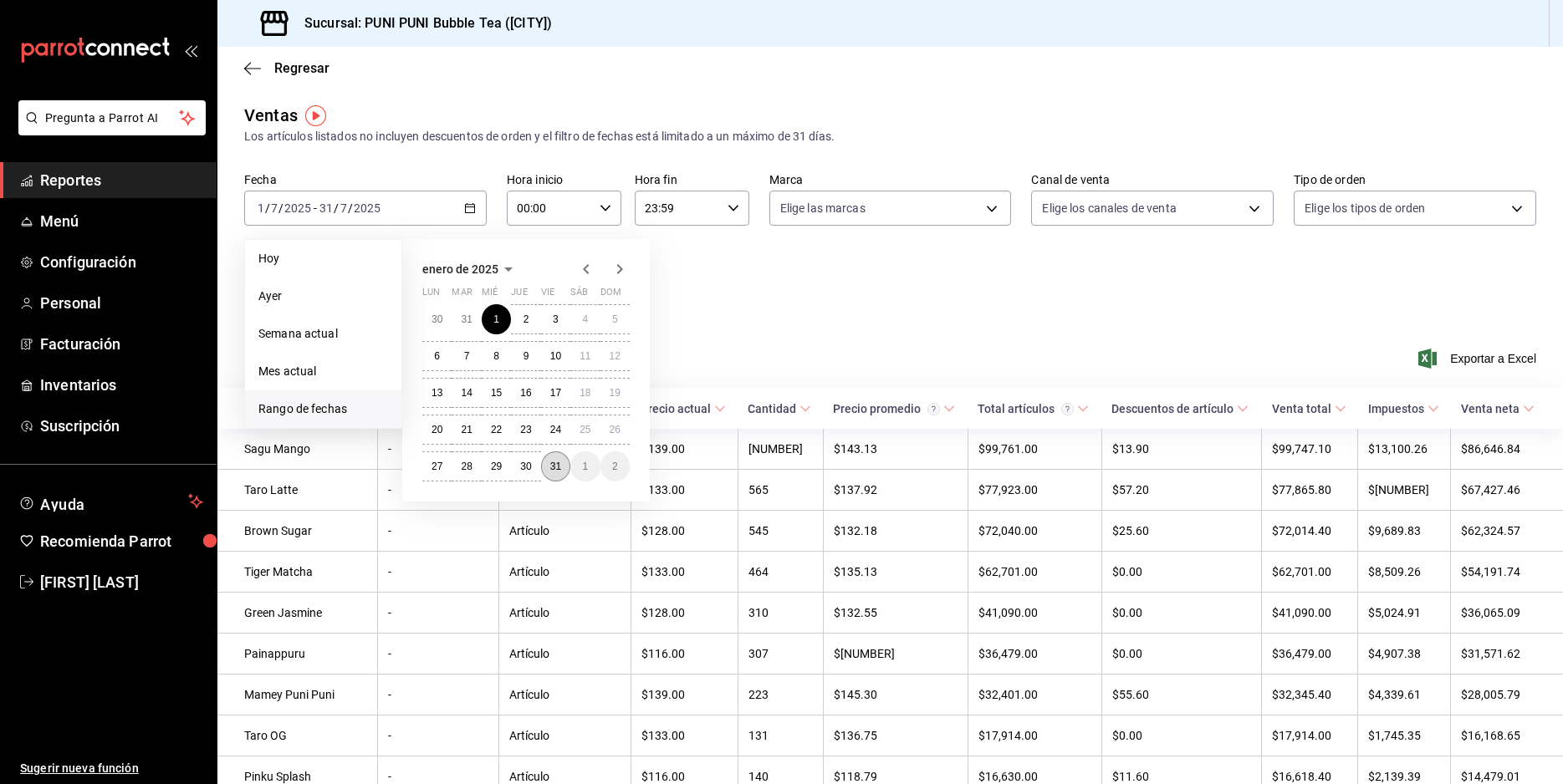 click on "31" at bounding box center [555, 466] 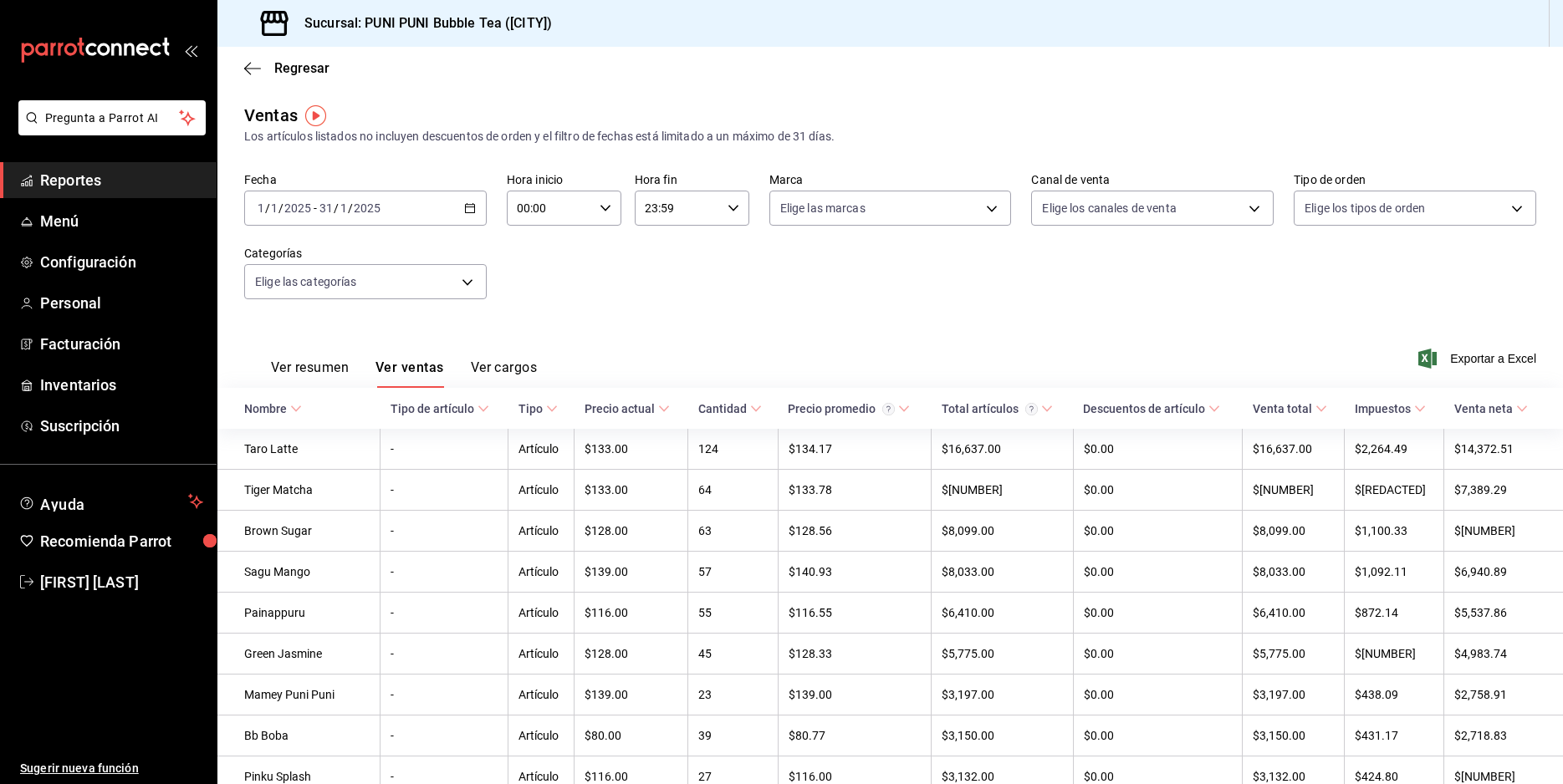 click on "2025" at bounding box center [367, 208] 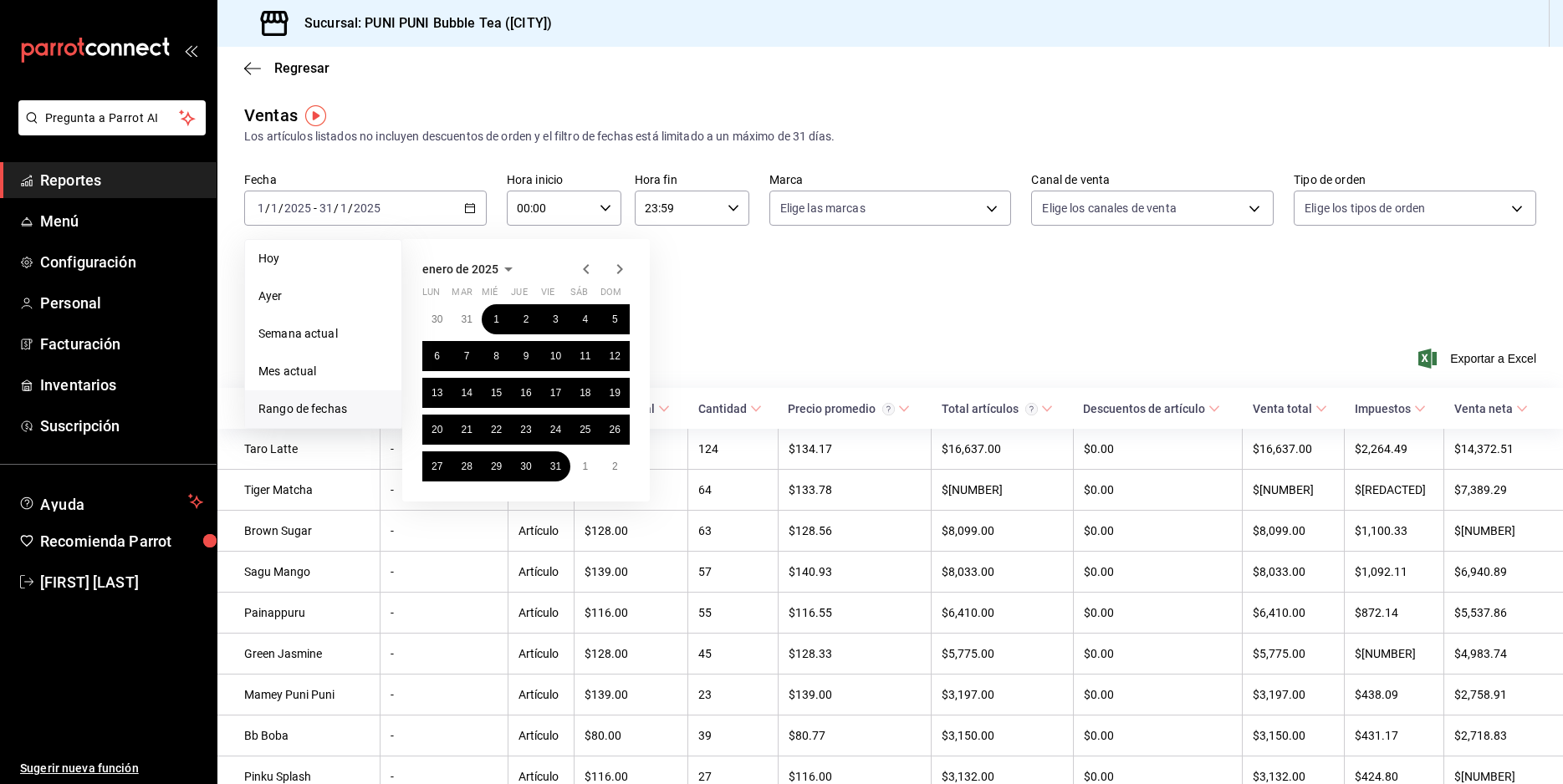 click on "[MONTH] de [YEAR] lun mar mié jue vie sáb dom 30 31 1 2 3 4 5 6 7 8 9 10 11 12 13 14 15 16 17 18 19 20 21 22 23 24 25 26 27 28 29 30 31 1 2" at bounding box center (526, 370) 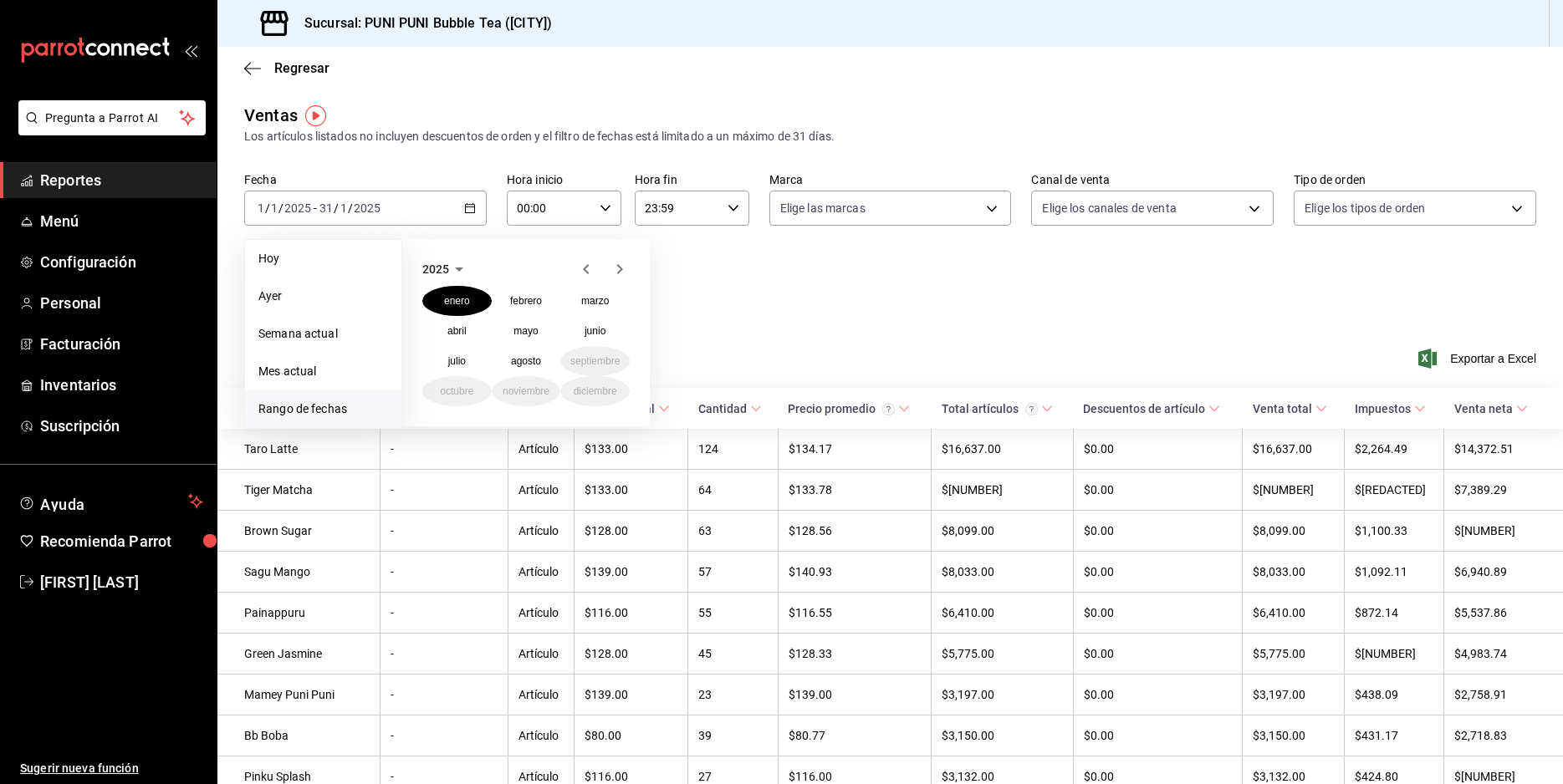 click on "enero febrero marzo abril mayo junio julio agosto septiembre octubre noviembre diciembre" at bounding box center (526, 346) 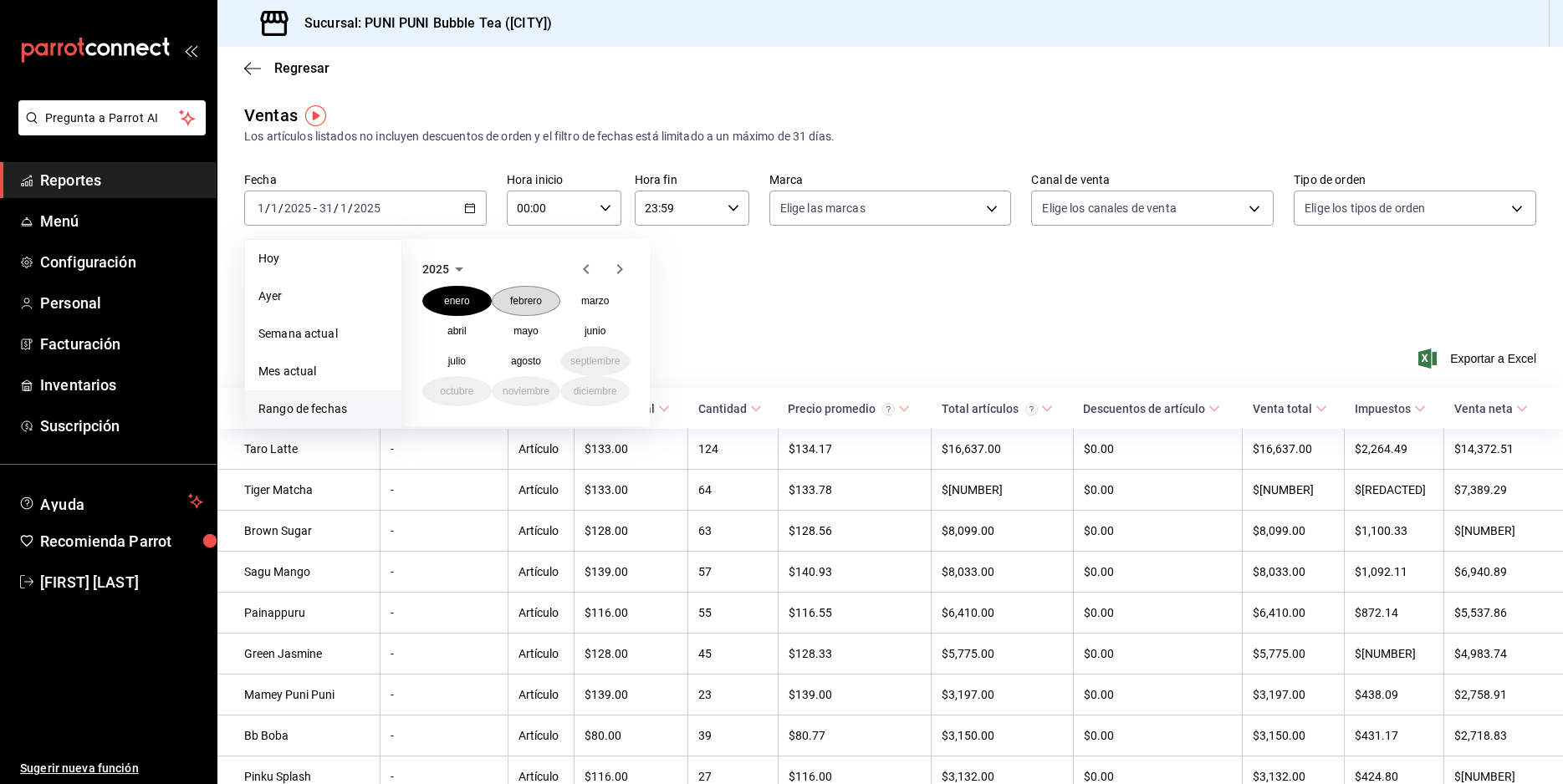 click on "febrero" at bounding box center (526, 301) 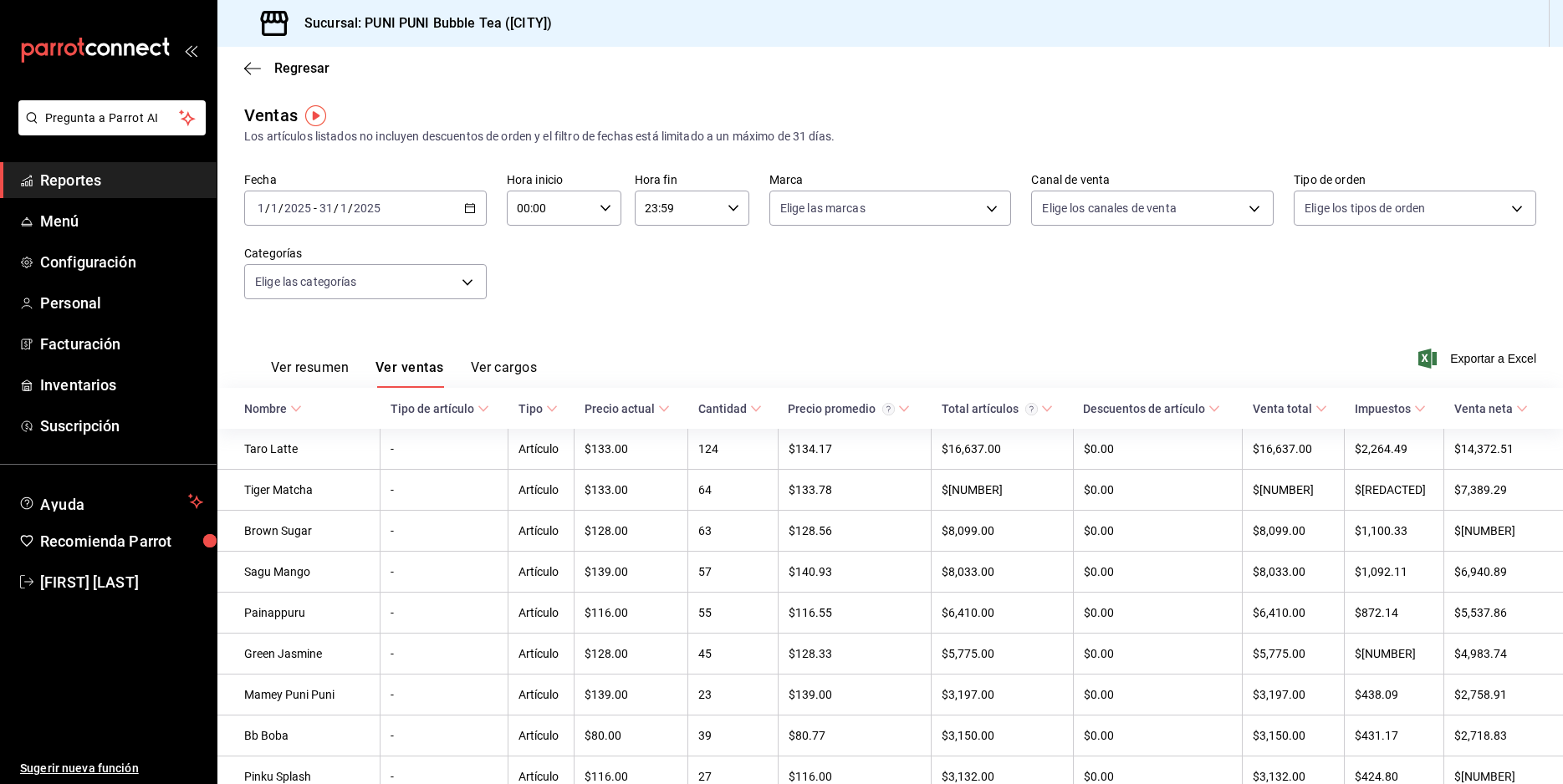click on "Fecha [DATE]   Hora inicio [TIME] Hora inicio Hora fin [TIME] Hora fin Marca Elige las marcas Canal de venta Elige los canales de venta Tipo de orden Elige los tipos de orden Categorías Elige las categorías" at bounding box center (890, 246) 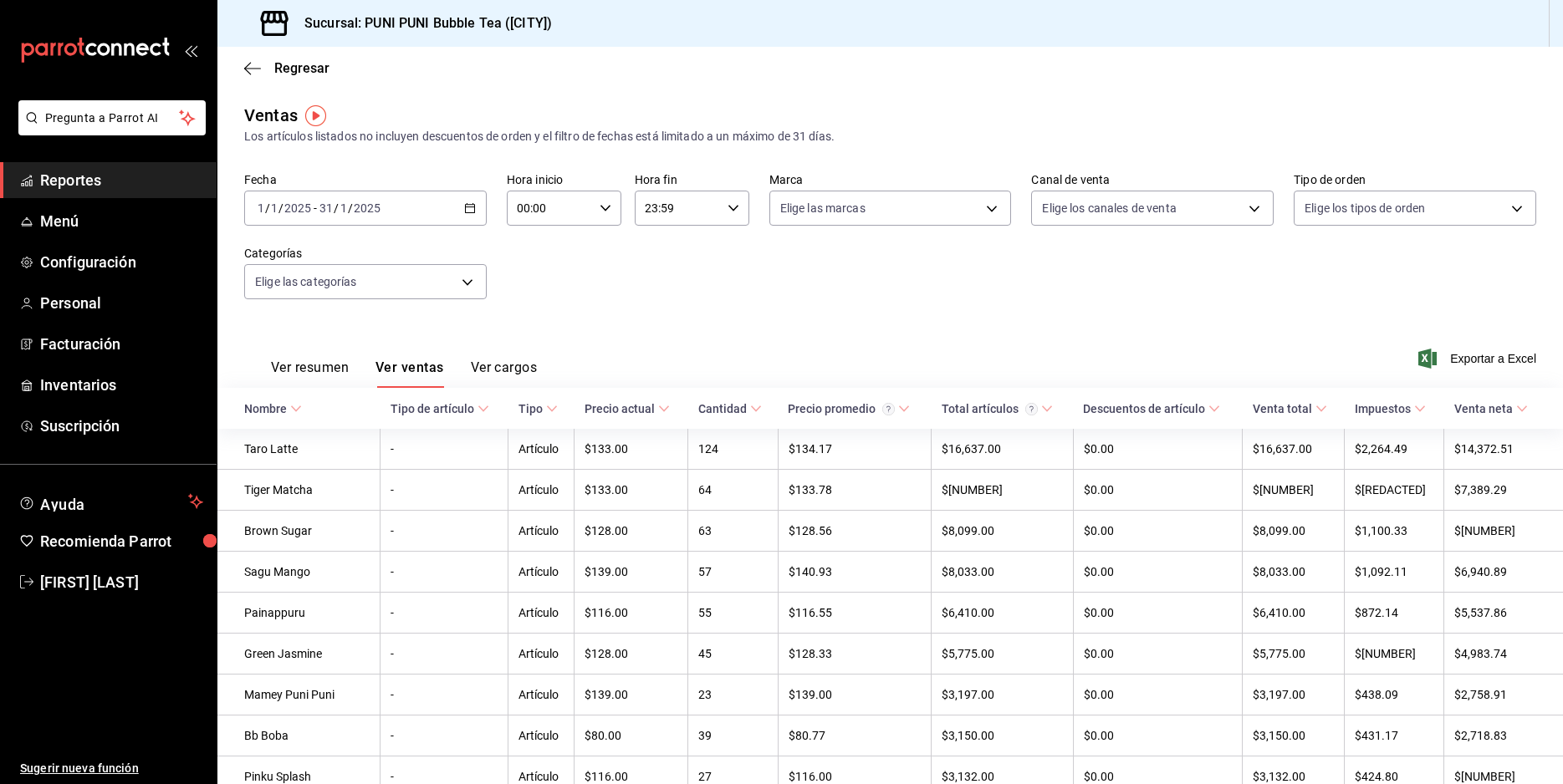 click on "Fecha [DATE] [DATE] - [DATE] [DATE]" at bounding box center [365, 208] 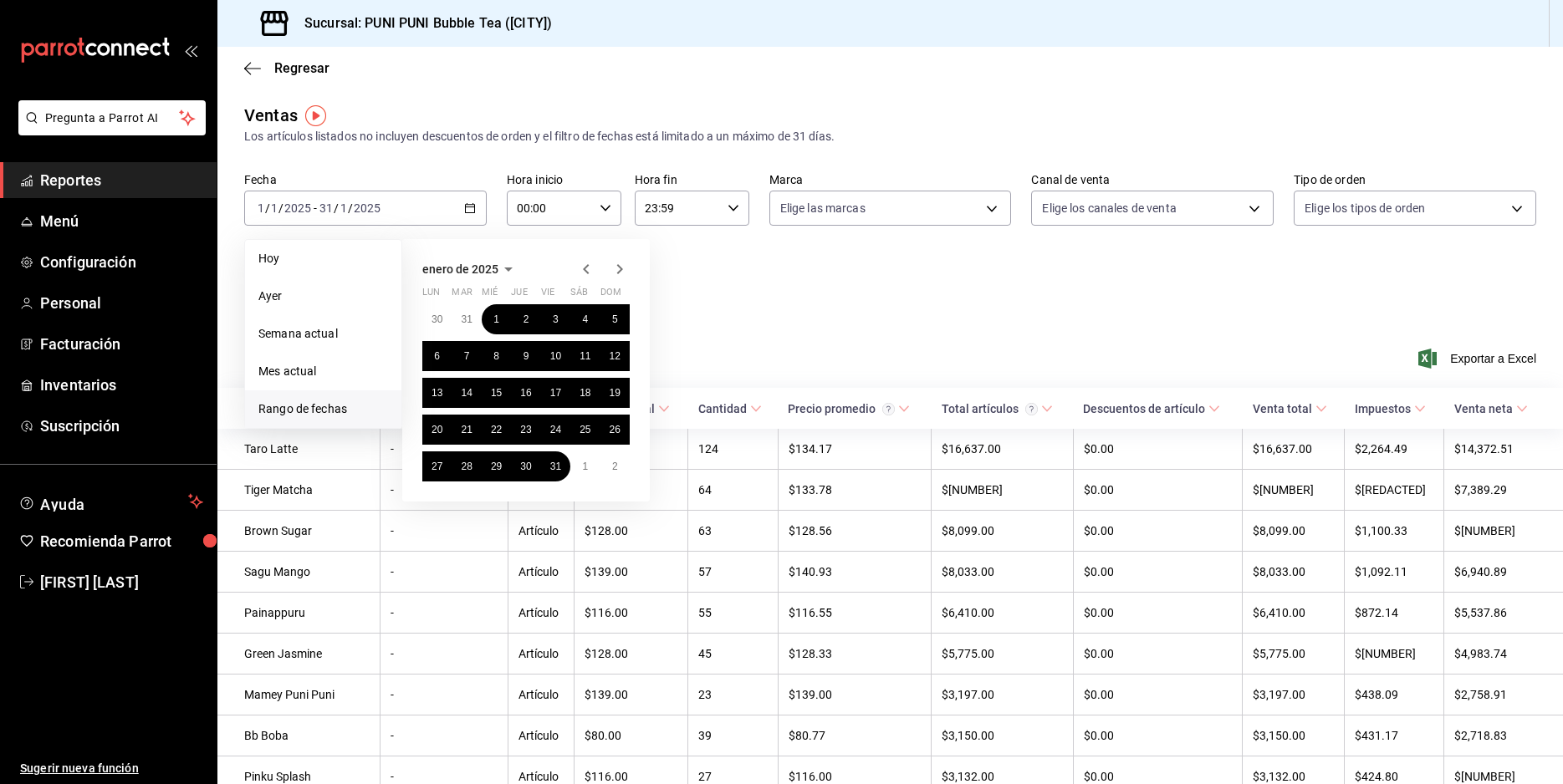 click on "enero de 2025" at bounding box center [460, 269] 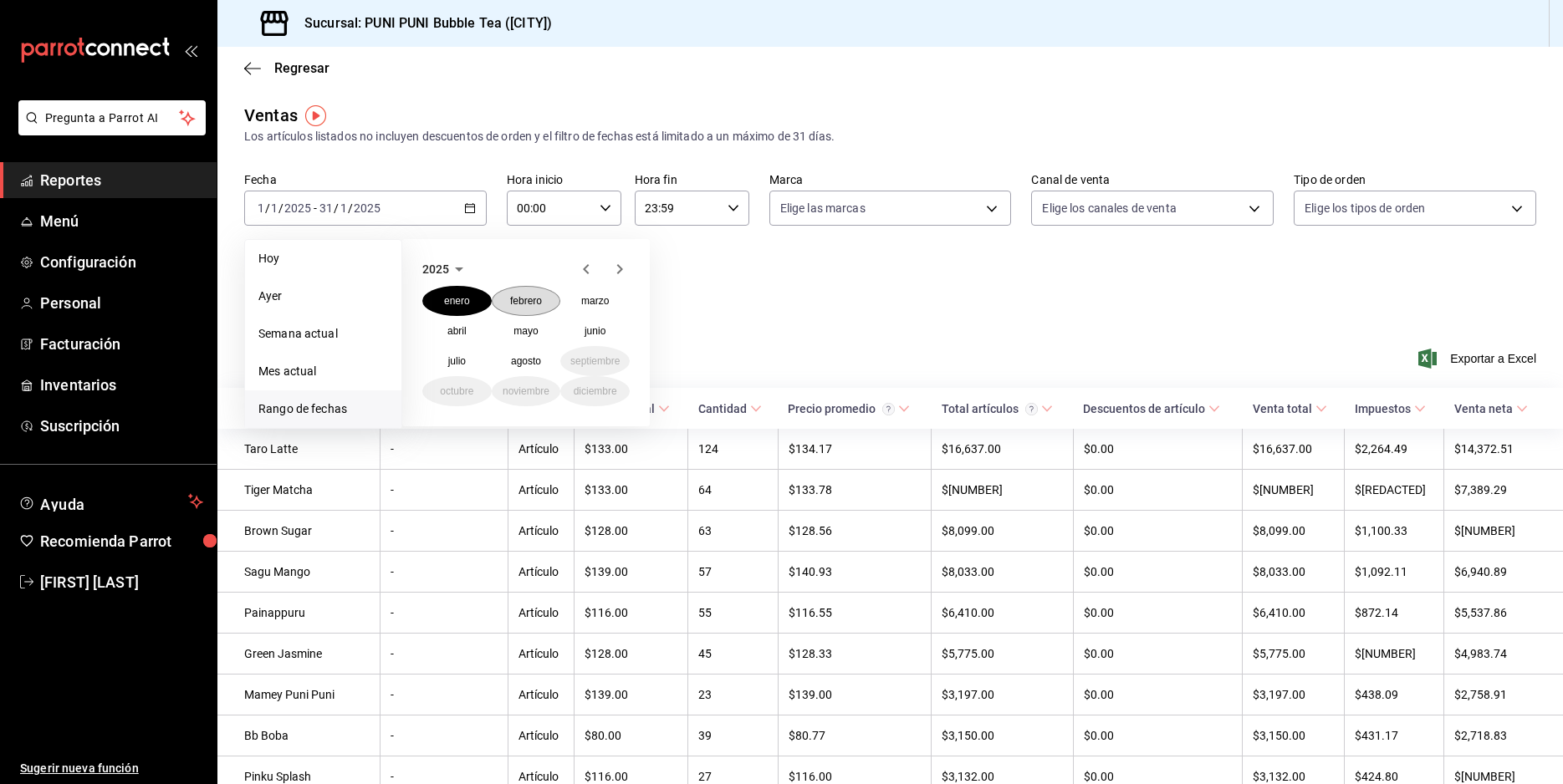 click on "febrero" at bounding box center (526, 301) 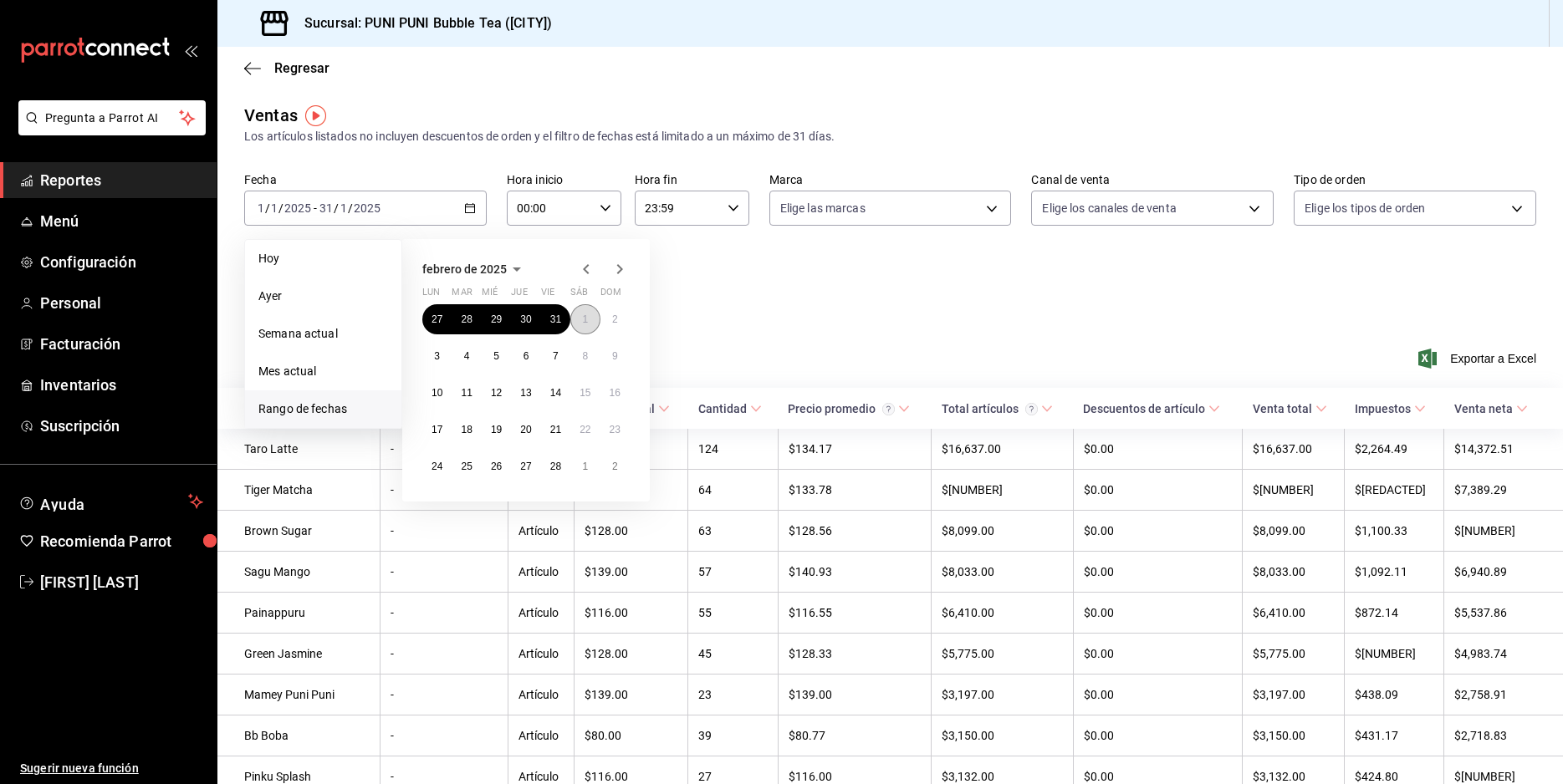 click on "1" at bounding box center (585, 319) 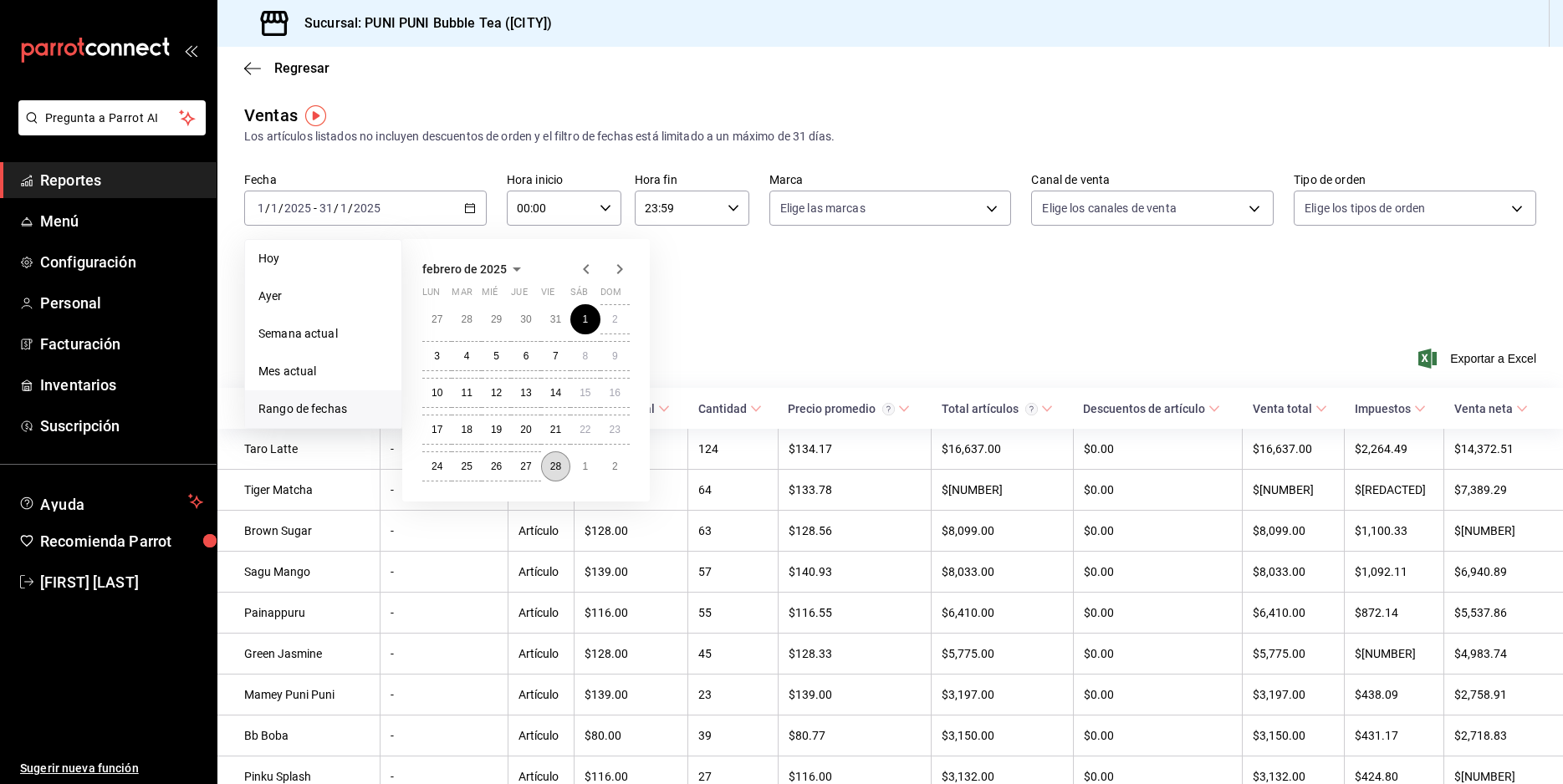 click on "28" at bounding box center [555, 466] 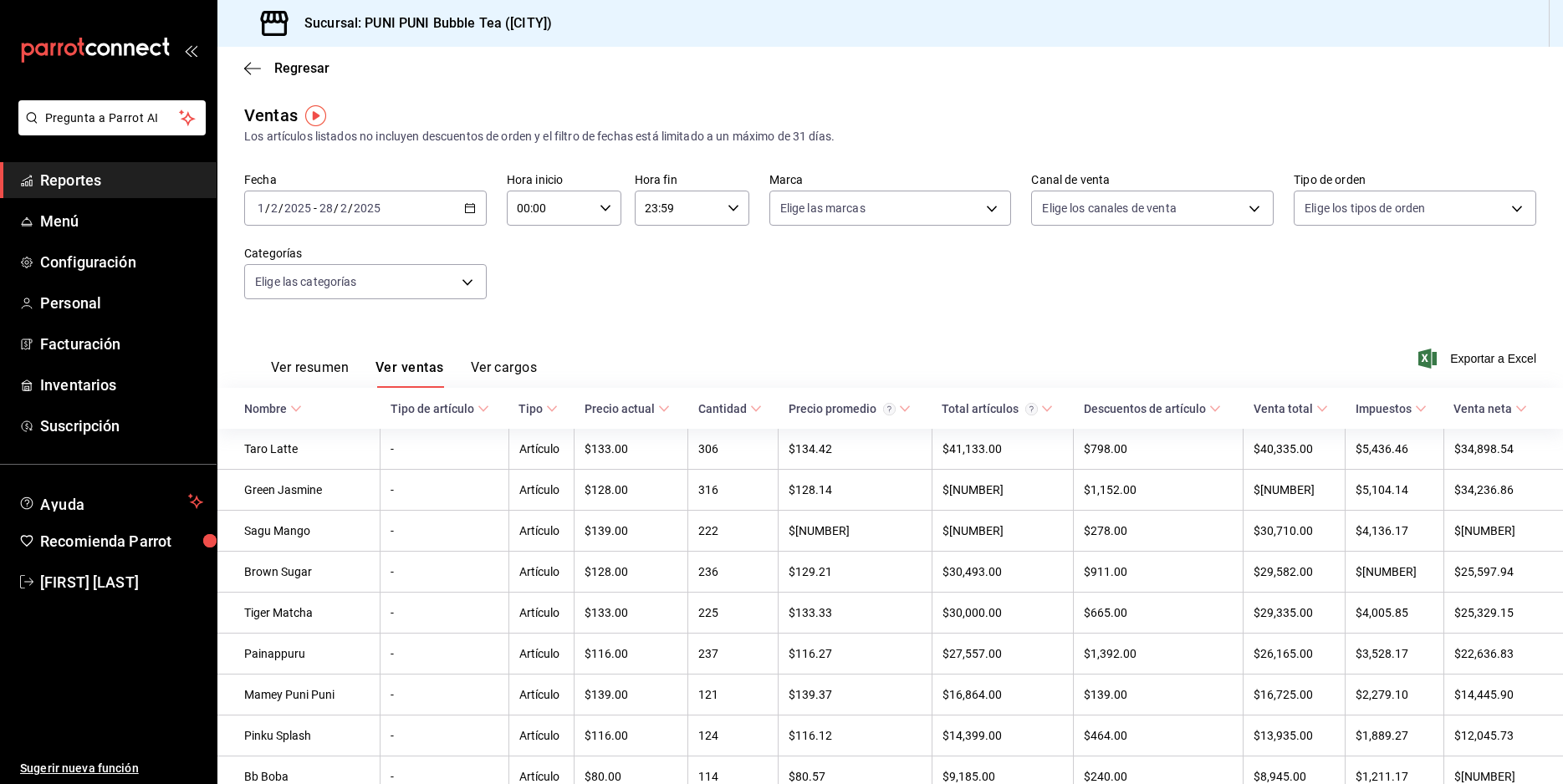click on "2025-02-01 1 / 2 / 2025 - 2025-02-28 28 / 2 / 2025" at bounding box center [365, 208] 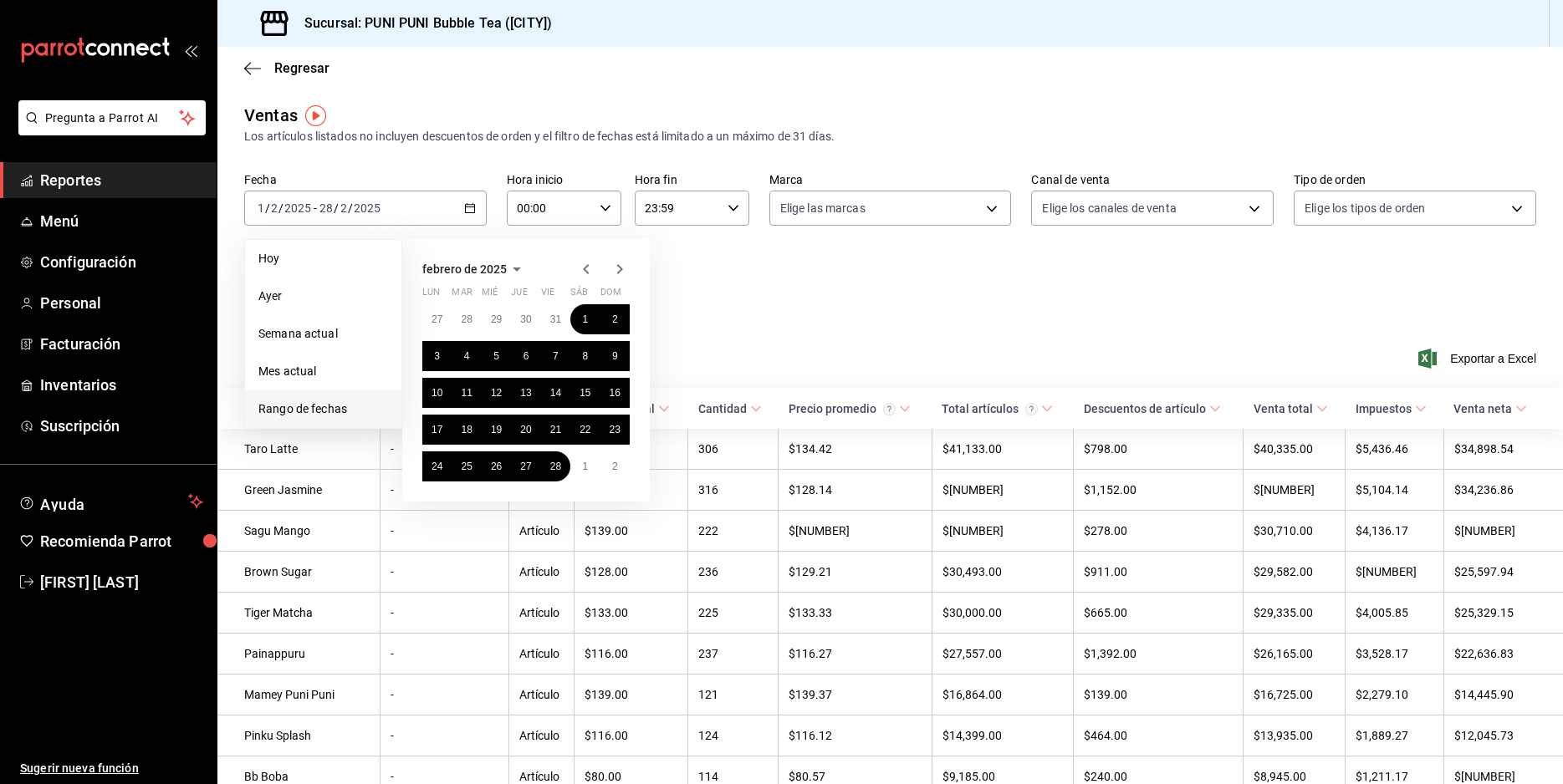 click on "febrero de 2025" at bounding box center (464, 269) 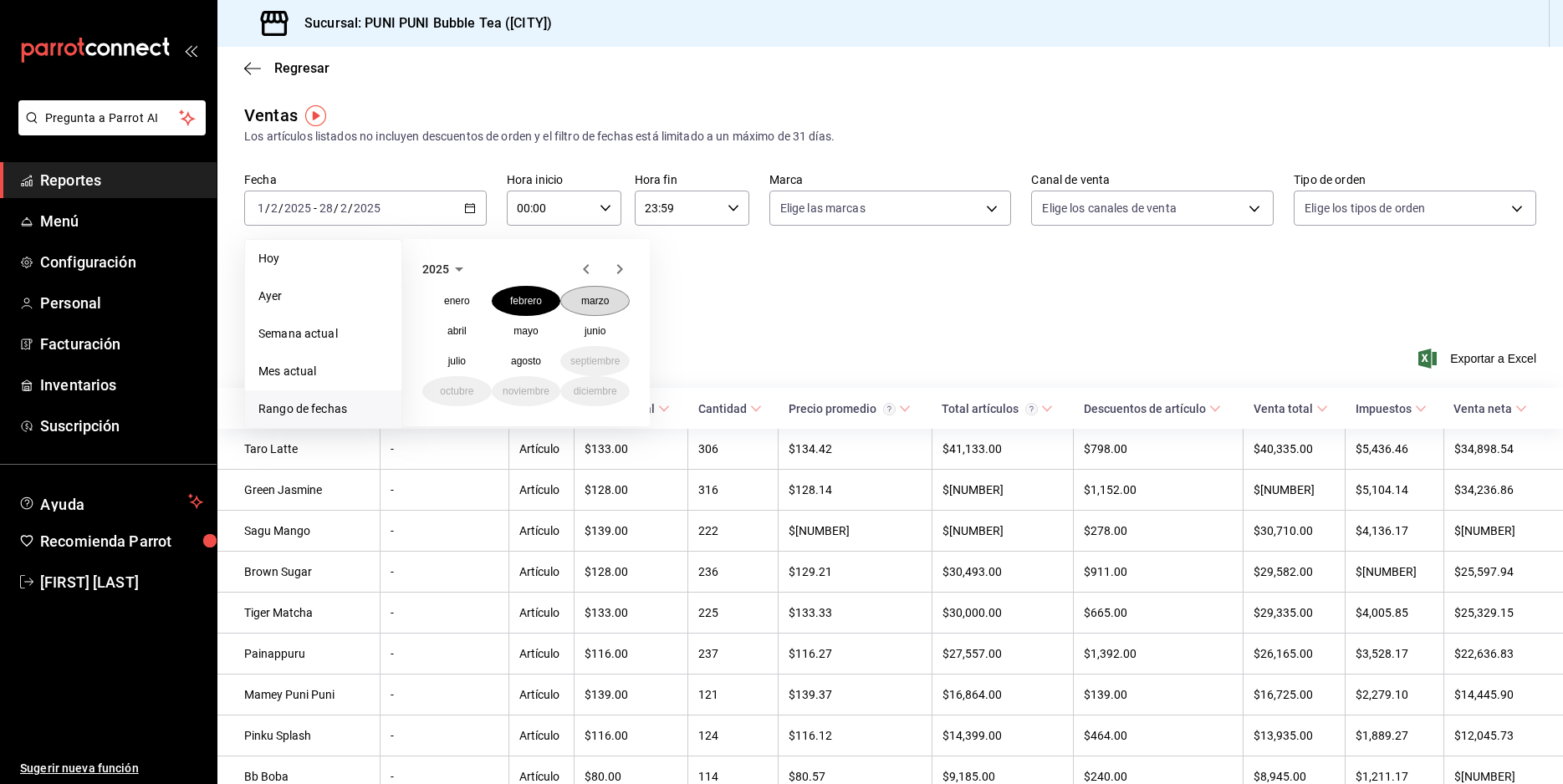 click on "marzo" at bounding box center (595, 301) 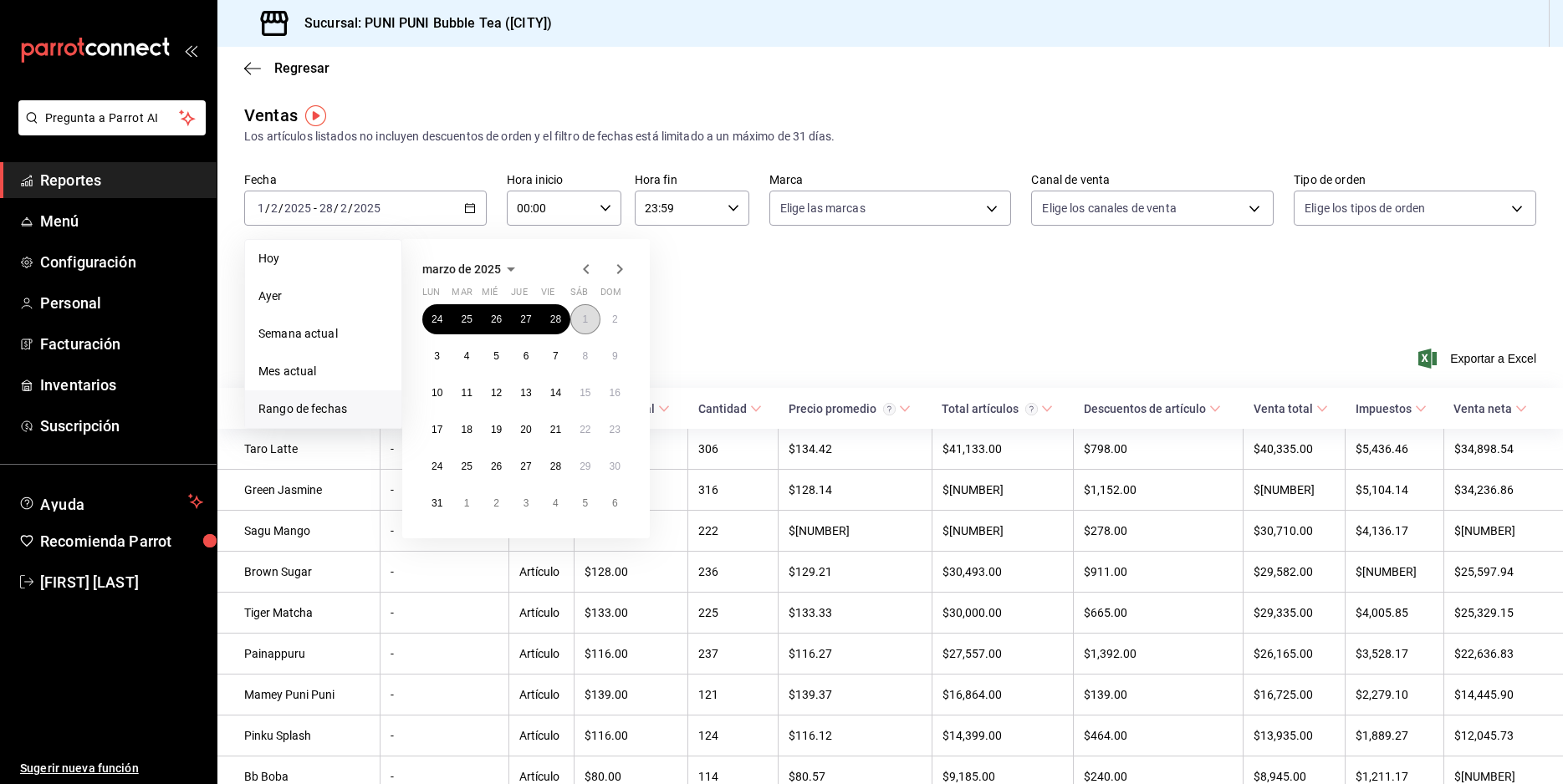 click on "1" at bounding box center [585, 319] 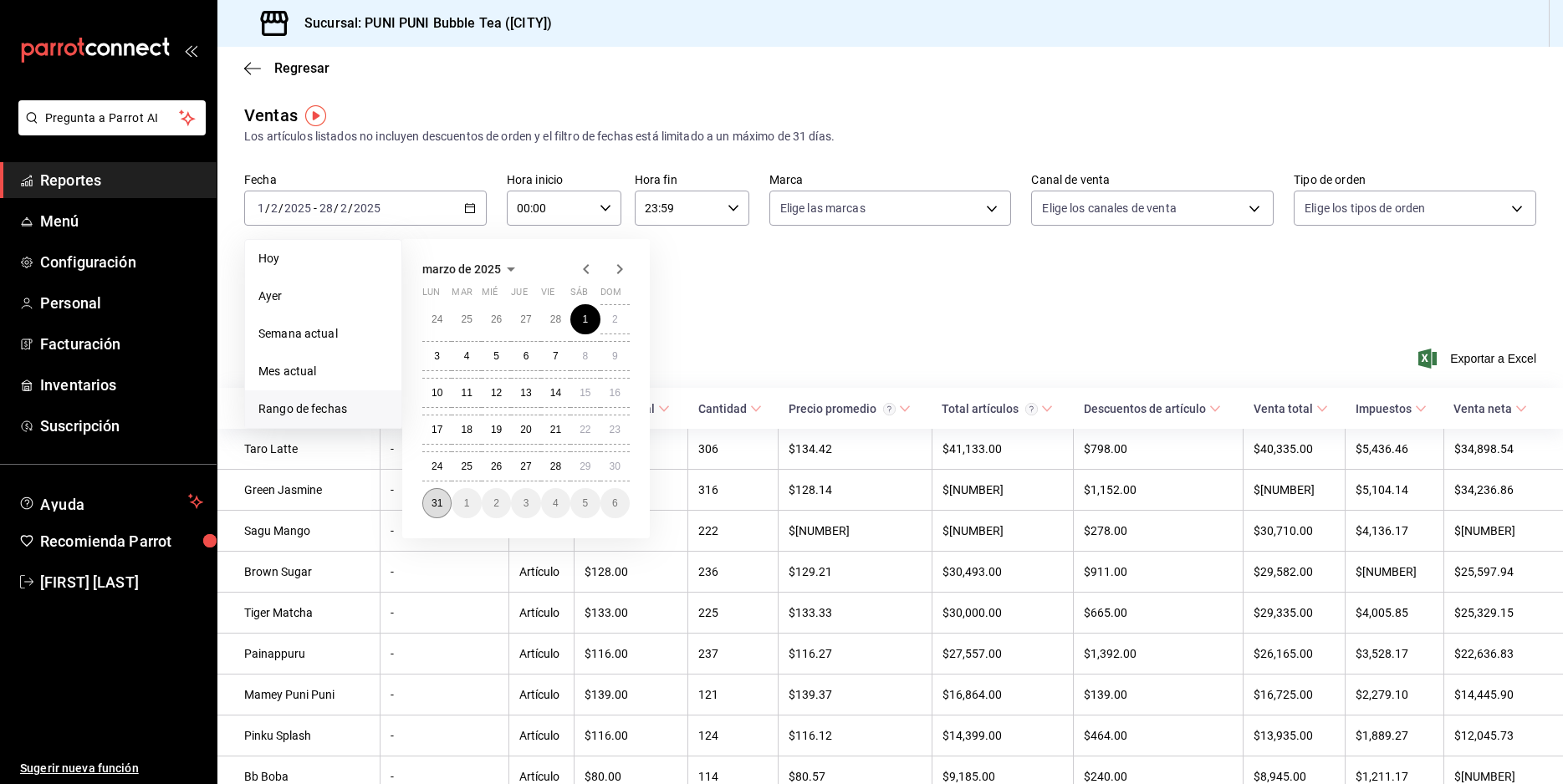 click on "31" at bounding box center [437, 503] 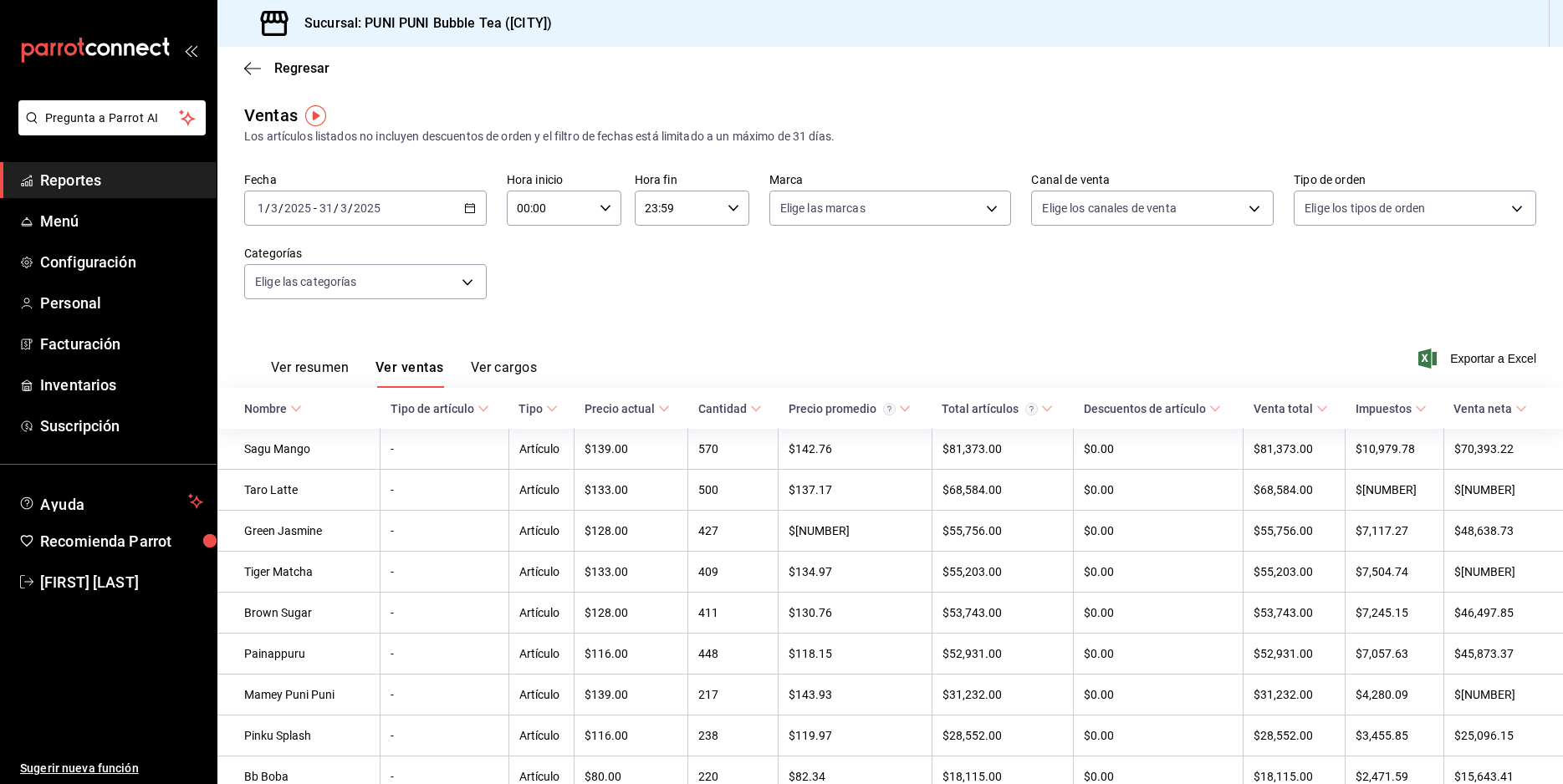 click on "[DATE]" at bounding box center (365, 208) 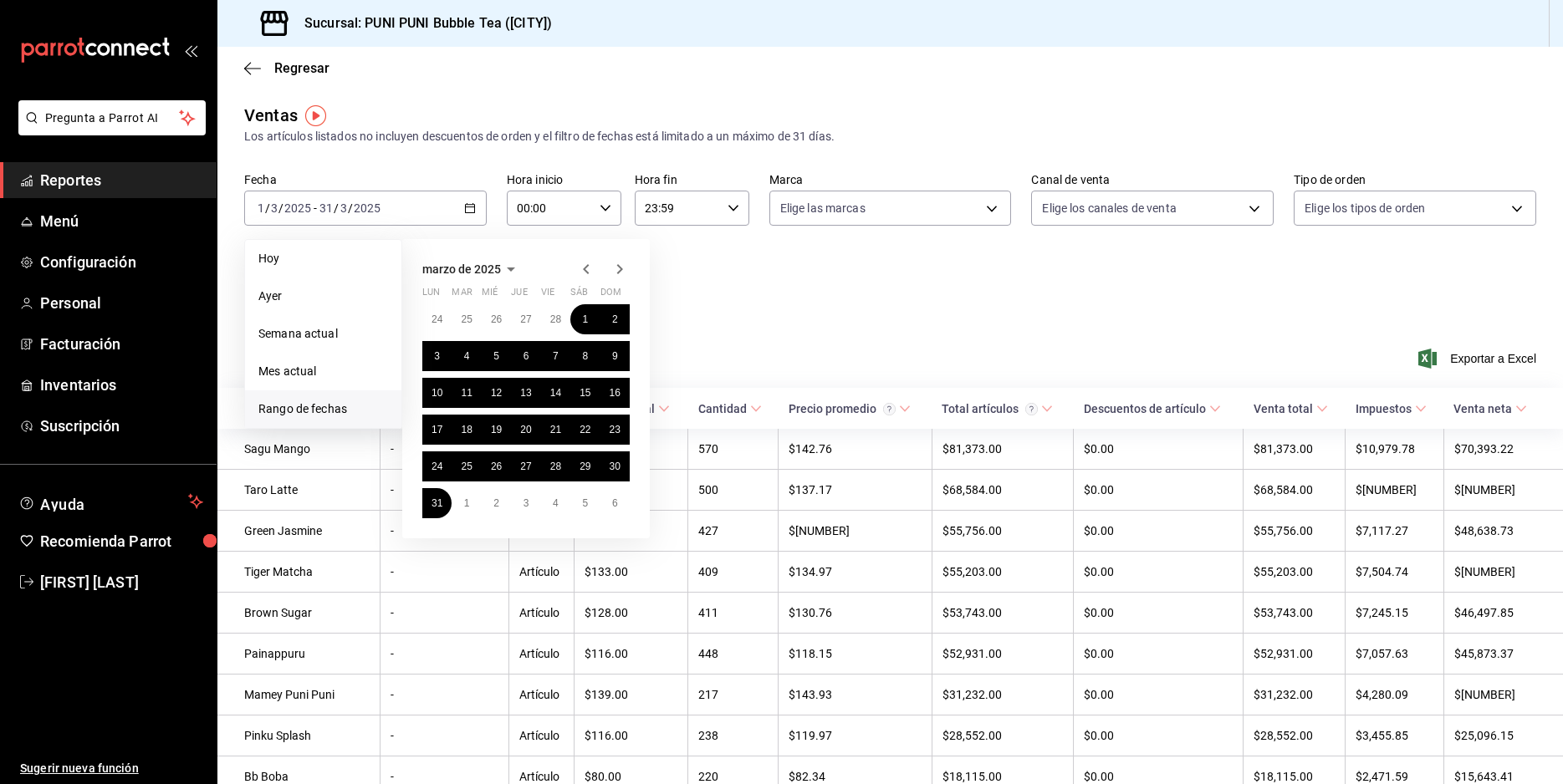 click 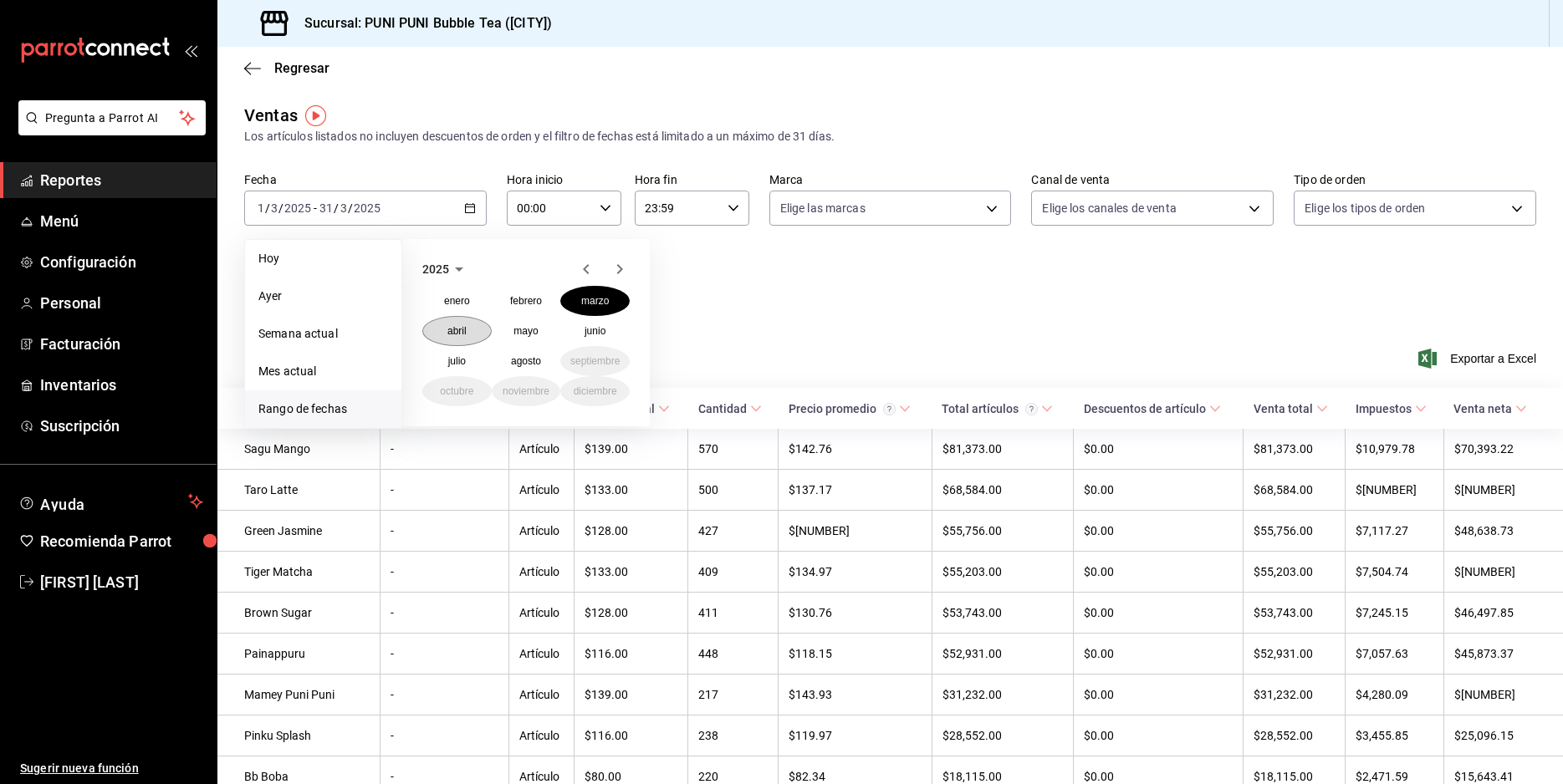 click on "abril" at bounding box center (457, 331) 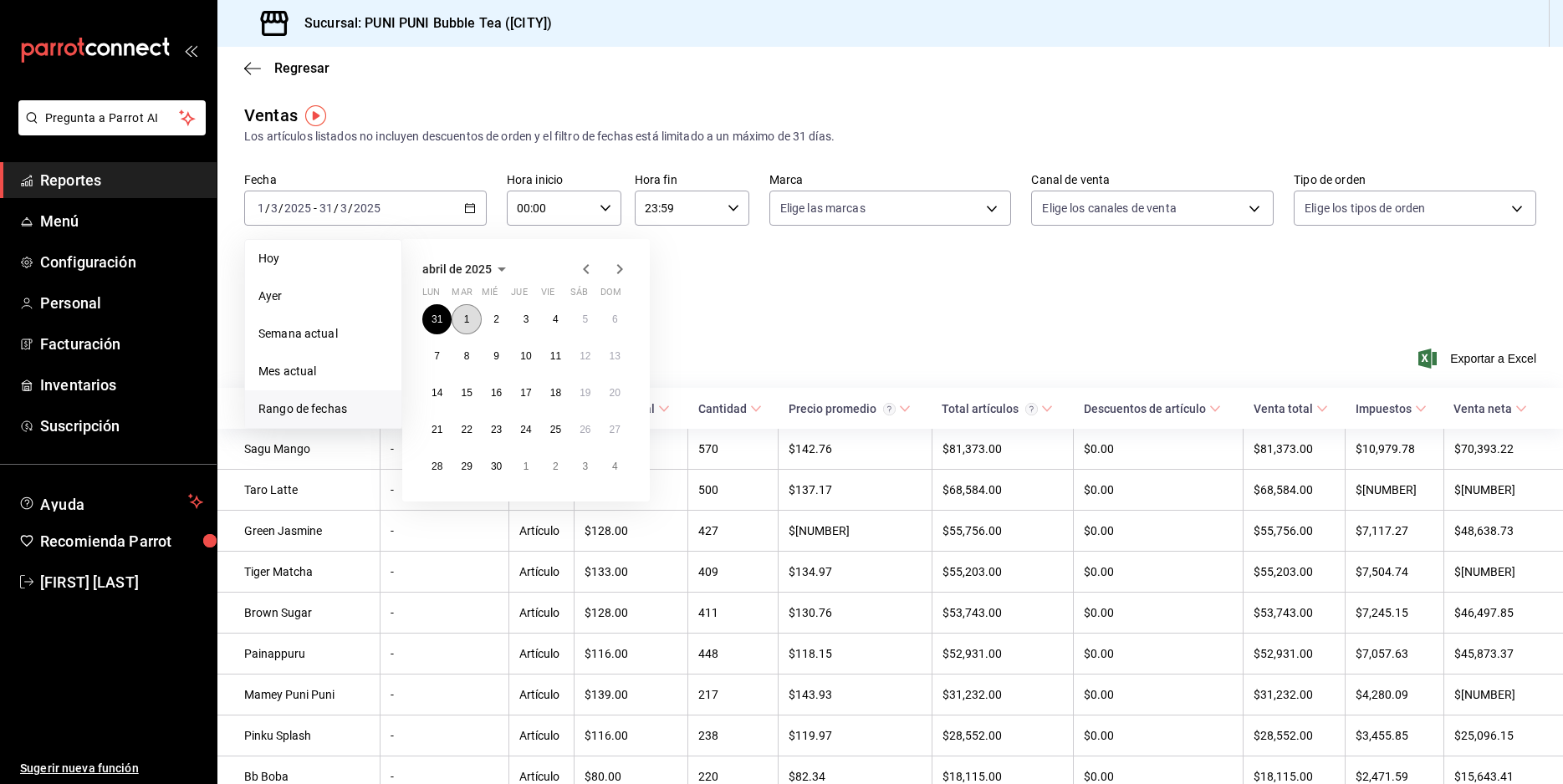 click on "1" at bounding box center [466, 319] 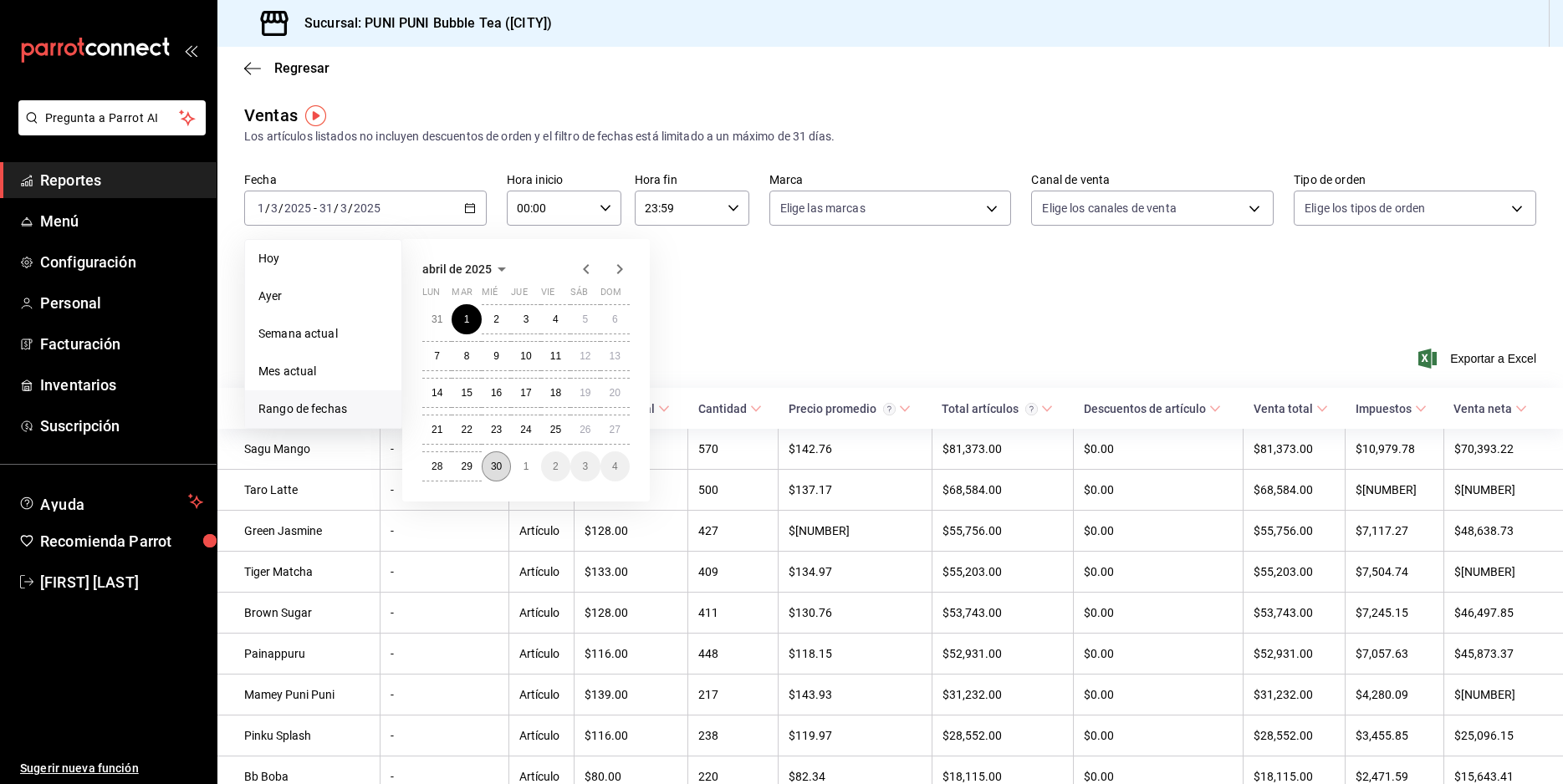click on "30" at bounding box center [496, 466] 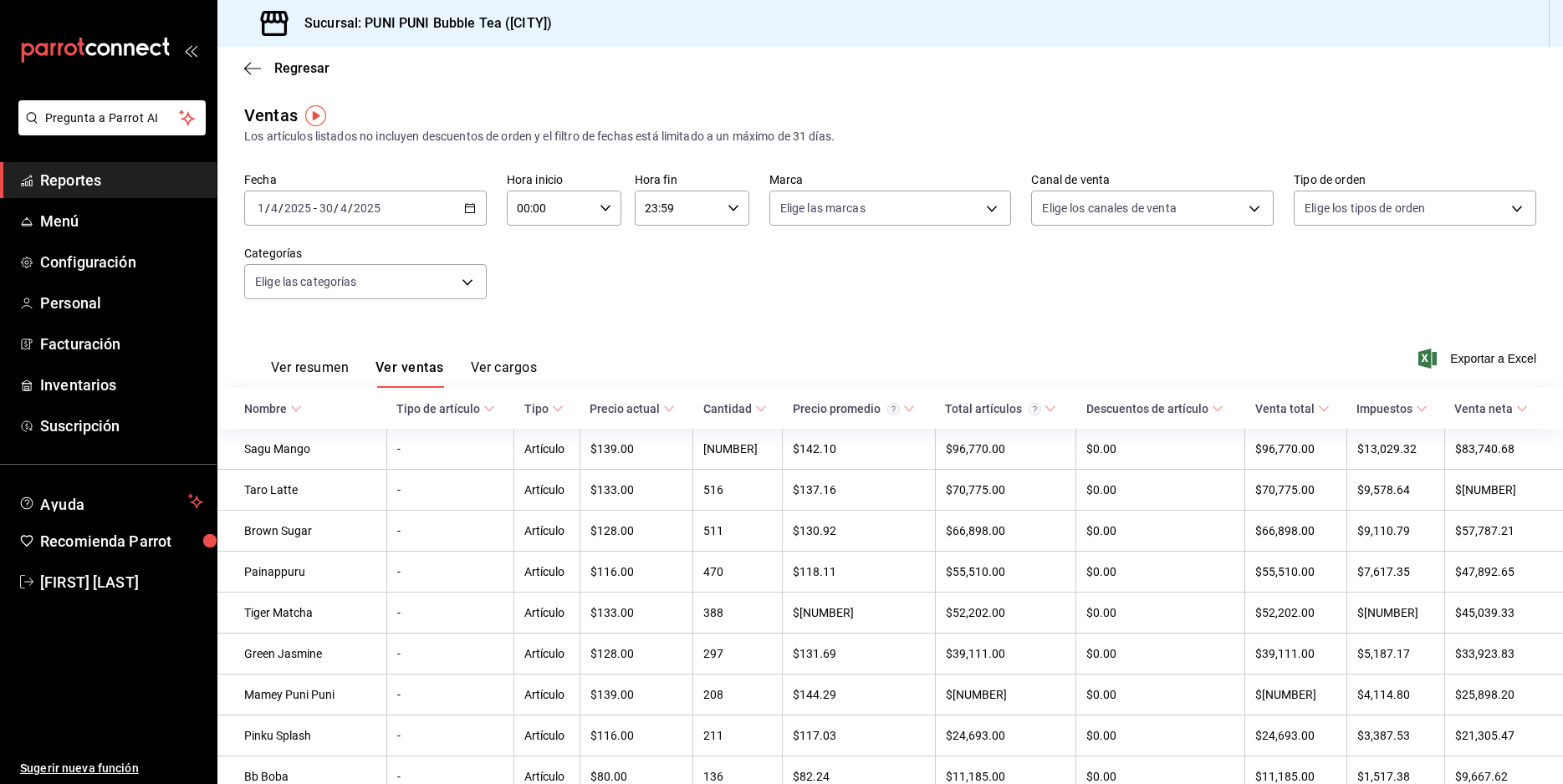 click on "[DATE] [DATE] - [DATE] [DATE]" at bounding box center [365, 208] 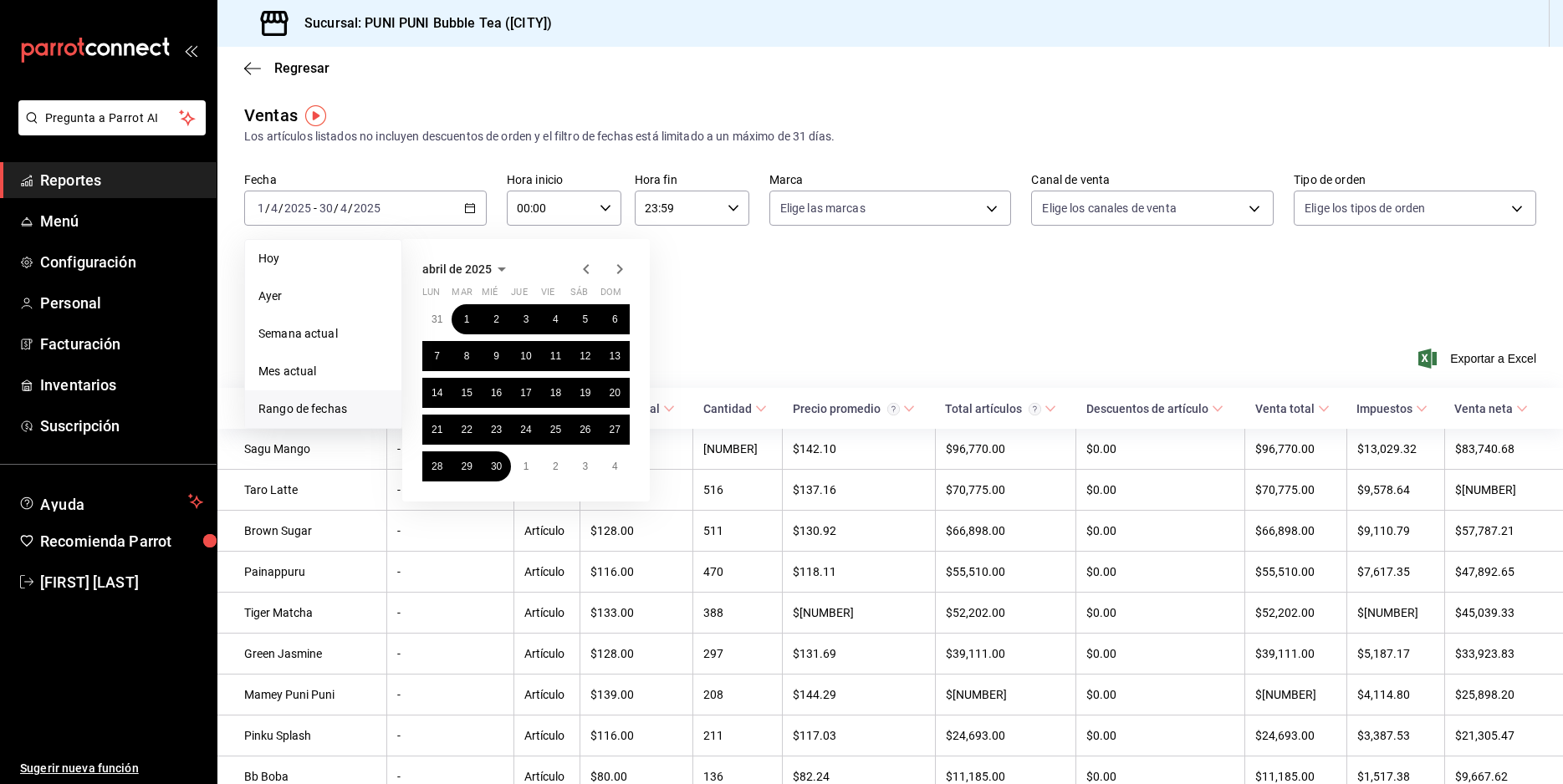 click on "abril de 2025" at bounding box center (457, 269) 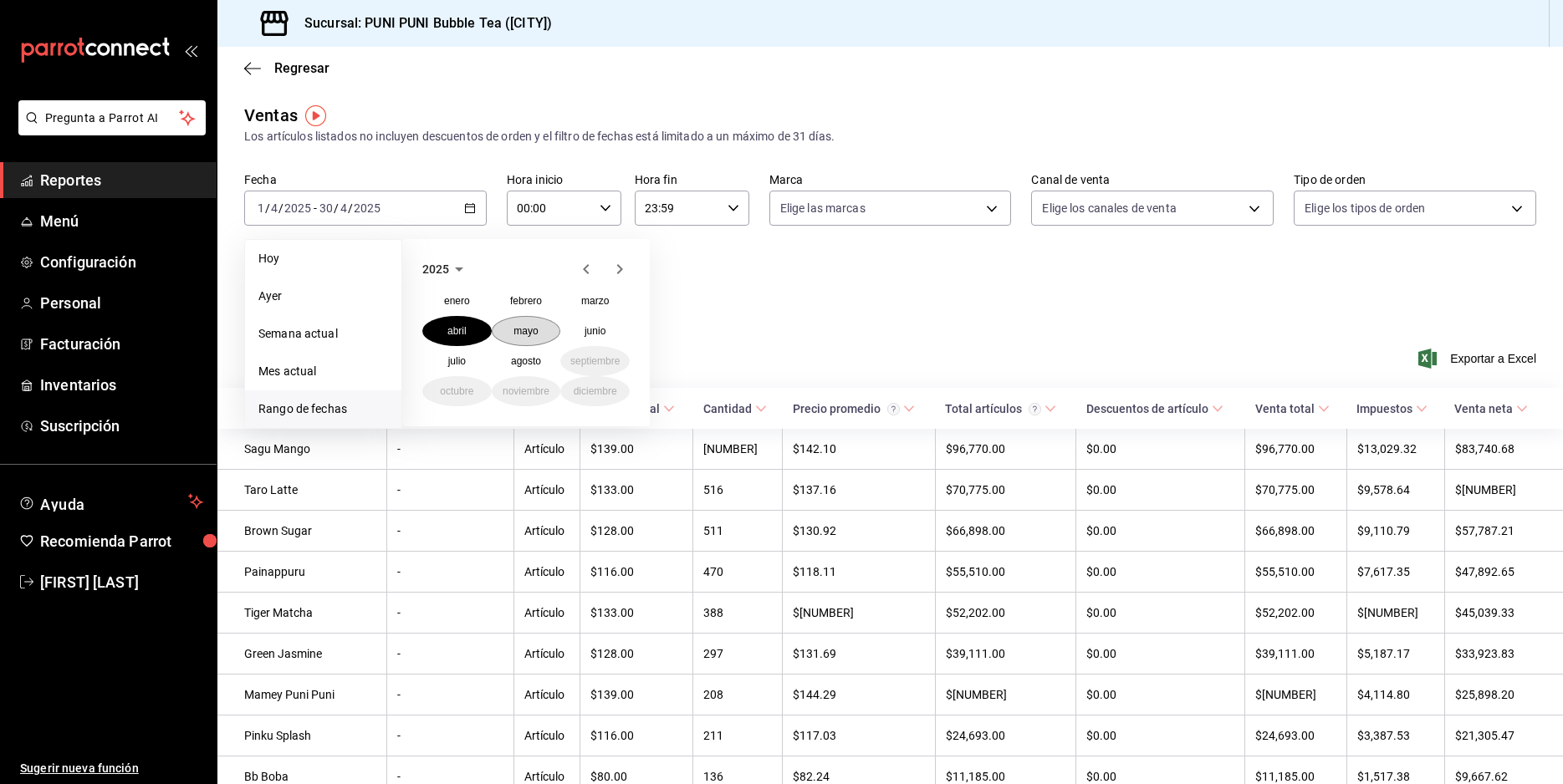 click on "mayo" at bounding box center (526, 331) 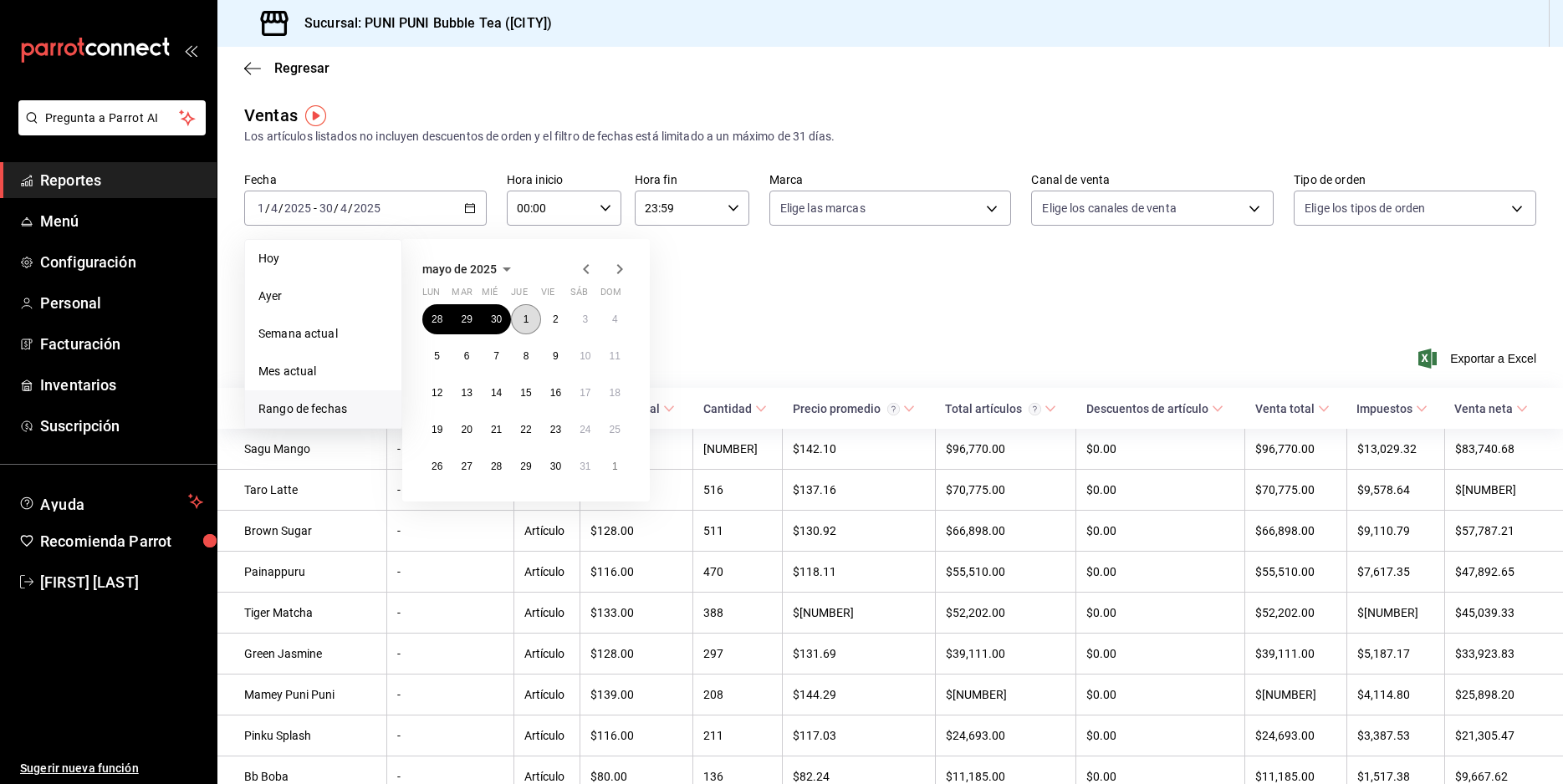 click on "1" at bounding box center [525, 319] 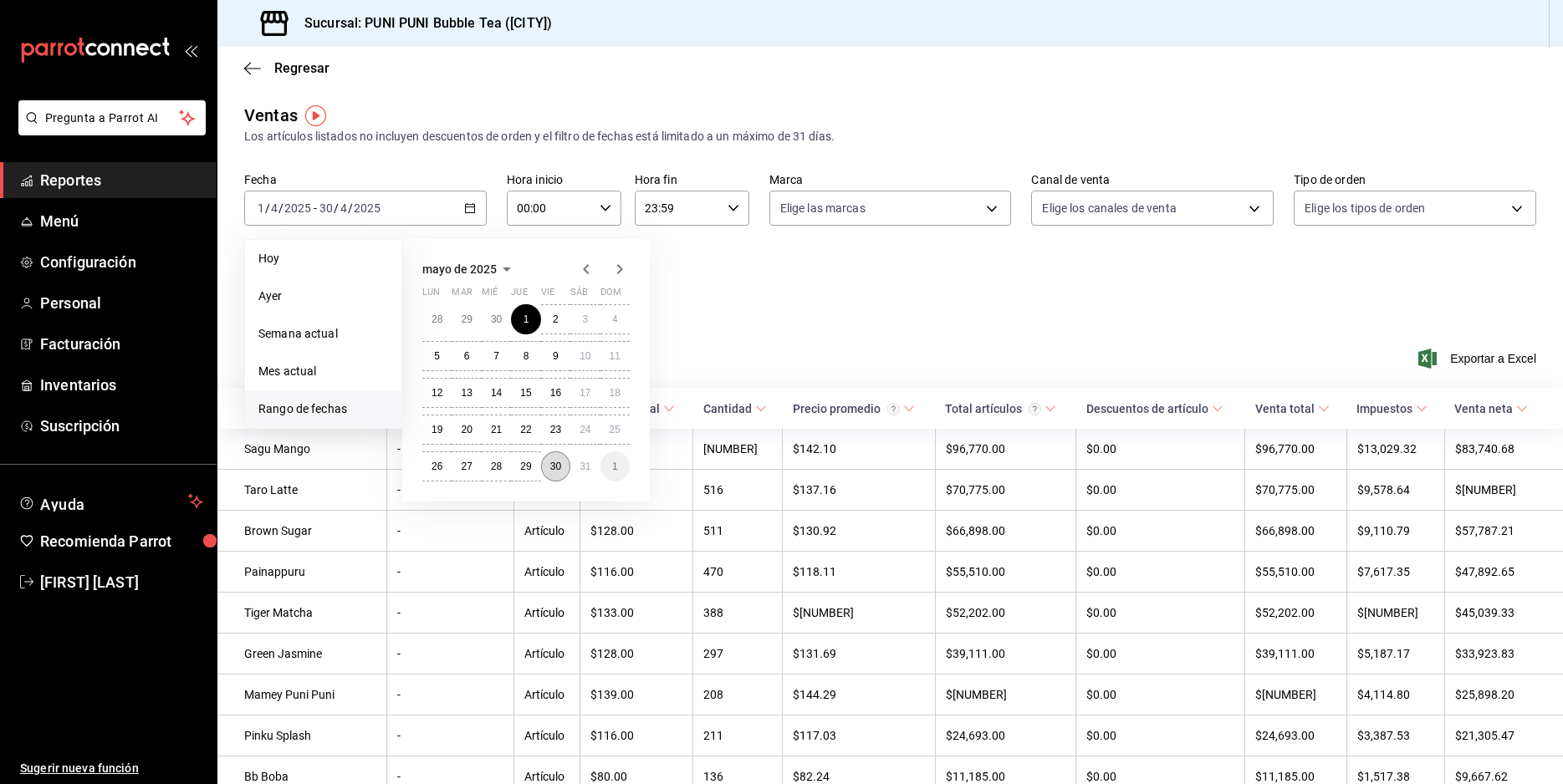 click on "30" at bounding box center (555, 466) 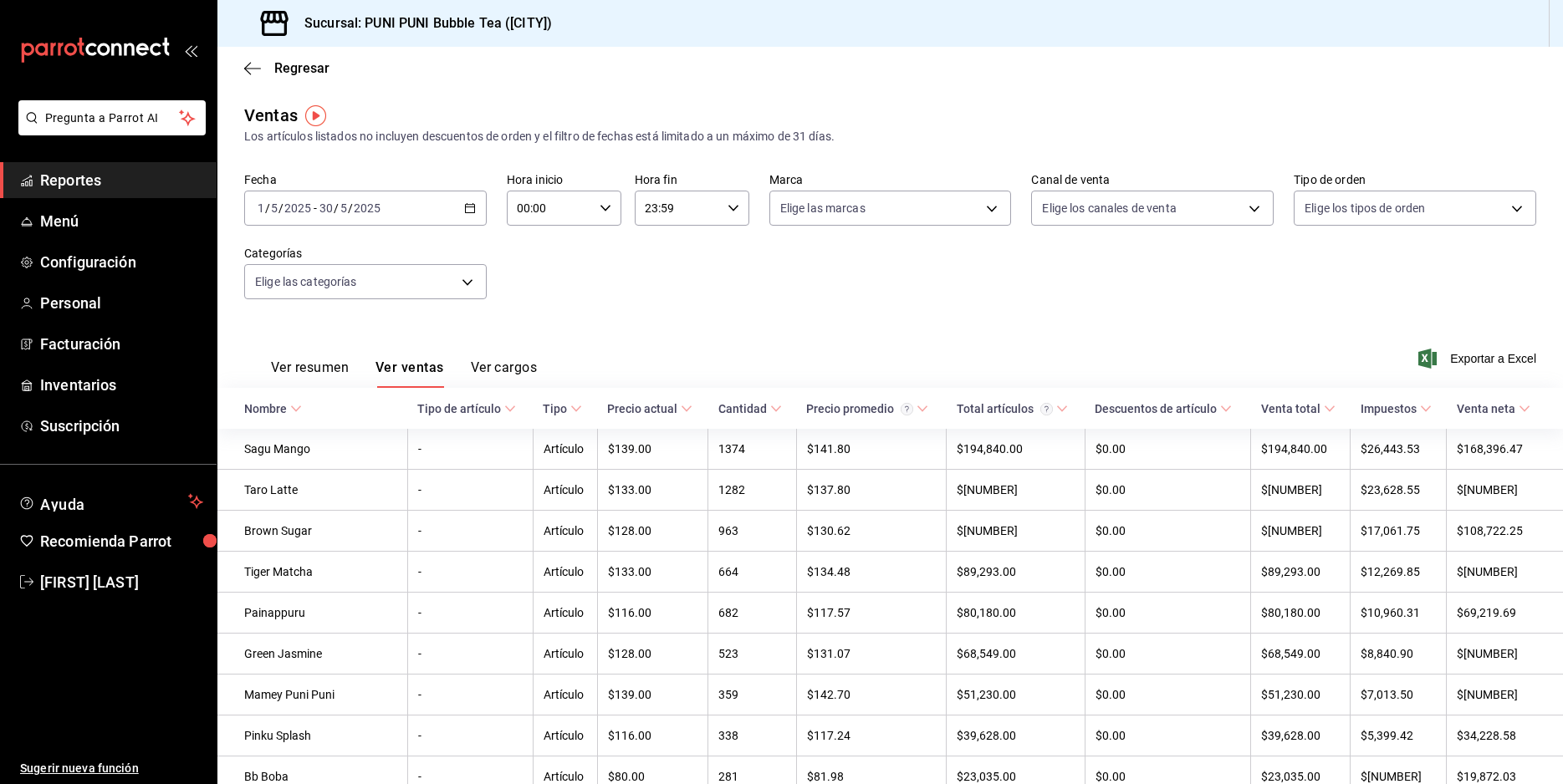 click on "[DATE] [DAY] / [MONTH] / [YEAR] - [DATE] [DAY] / [MONTH] / [YEAR]" at bounding box center (365, 208) 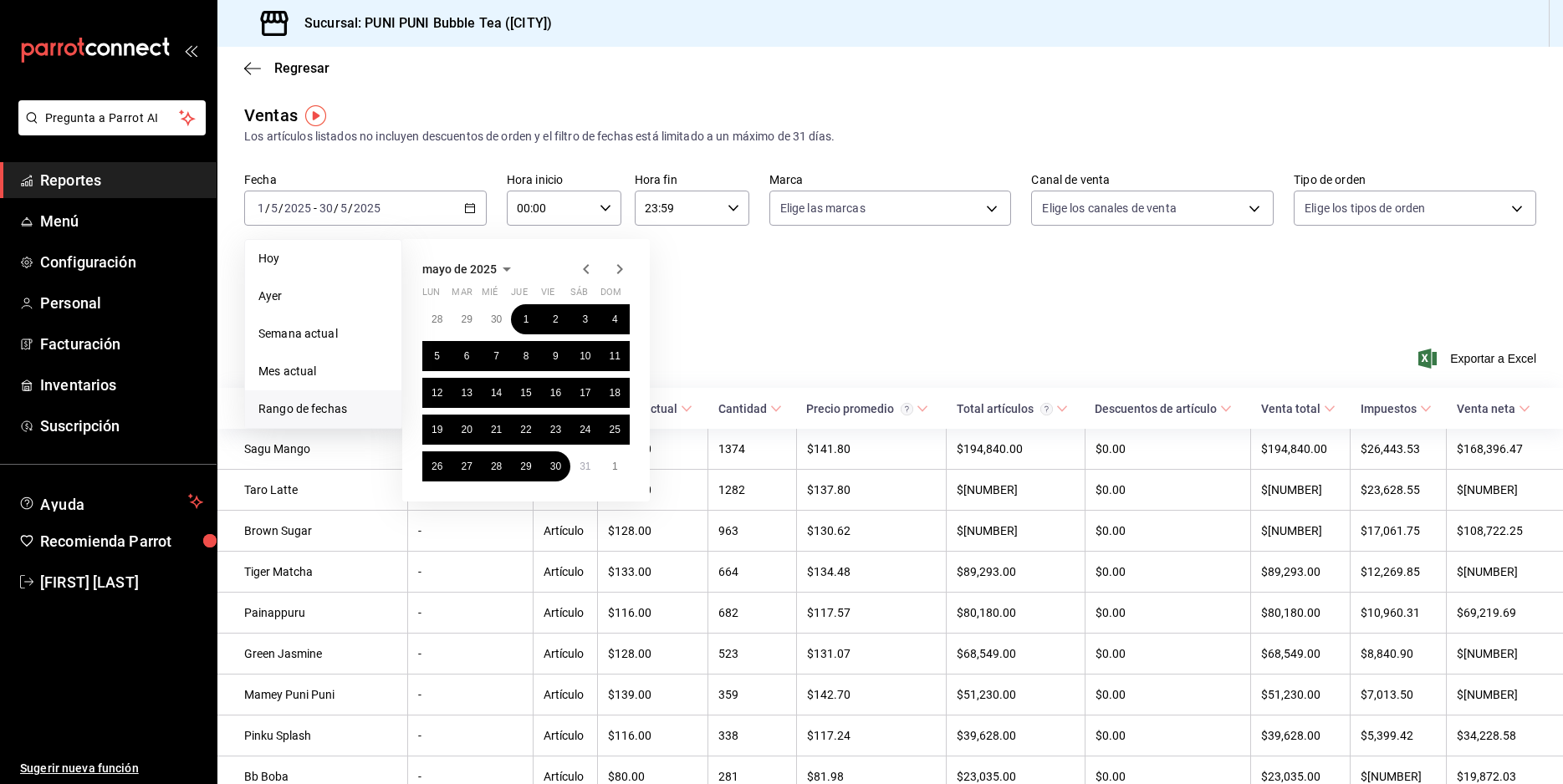 click on "mayo de 2025" at bounding box center [469, 269] 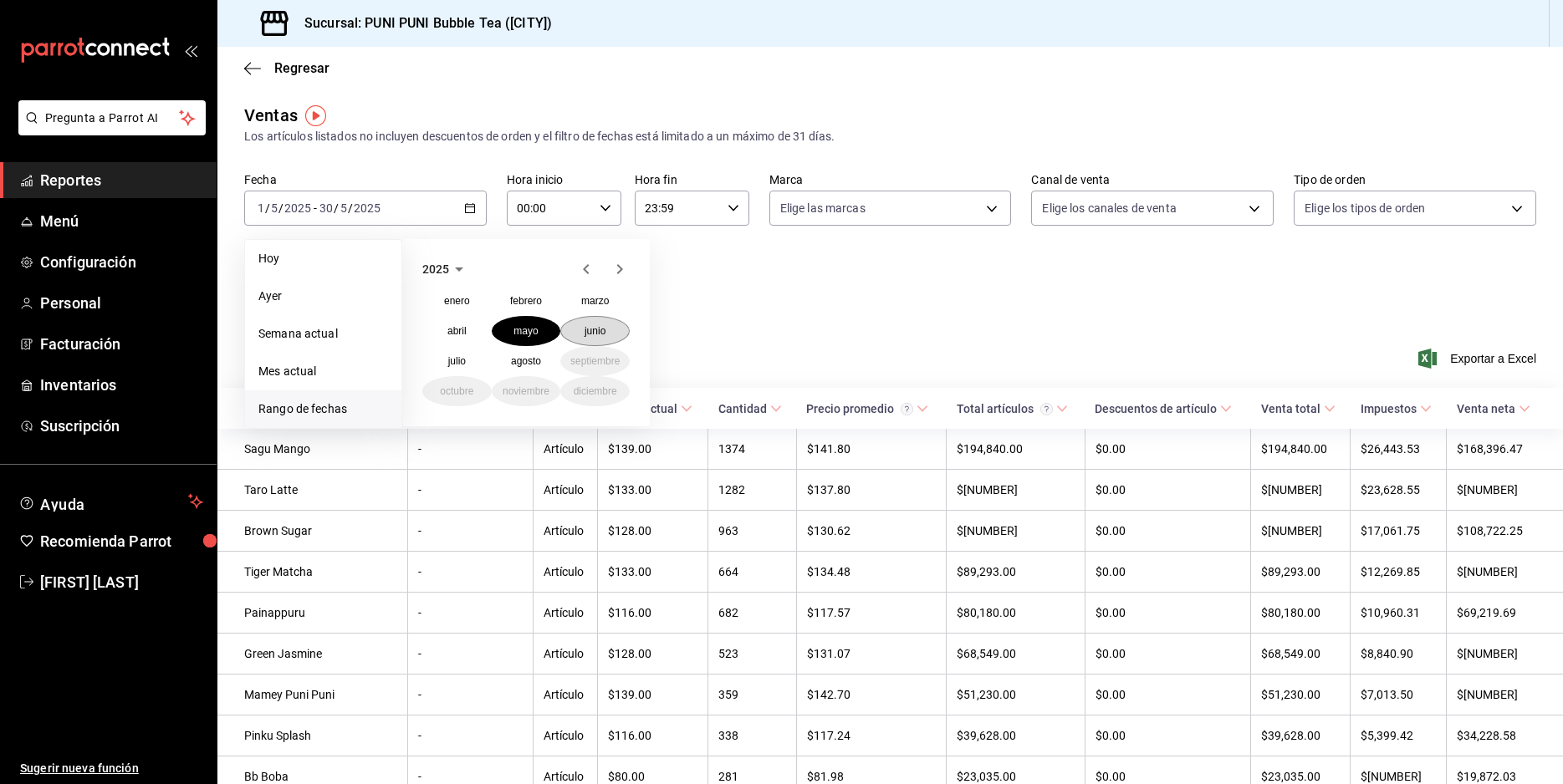 click on "junio" at bounding box center (595, 331) 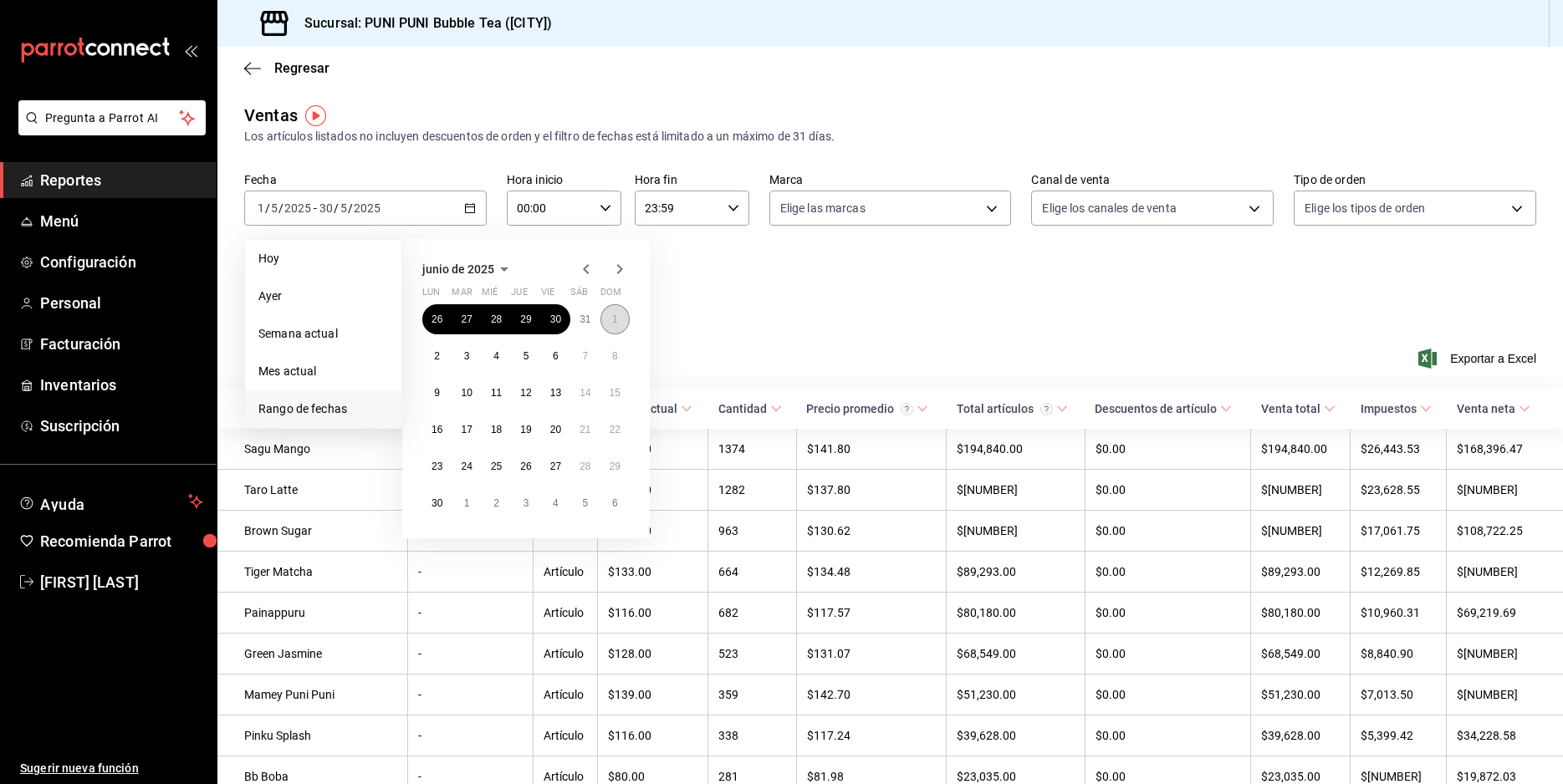 click on "1" at bounding box center [615, 319] 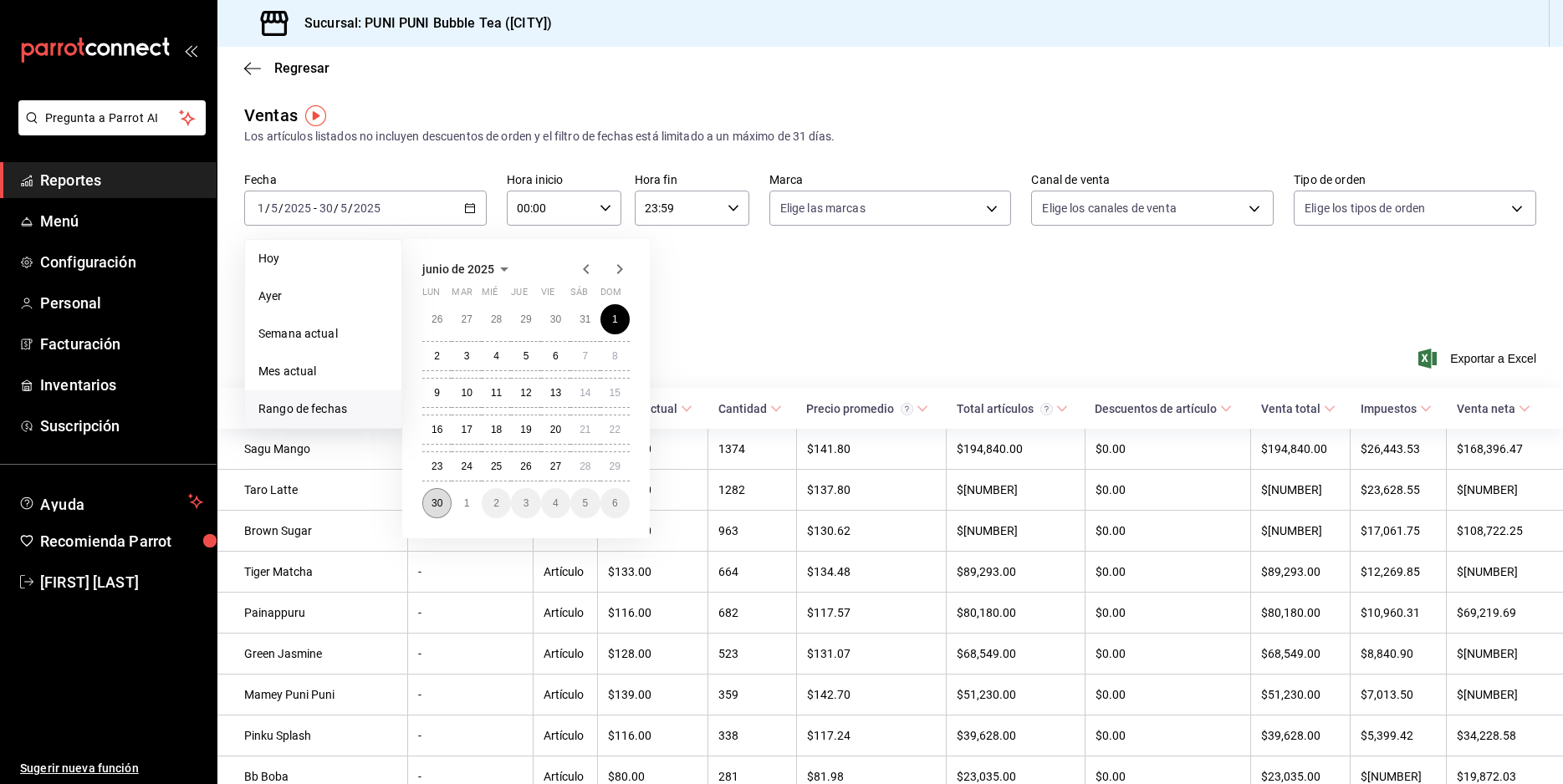 click on "30" at bounding box center [437, 503] 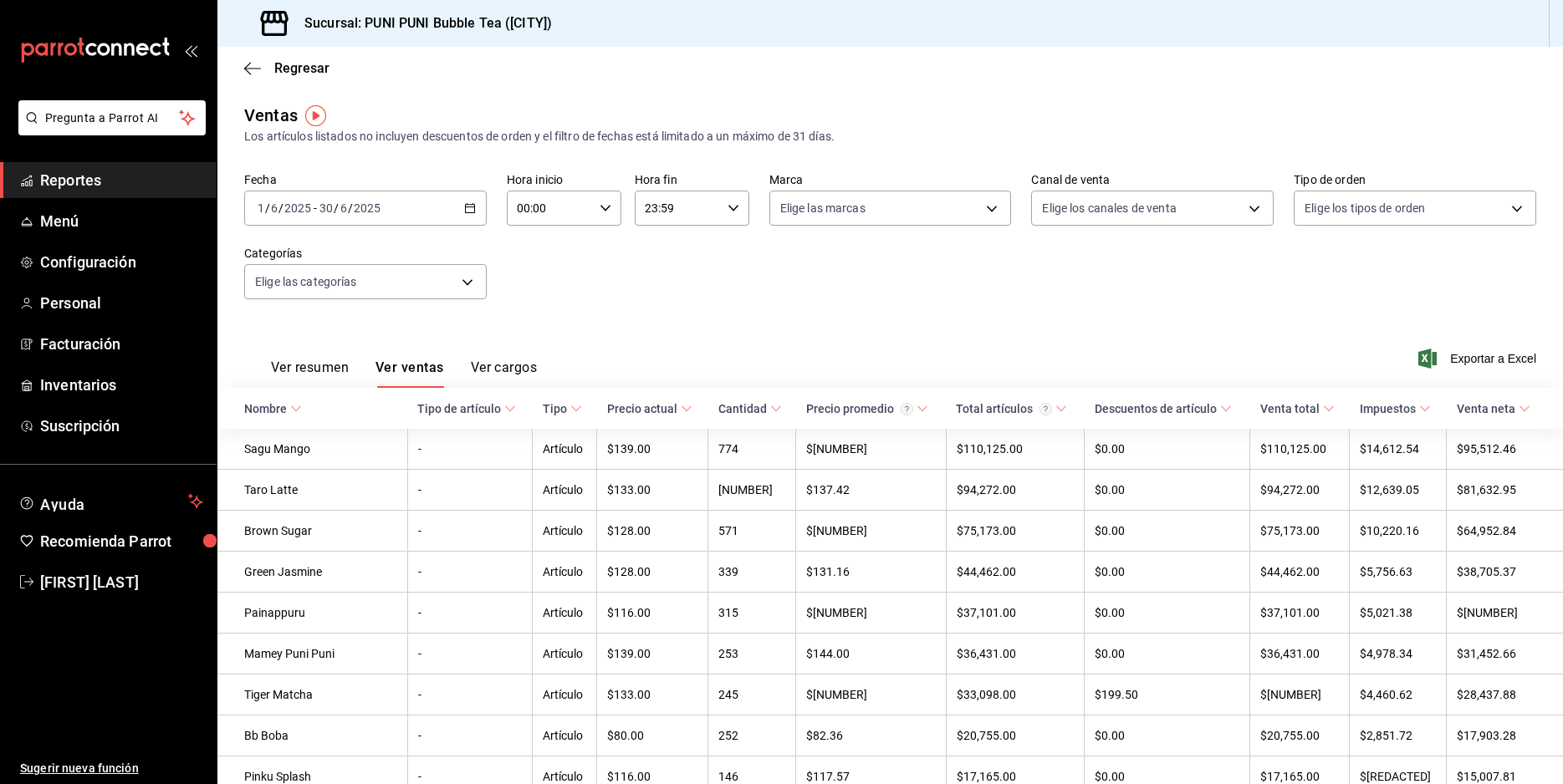 click on "[DATE] [MONTH] / [YEAR] - [DATE] [MONTH] / [YEAR]" at bounding box center (365, 208) 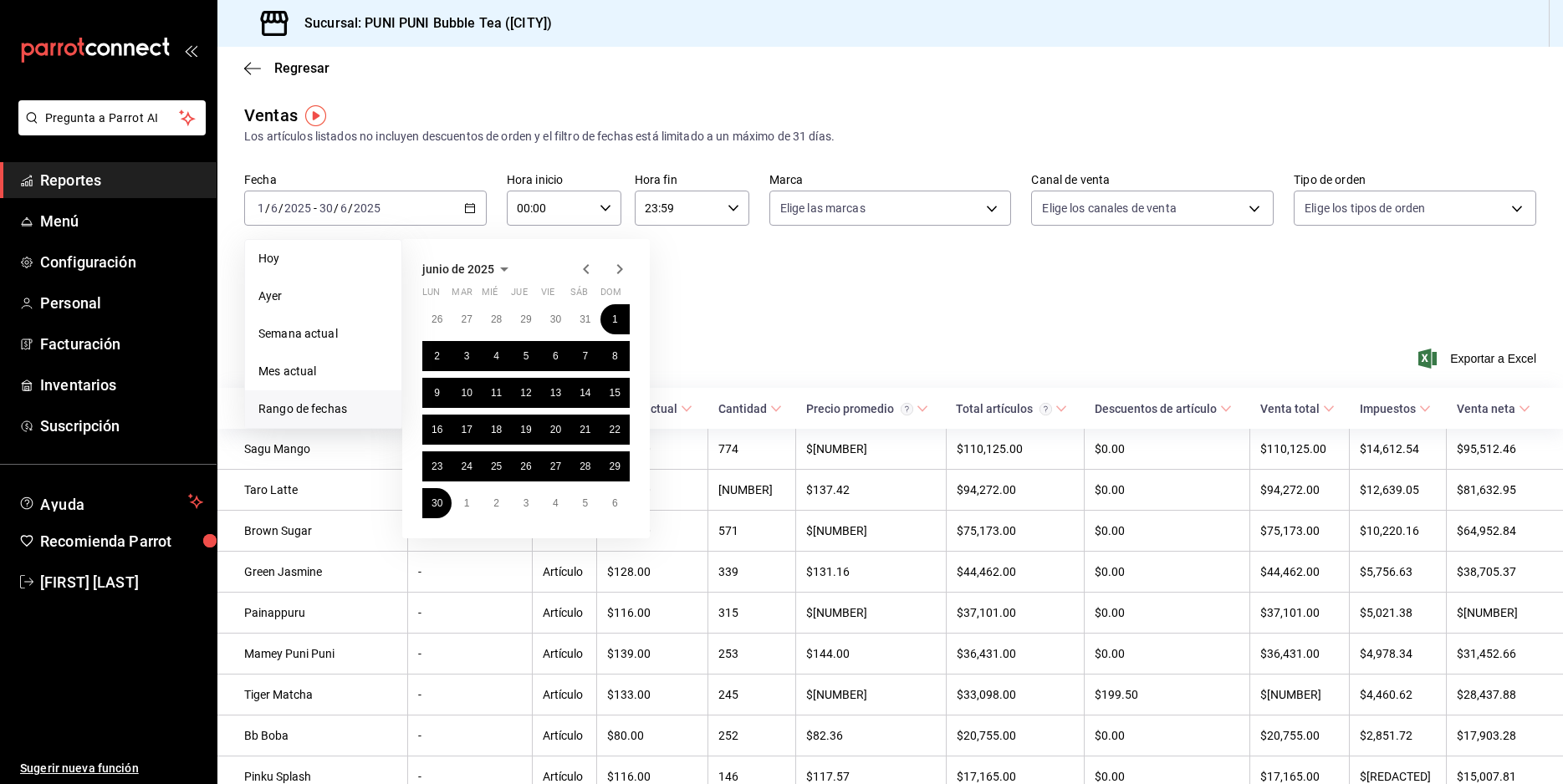 click on "junio de 2025" at bounding box center (458, 269) 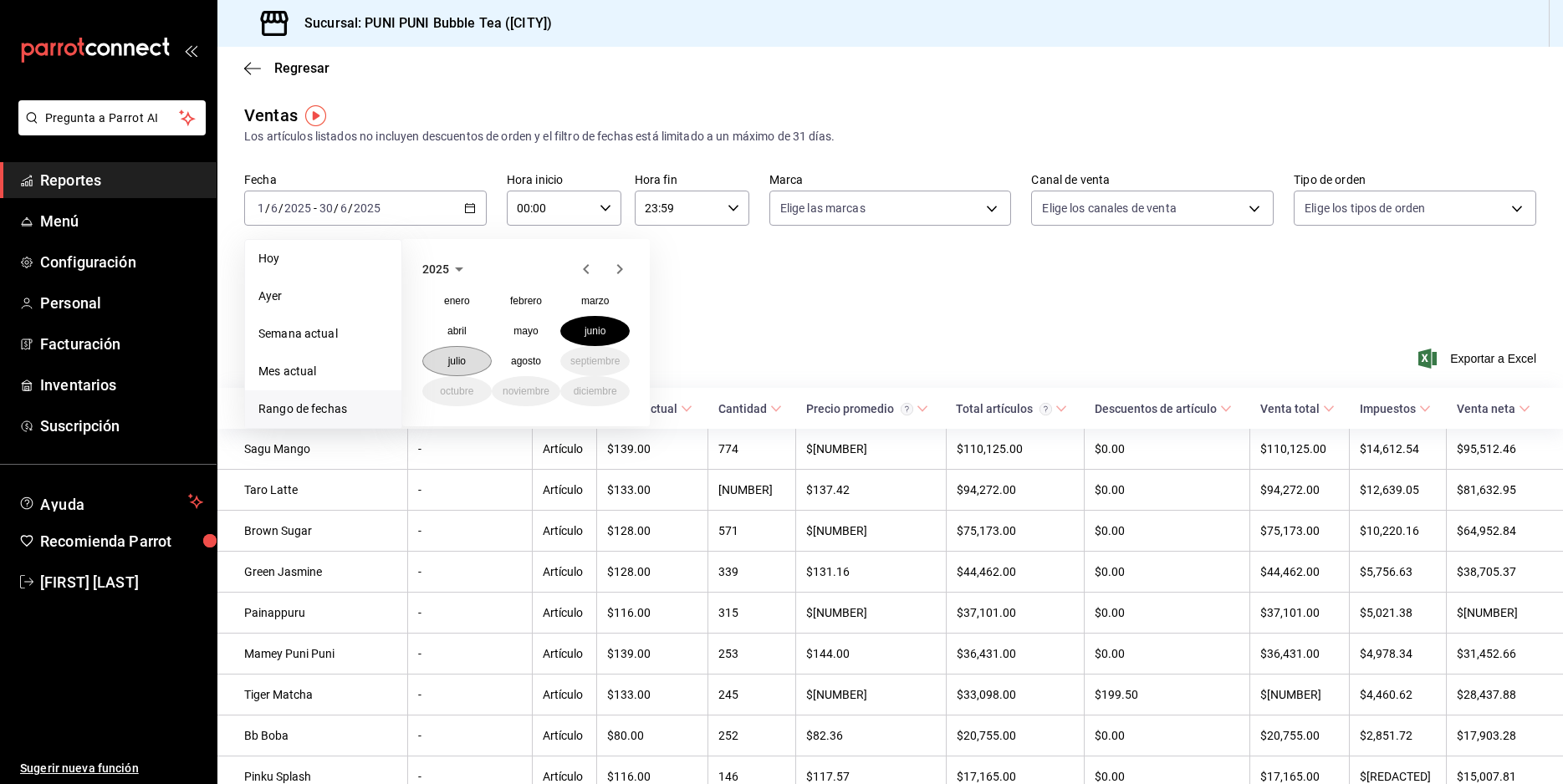 click on "julio" at bounding box center (457, 361) 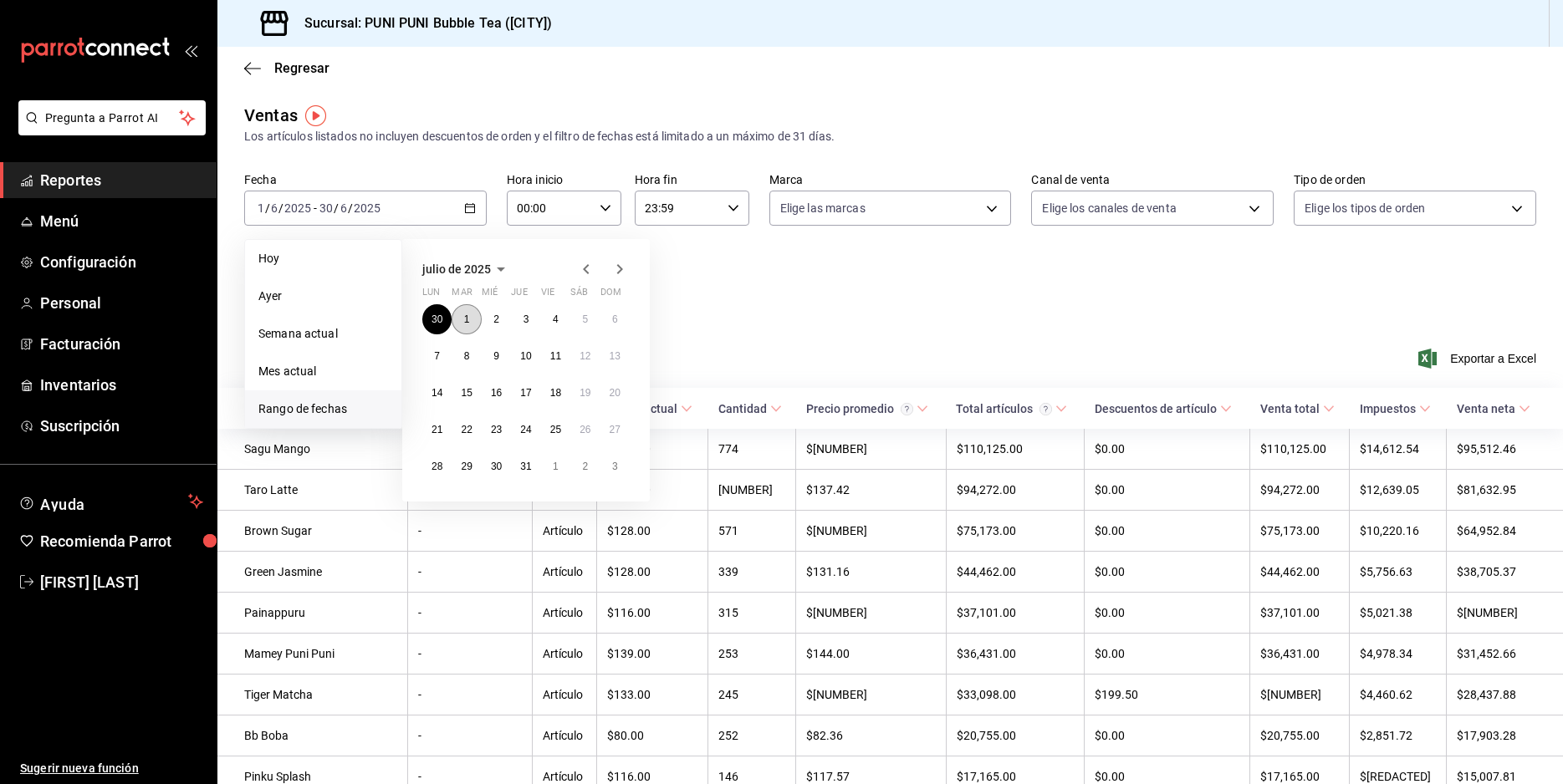 click on "1" at bounding box center (466, 319) 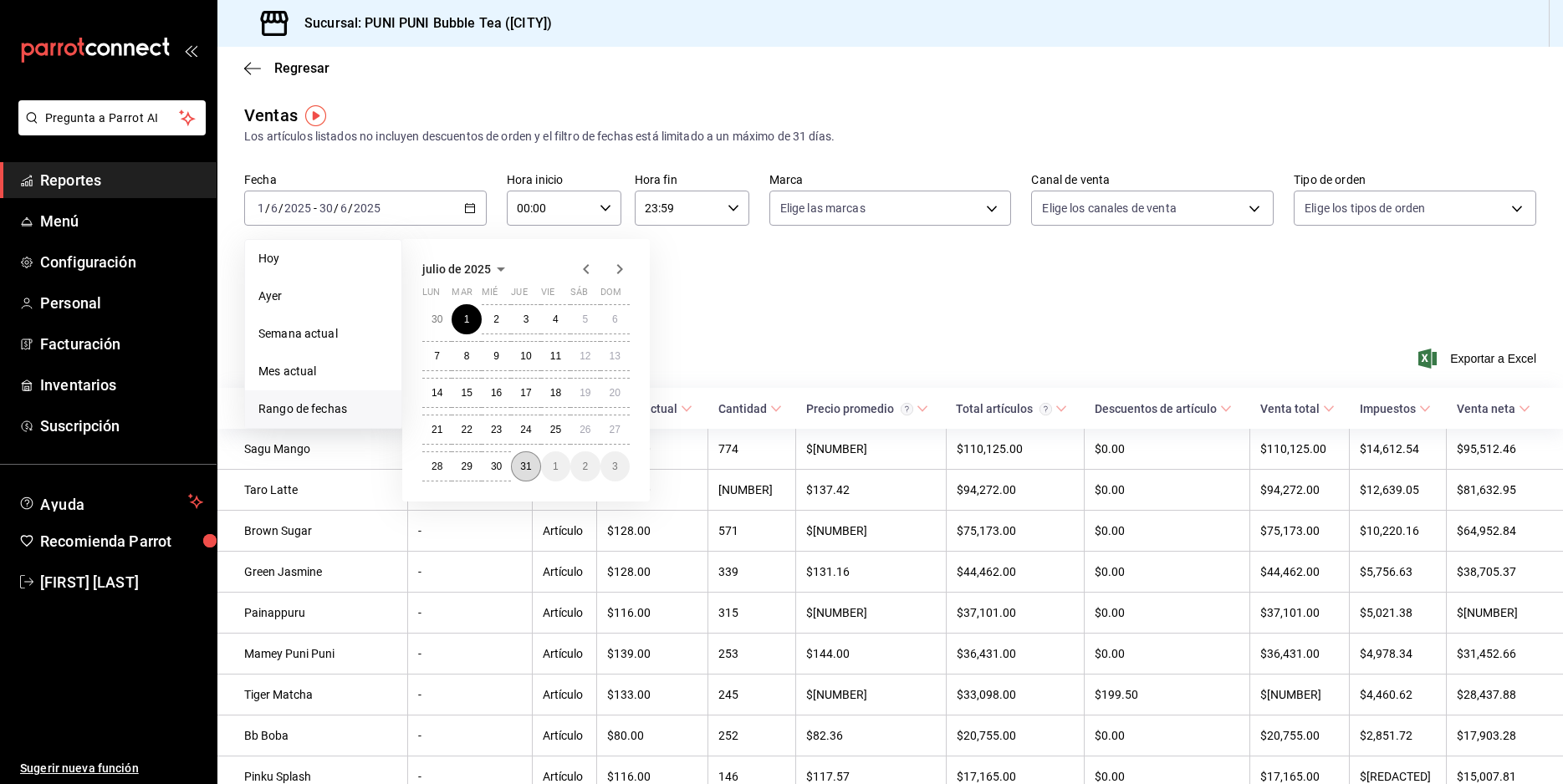 click on "31" at bounding box center [525, 466] 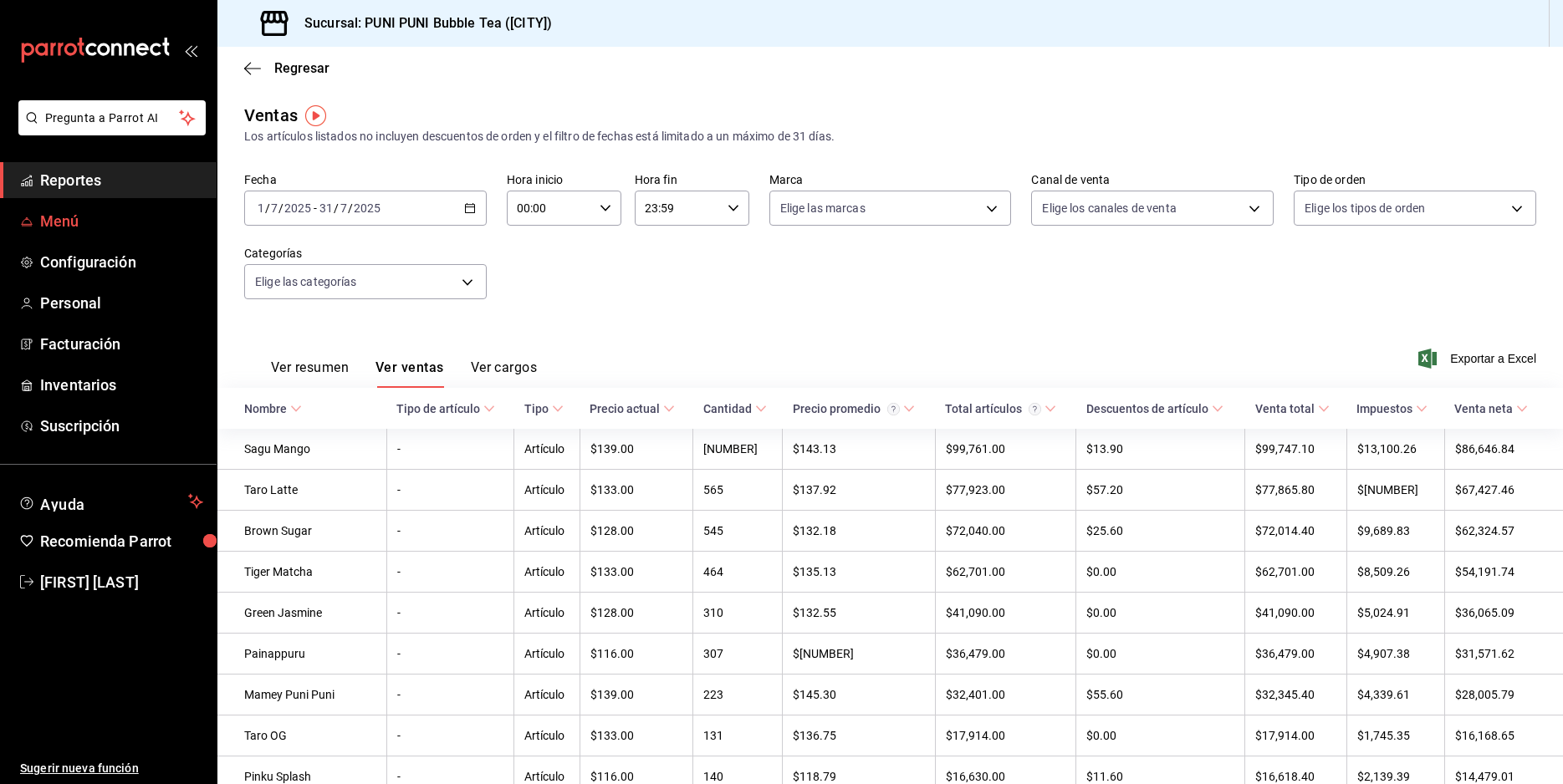 click on "Menú" at bounding box center [121, 221] 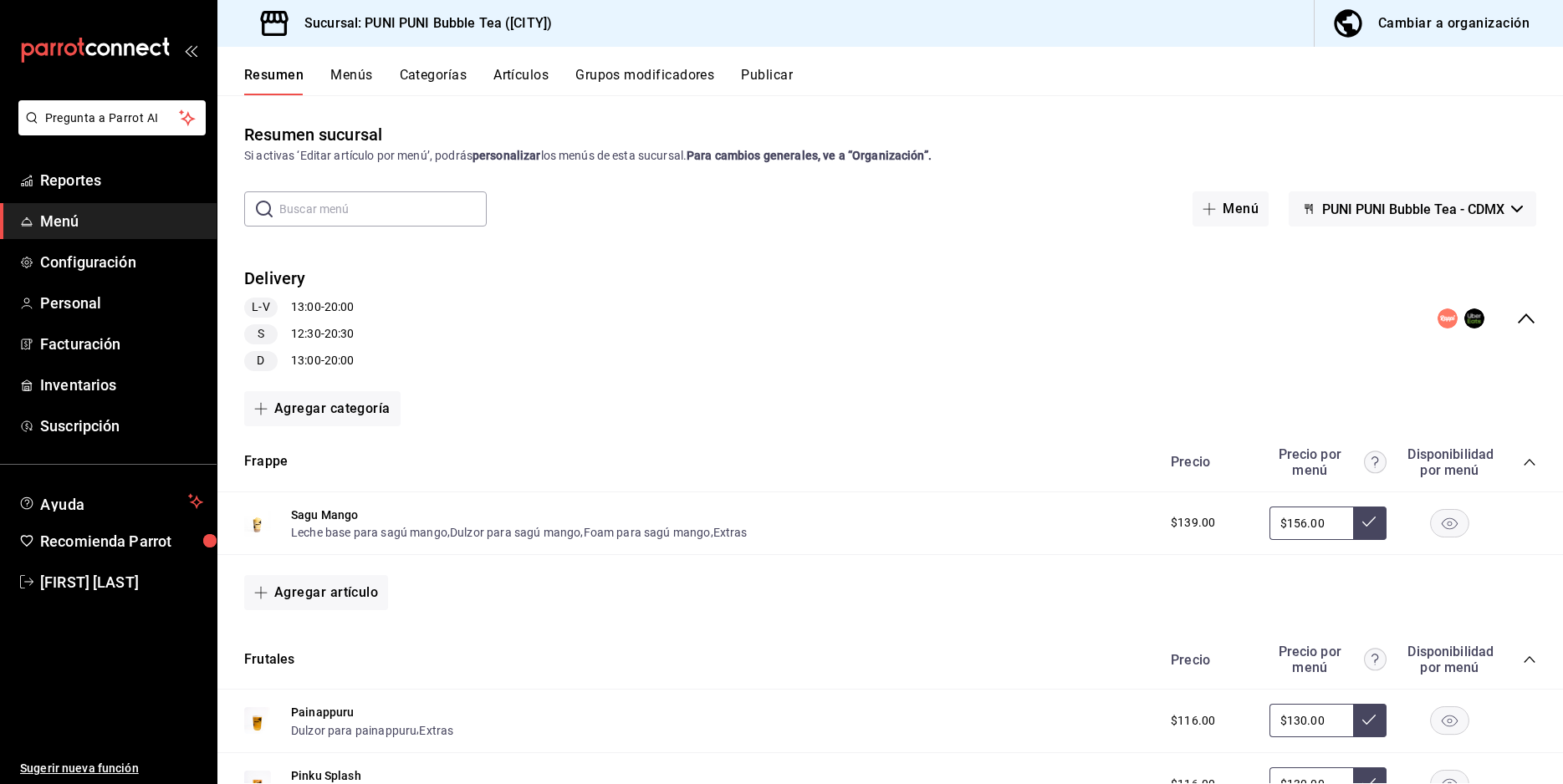 click on "Cambiar a organización" at bounding box center [1432, 23] 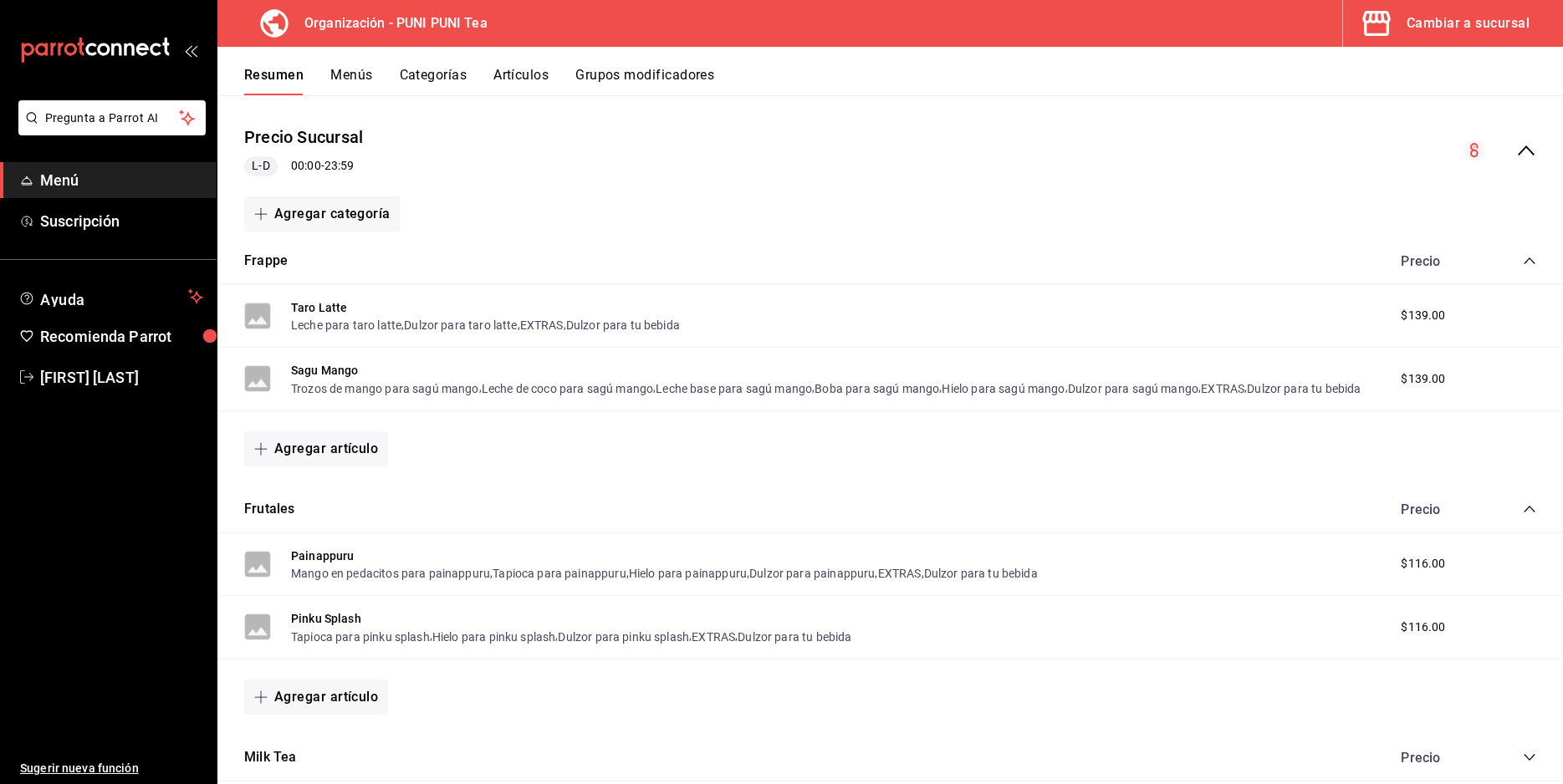 scroll, scrollTop: 171, scrollLeft: 0, axis: vertical 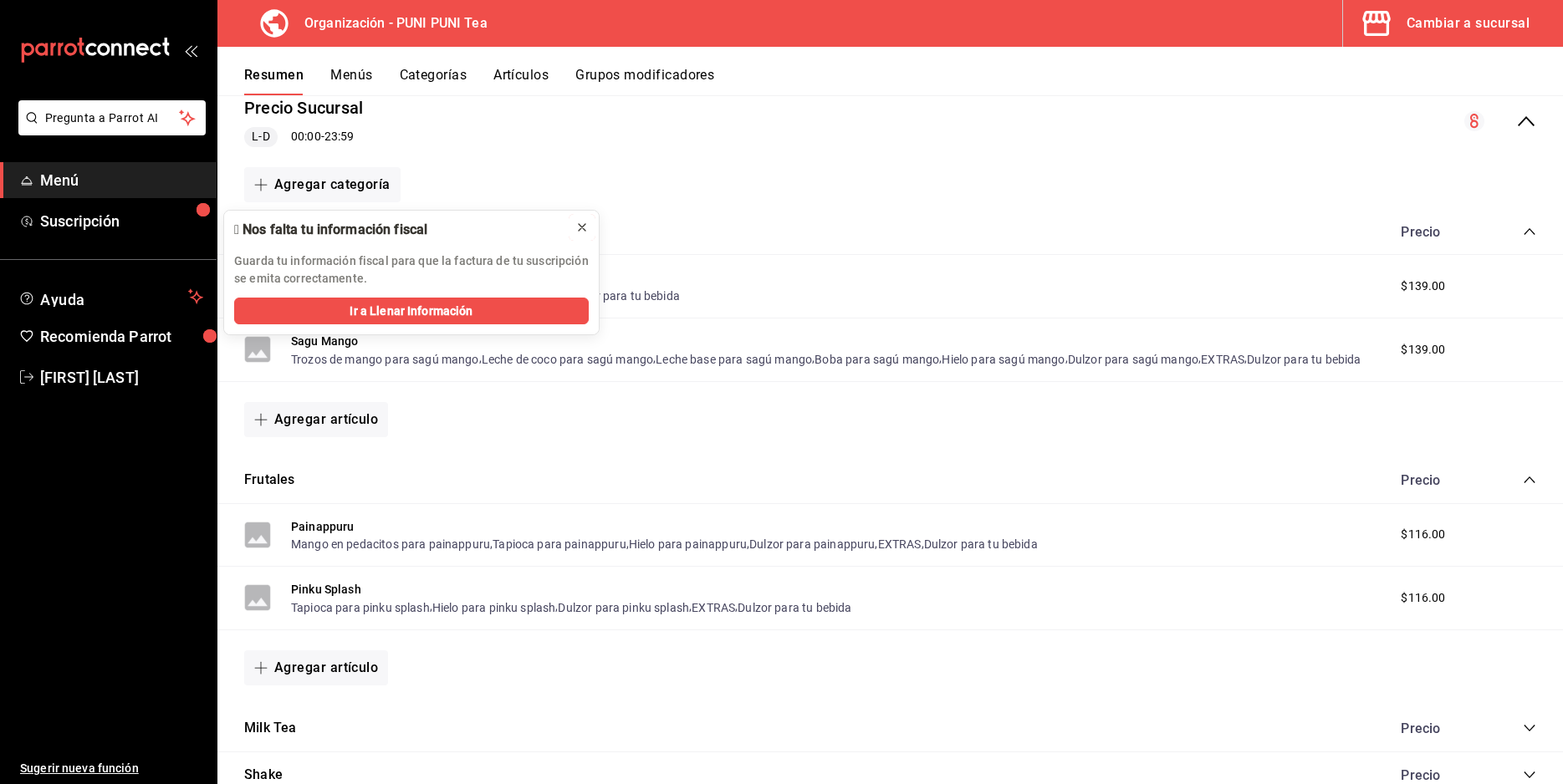 click 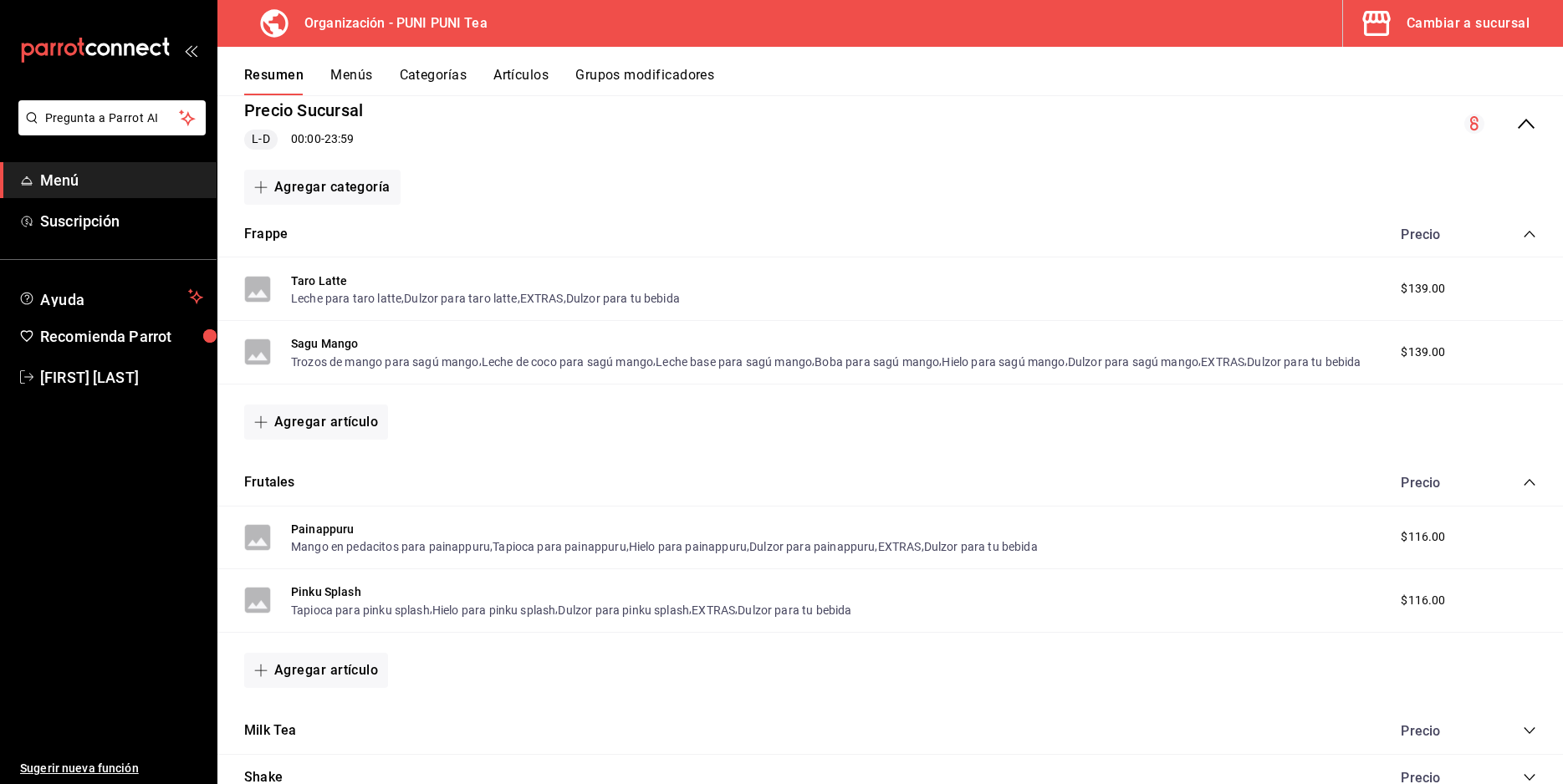 scroll, scrollTop: 0, scrollLeft: 0, axis: both 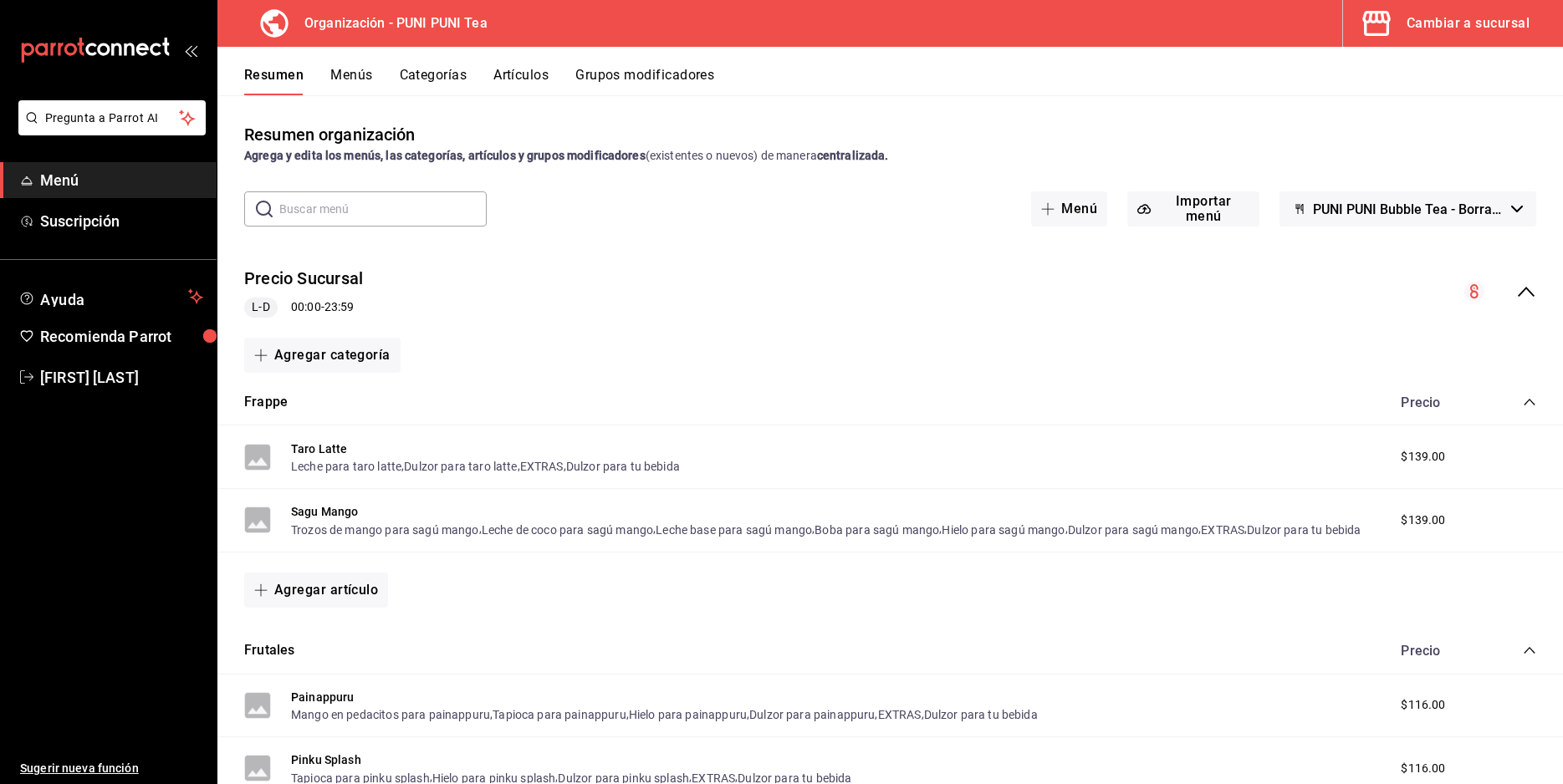 click on "Menús" at bounding box center [351, 81] 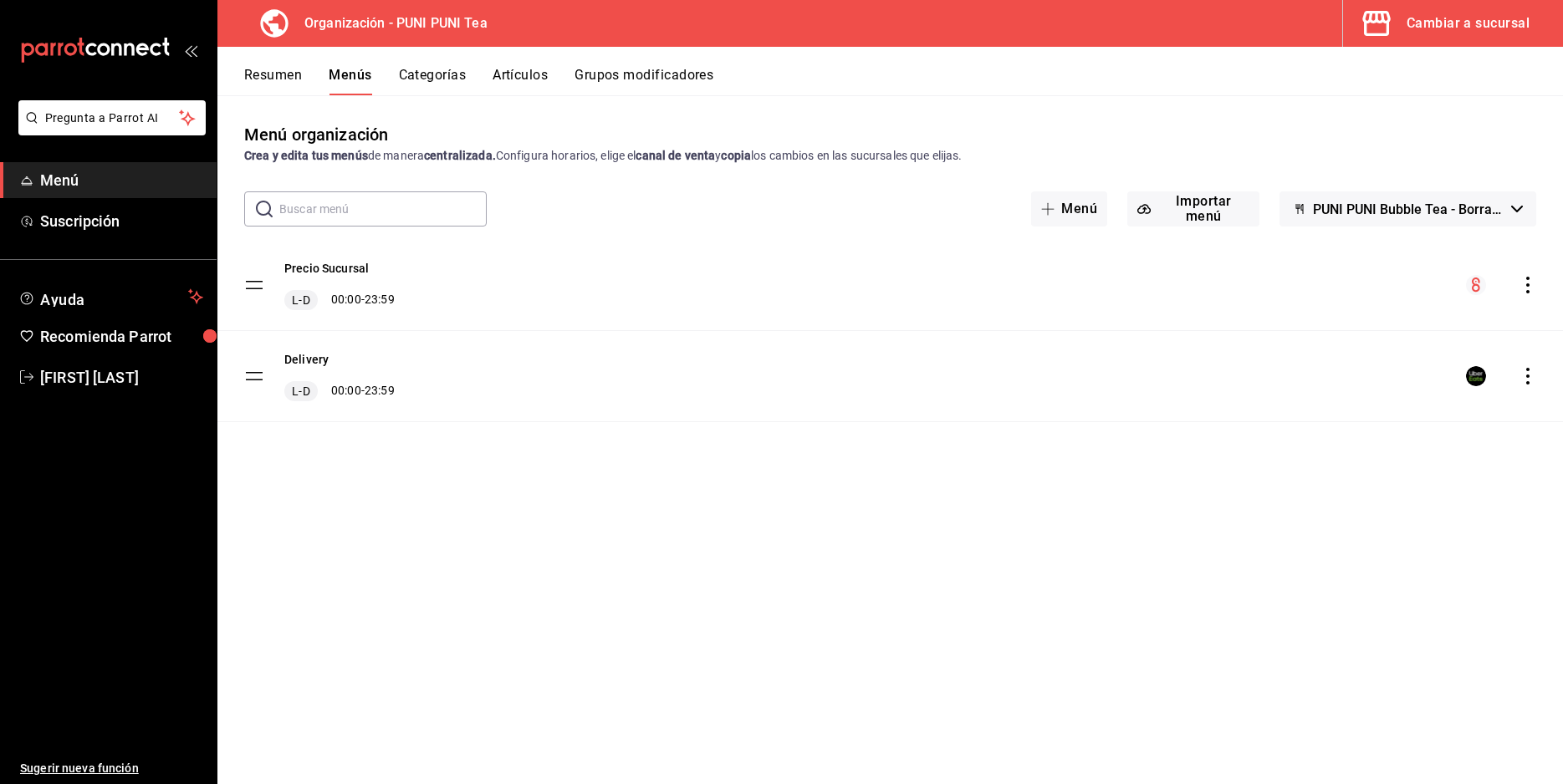 click on "Categorías" at bounding box center (432, 81) 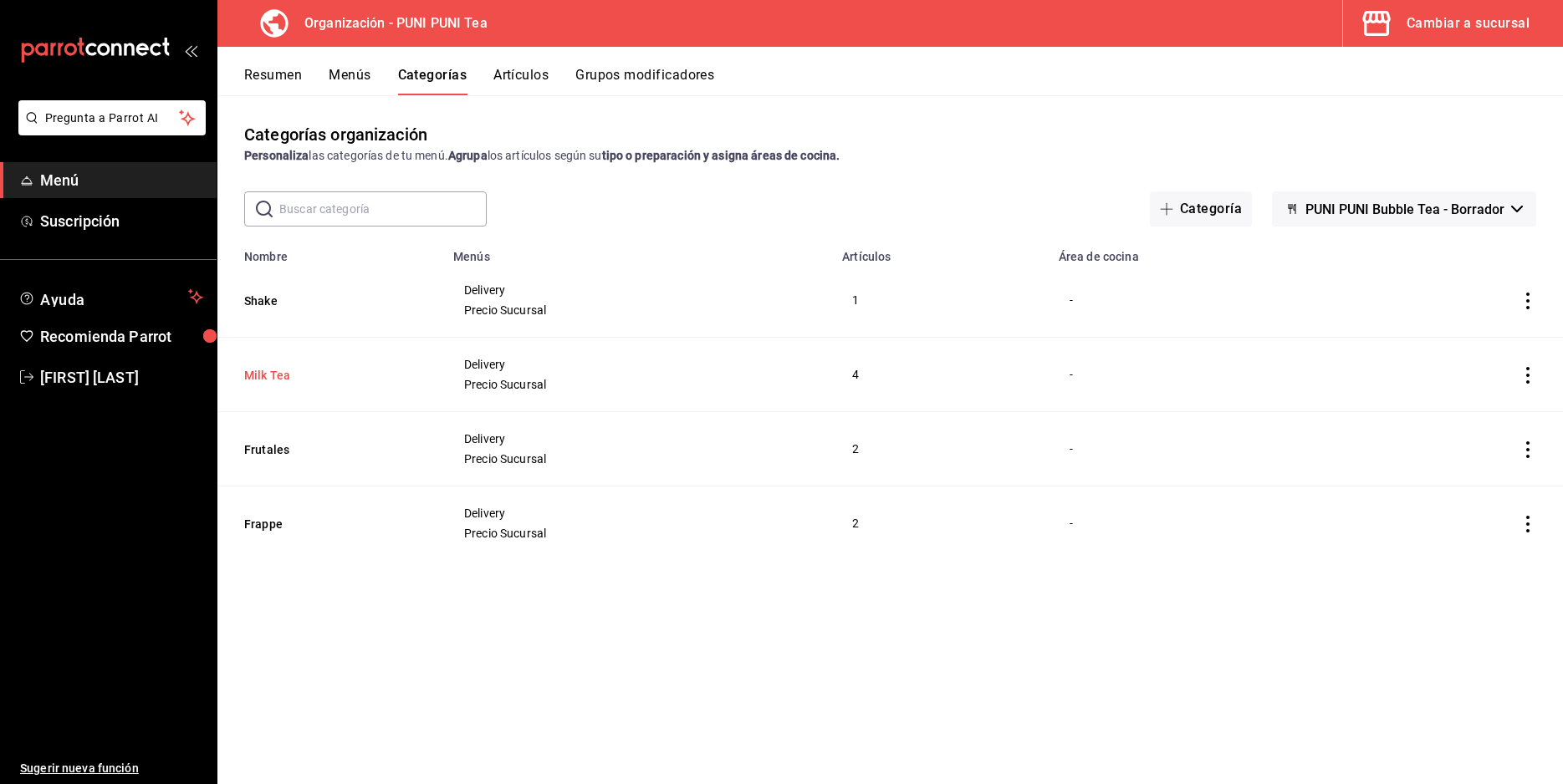 click on "Milk Tea" at bounding box center [328, 375] 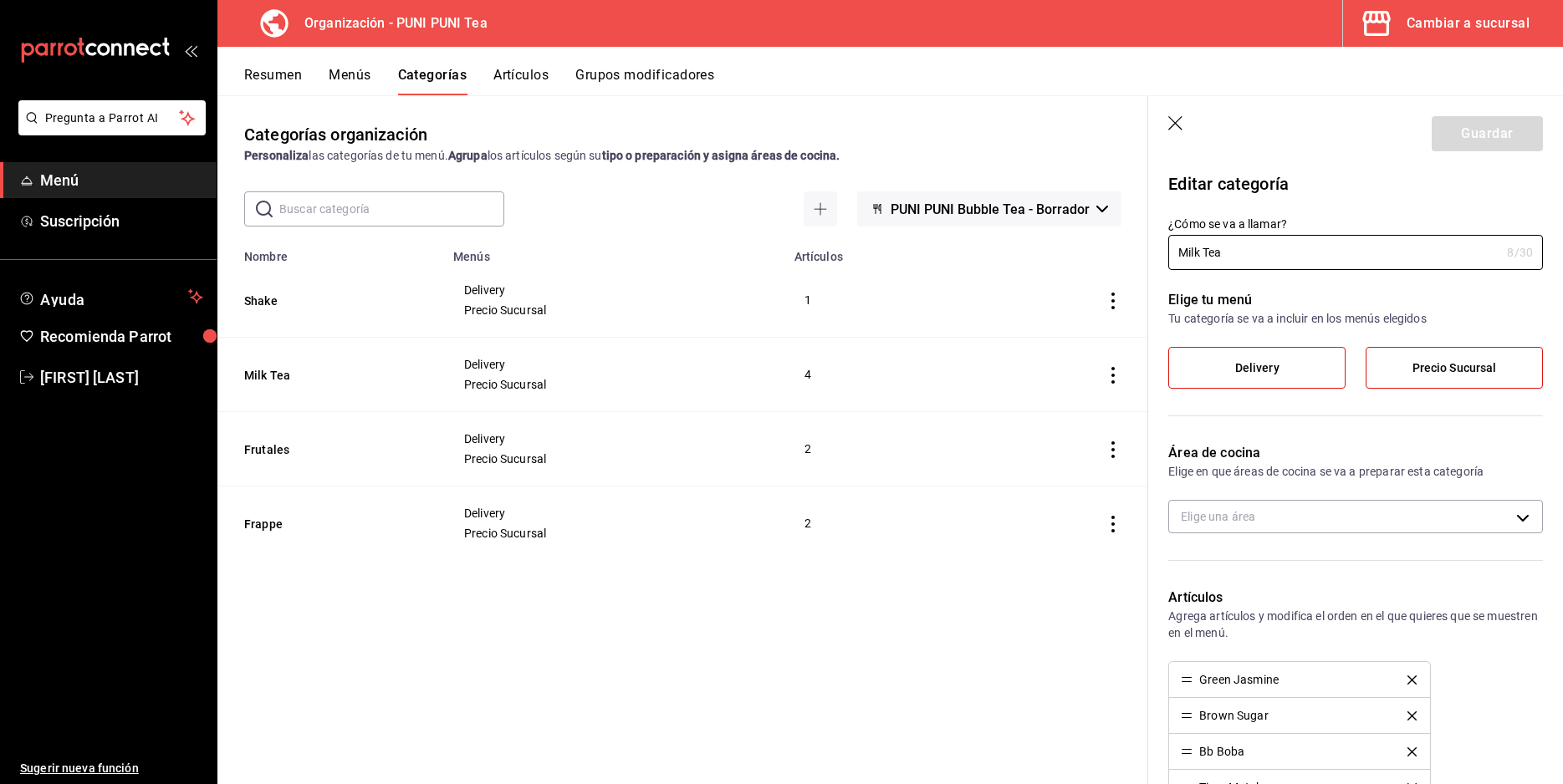 scroll, scrollTop: 171, scrollLeft: 0, axis: vertical 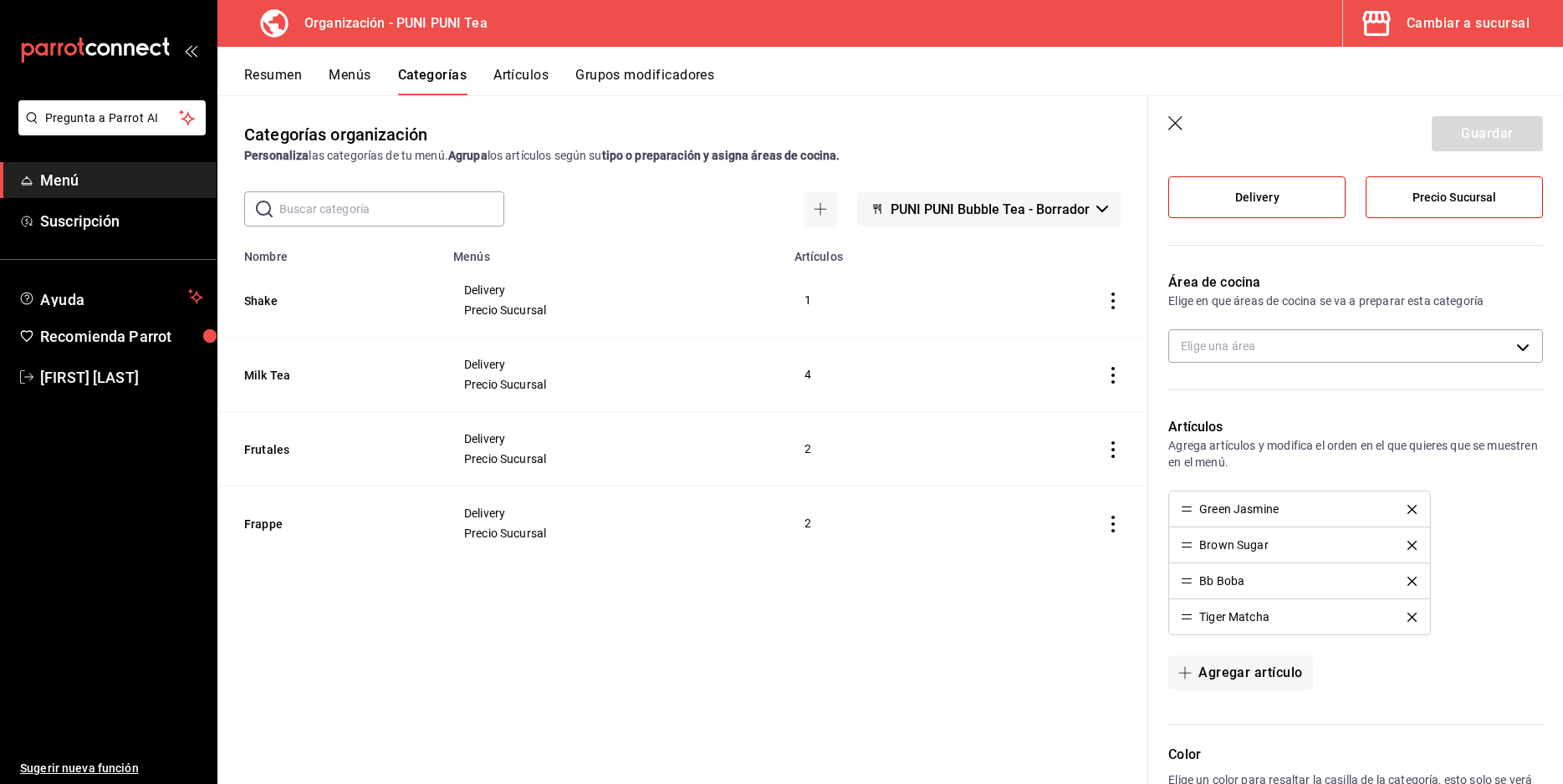click on "Menú" at bounding box center (108, 180) 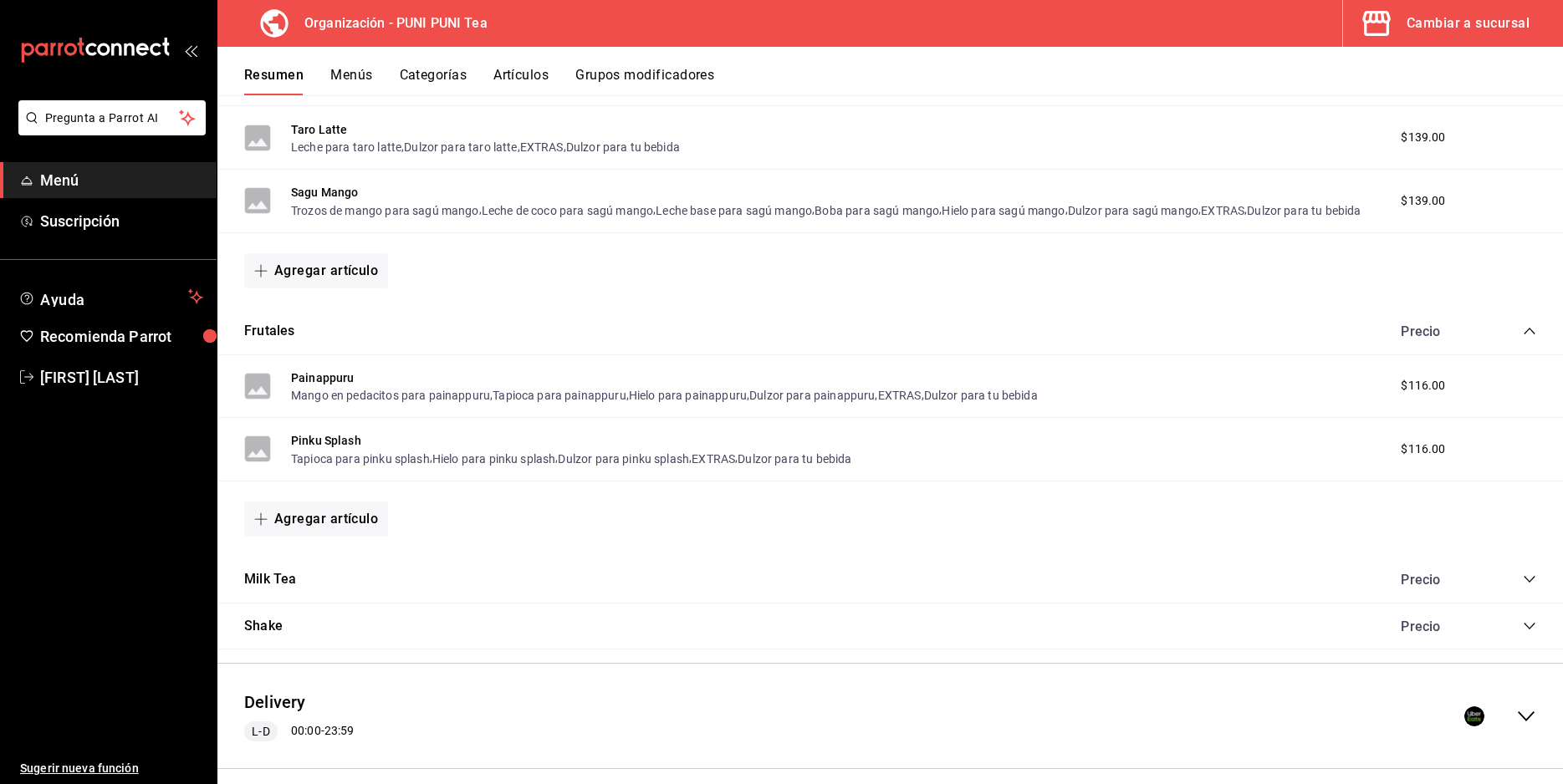 scroll, scrollTop: 339, scrollLeft: 0, axis: vertical 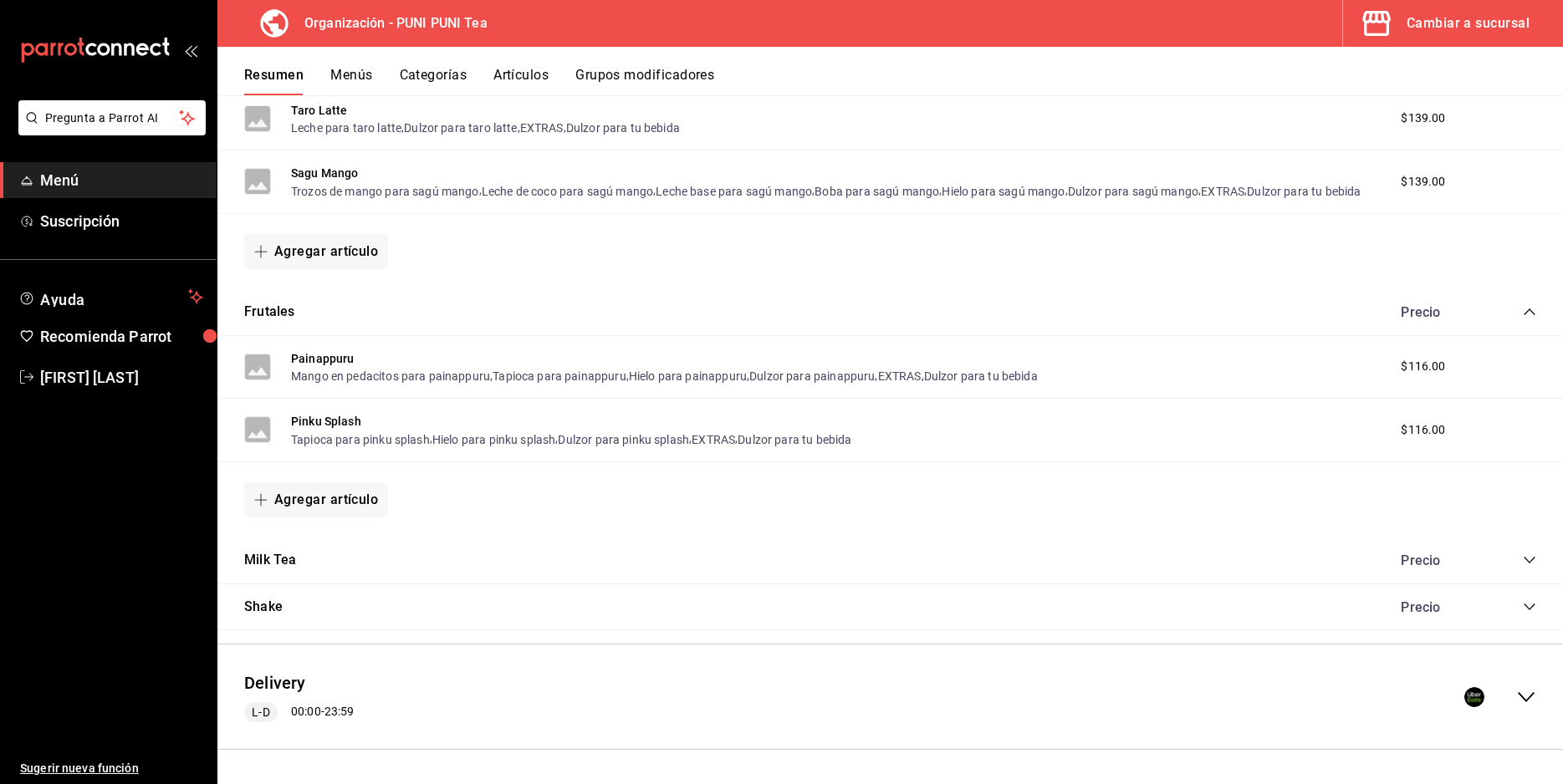 click 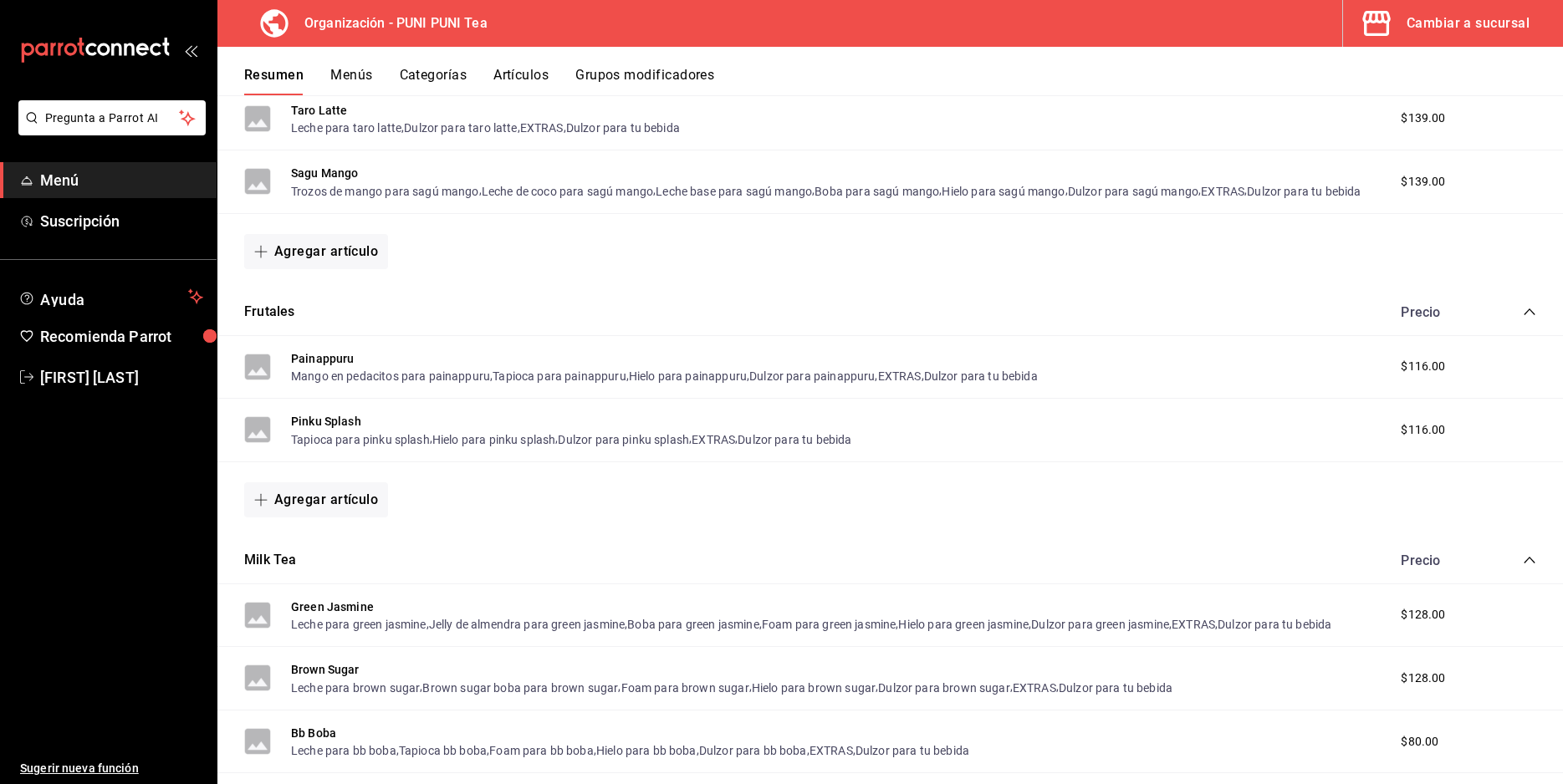 scroll, scrollTop: 594, scrollLeft: 0, axis: vertical 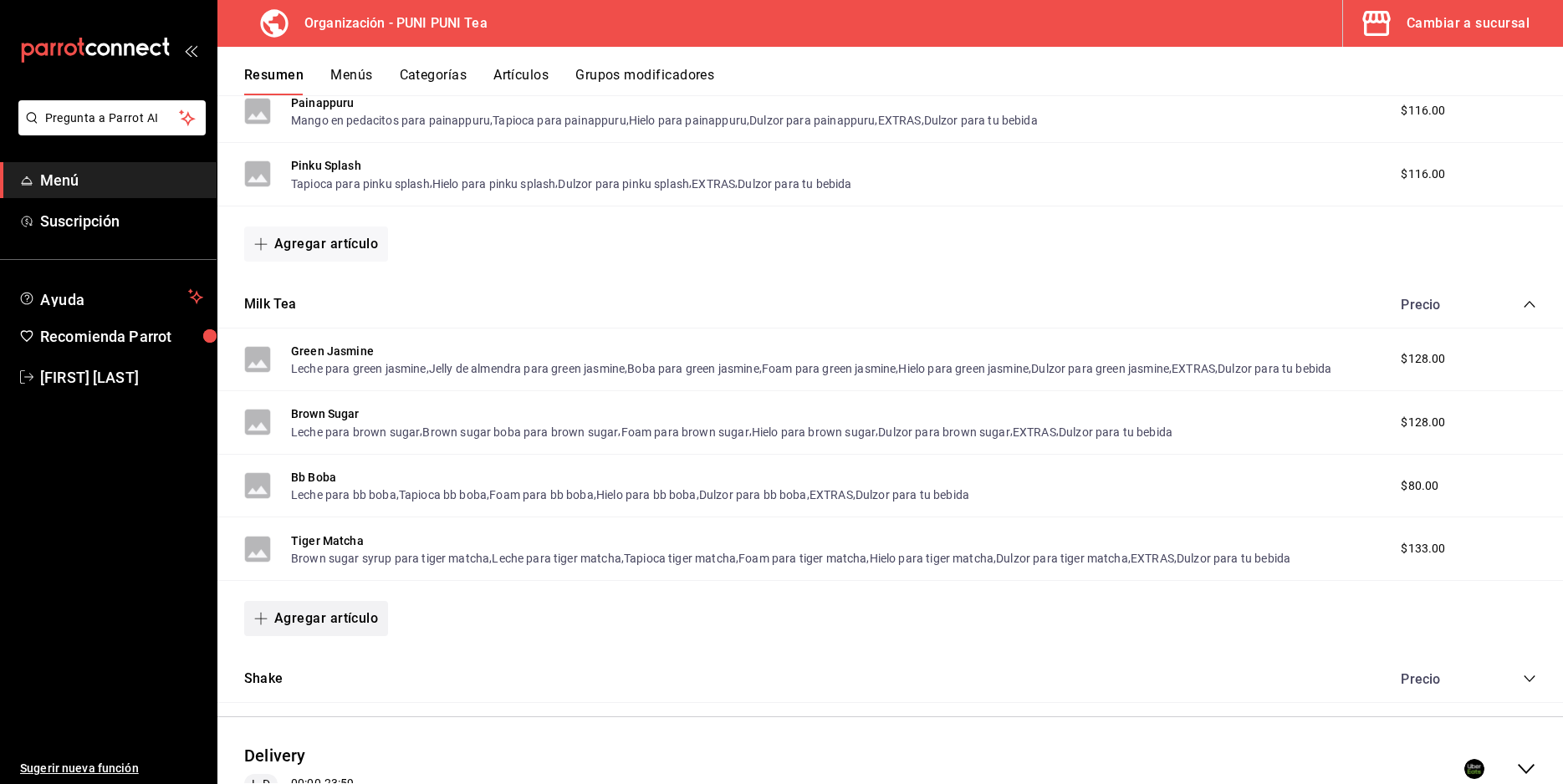 click on "Agregar artículo" at bounding box center (316, 619) 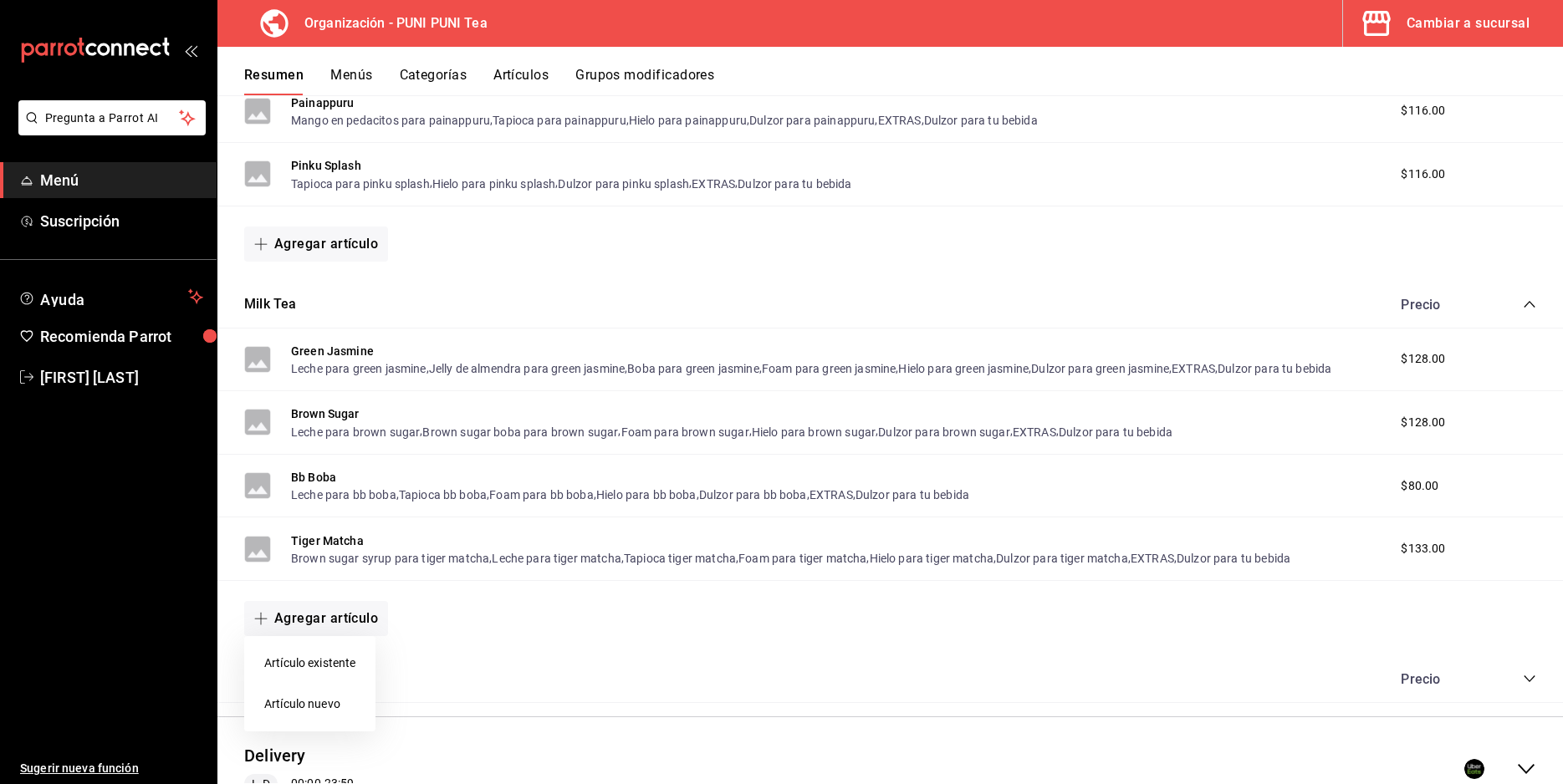 click on "Artículo existente" at bounding box center (309, 663) 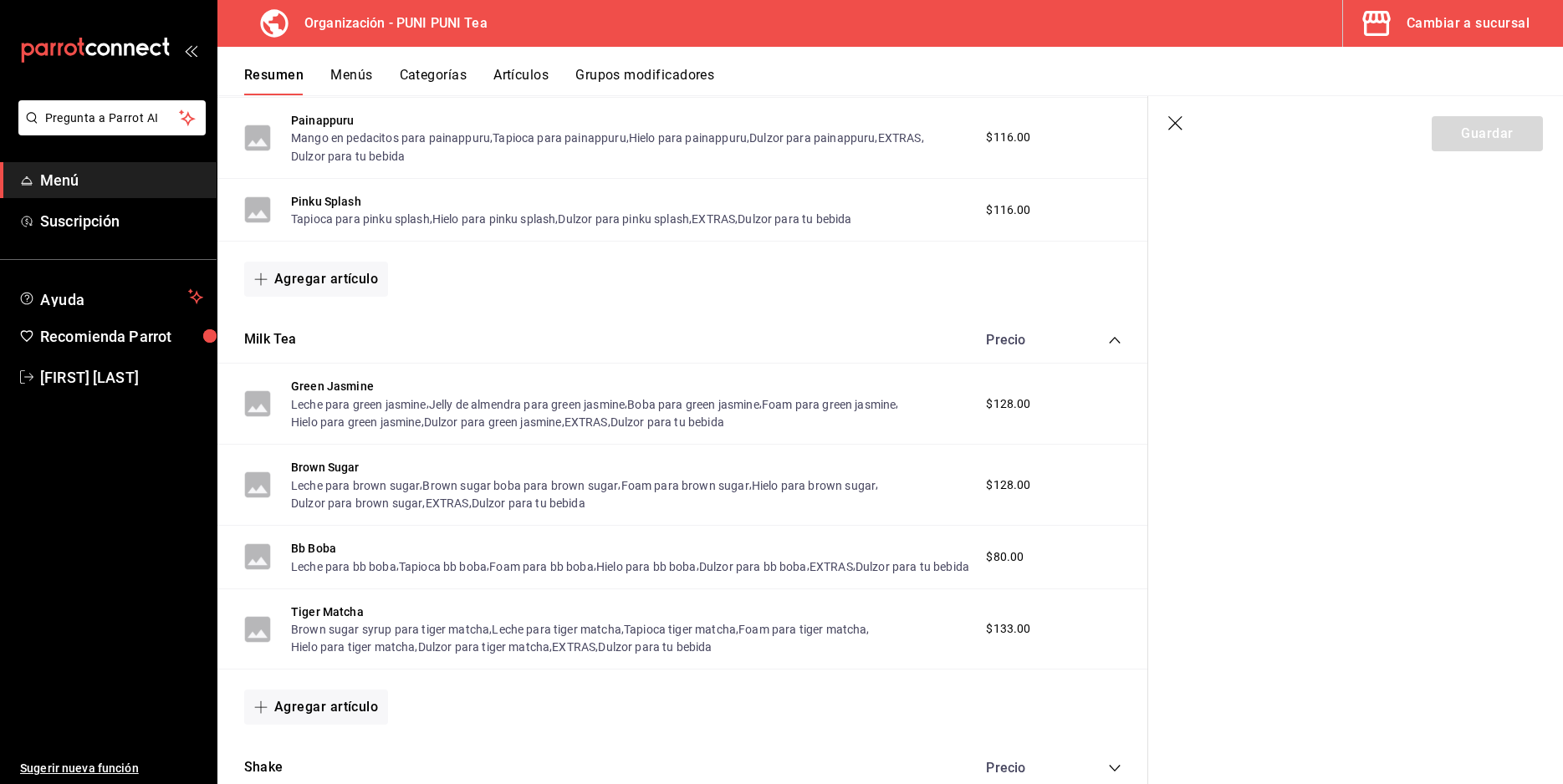 scroll, scrollTop: 620, scrollLeft: 0, axis: vertical 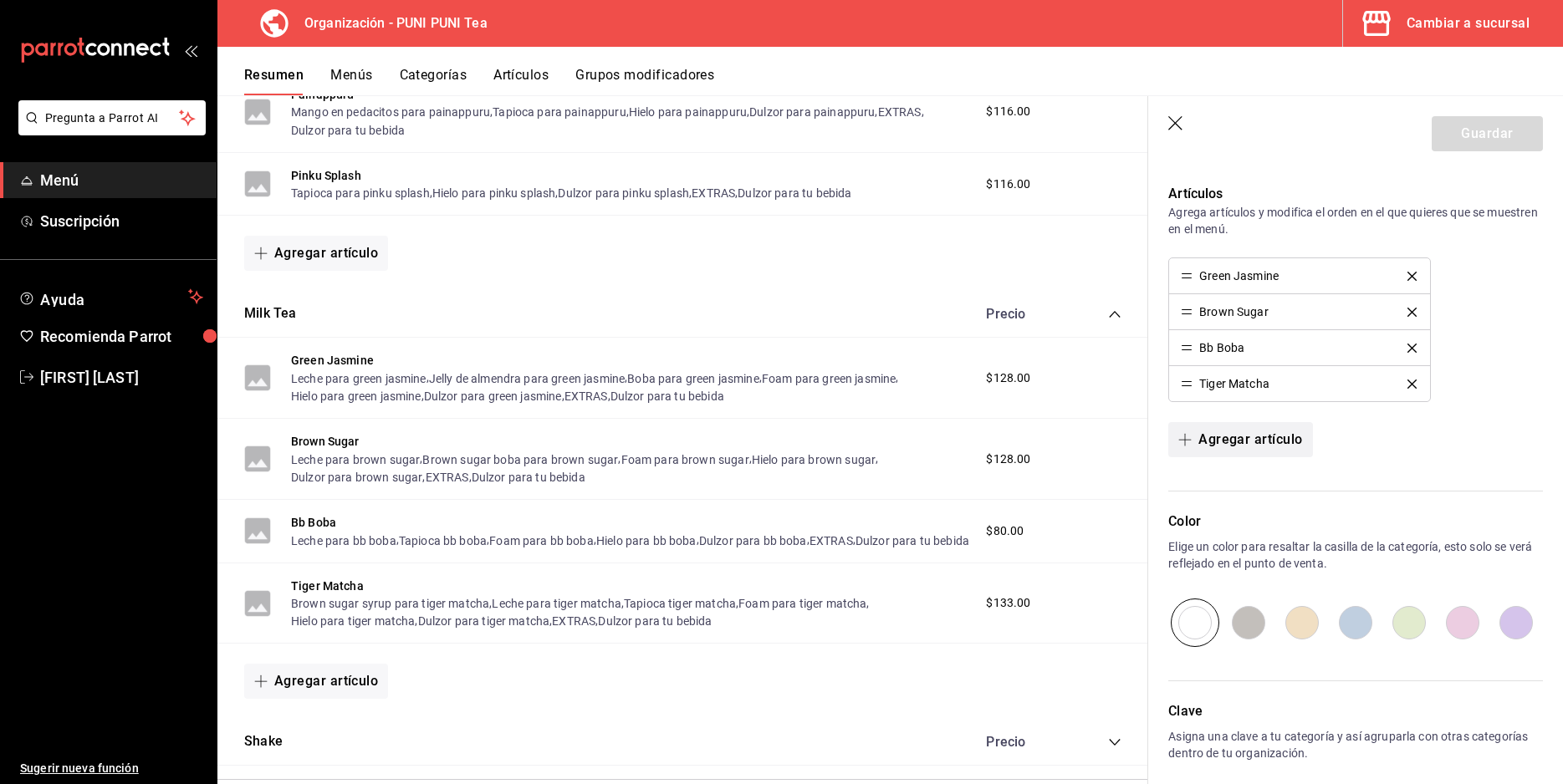 click on "Agregar artículo" at bounding box center [1240, 440] 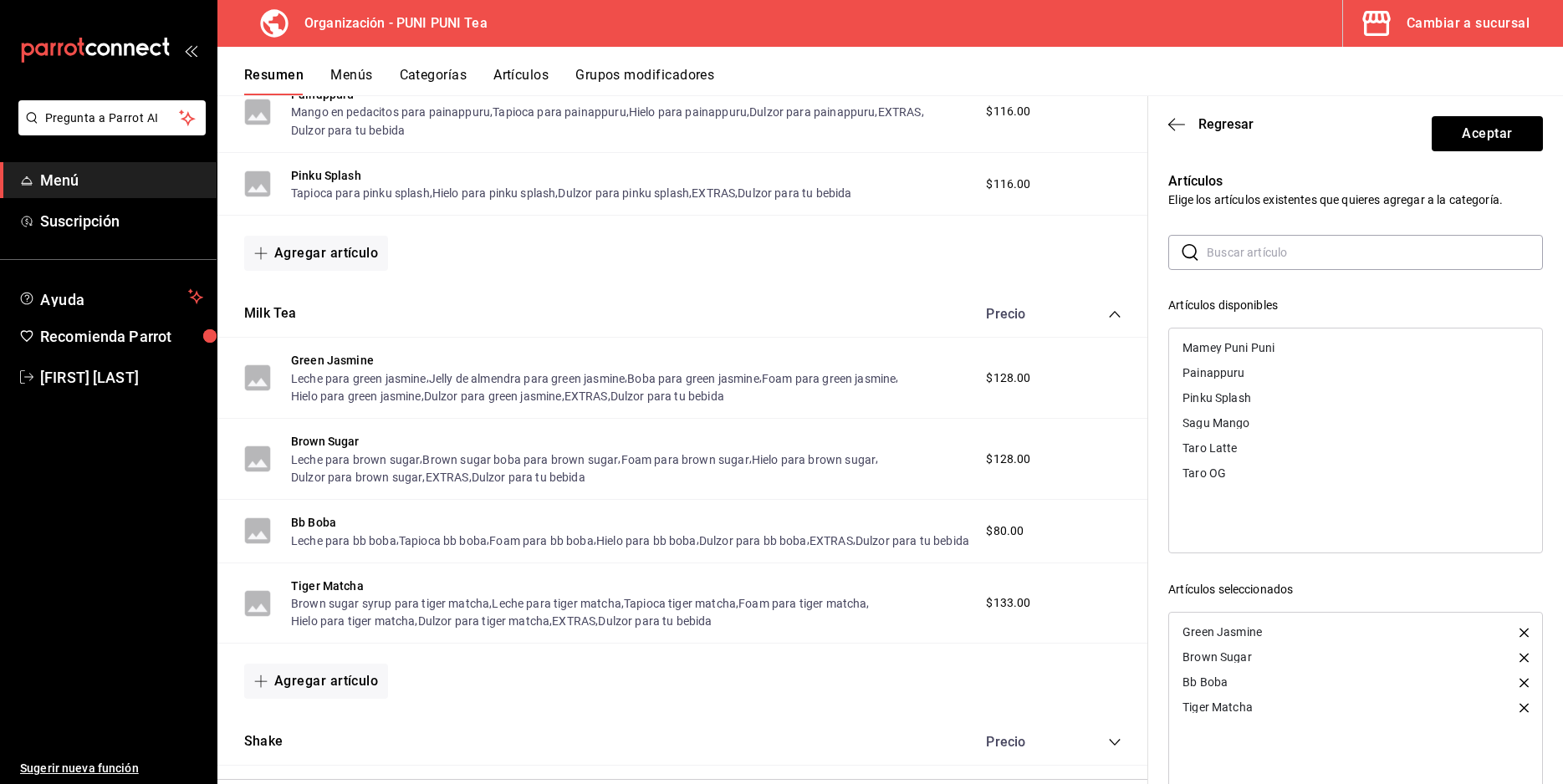 click on "Taro OG" at bounding box center (1356, 473) 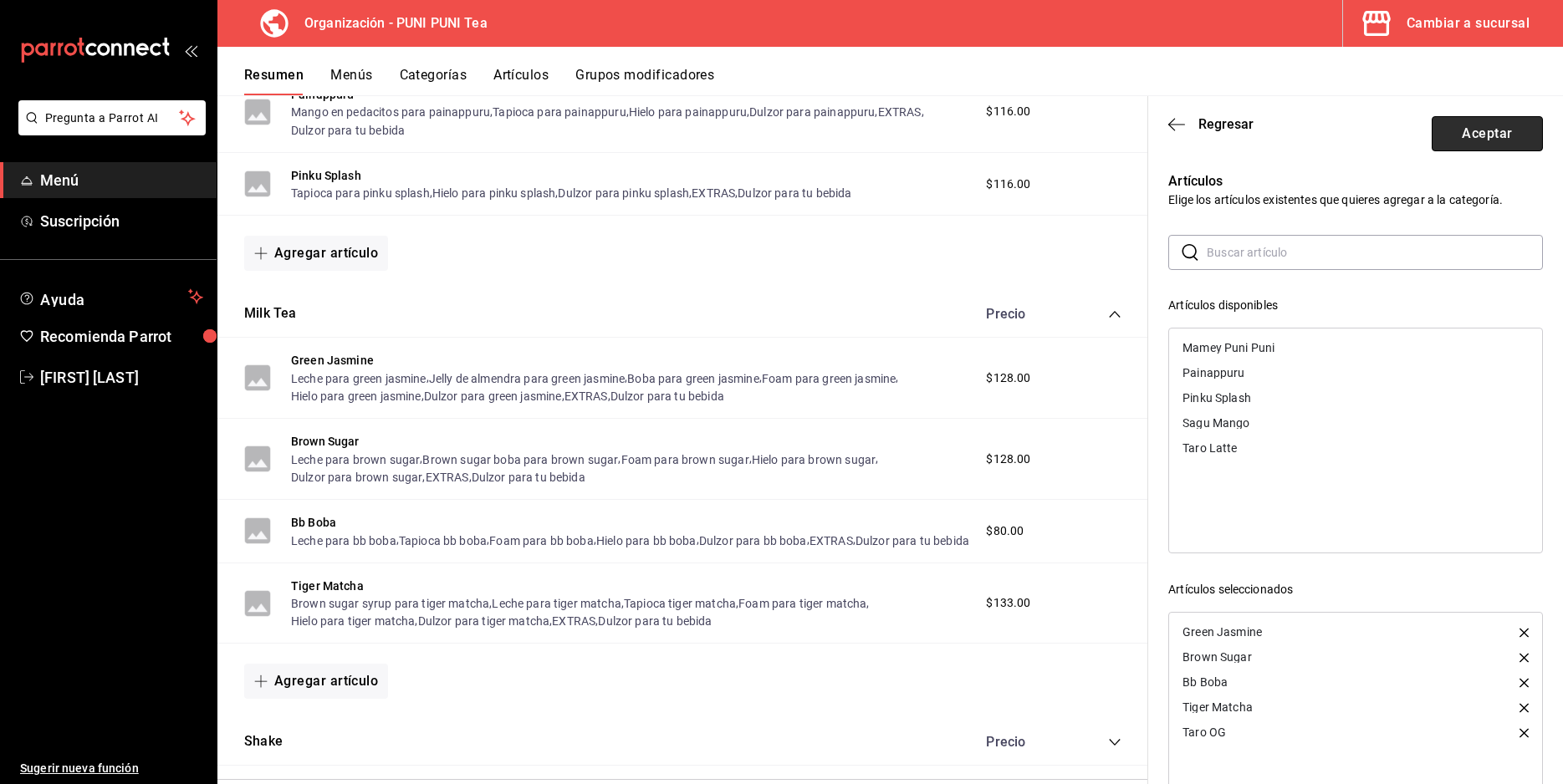 click on "Aceptar" at bounding box center [1487, 134] 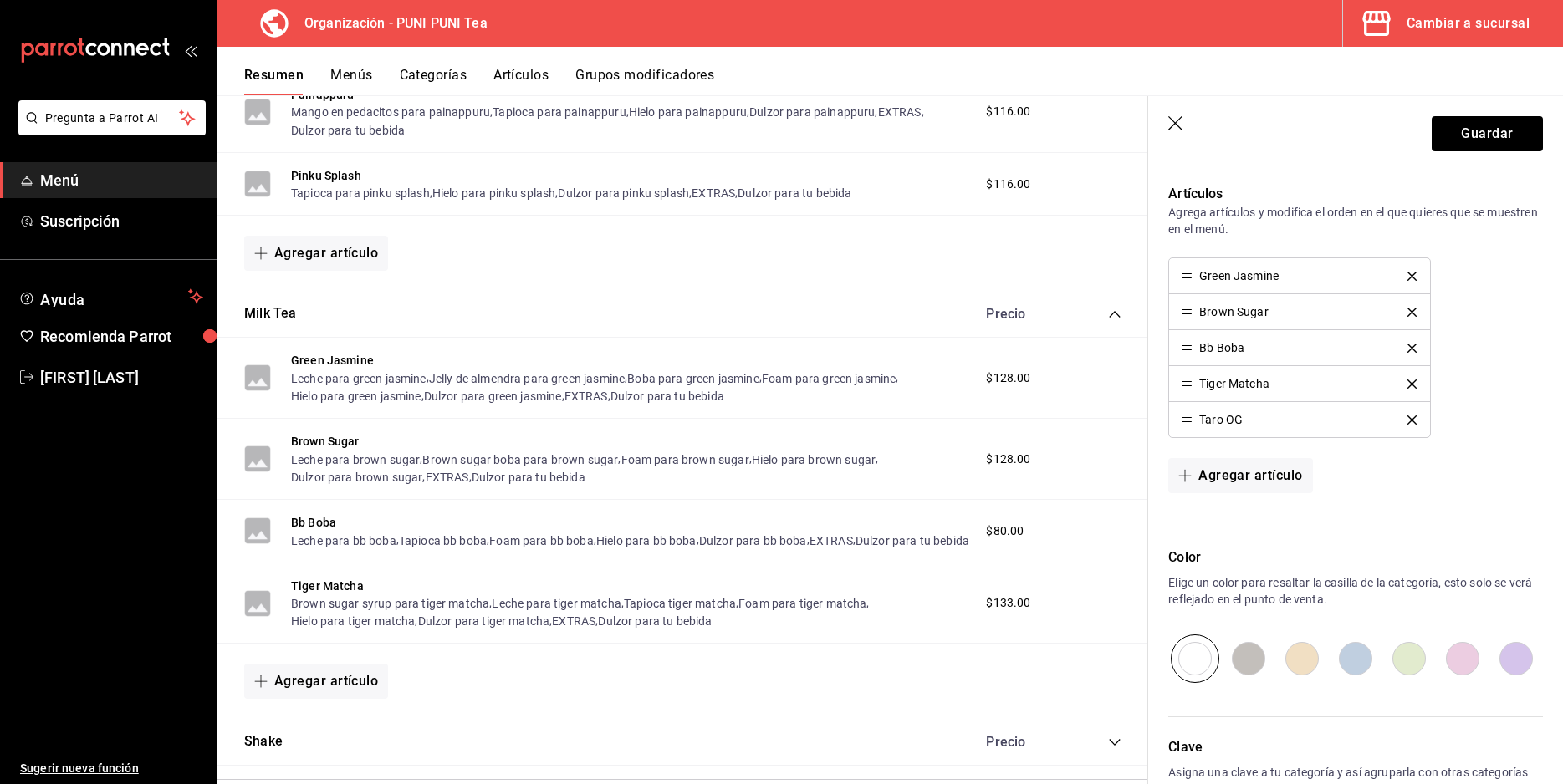 scroll, scrollTop: 404, scrollLeft: 0, axis: vertical 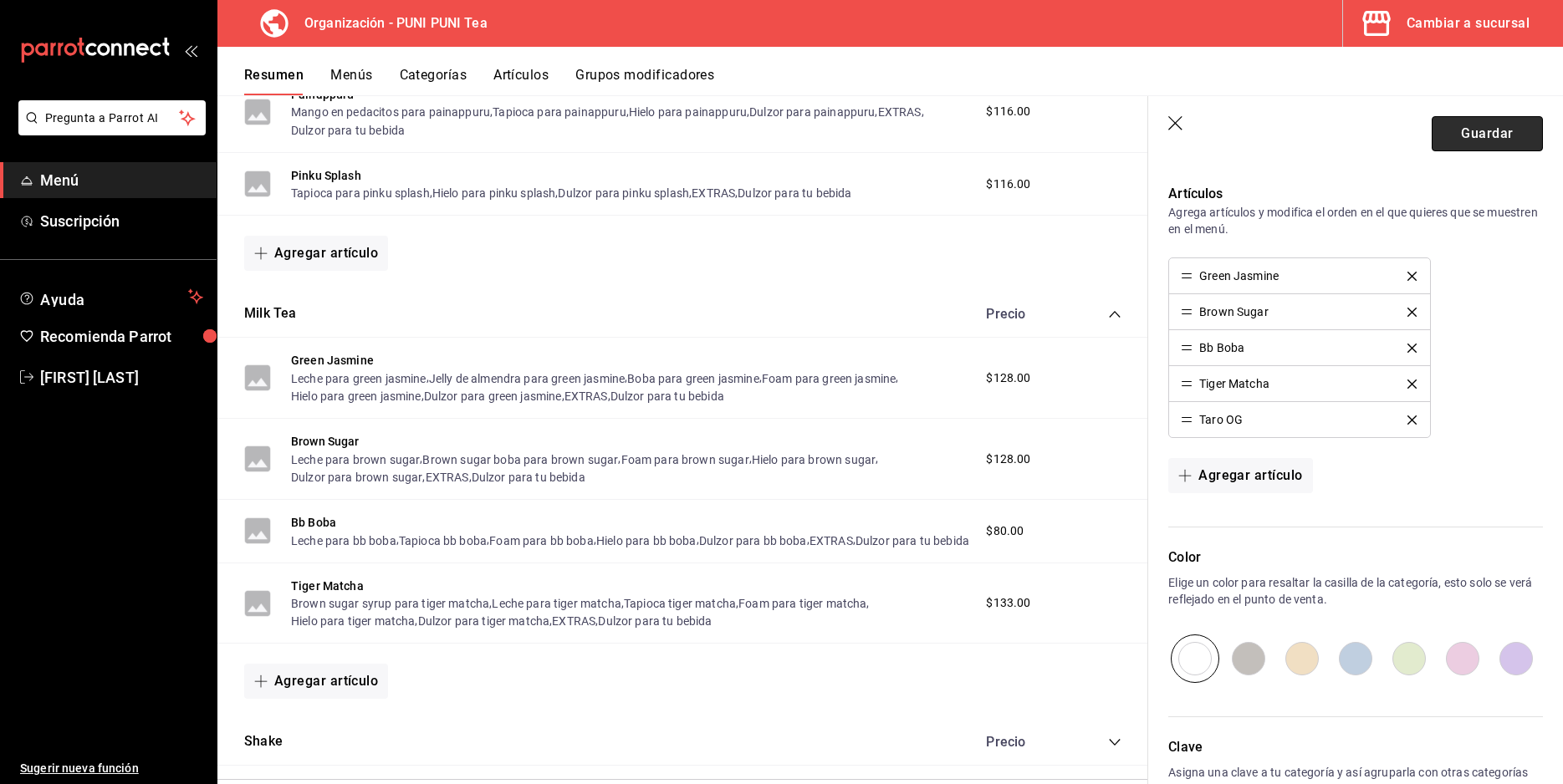 click on "Guardar" at bounding box center (1487, 134) 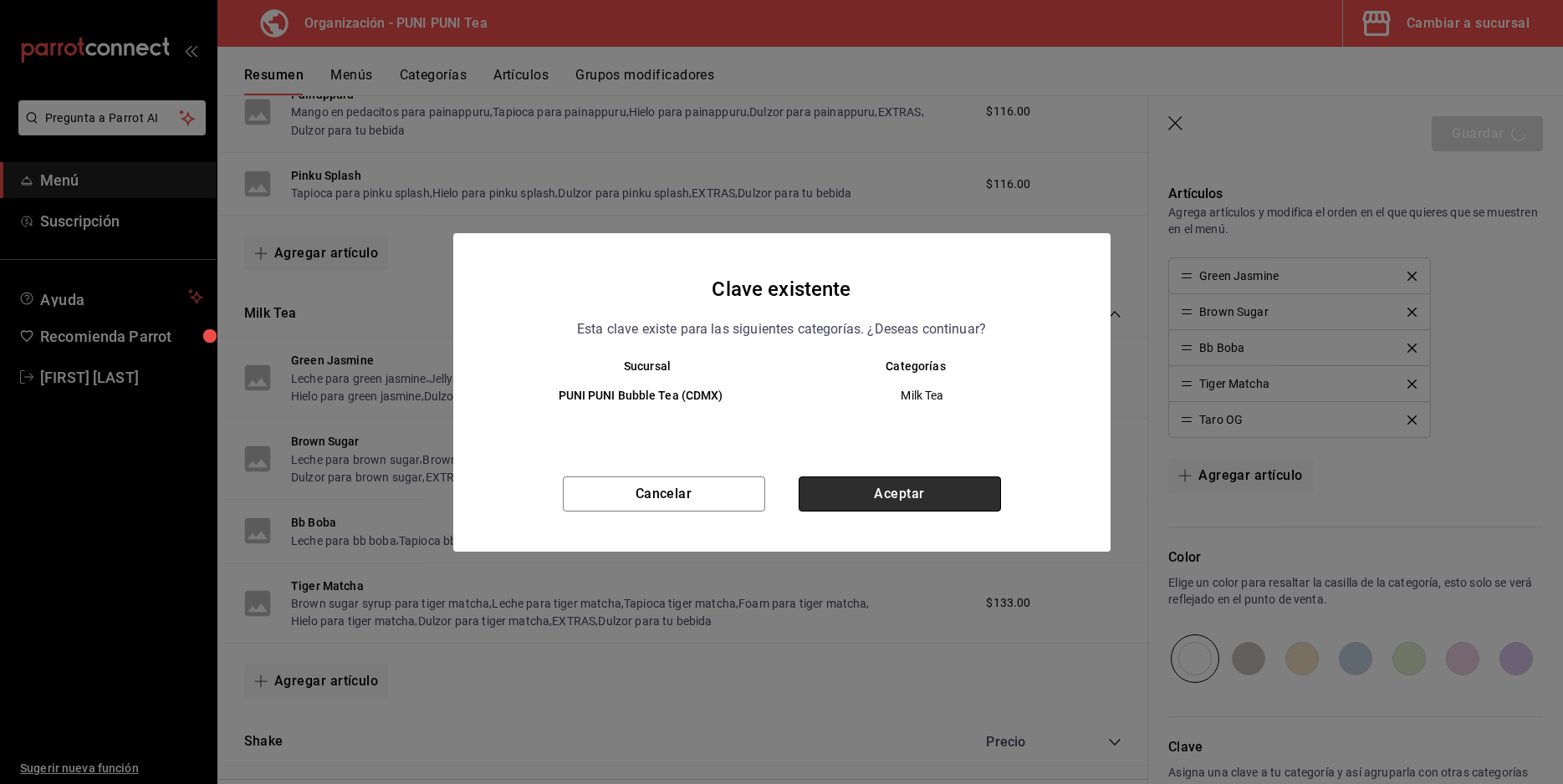 click on "Aceptar" at bounding box center (900, 494) 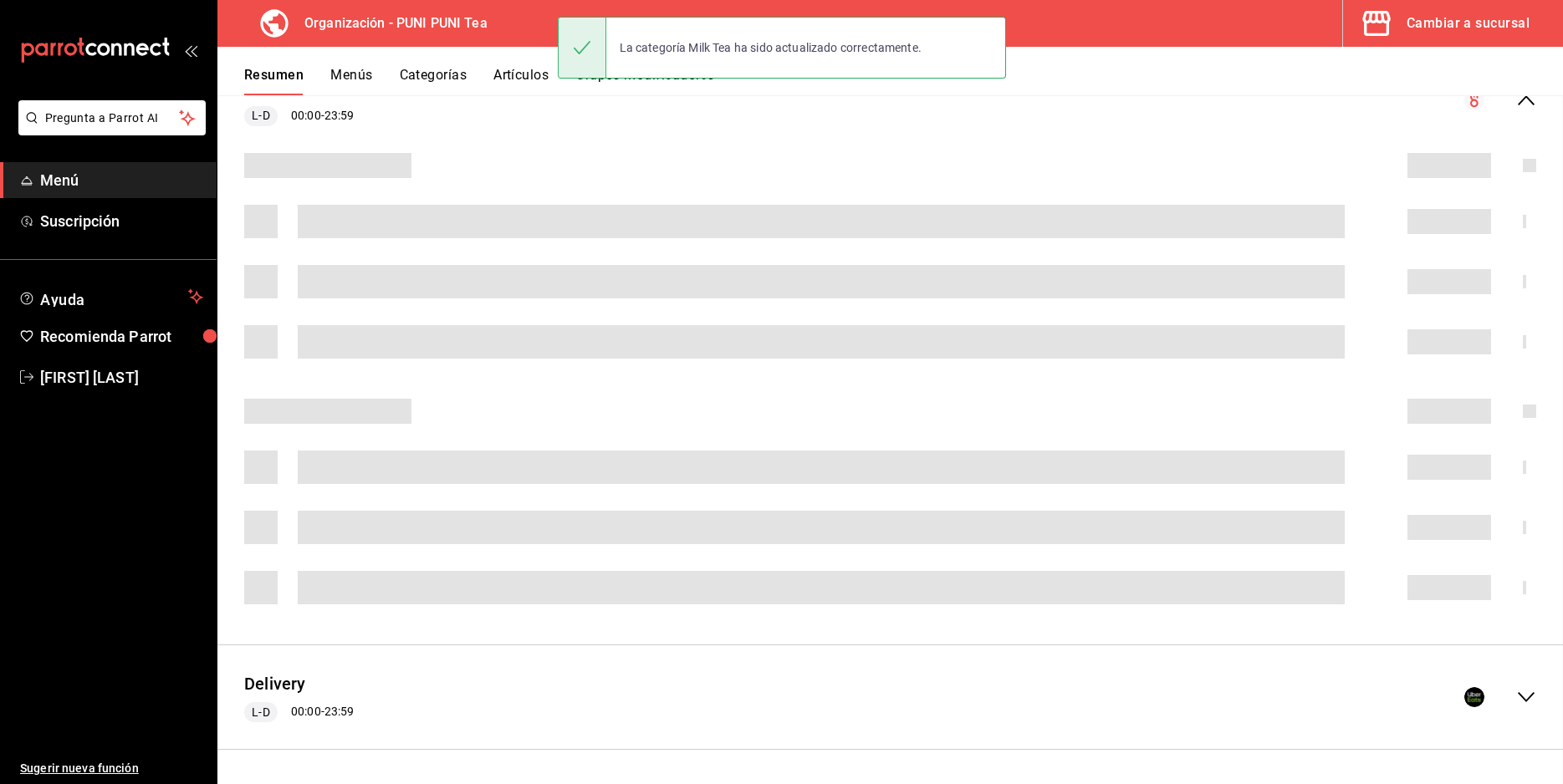scroll, scrollTop: 0, scrollLeft: 0, axis: both 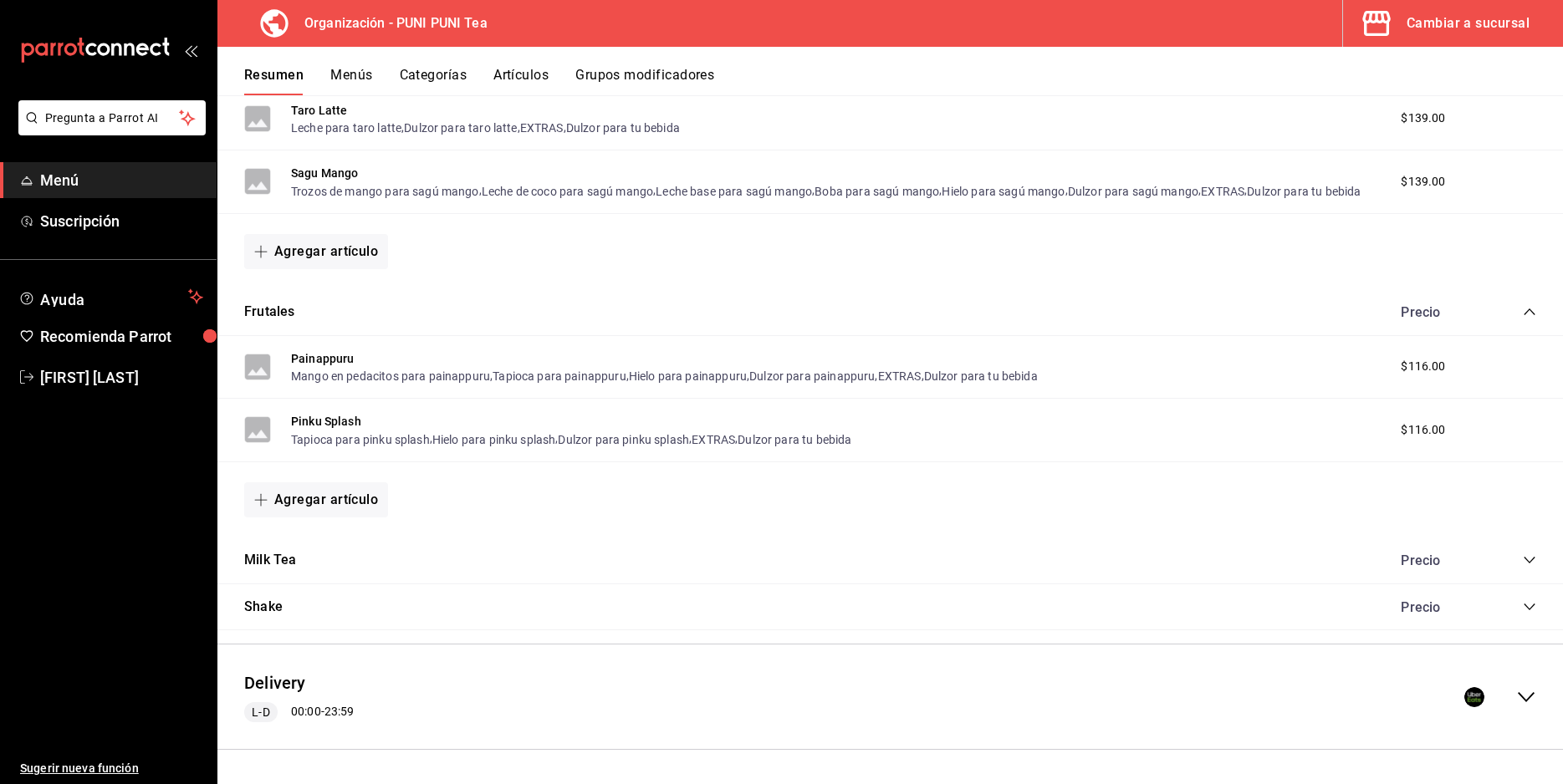 click on "Precio" at bounding box center [1460, 560] 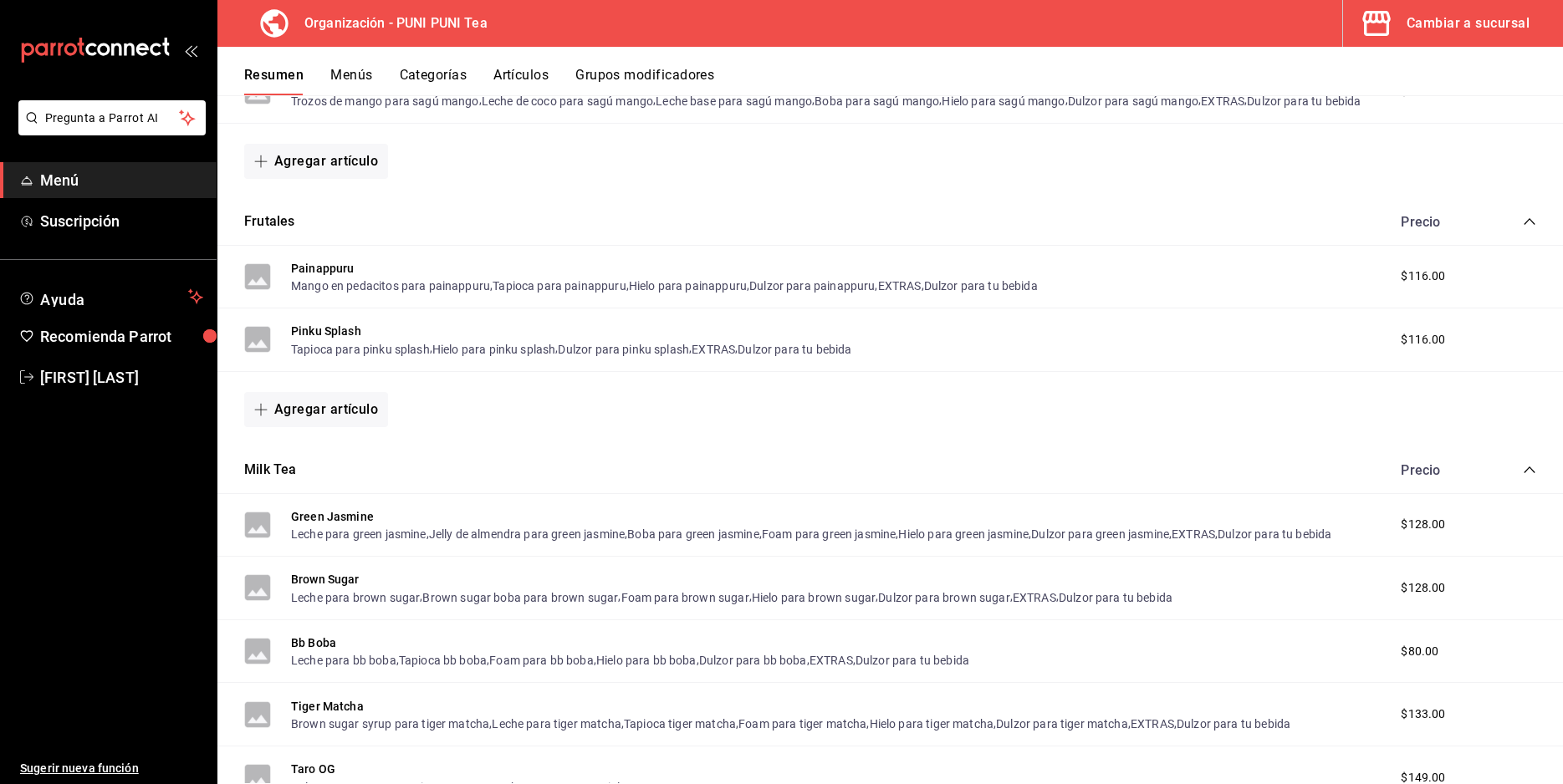 scroll, scrollTop: 424, scrollLeft: 0, axis: vertical 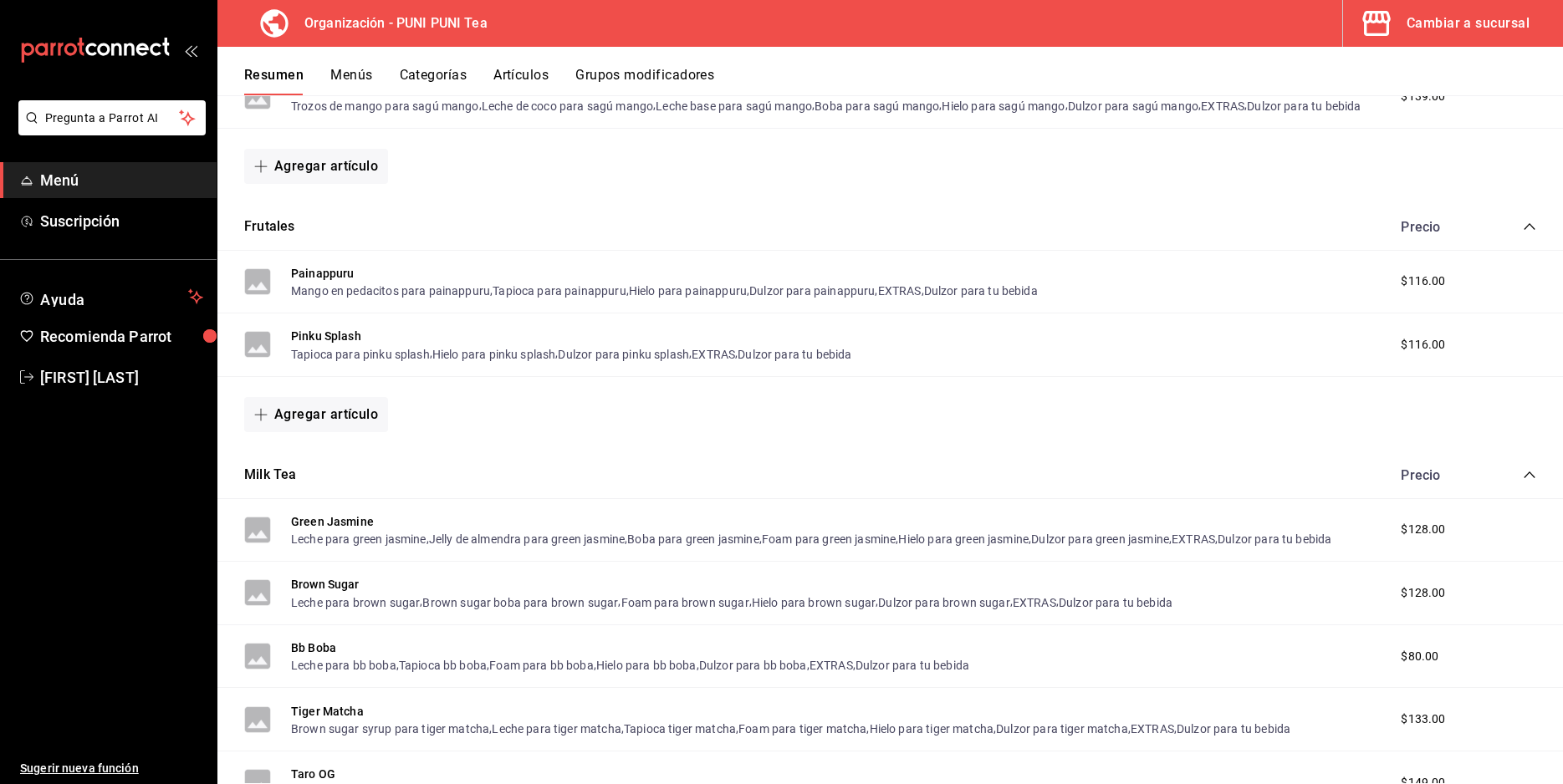 click on "Grupos modificadores" at bounding box center [645, 81] 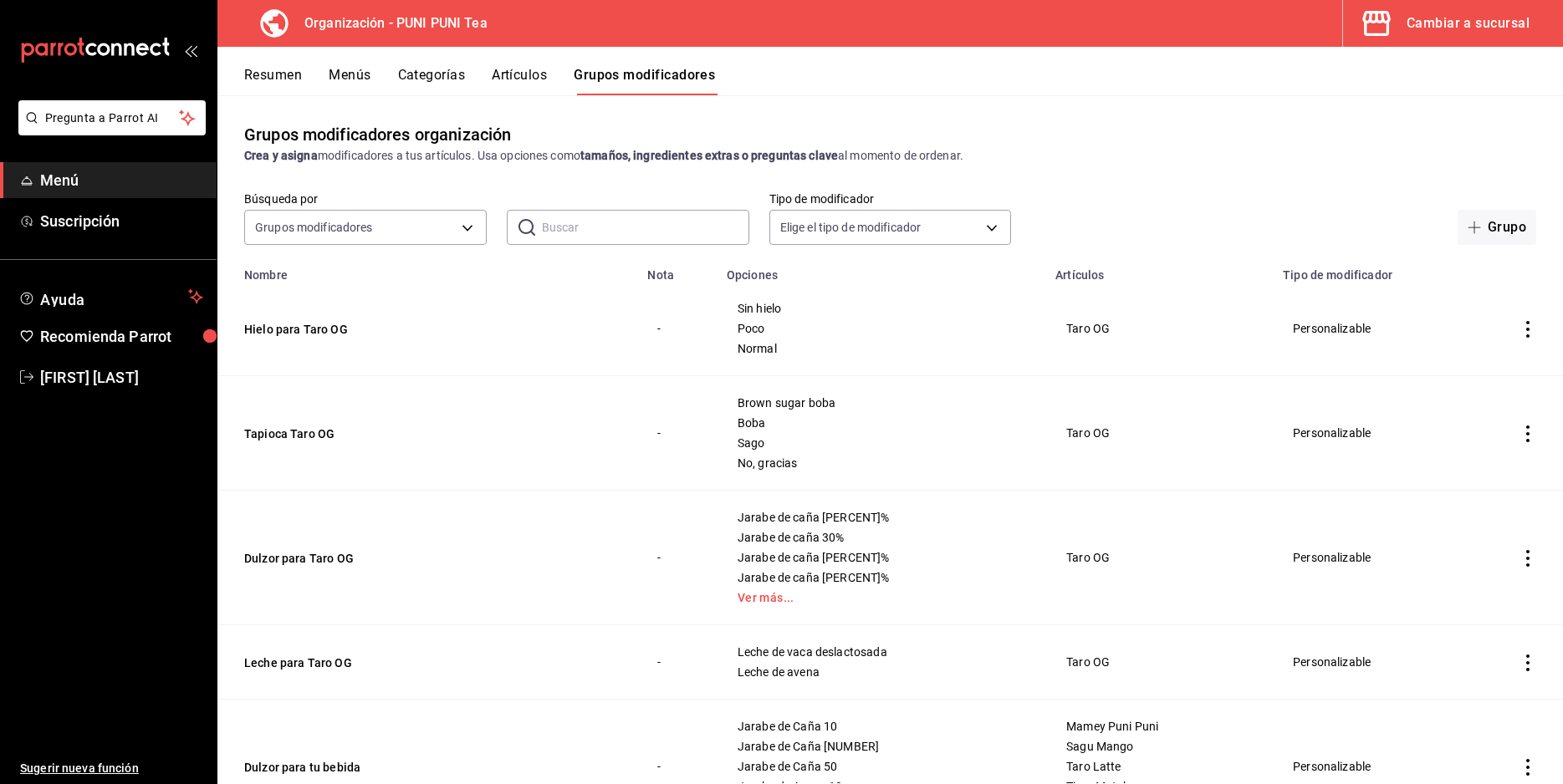click on "Artículos" at bounding box center [519, 81] 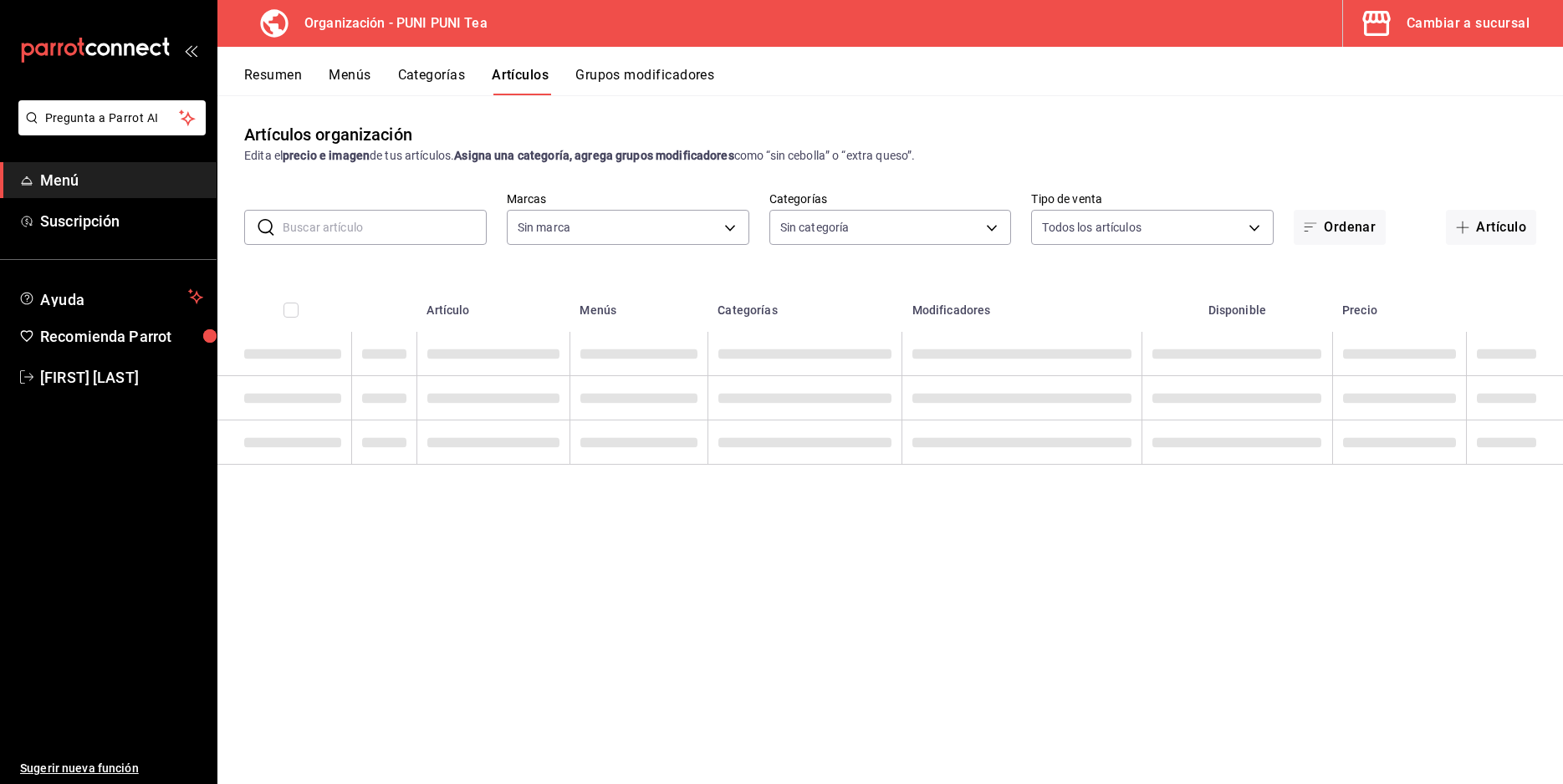 type on "[REDACTED]" 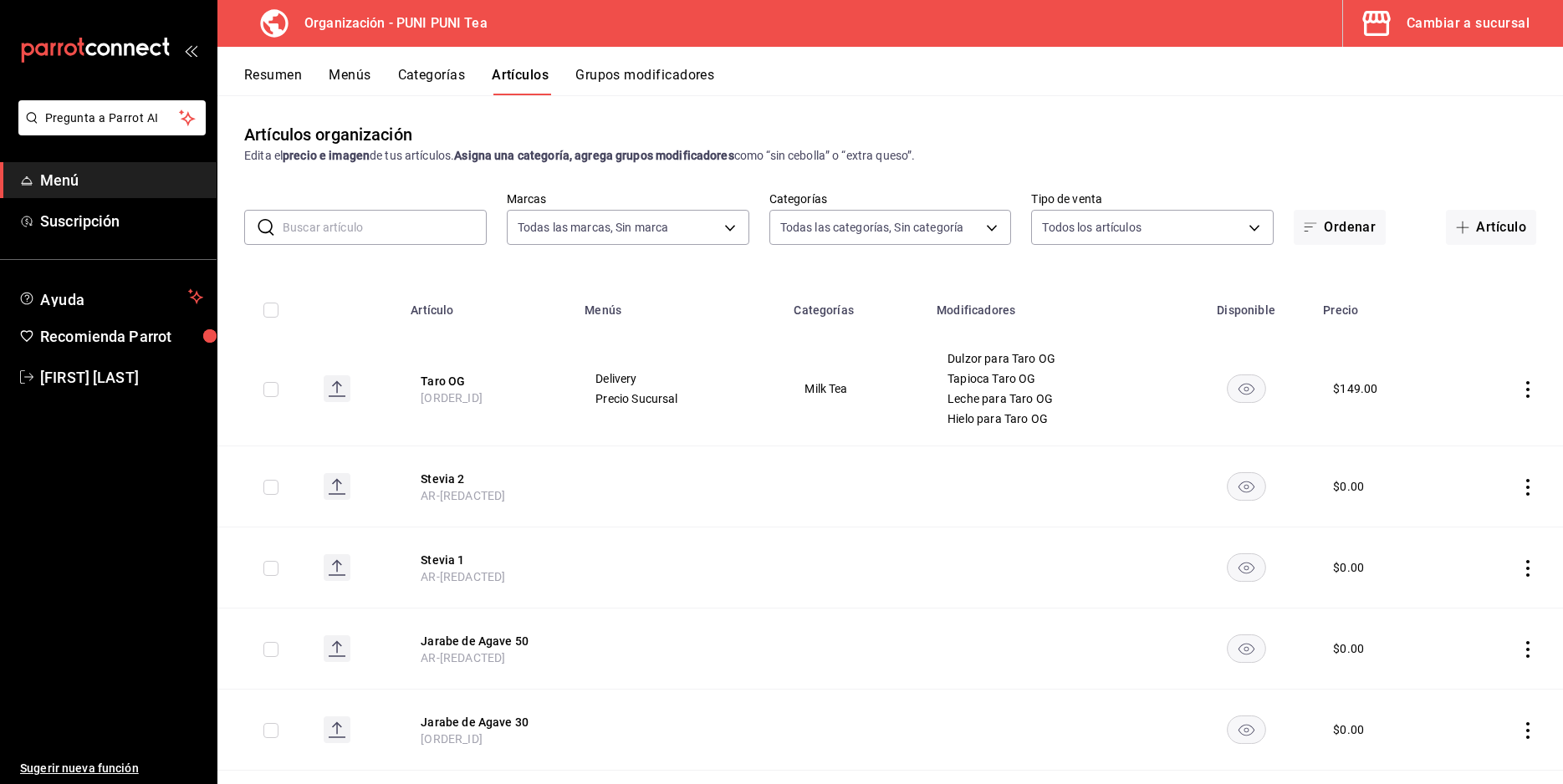 type on "6ecfe8c0-d2bc-43b2-8895-ab569fff1fd9,e7ea2d28-2234-486a-83fd-8a93b38f01e0,abe85ed2-e8b7-4783-8cfd-86f5de9bcd45,871071a1-fd87-48ae-96e1-ad6fe7366bd5" 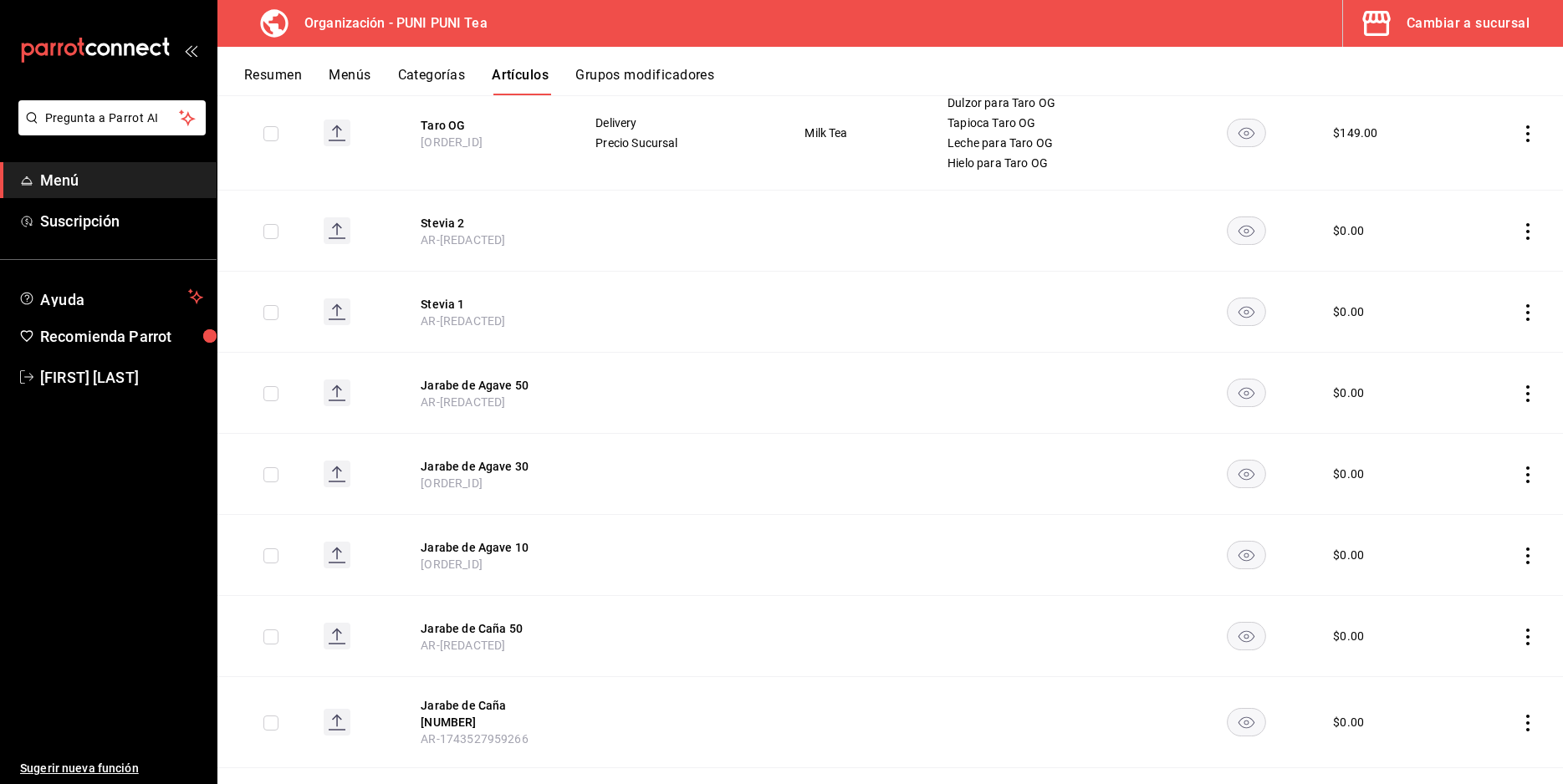 scroll, scrollTop: 0, scrollLeft: 0, axis: both 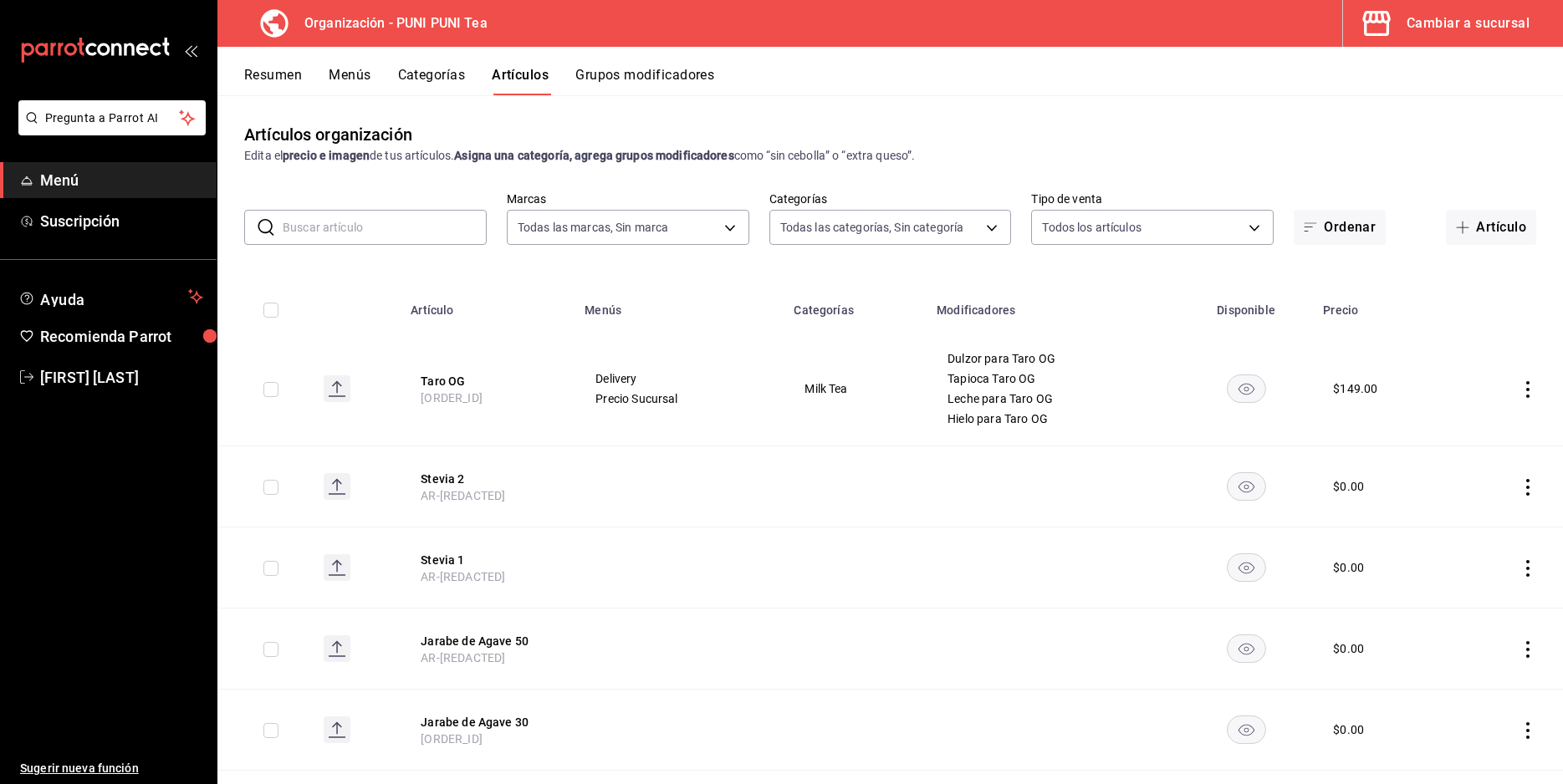 click on "Resumen" at bounding box center [273, 81] 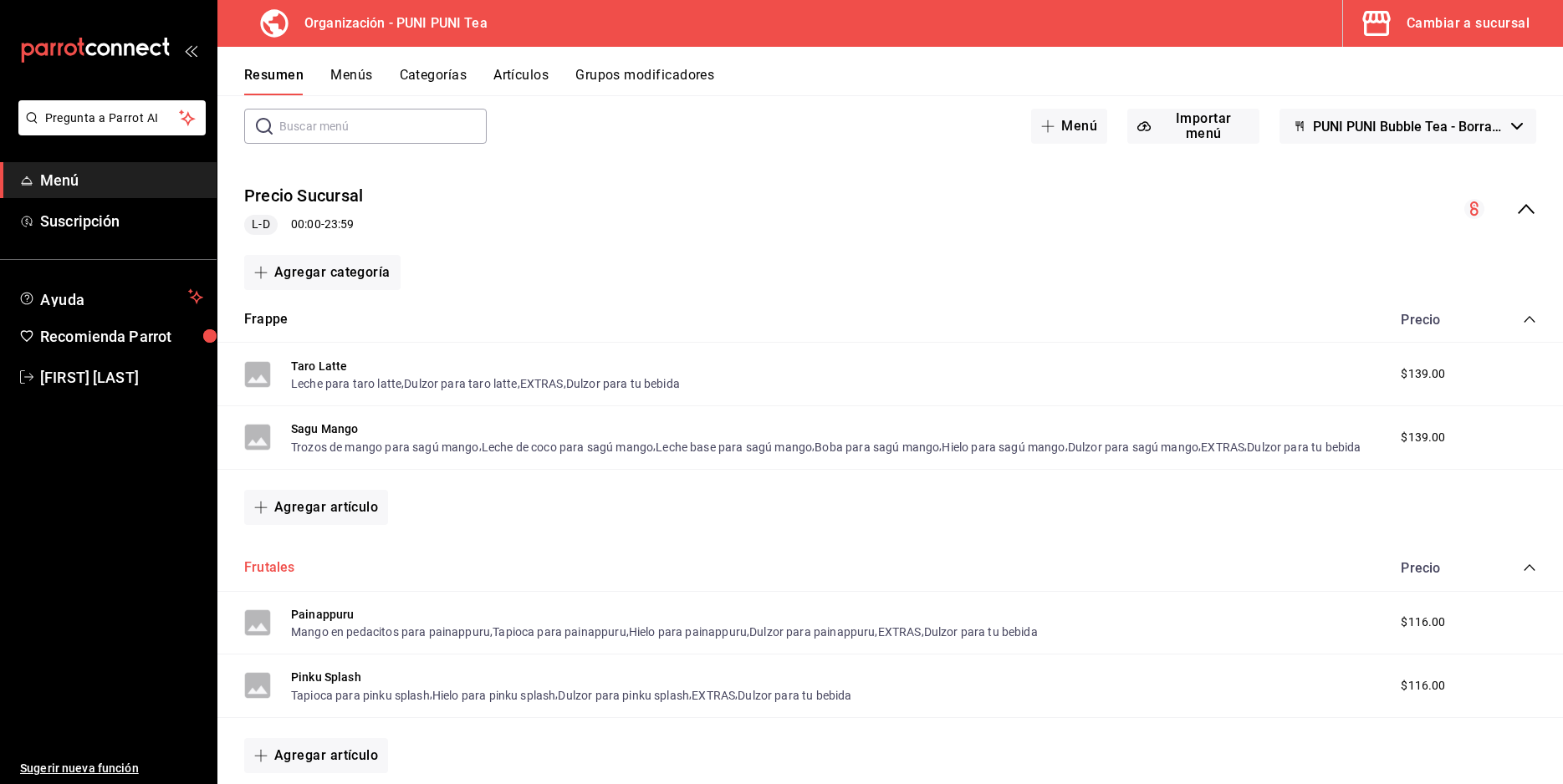 scroll, scrollTop: 0, scrollLeft: 0, axis: both 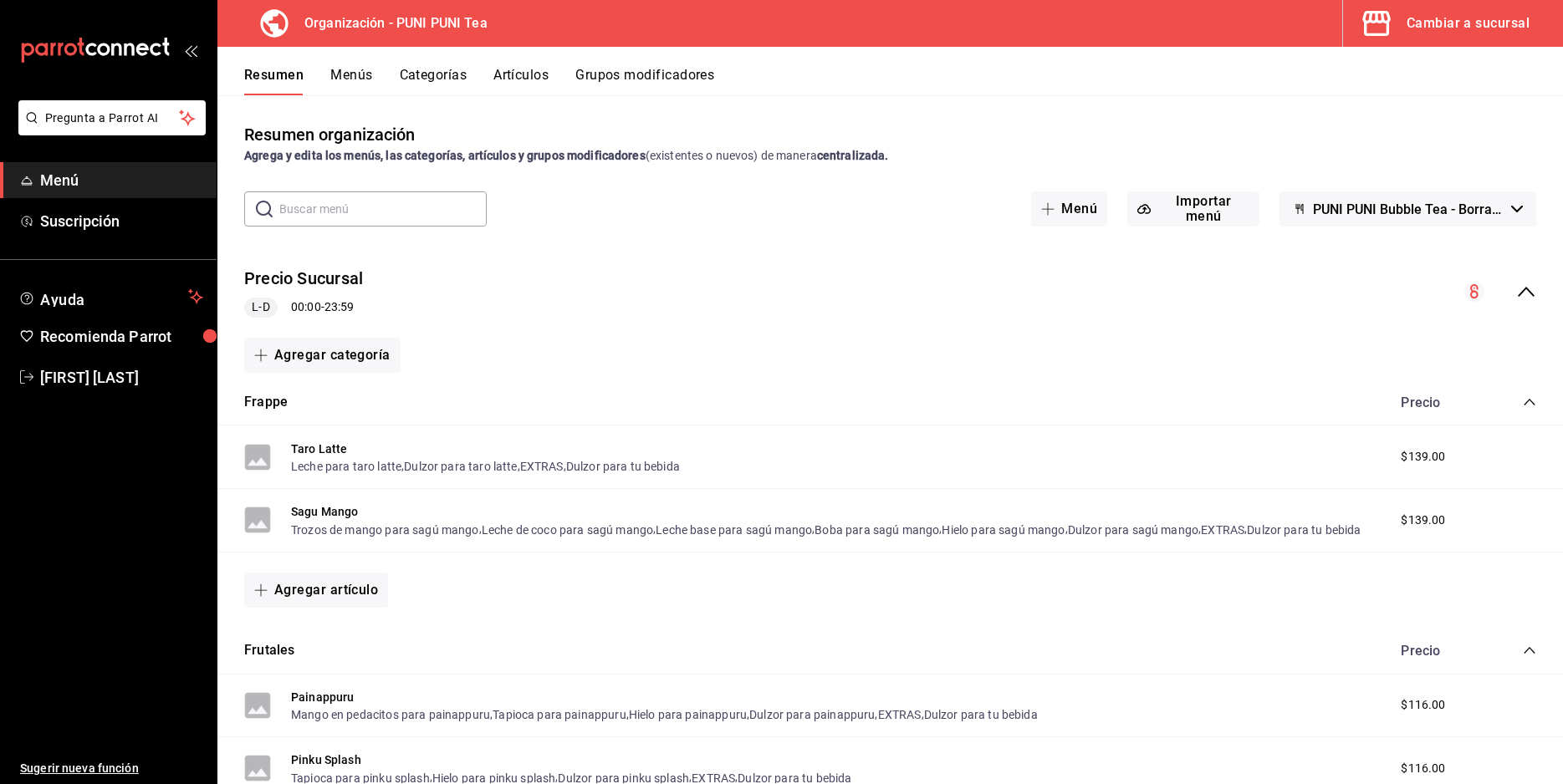 click on "Cambiar a sucursal" at bounding box center (1468, 23) 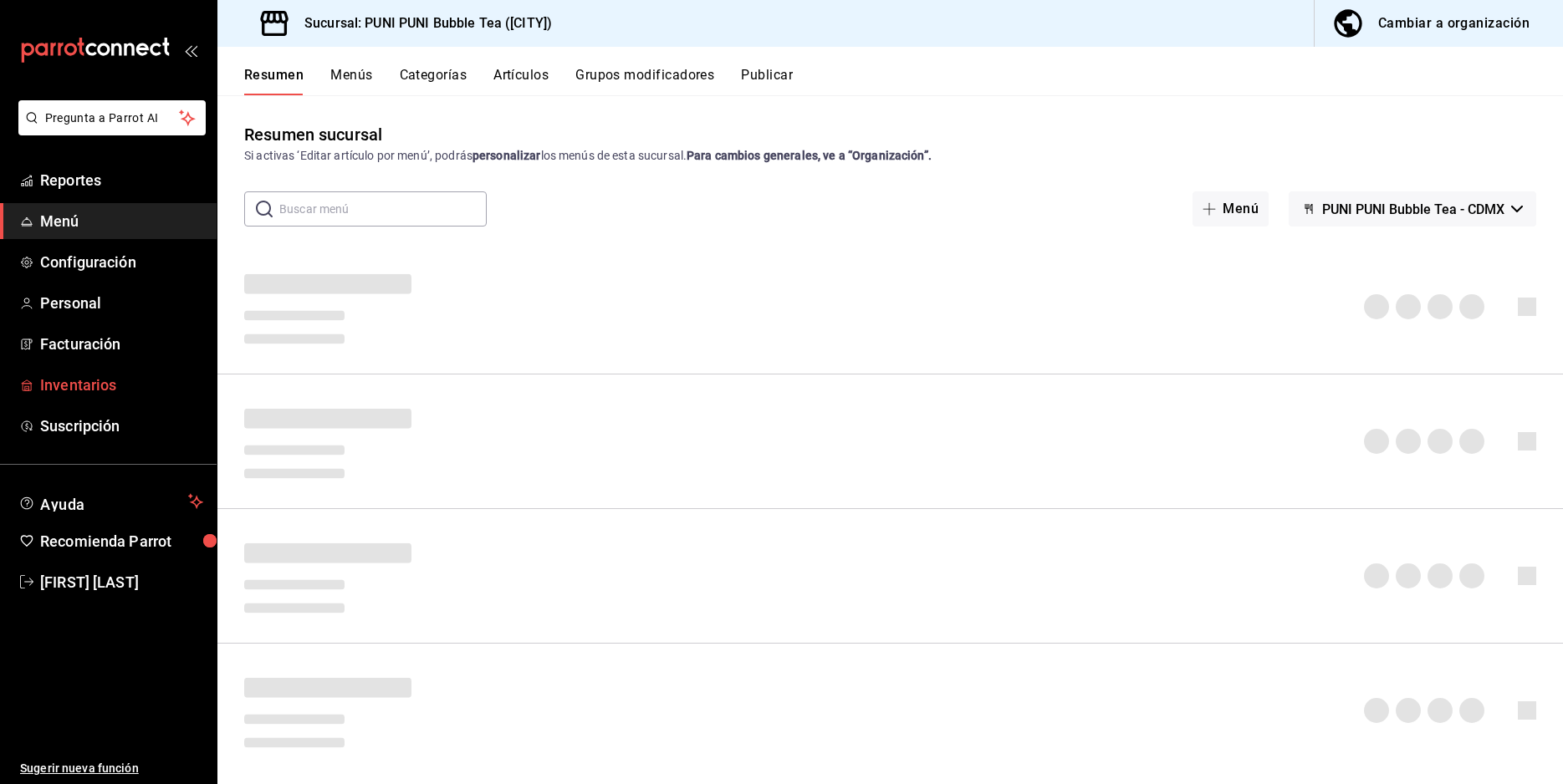 click on "Inventarios" at bounding box center (108, 384) 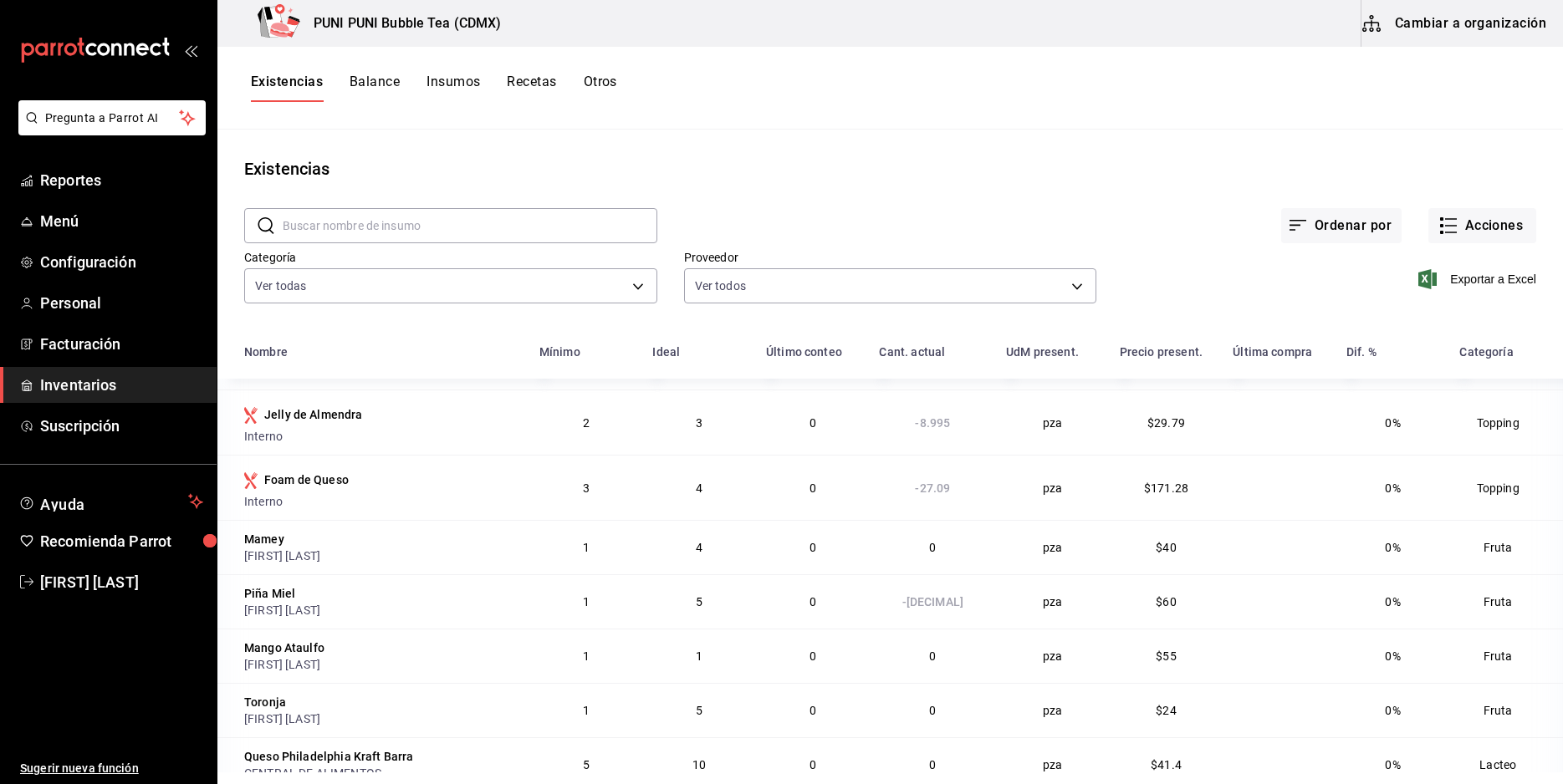 scroll, scrollTop: 392, scrollLeft: 0, axis: vertical 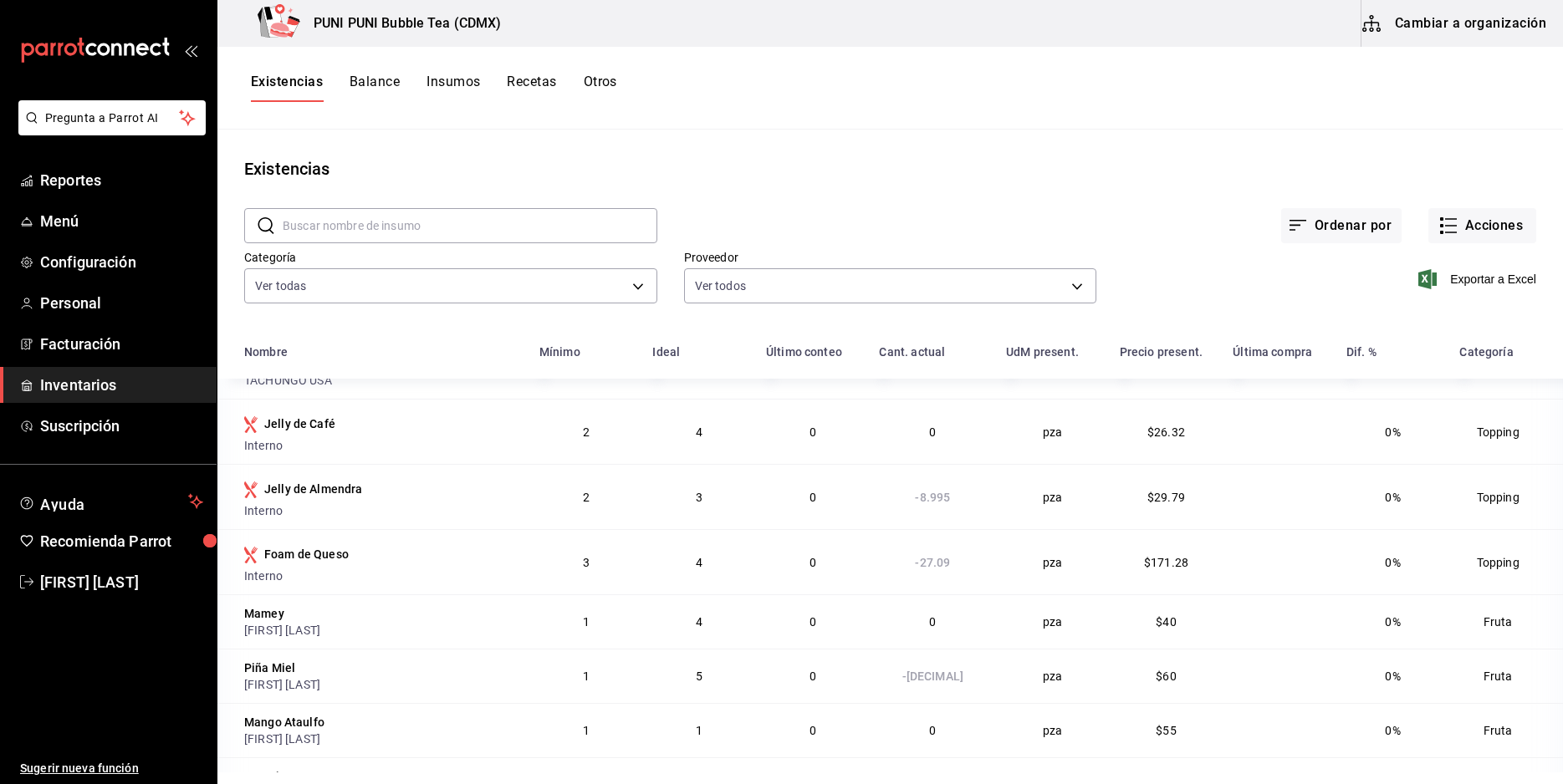 click on "Insumos" at bounding box center [453, 88] 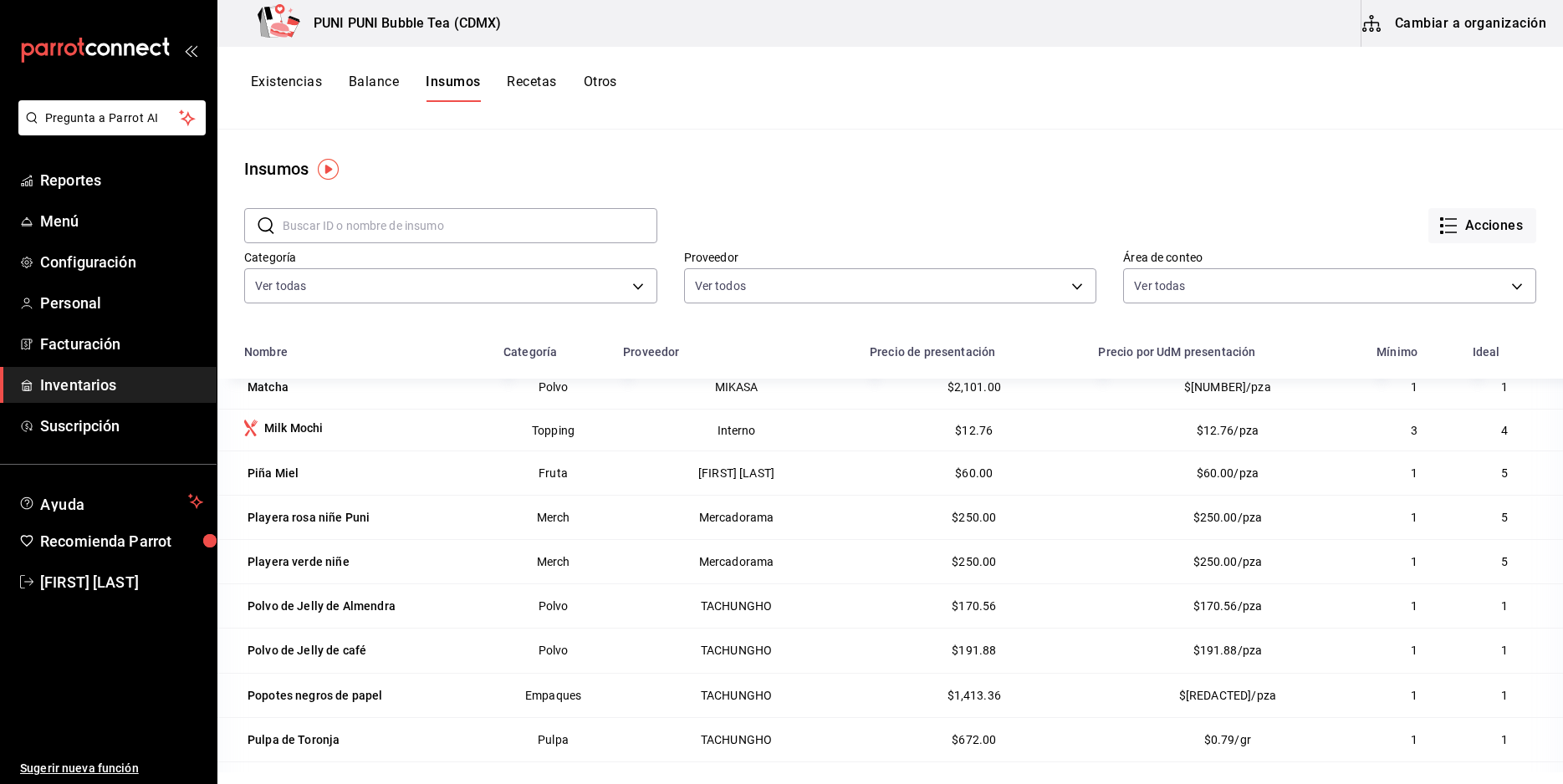 scroll, scrollTop: 1364, scrollLeft: 0, axis: vertical 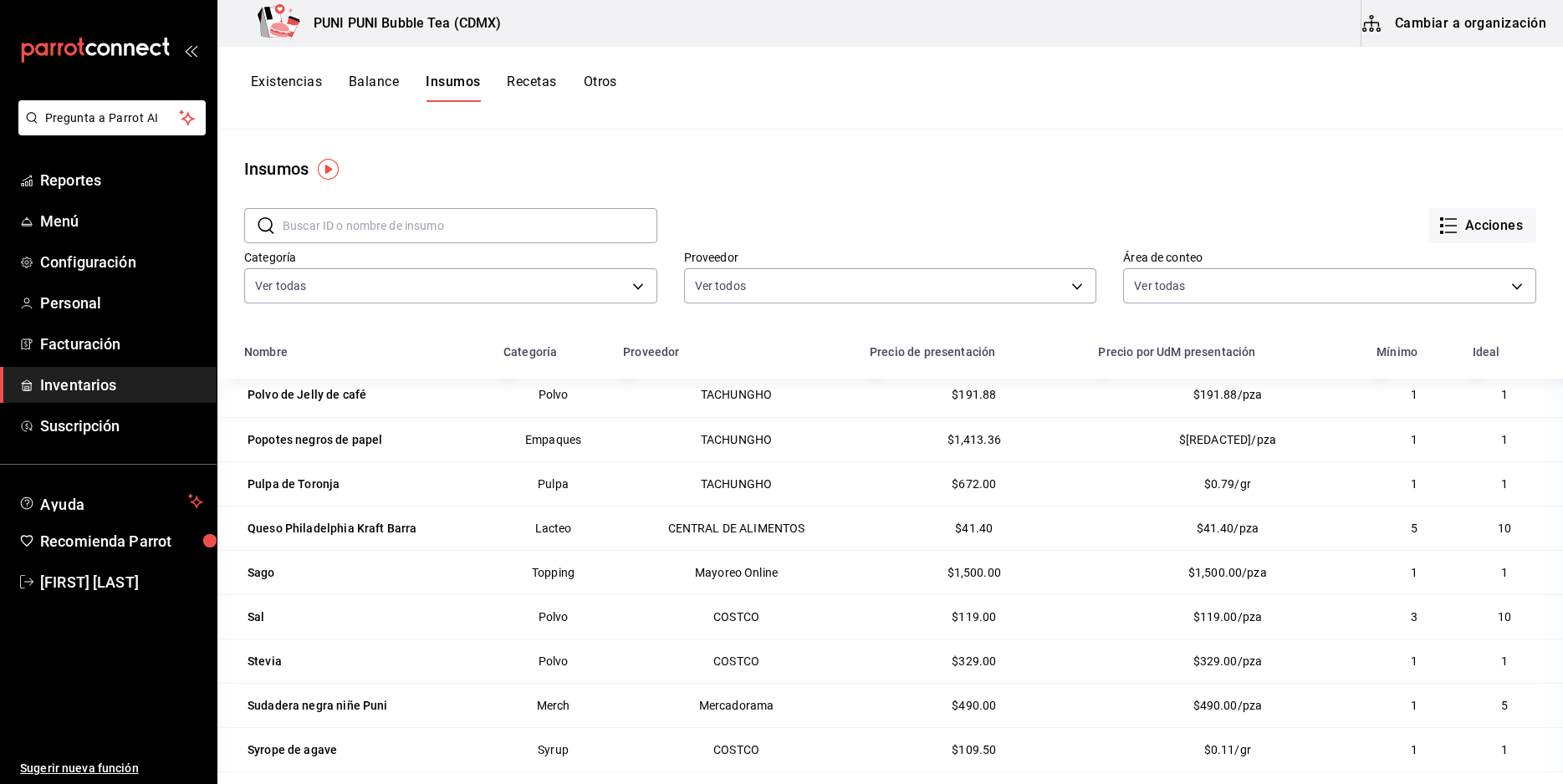 click on "Recetas" at bounding box center [531, 88] 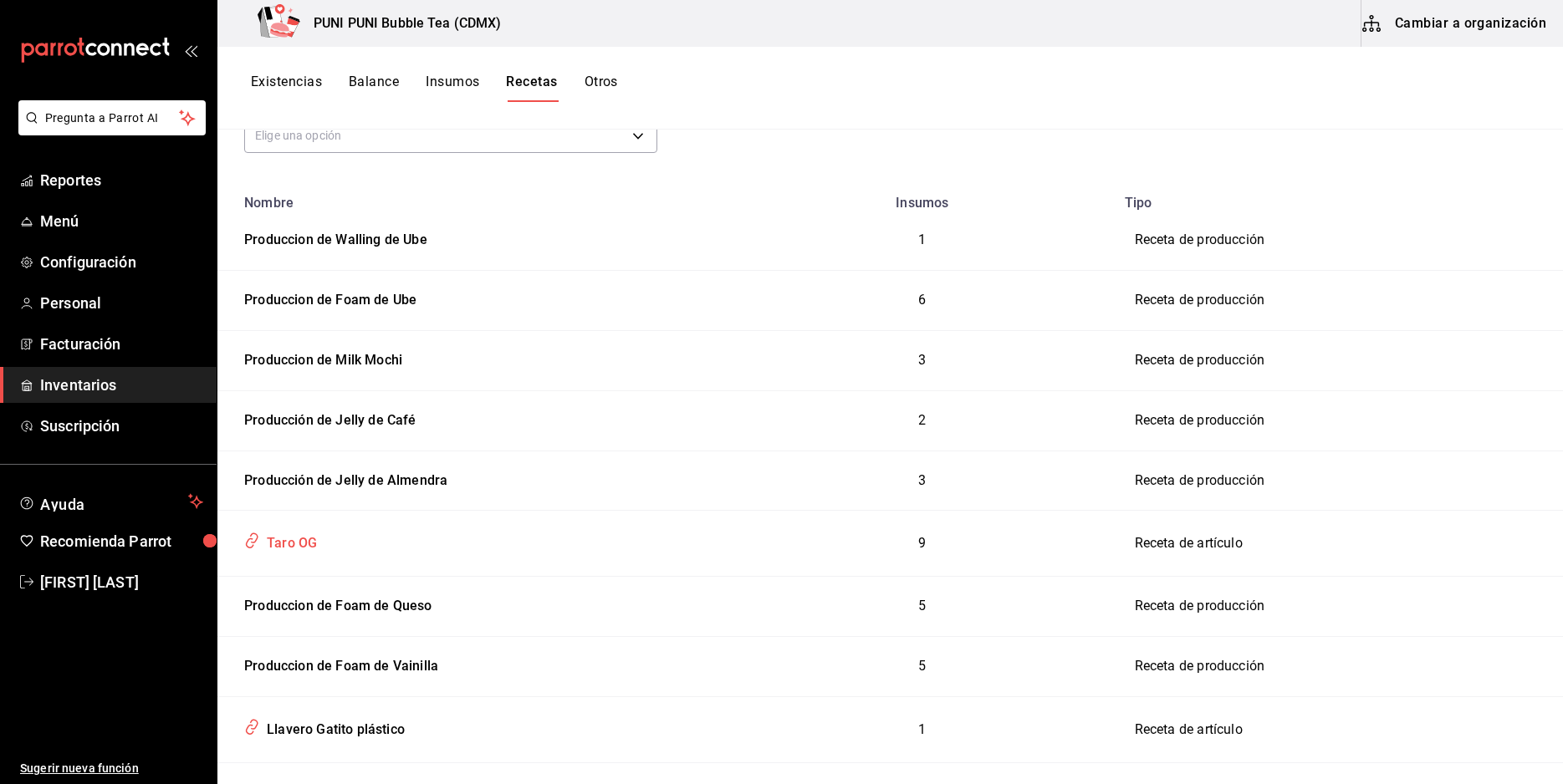scroll, scrollTop: 171, scrollLeft: 0, axis: vertical 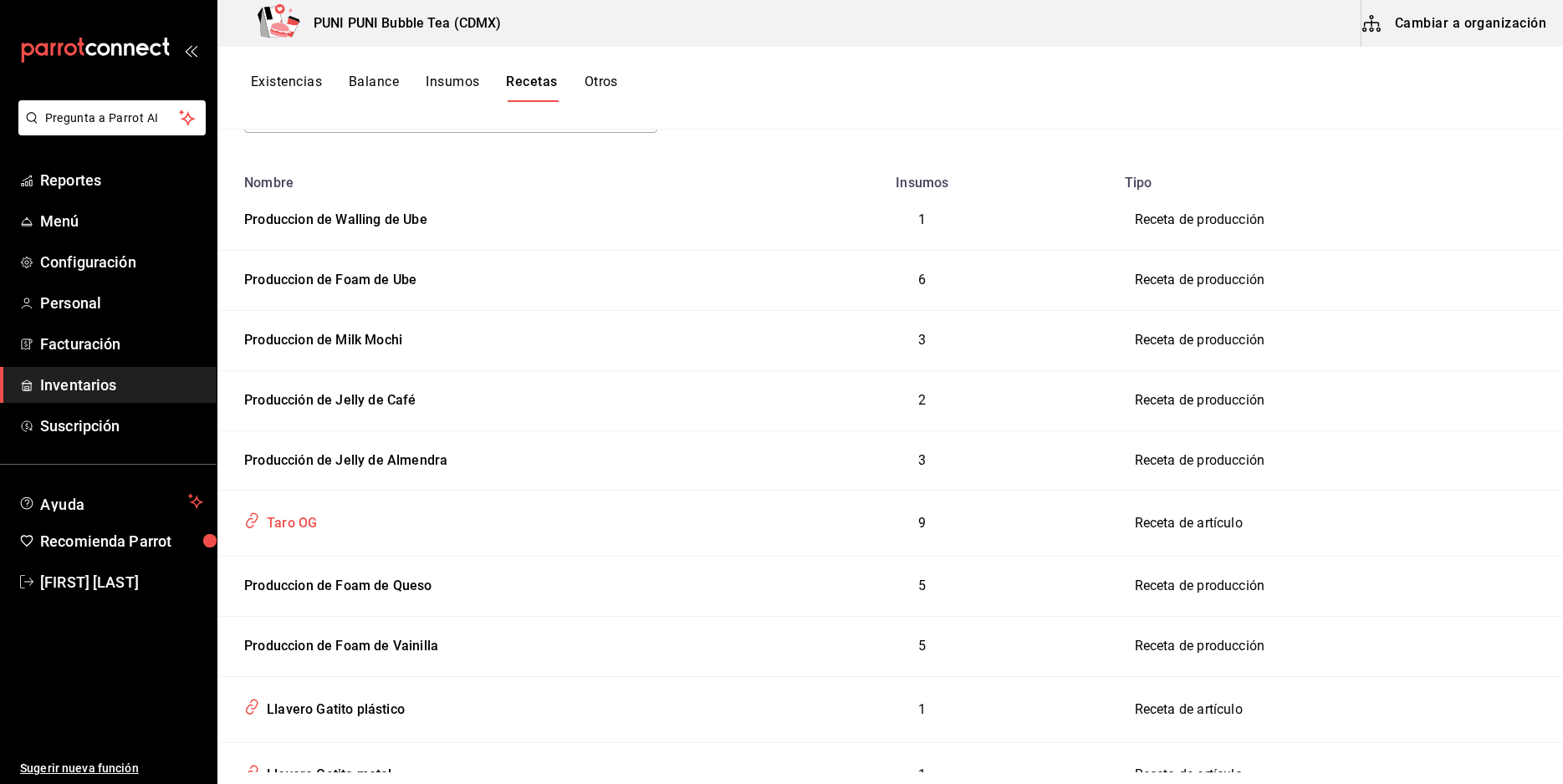 click on "Taro OG" at bounding box center (289, 520) 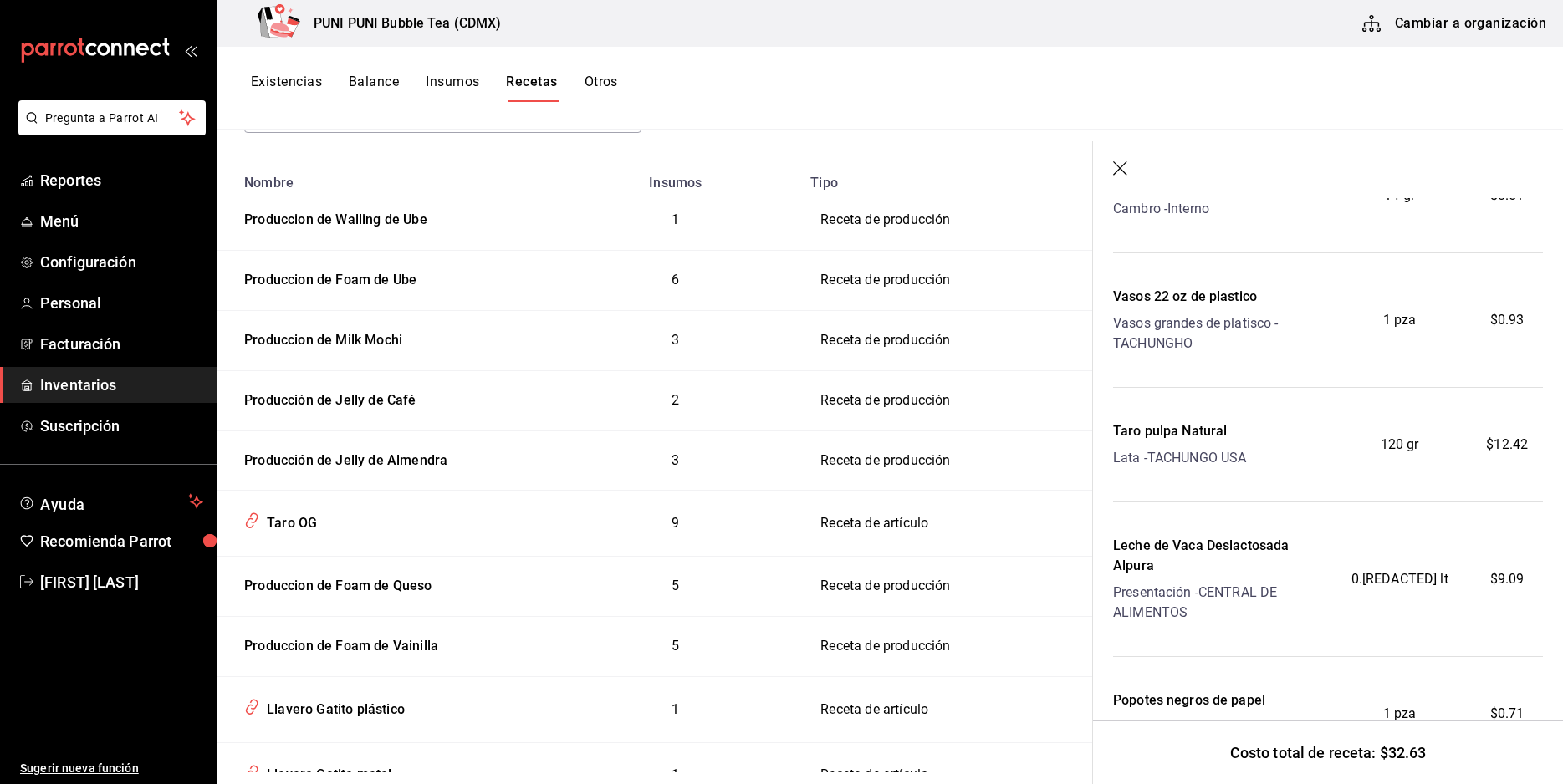 scroll, scrollTop: 770, scrollLeft: 0, axis: vertical 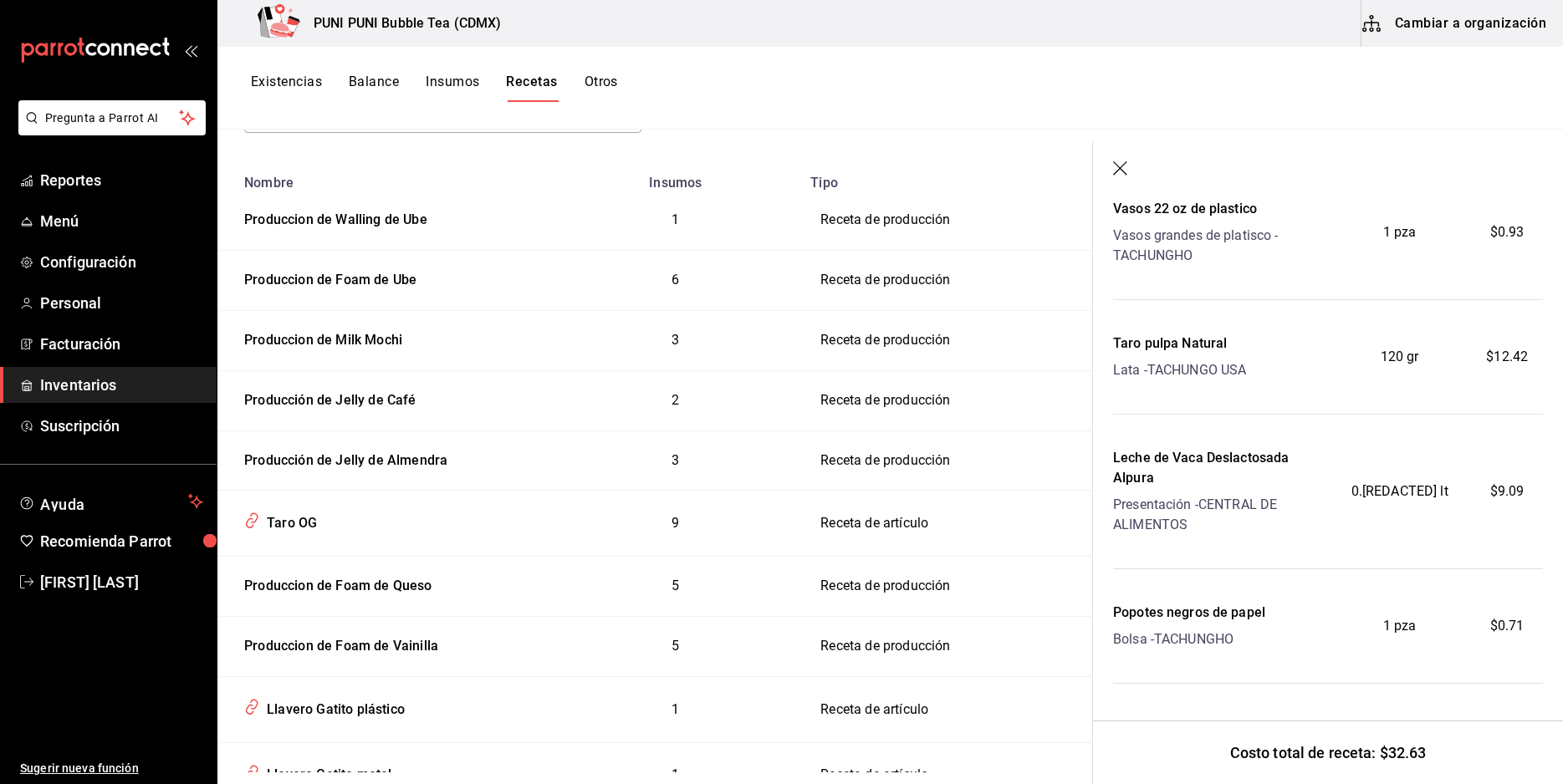 click on "Tipo de receta Elige una opción default" at bounding box center (641, 92) 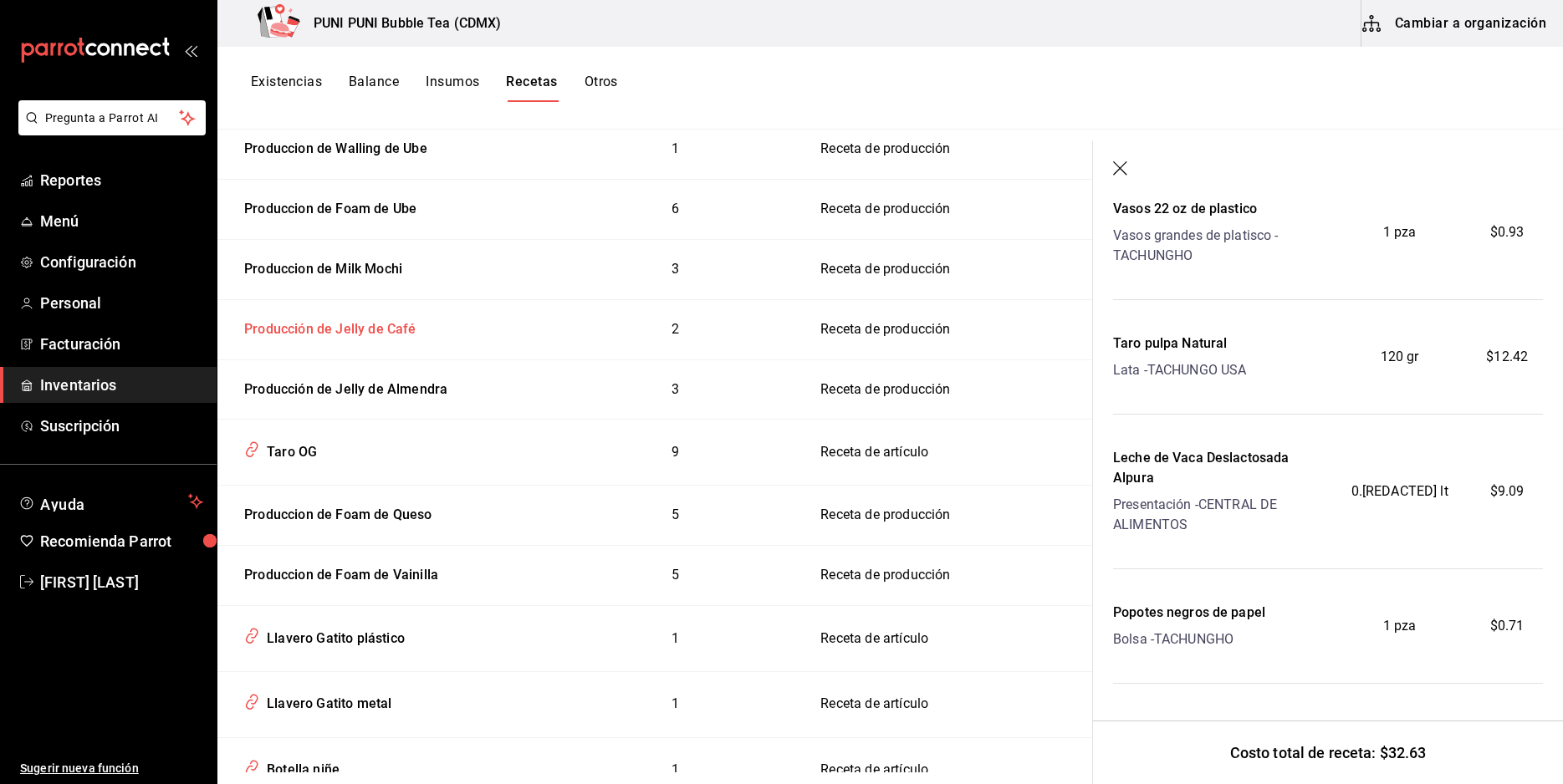 scroll, scrollTop: 0, scrollLeft: 0, axis: both 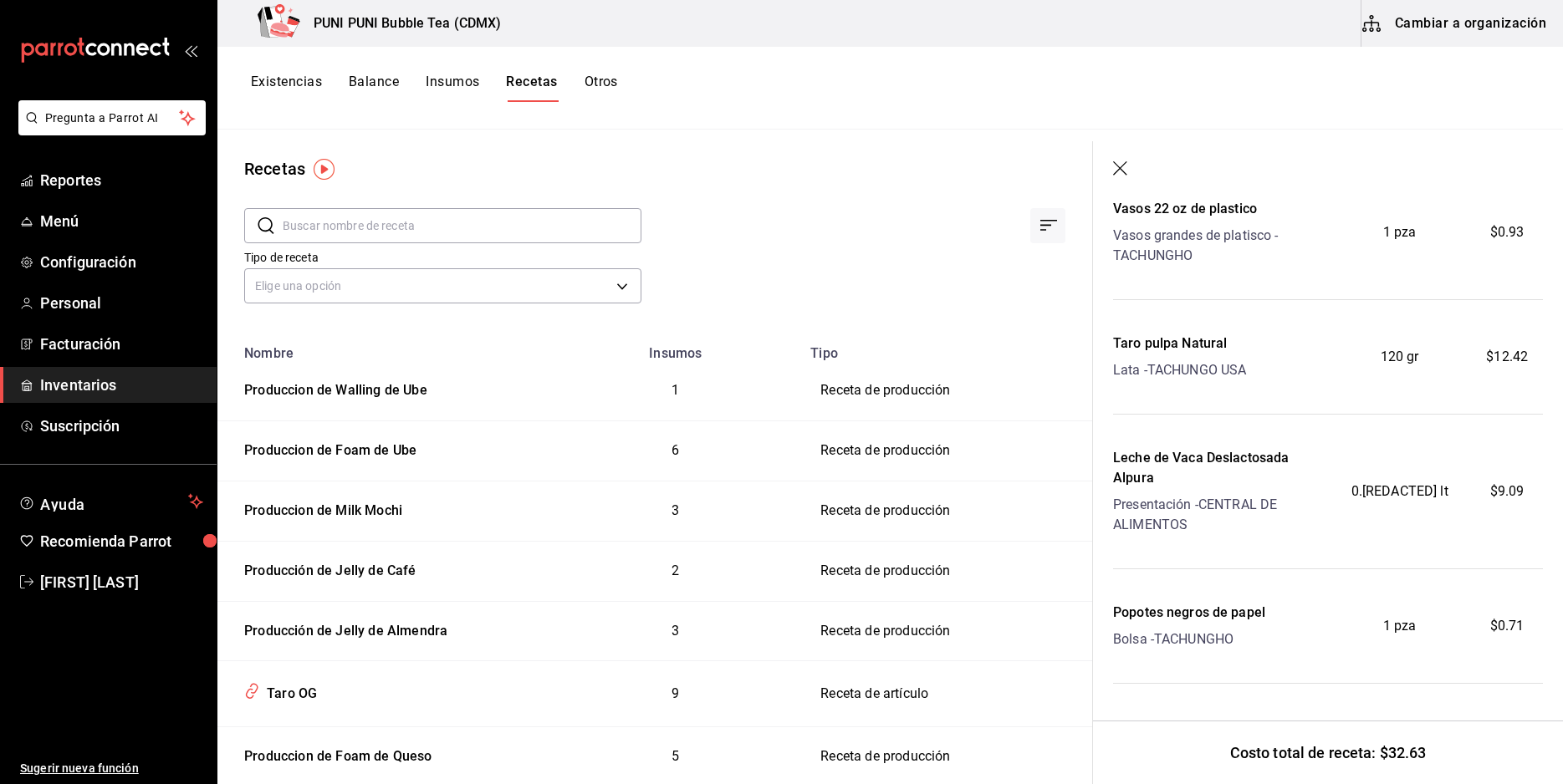 click on "Balance" at bounding box center (374, 88) 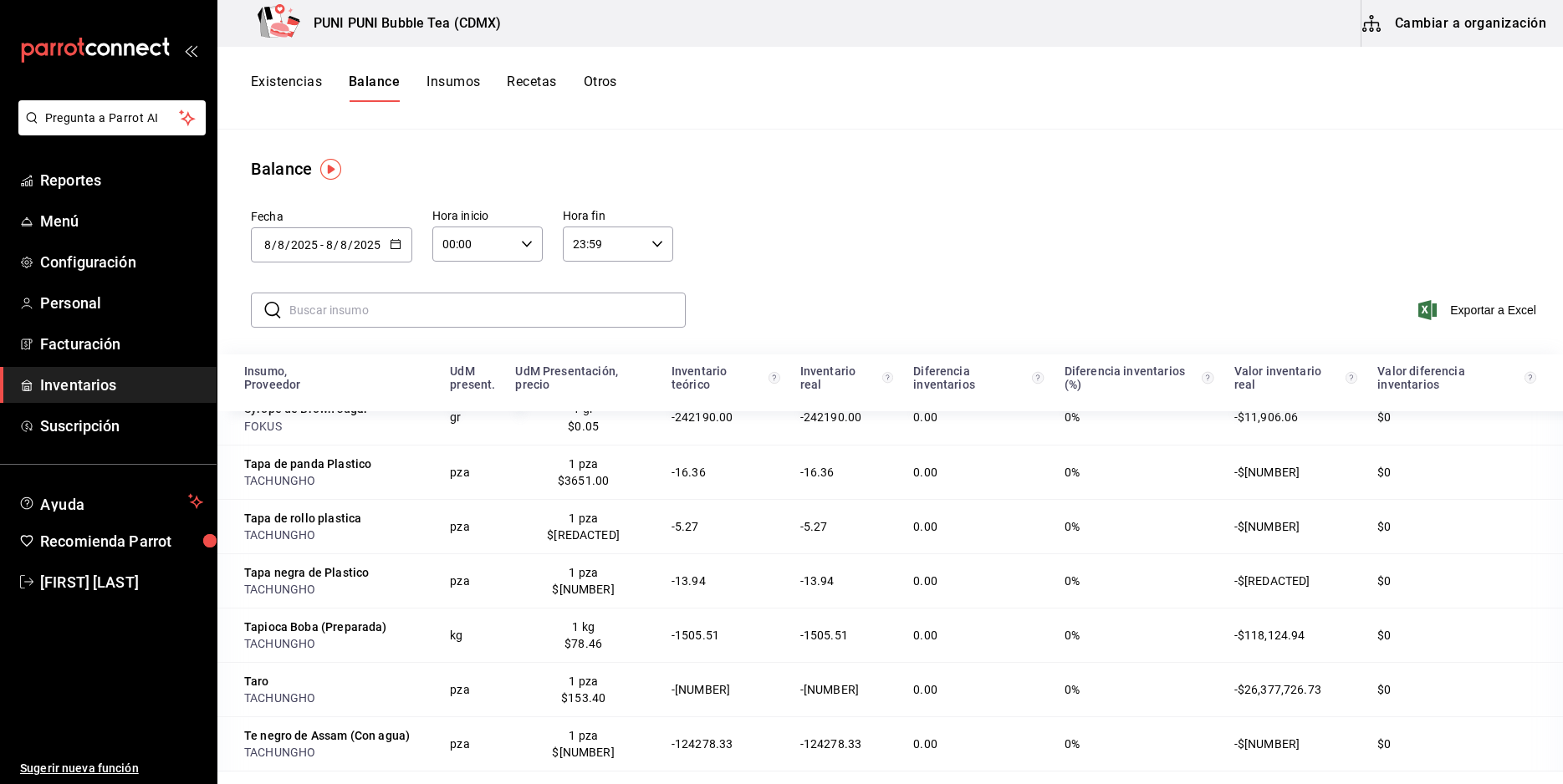 scroll, scrollTop: 906, scrollLeft: 0, axis: vertical 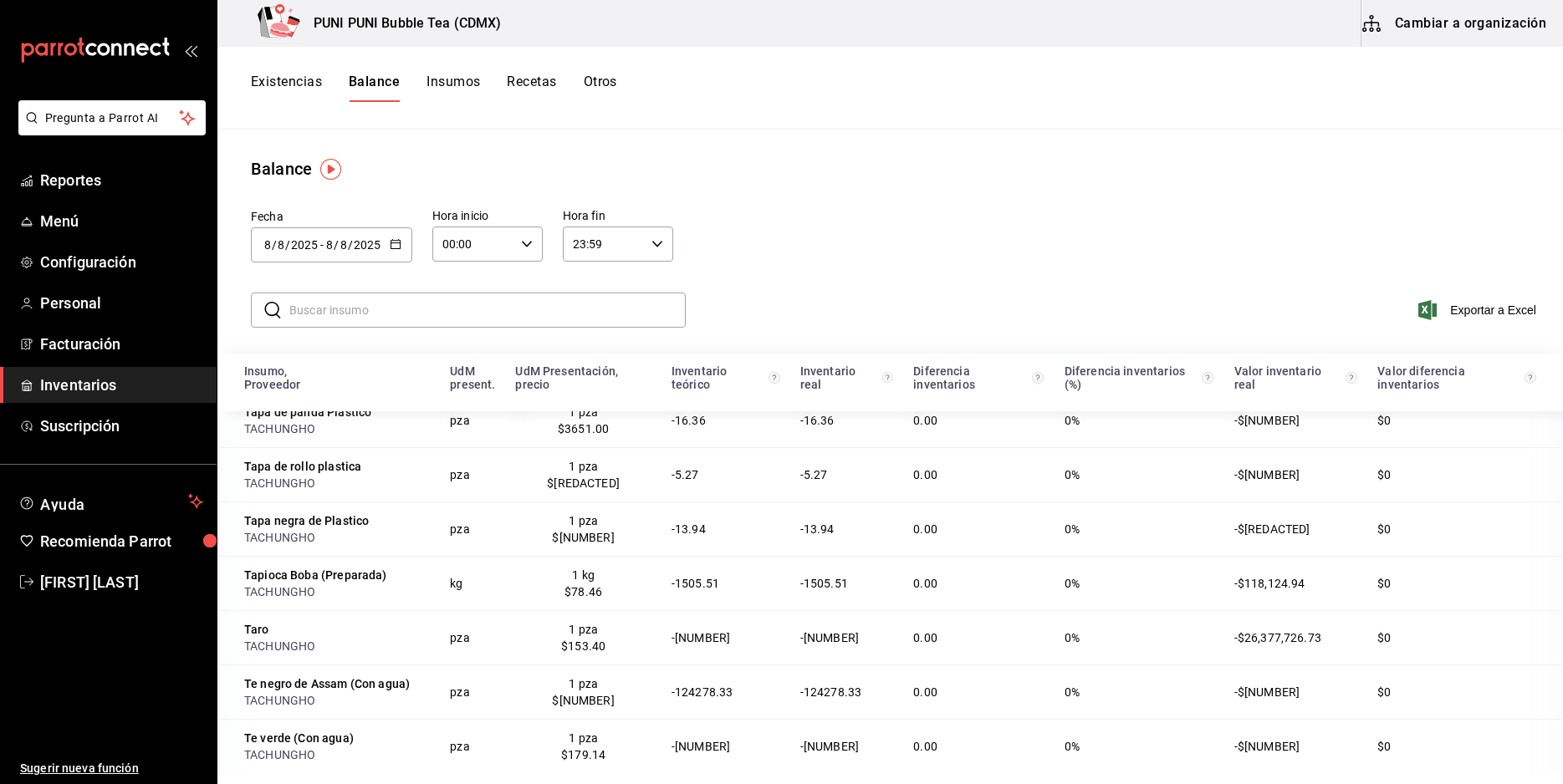 click on "2025-08-08 8 / 8 / 2025 - 2025-08-08 8 / 8 / 2025" at bounding box center (331, 245) 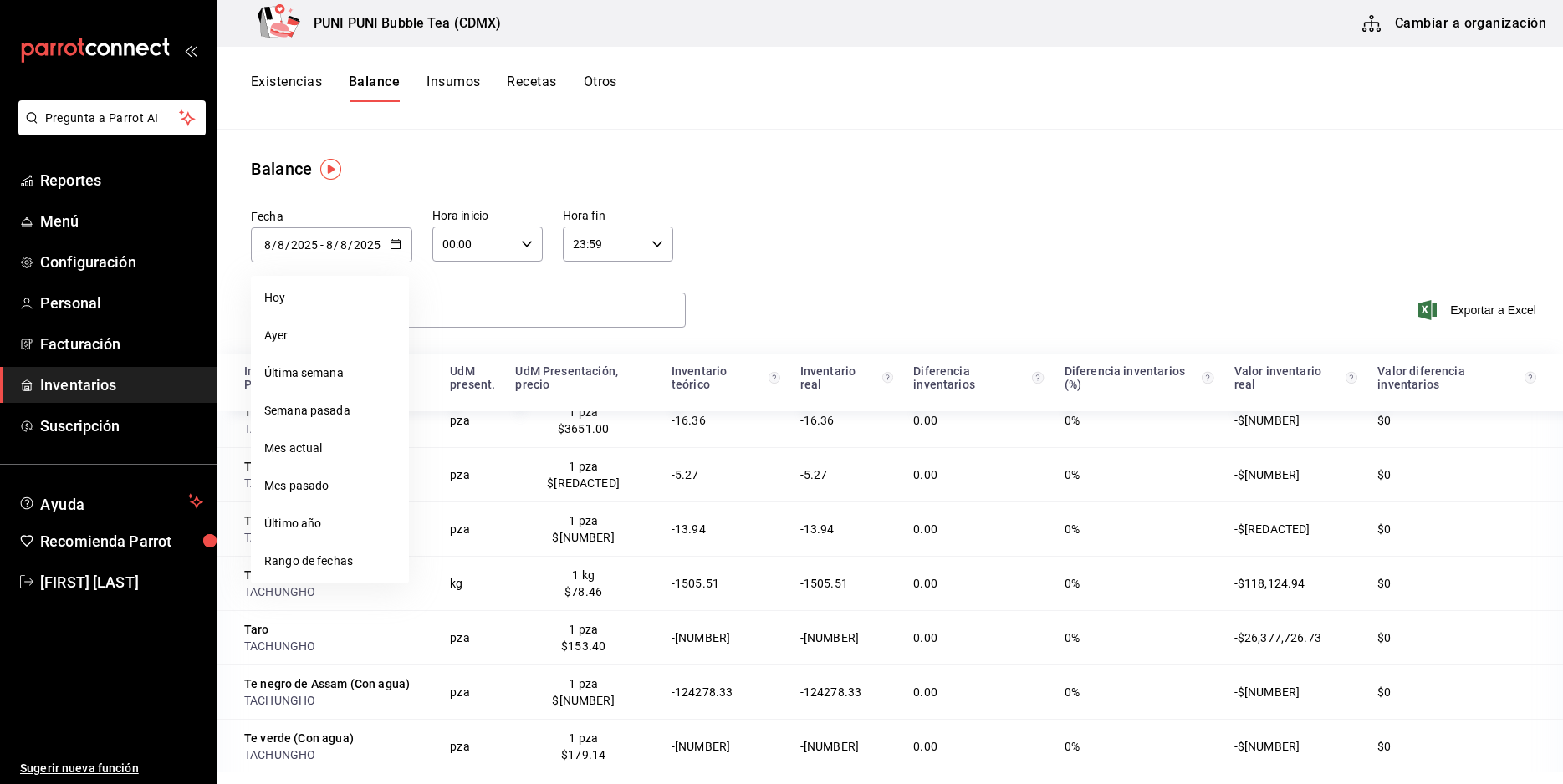 click on "Recetas" at bounding box center (531, 88) 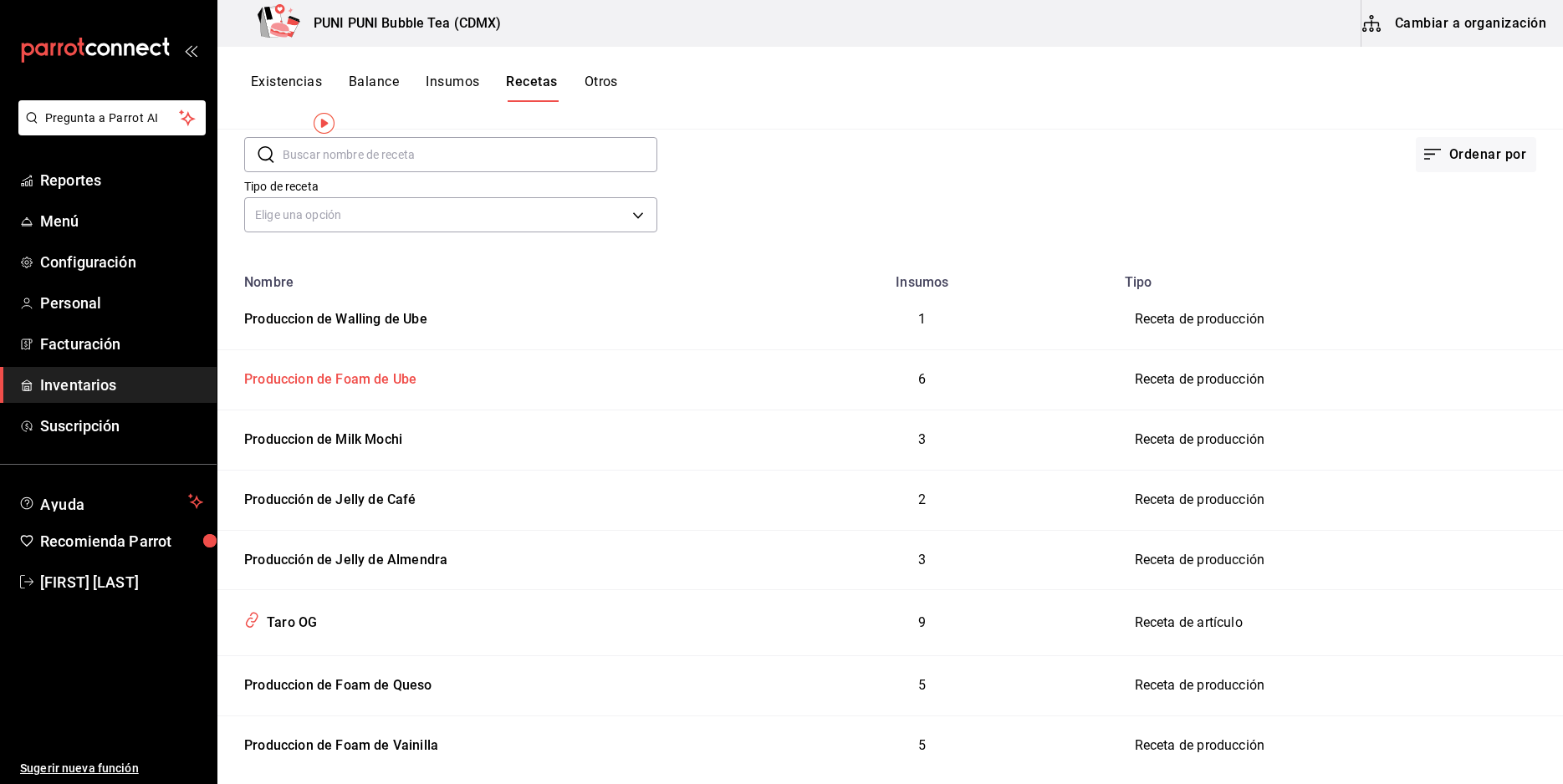 scroll, scrollTop: 0, scrollLeft: 0, axis: both 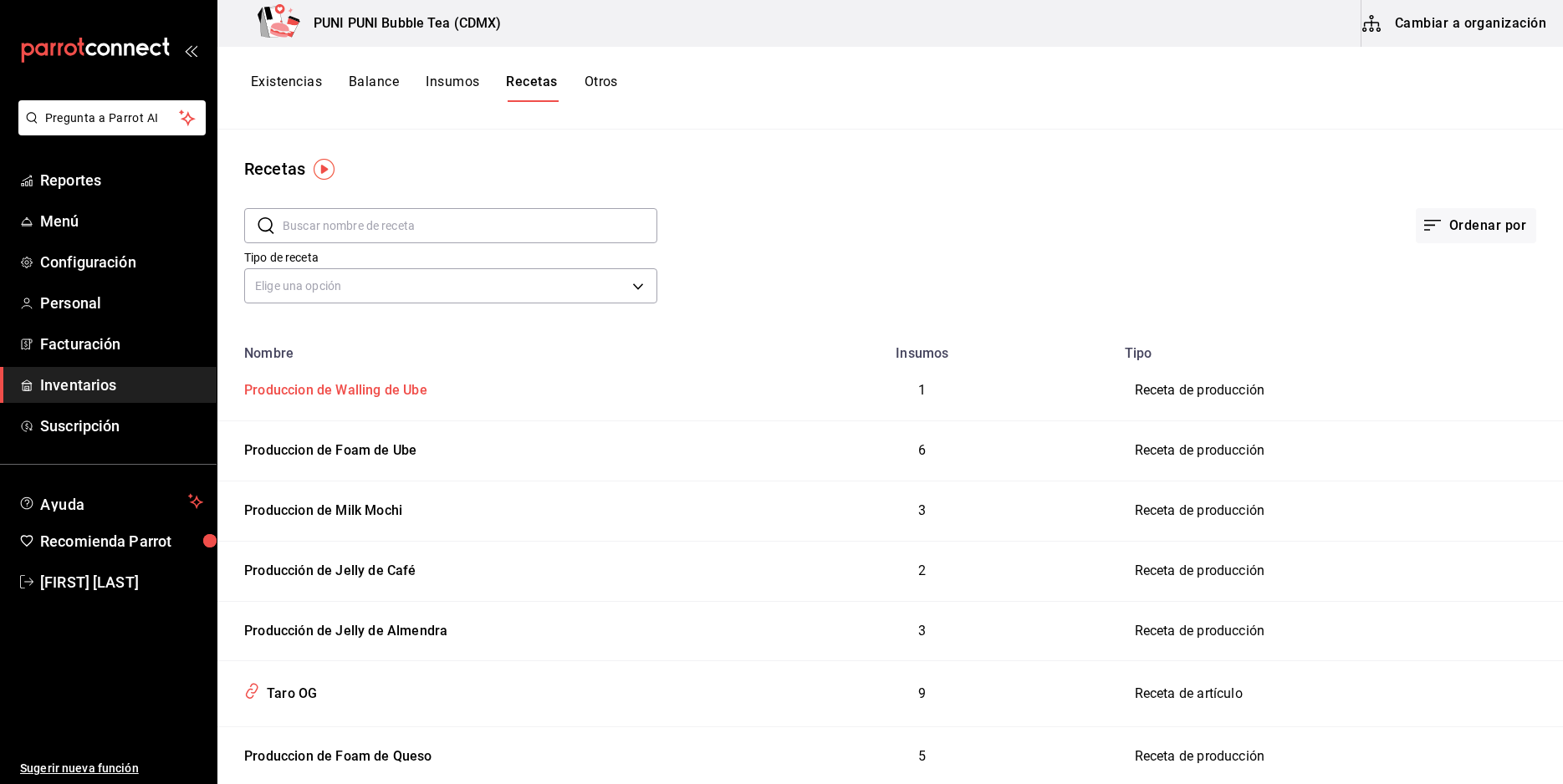 click on "Produccion de Walling de Ube" at bounding box center [332, 387] 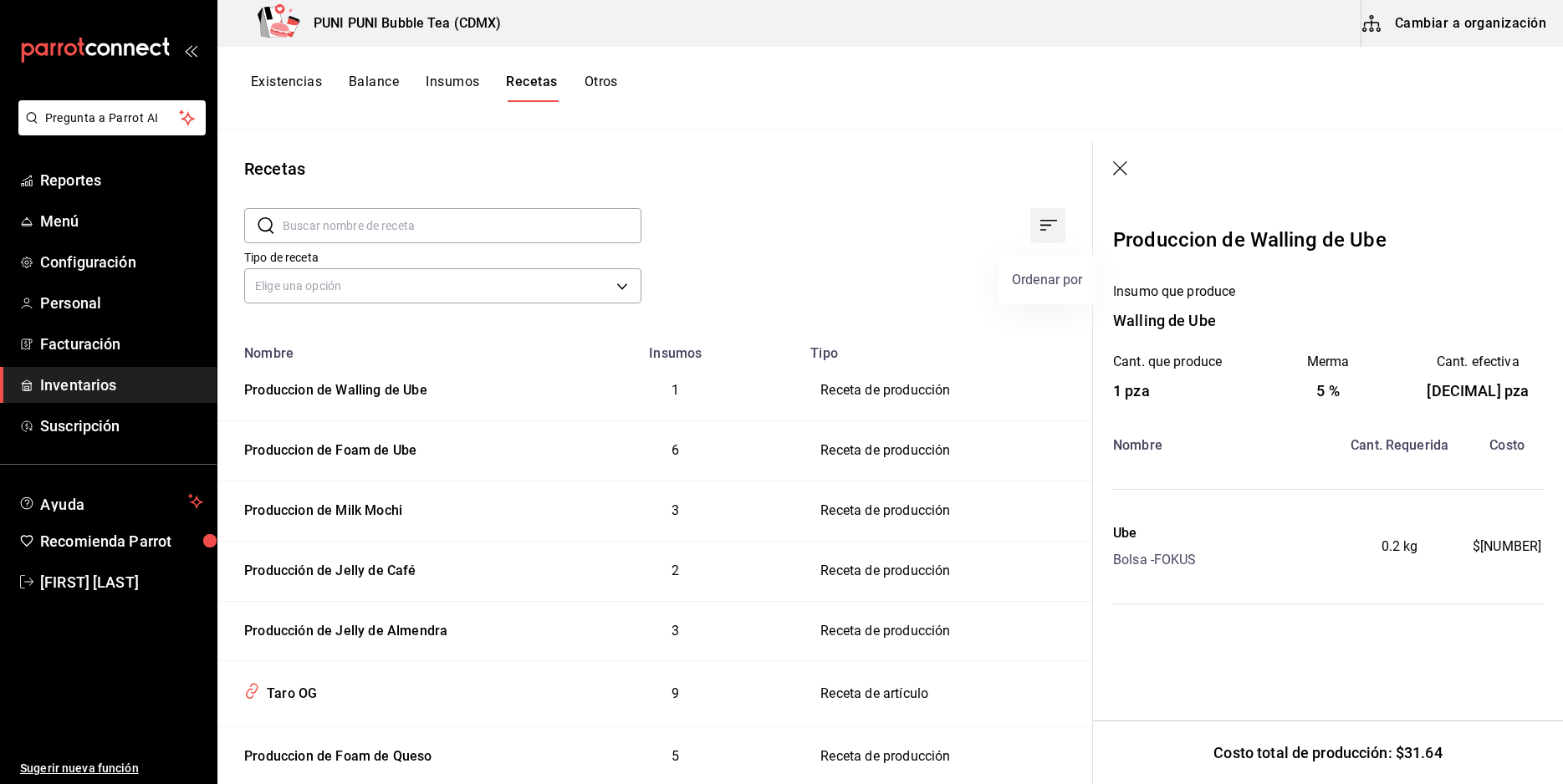 click 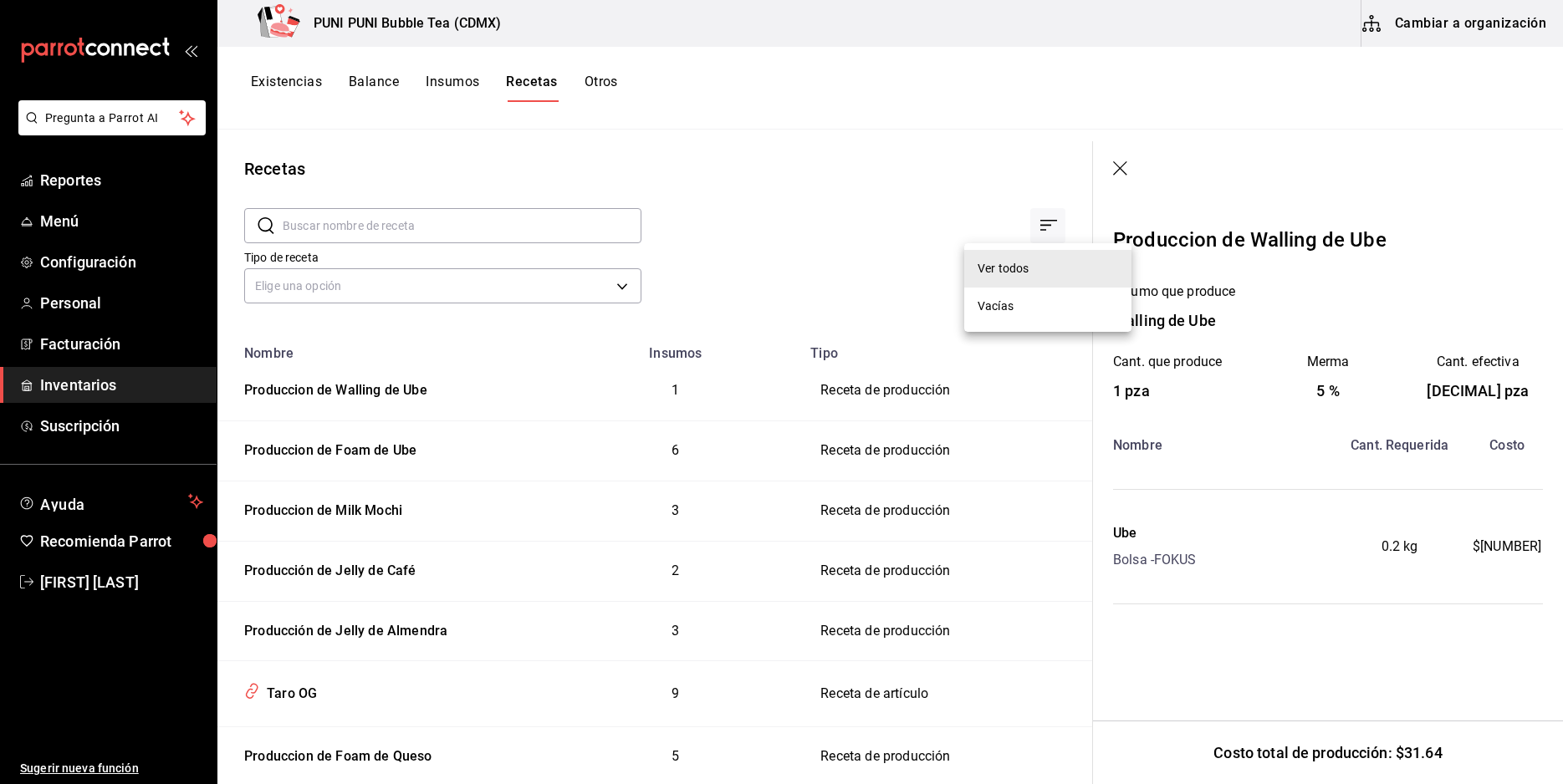 click at bounding box center [781, 392] 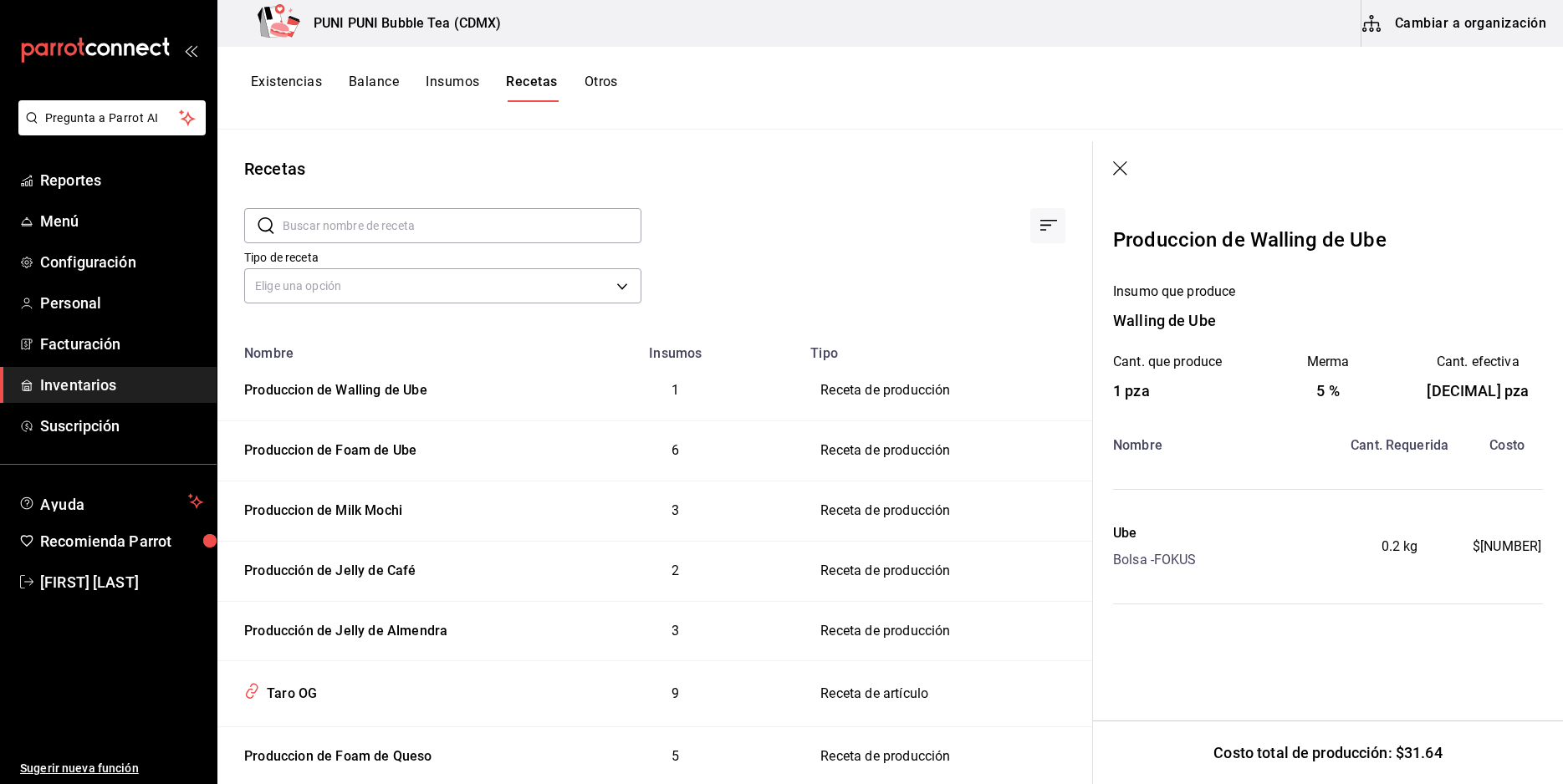 click at bounding box center (1328, 170) 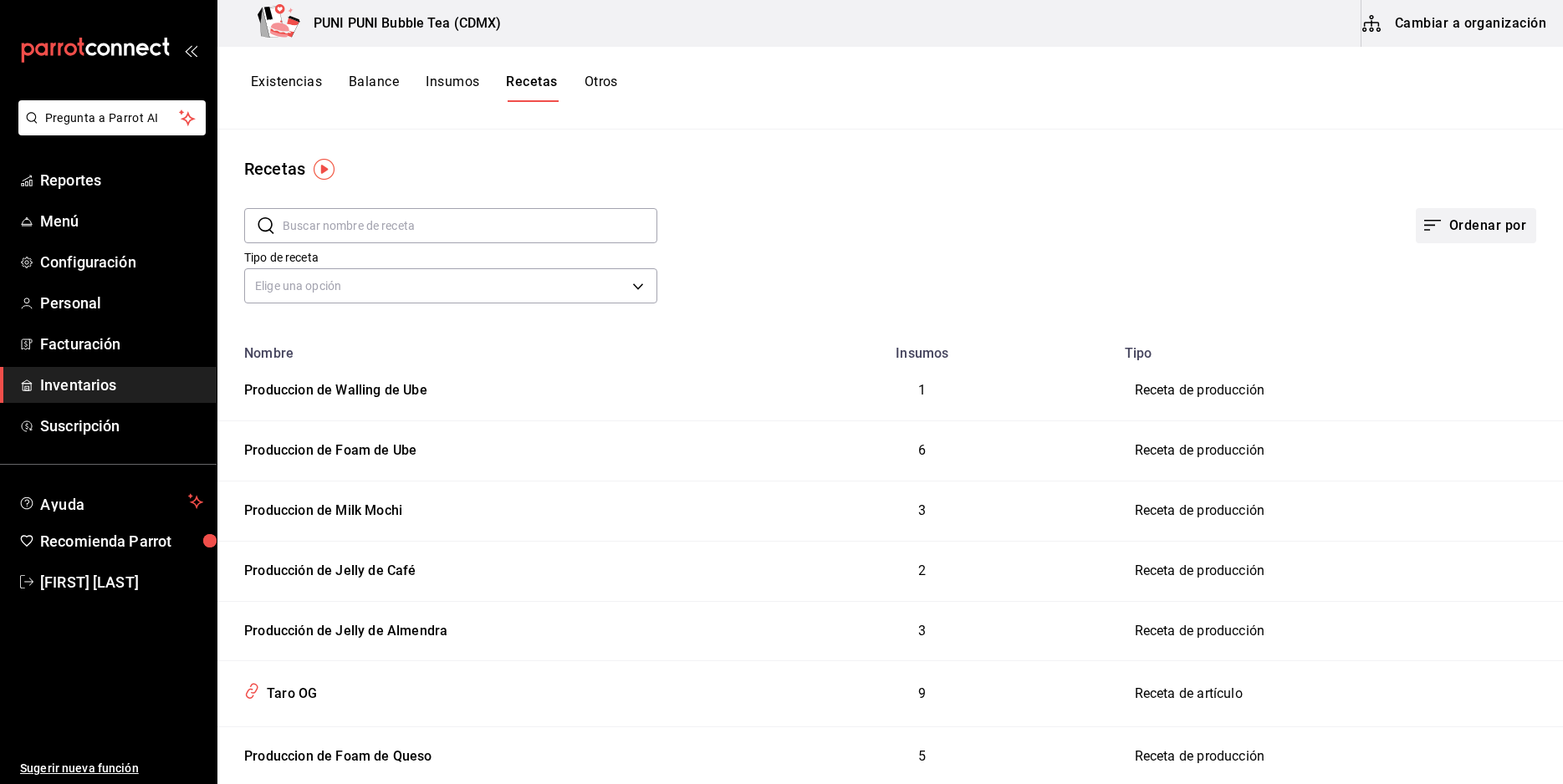 click on "Ordenar por" at bounding box center (1476, 226) 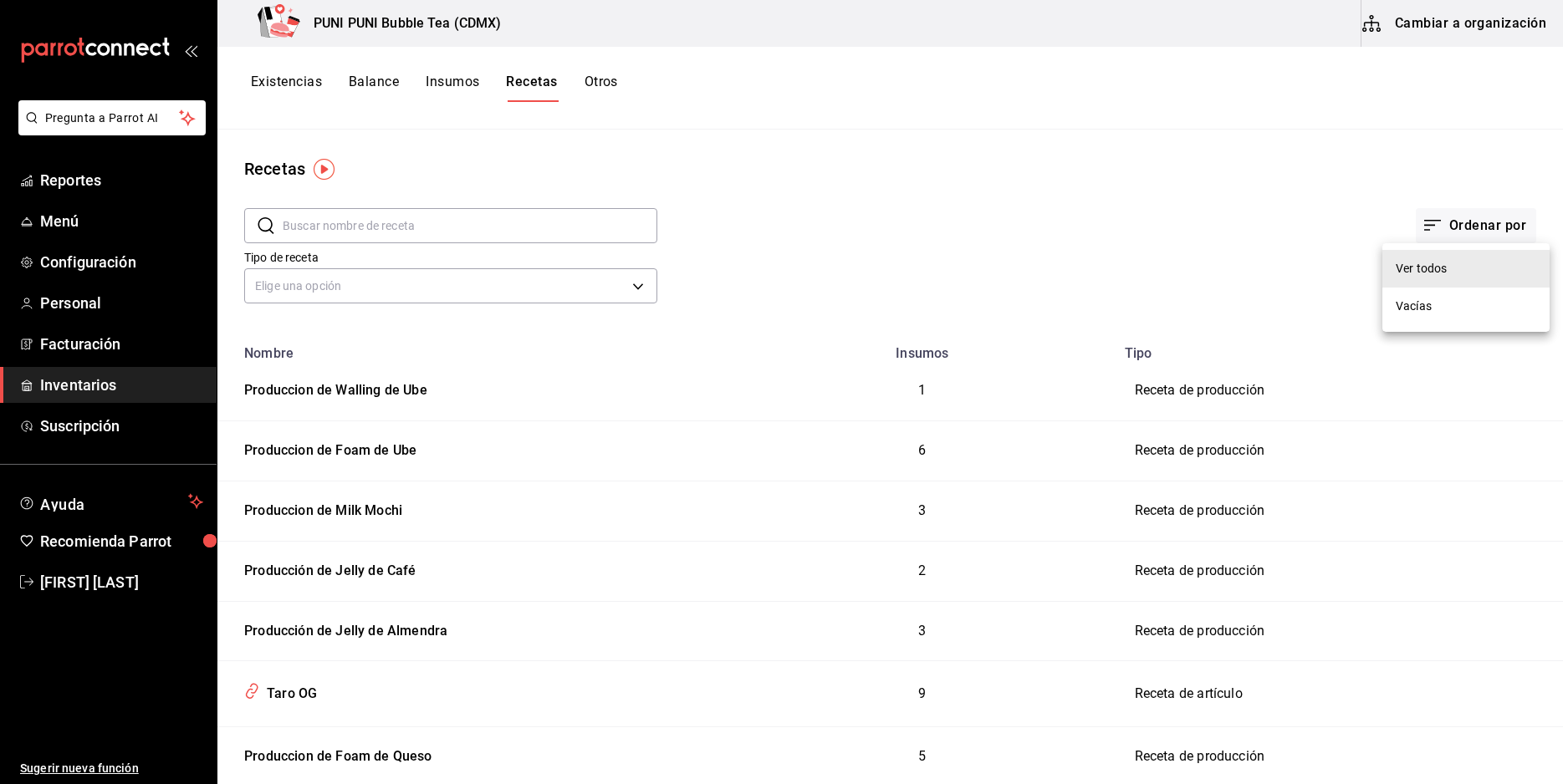 click at bounding box center [781, 392] 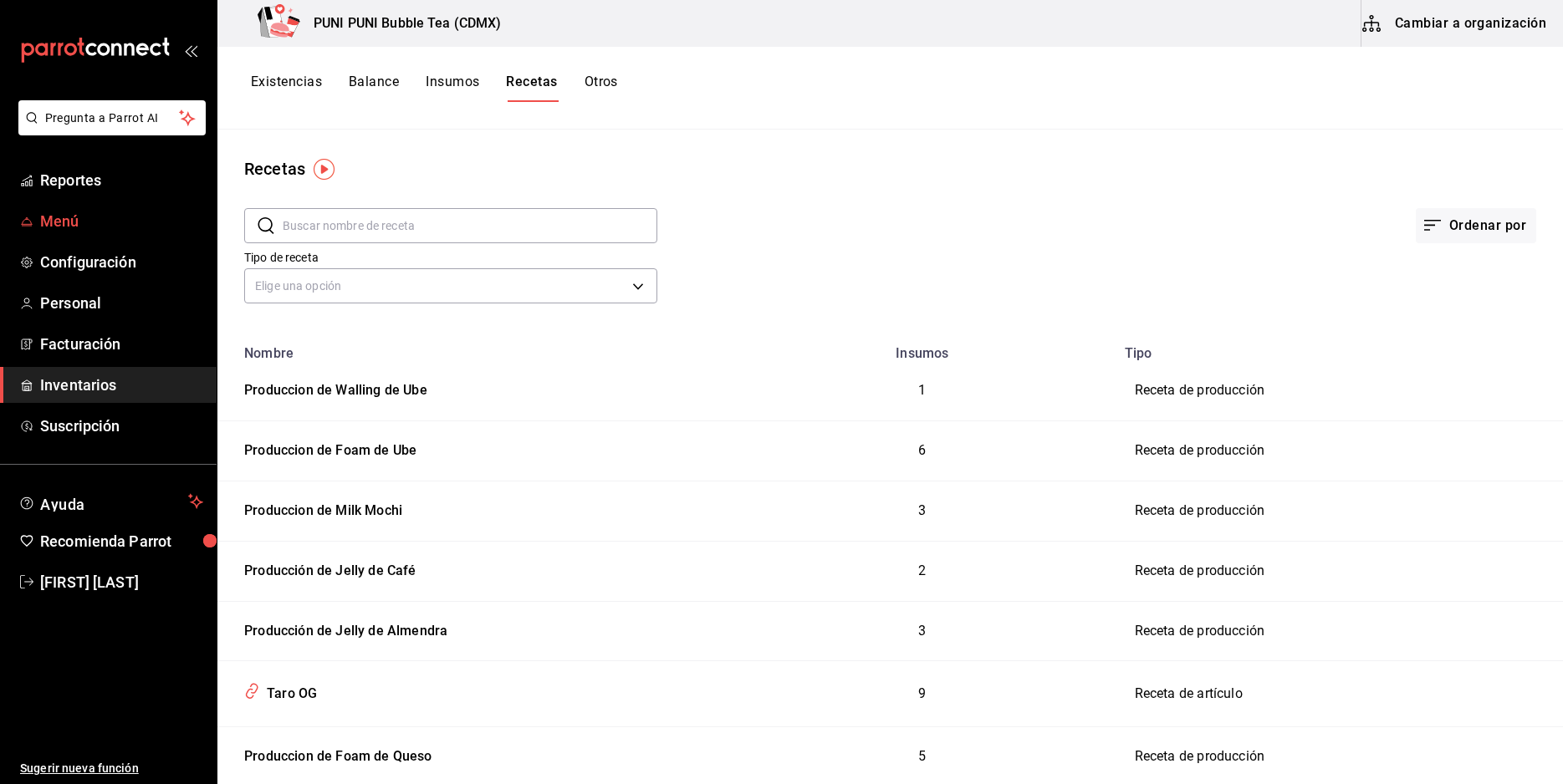 click on "Menú" at bounding box center [121, 221] 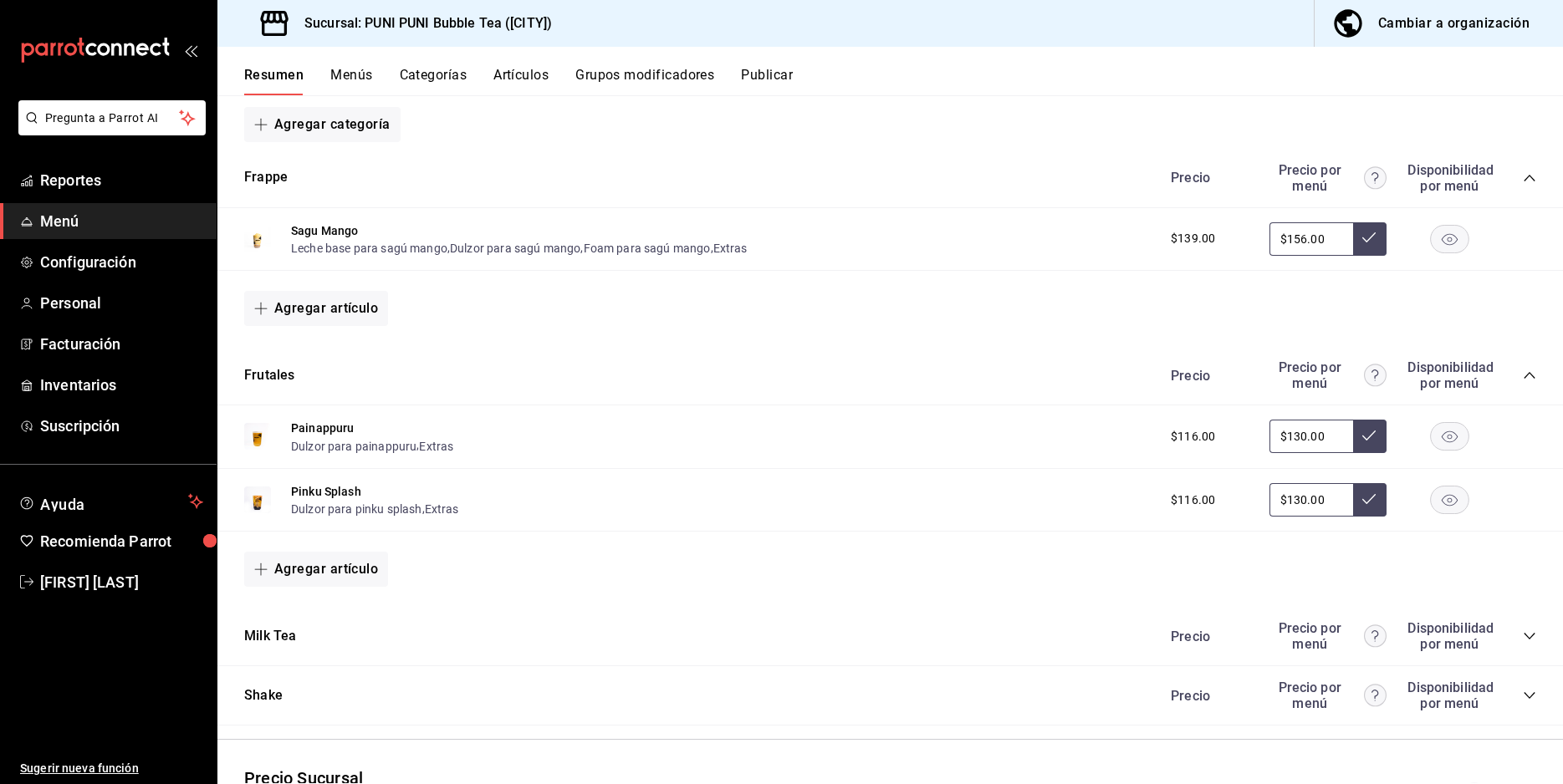 scroll, scrollTop: 209, scrollLeft: 0, axis: vertical 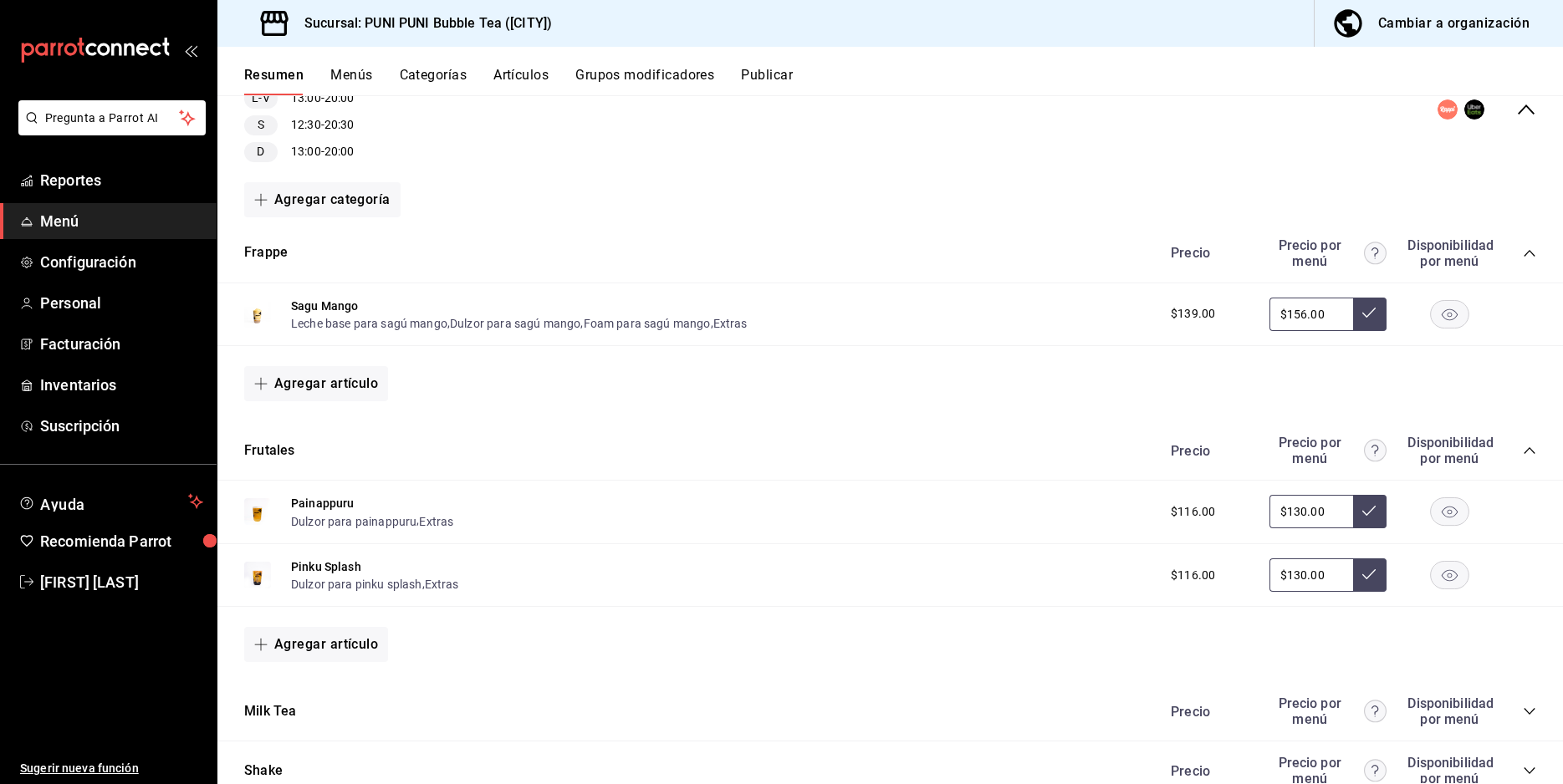 click on "Menús" at bounding box center [351, 81] 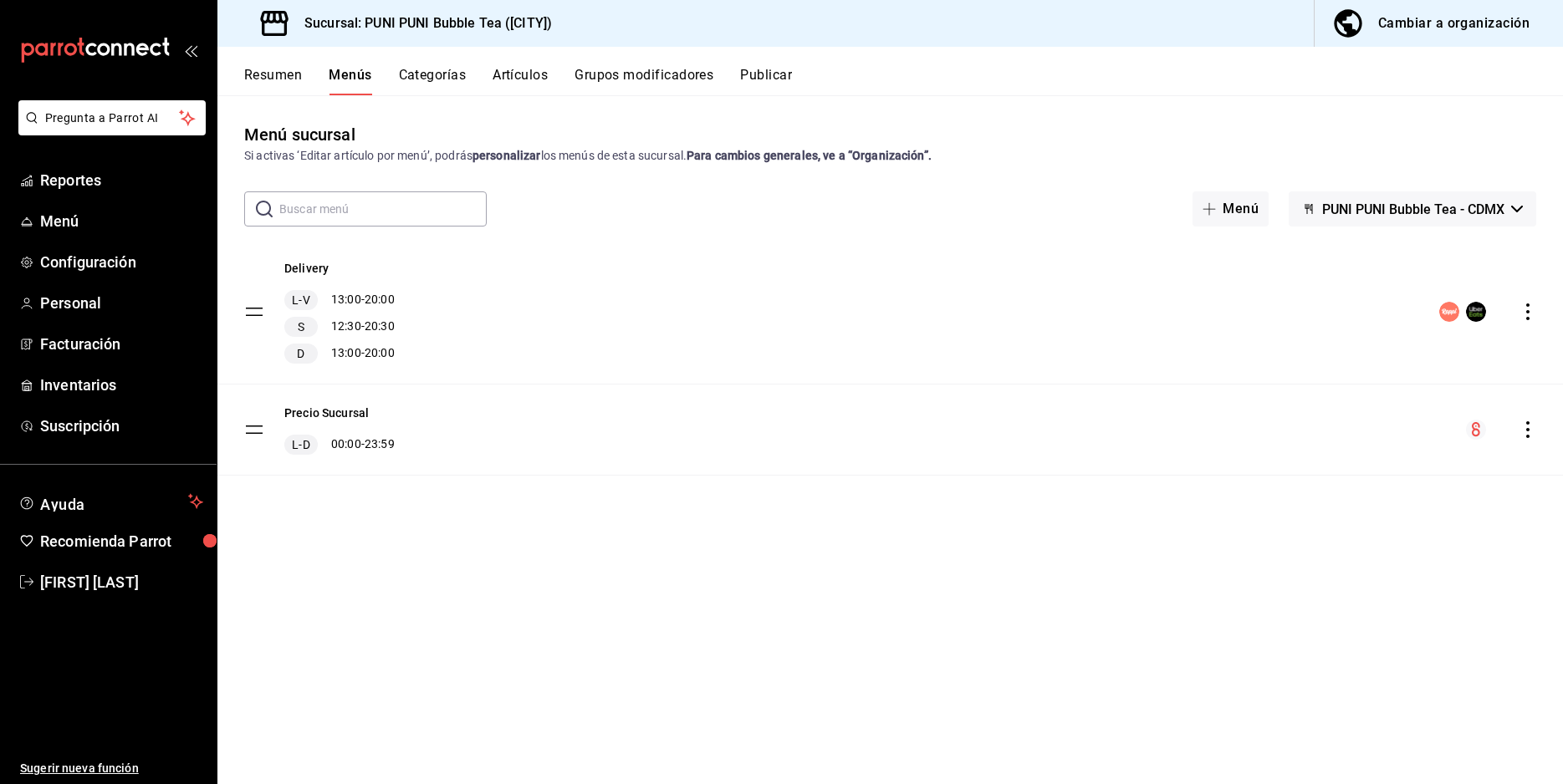 click on "Categorías" at bounding box center (432, 81) 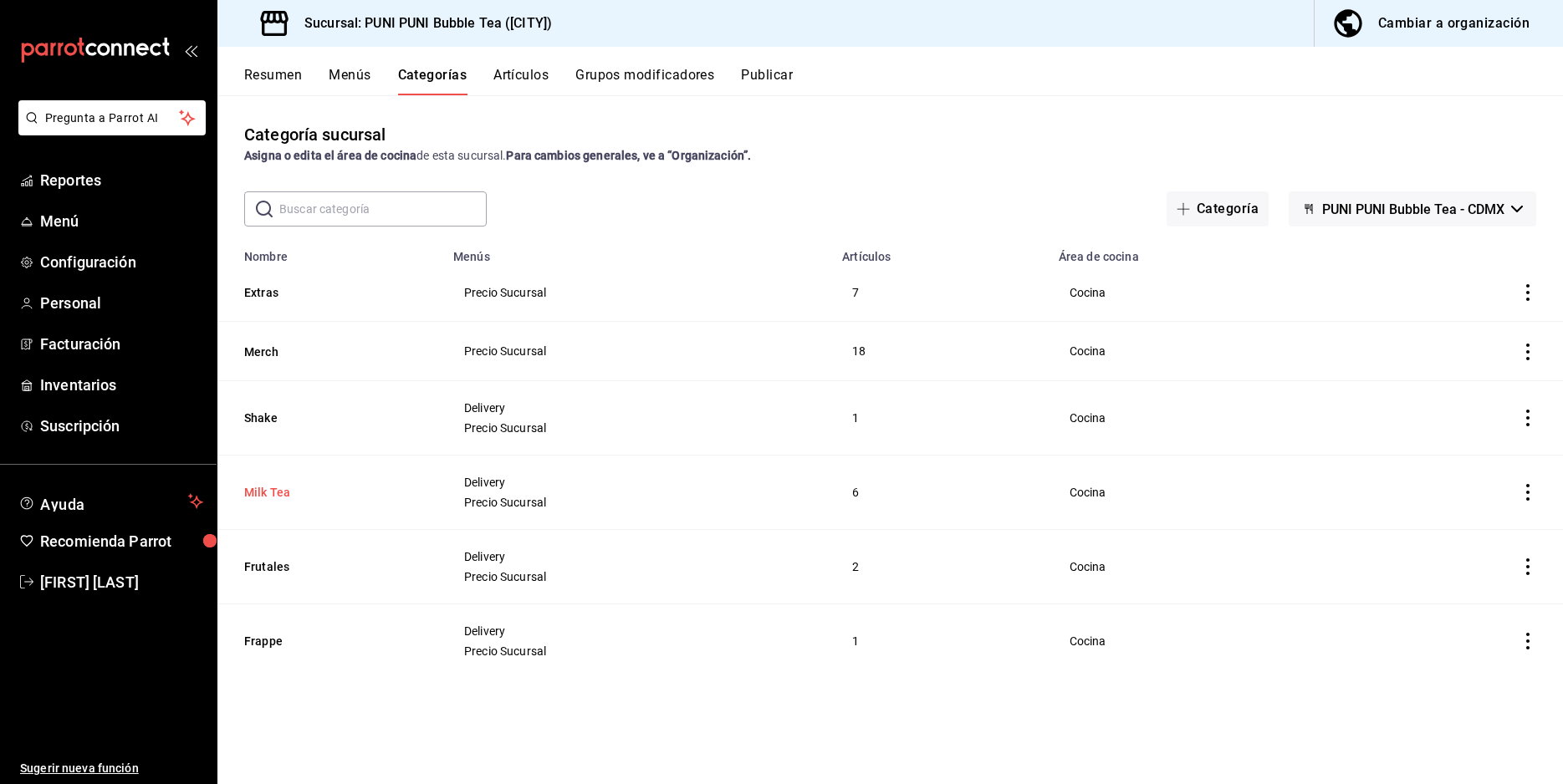 click on "Milk Tea" at bounding box center (328, 492) 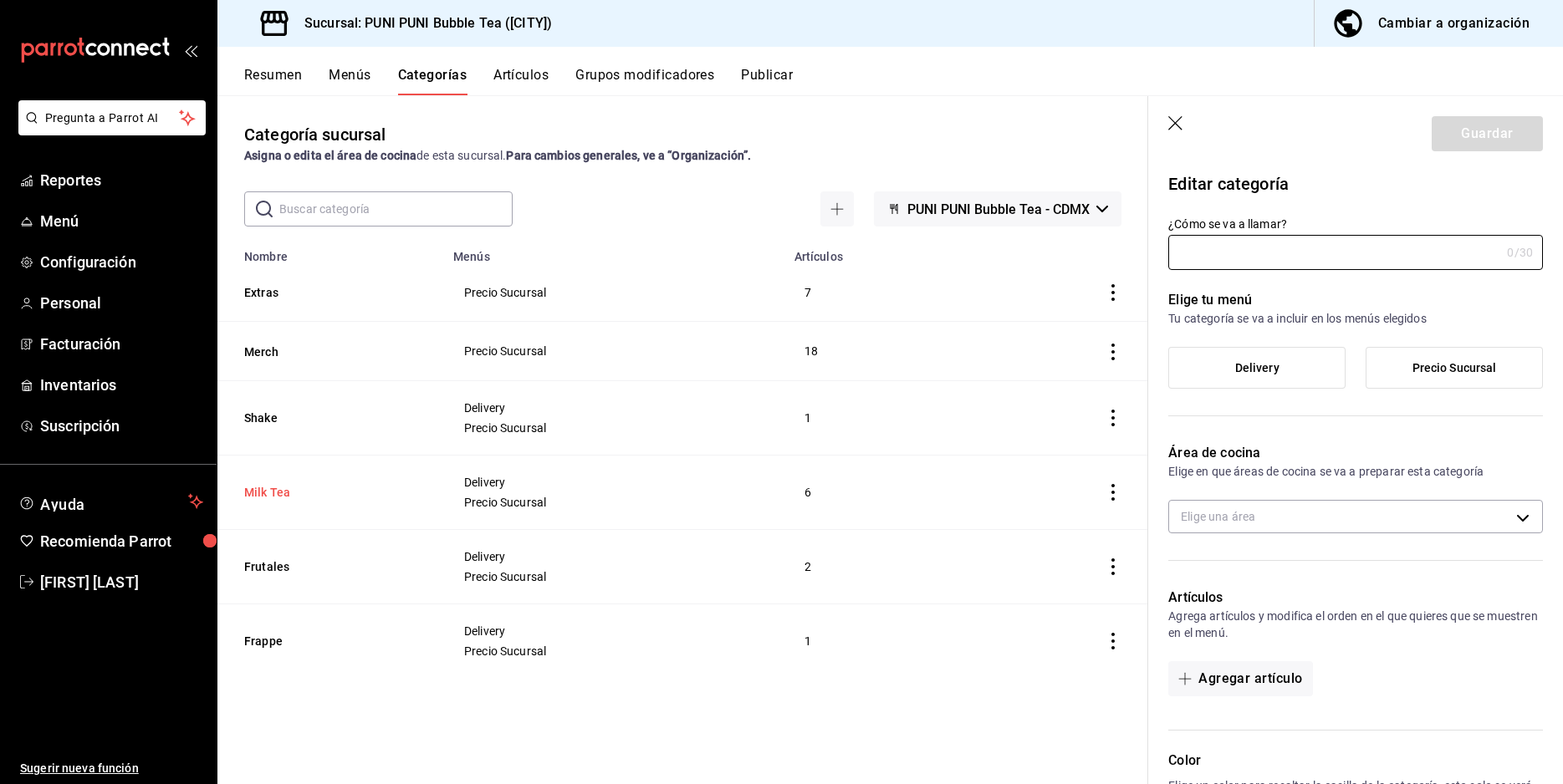 type on "Milk Tea" 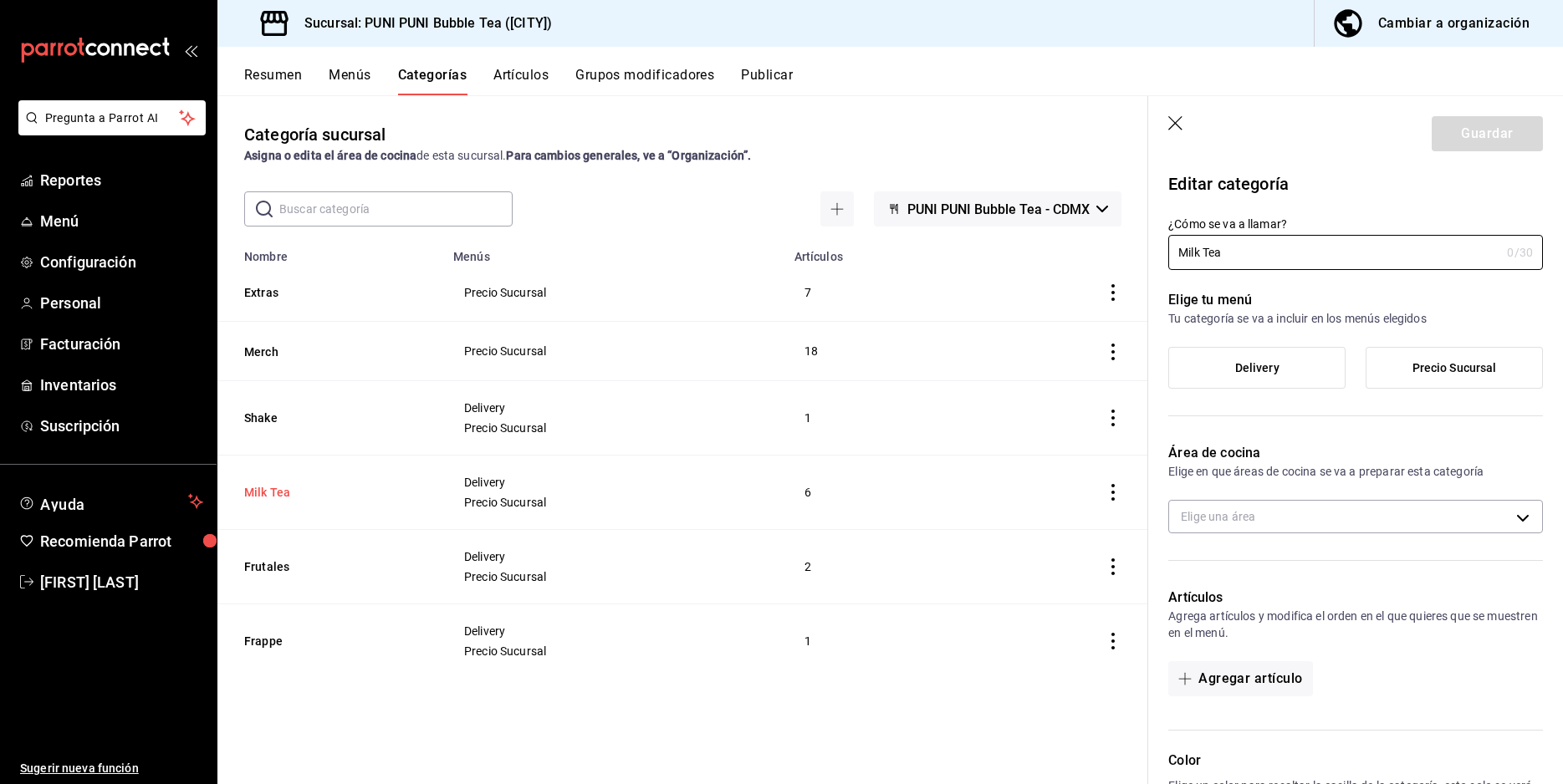 type on "[UUID]" 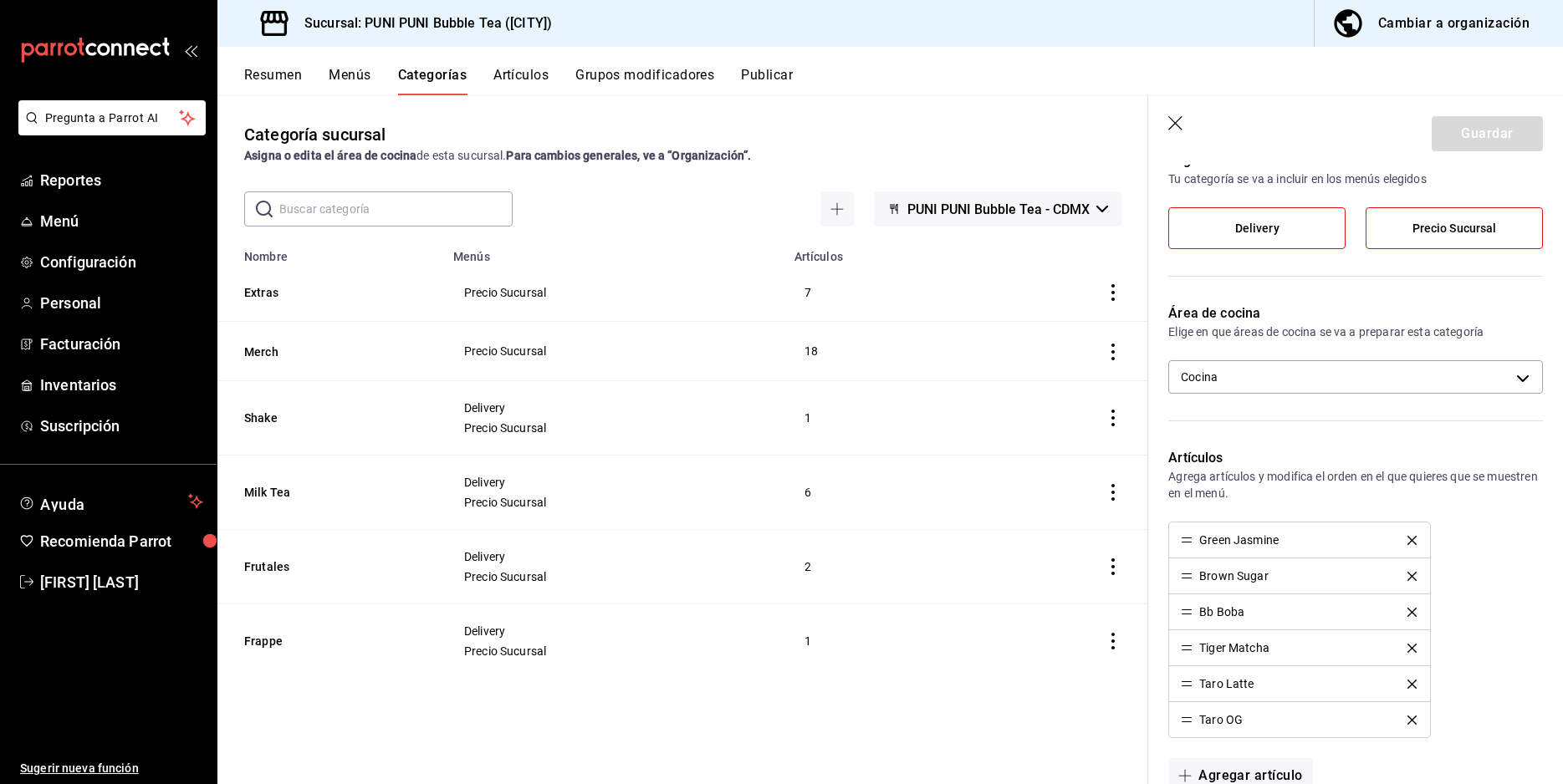 scroll, scrollTop: 85, scrollLeft: 0, axis: vertical 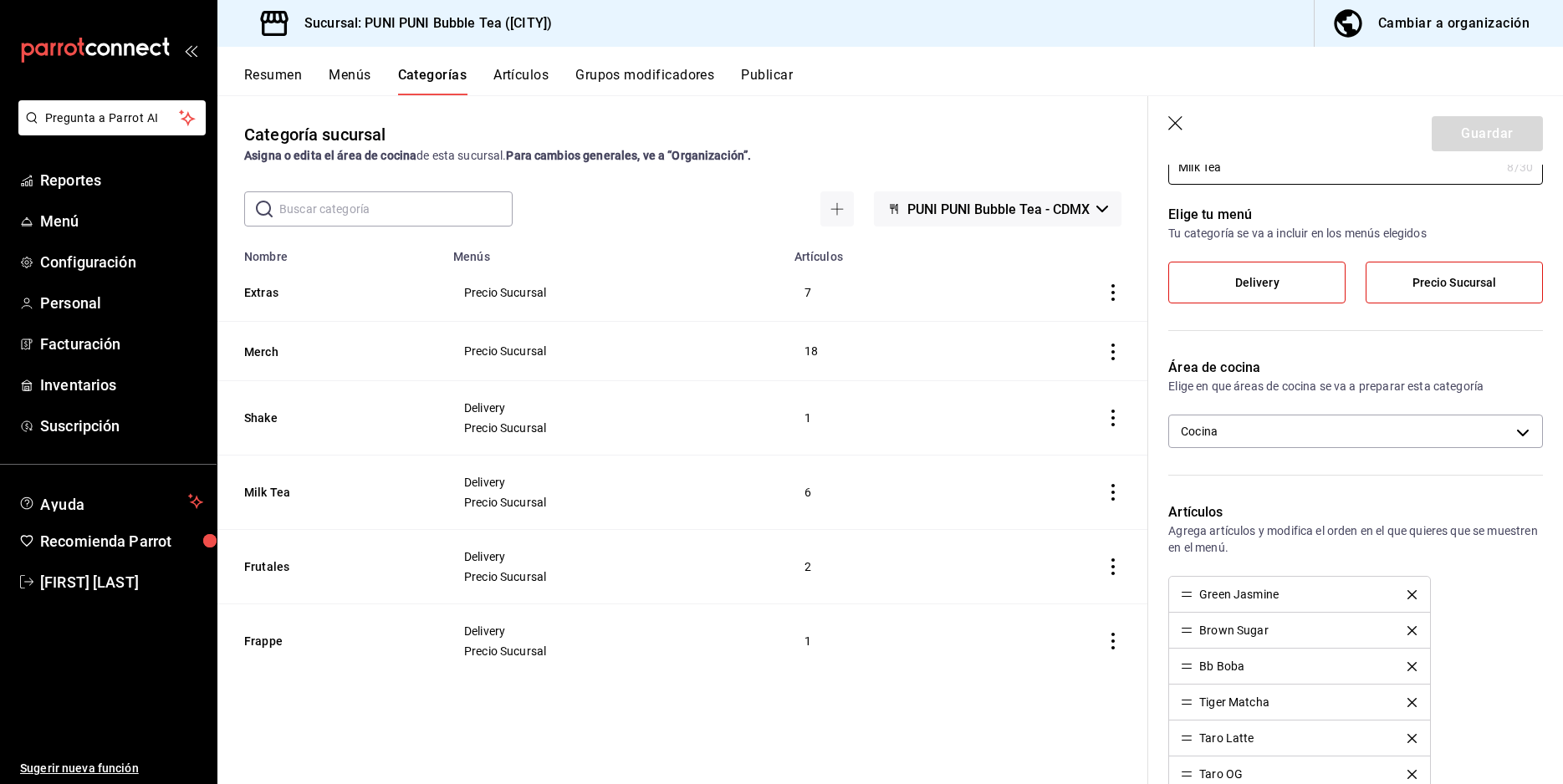 click on "Resumen" at bounding box center (273, 81) 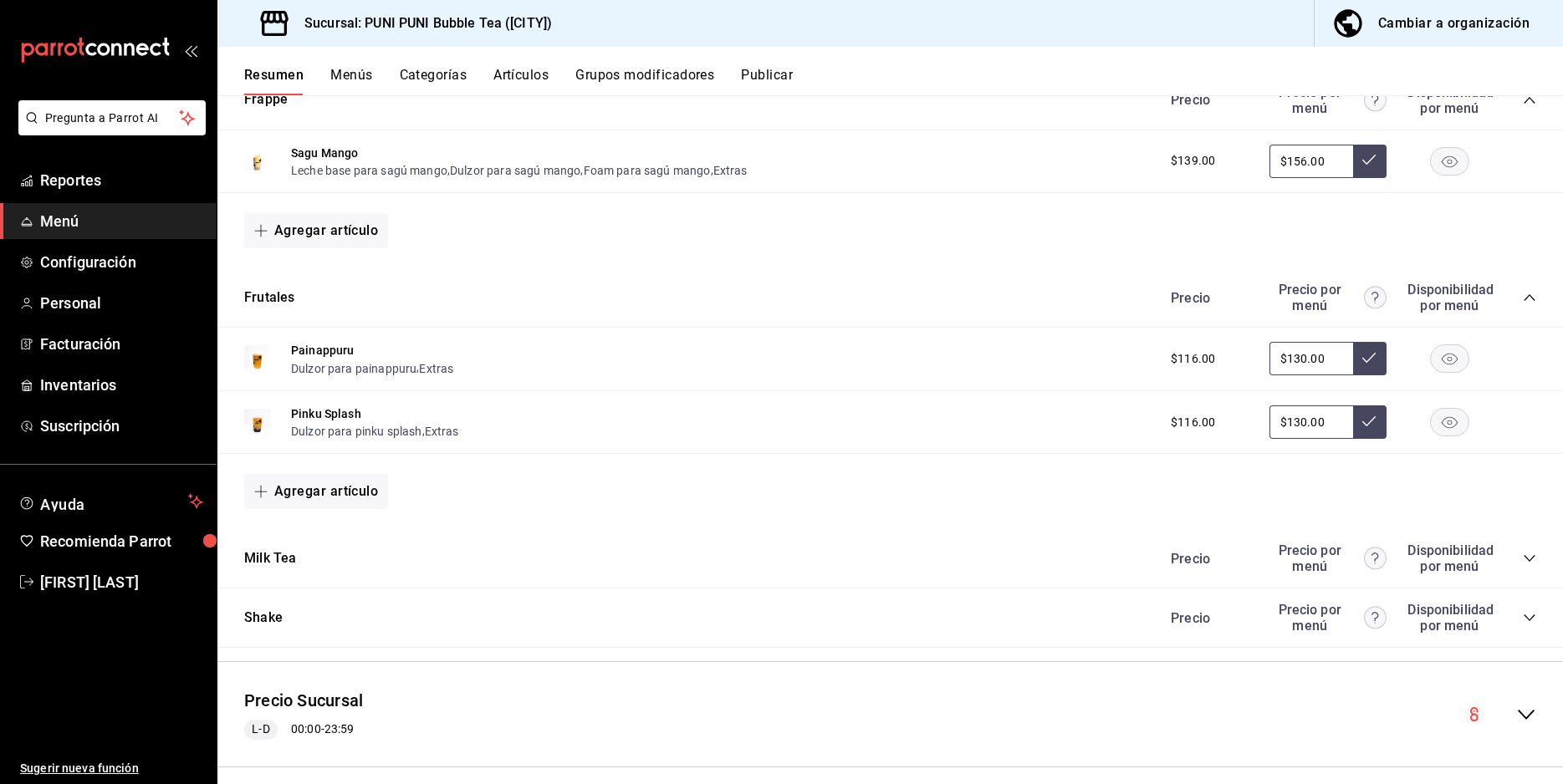 scroll, scrollTop: 379, scrollLeft: 0, axis: vertical 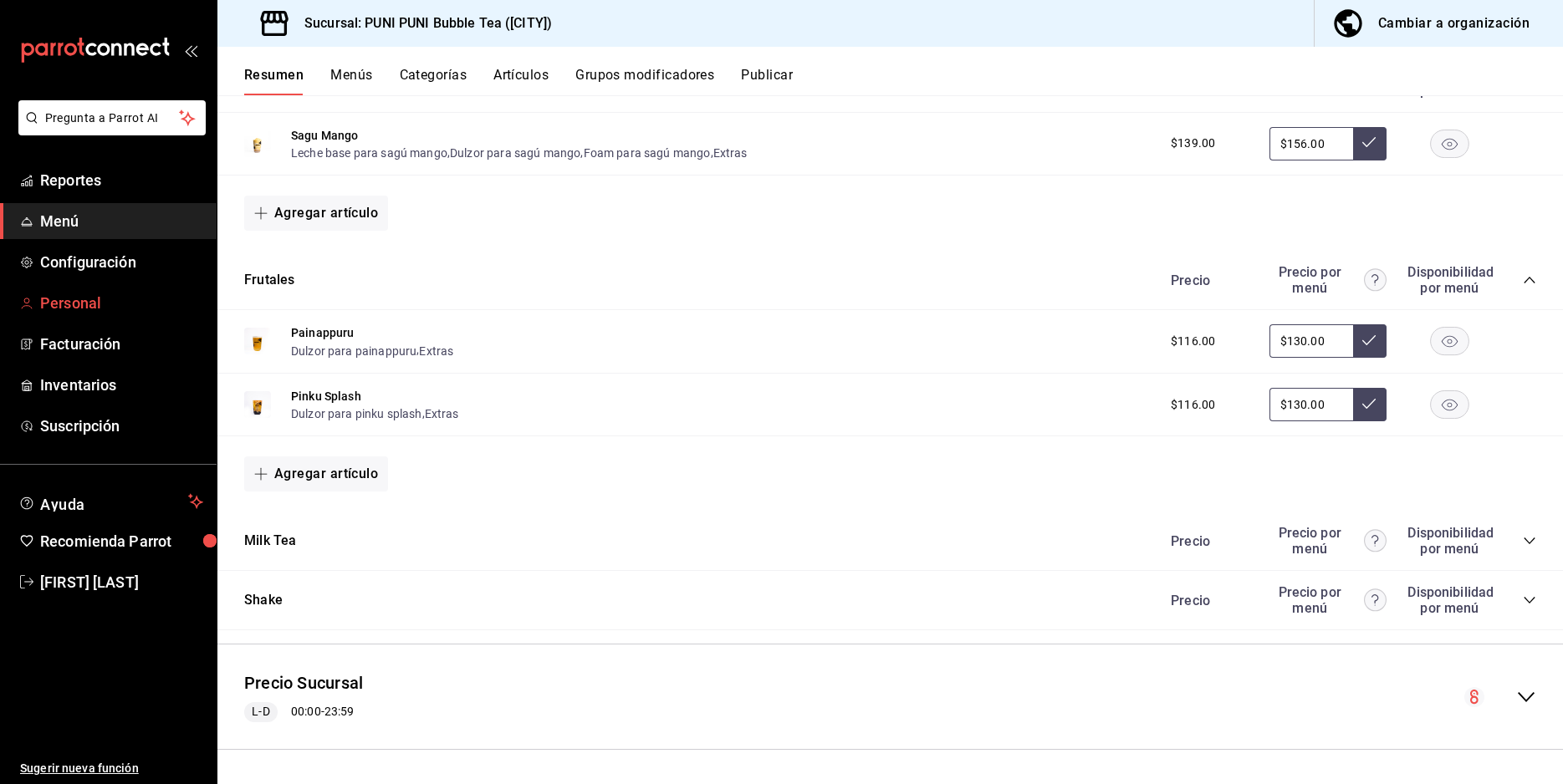 click on "Personal" at bounding box center (108, 303) 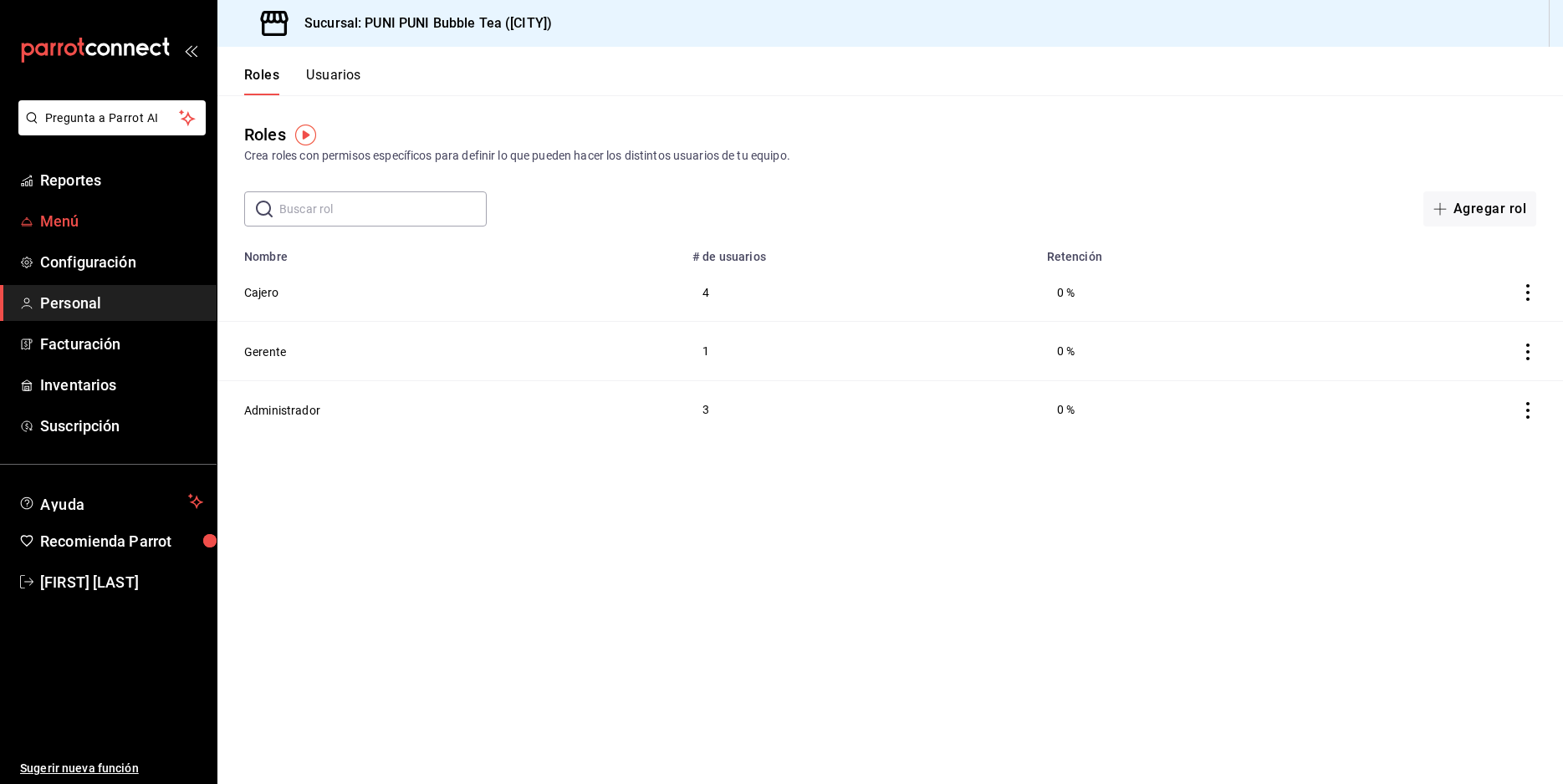 click on "Menú" at bounding box center (121, 221) 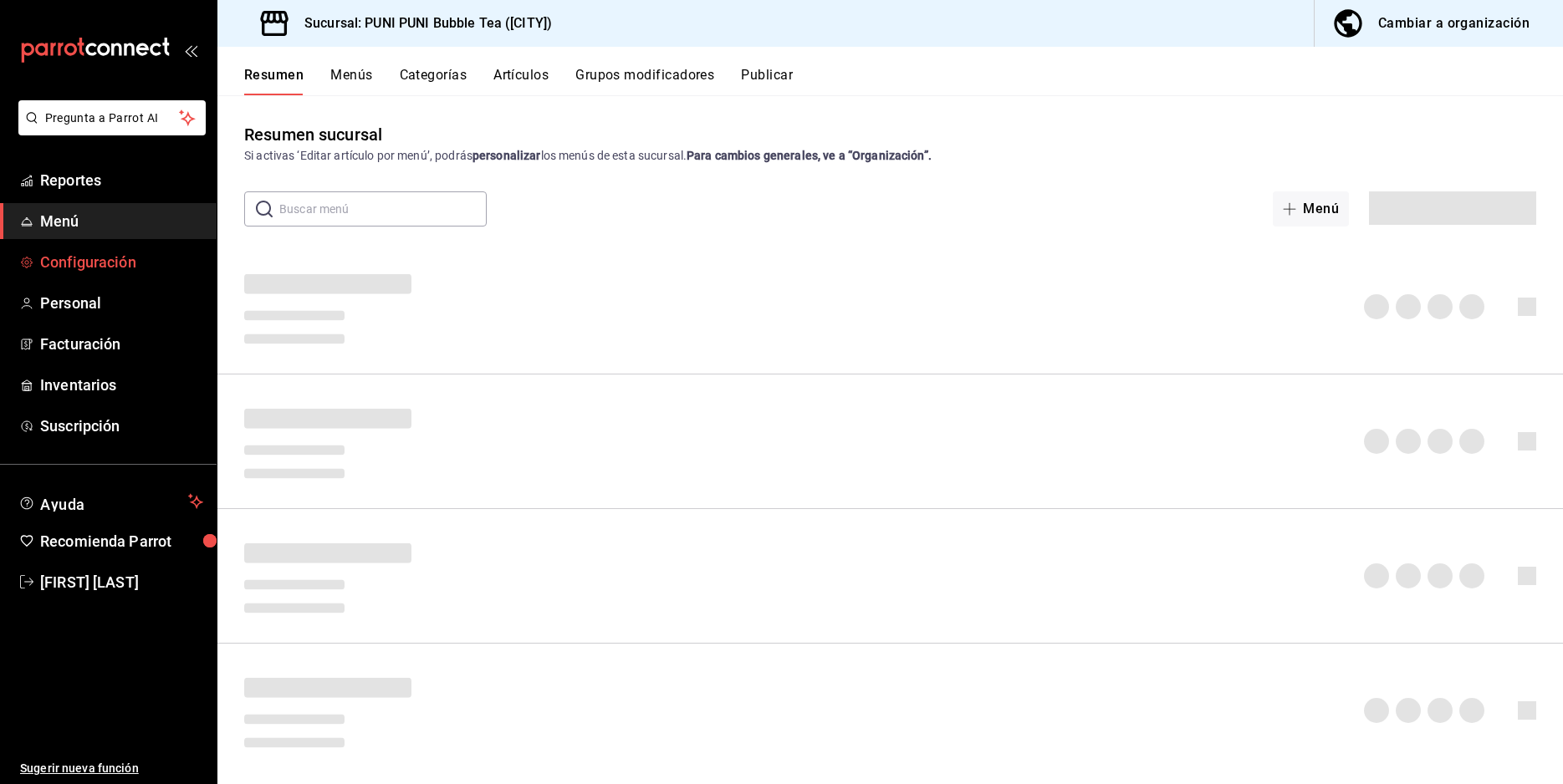 click on "Configuración" at bounding box center (121, 262) 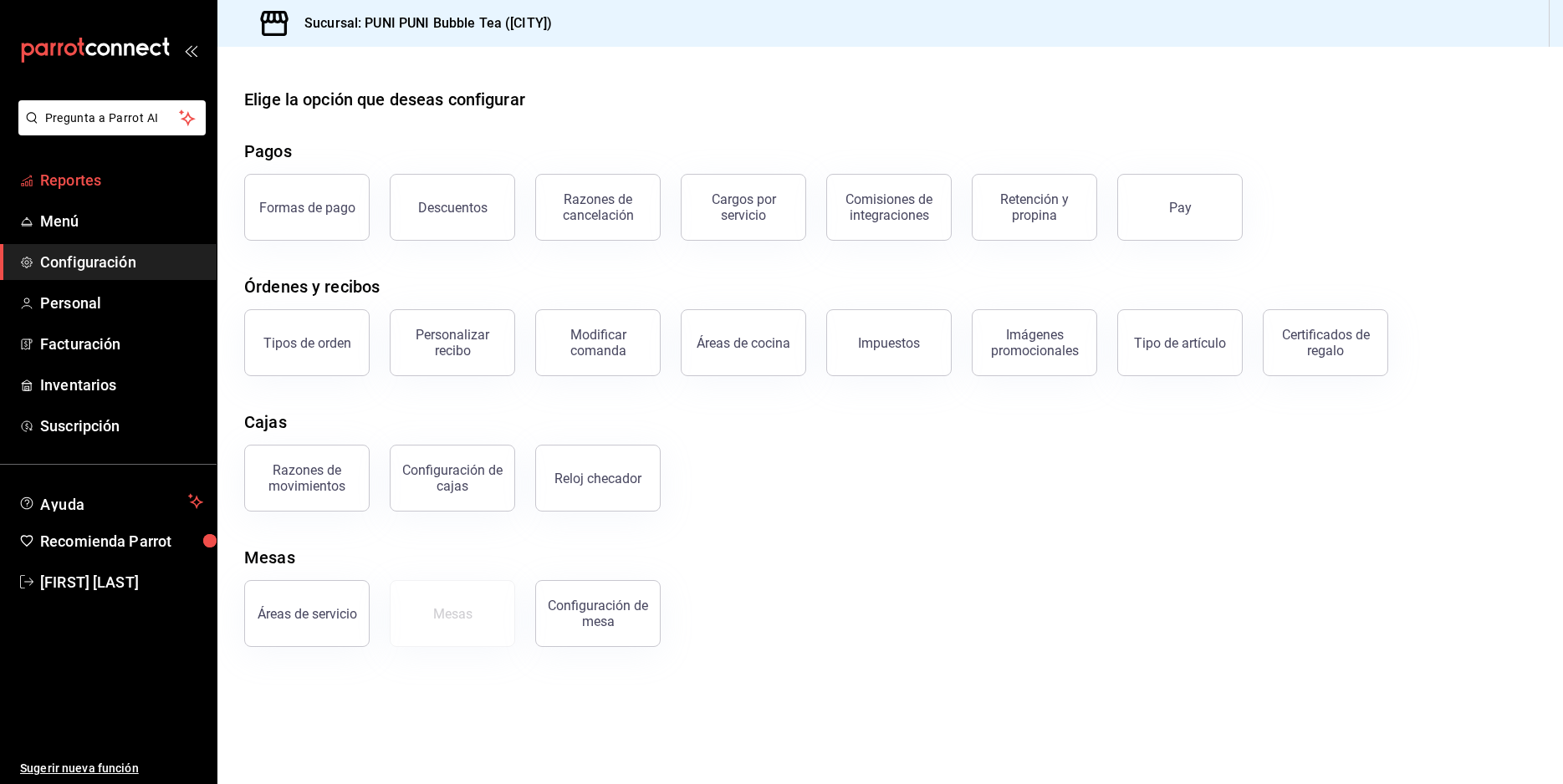 click on "Reportes" at bounding box center [108, 180] 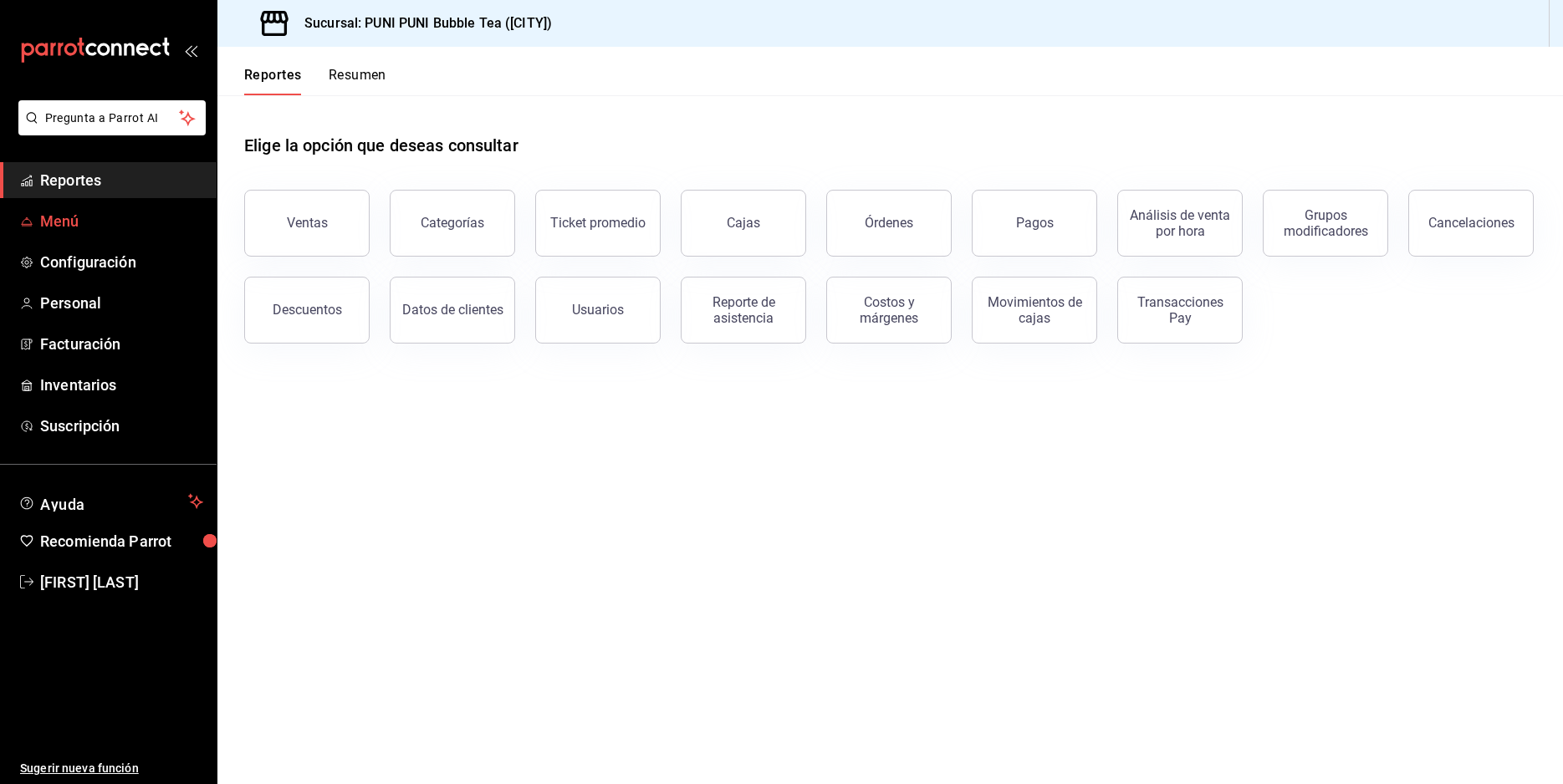 click on "Menú" at bounding box center [121, 221] 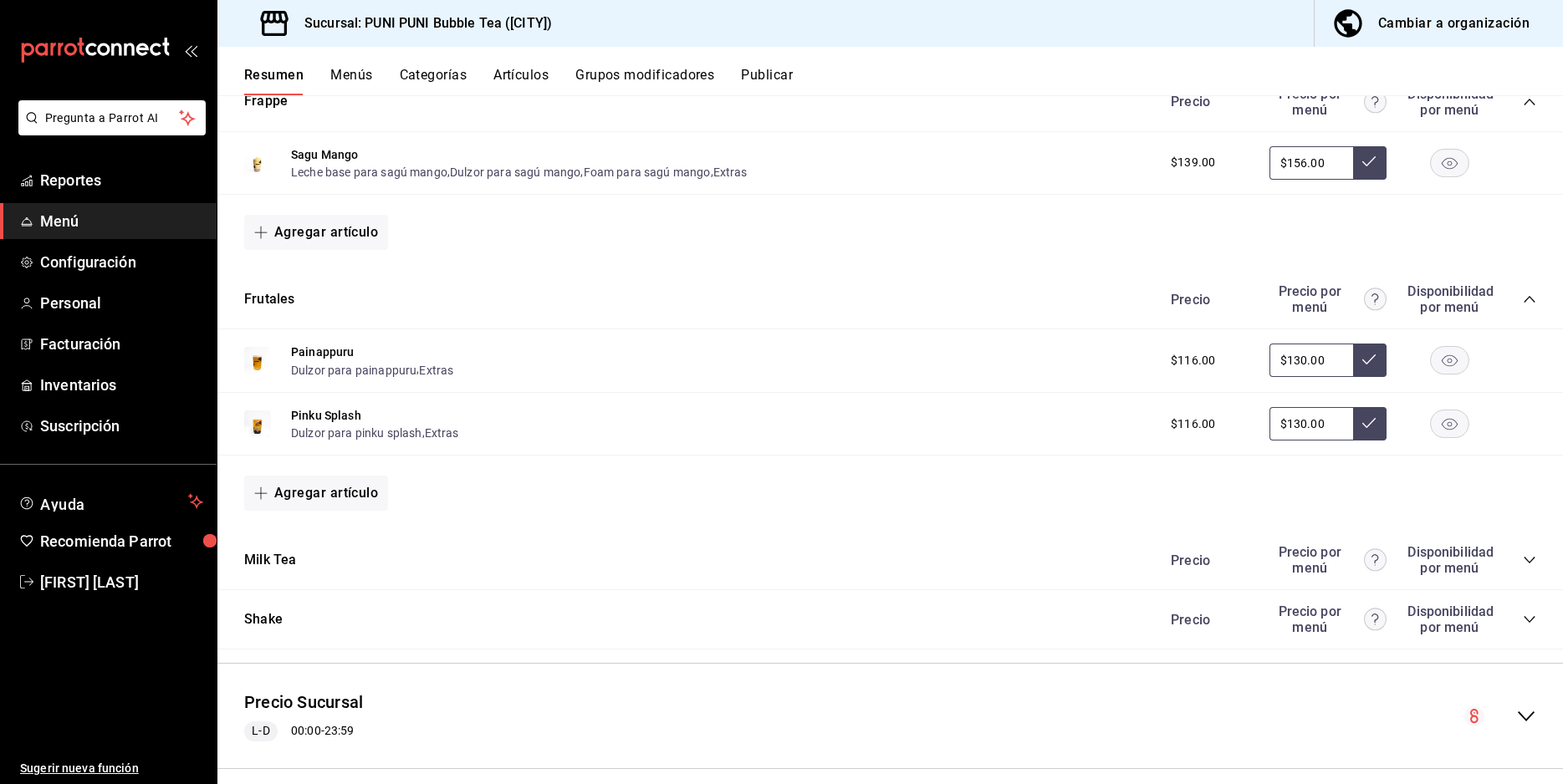 scroll, scrollTop: 379, scrollLeft: 0, axis: vertical 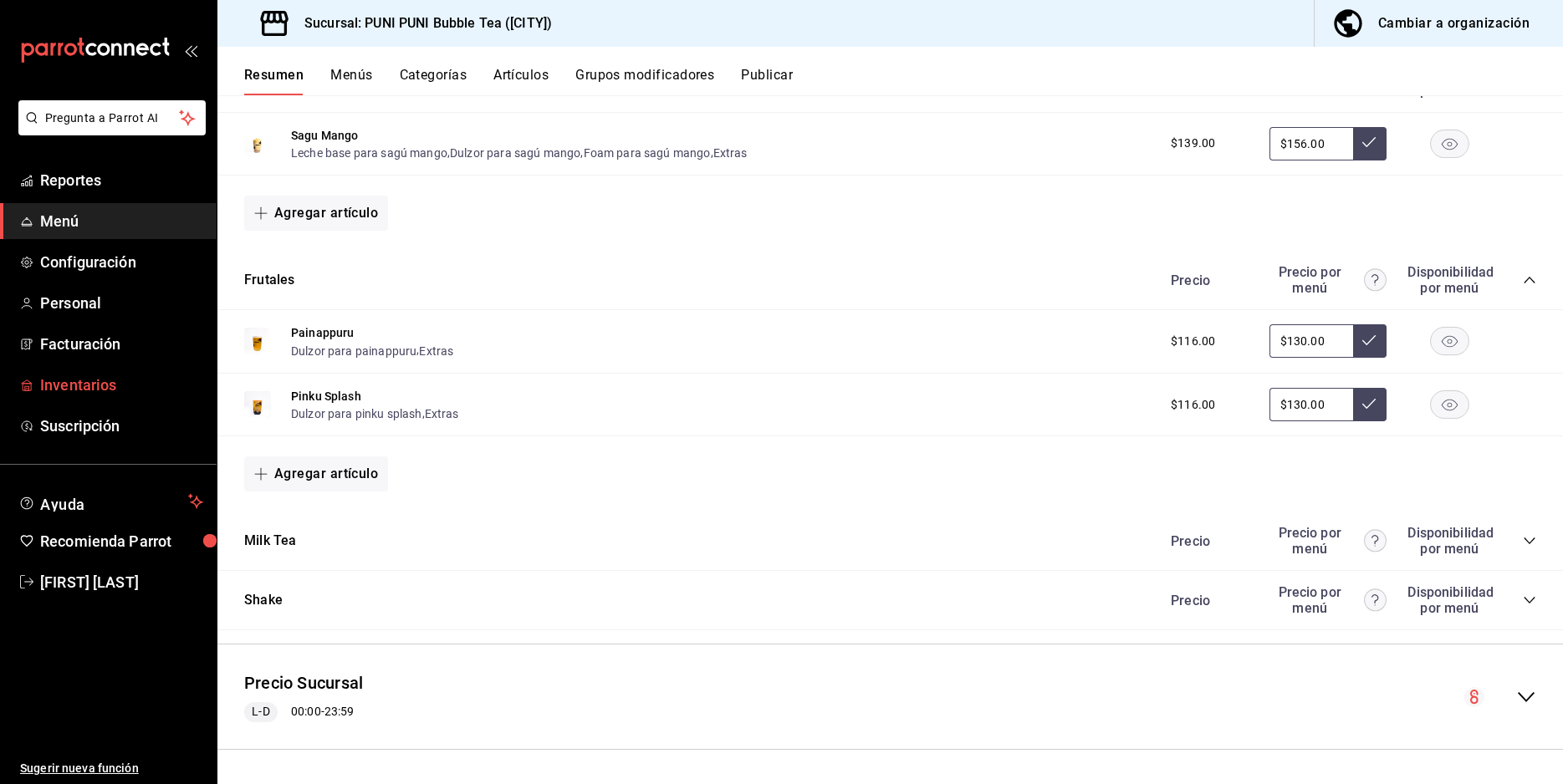 click on "Inventarios" at bounding box center (108, 384) 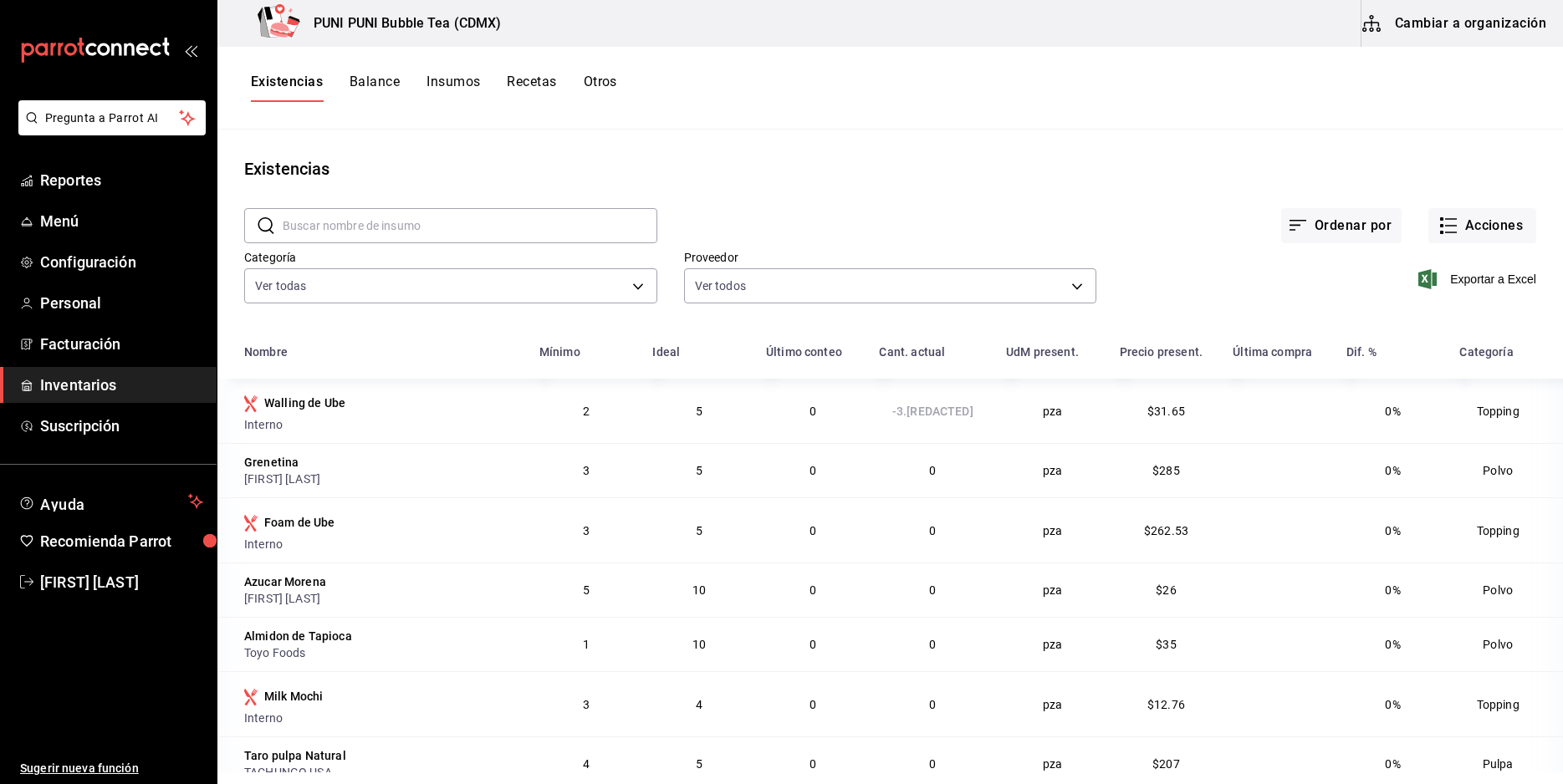 click on "Recetas" at bounding box center [531, 88] 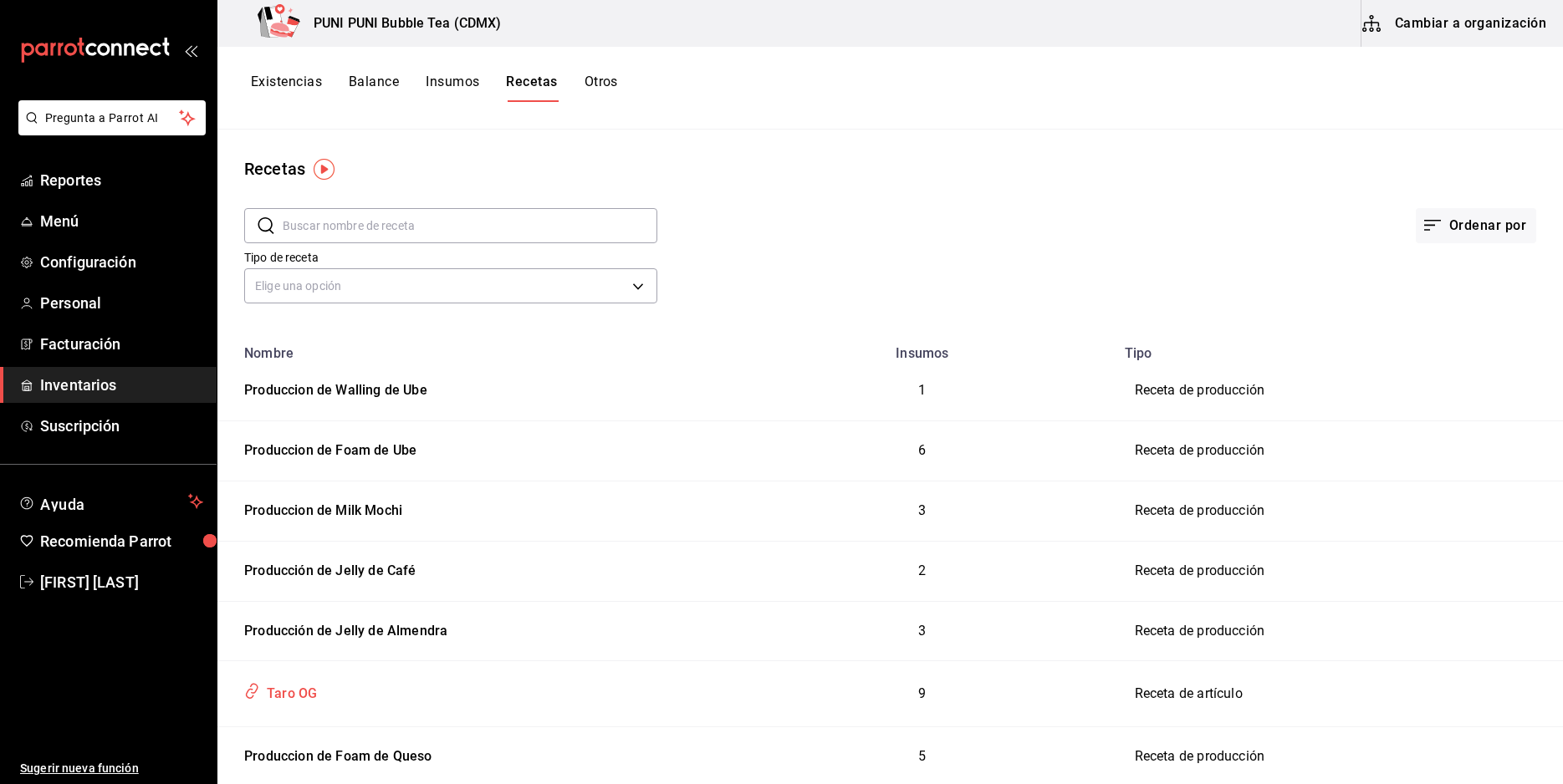 click on "Taro OG" at bounding box center (289, 690) 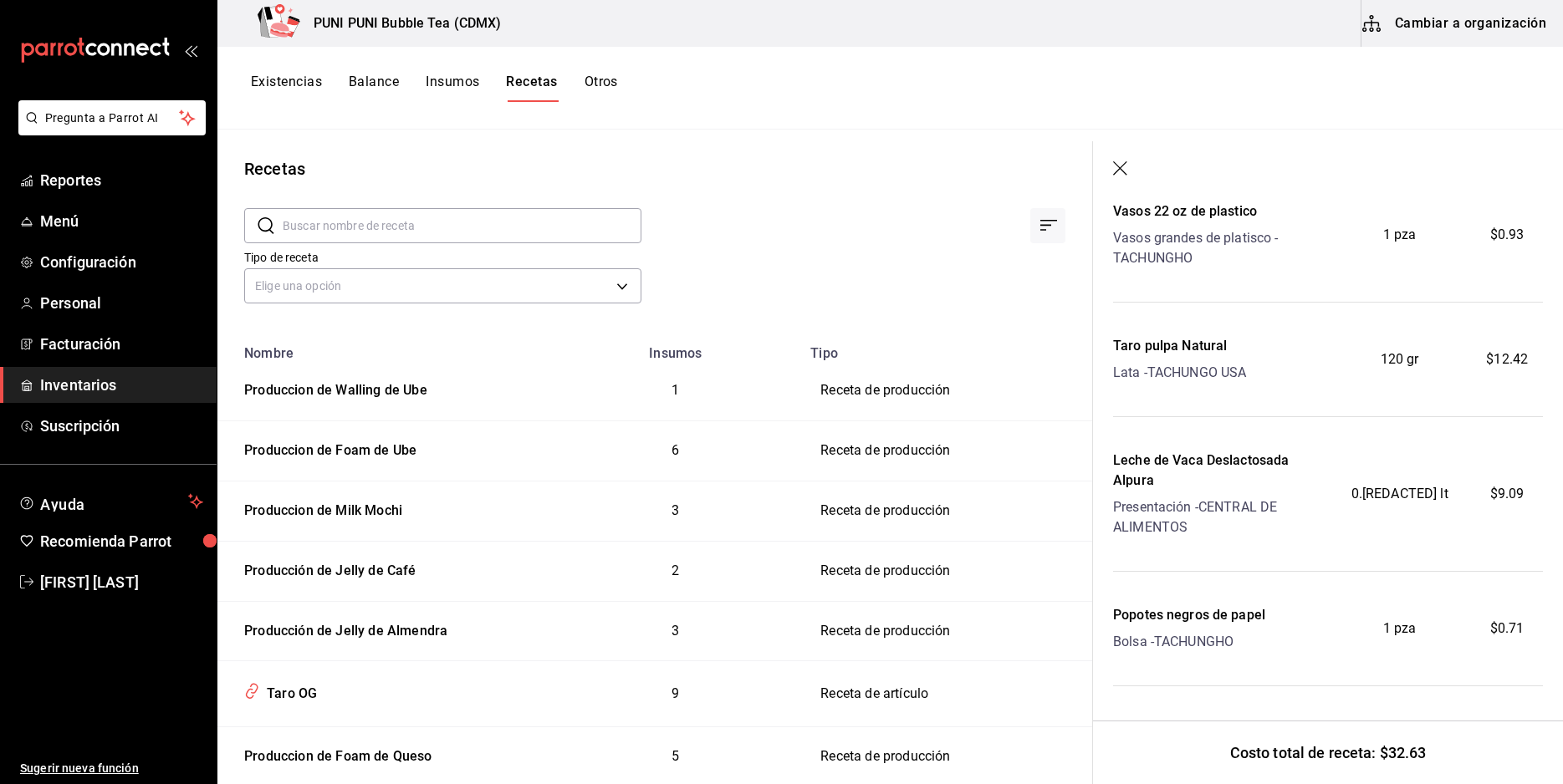 scroll, scrollTop: 770, scrollLeft: 0, axis: vertical 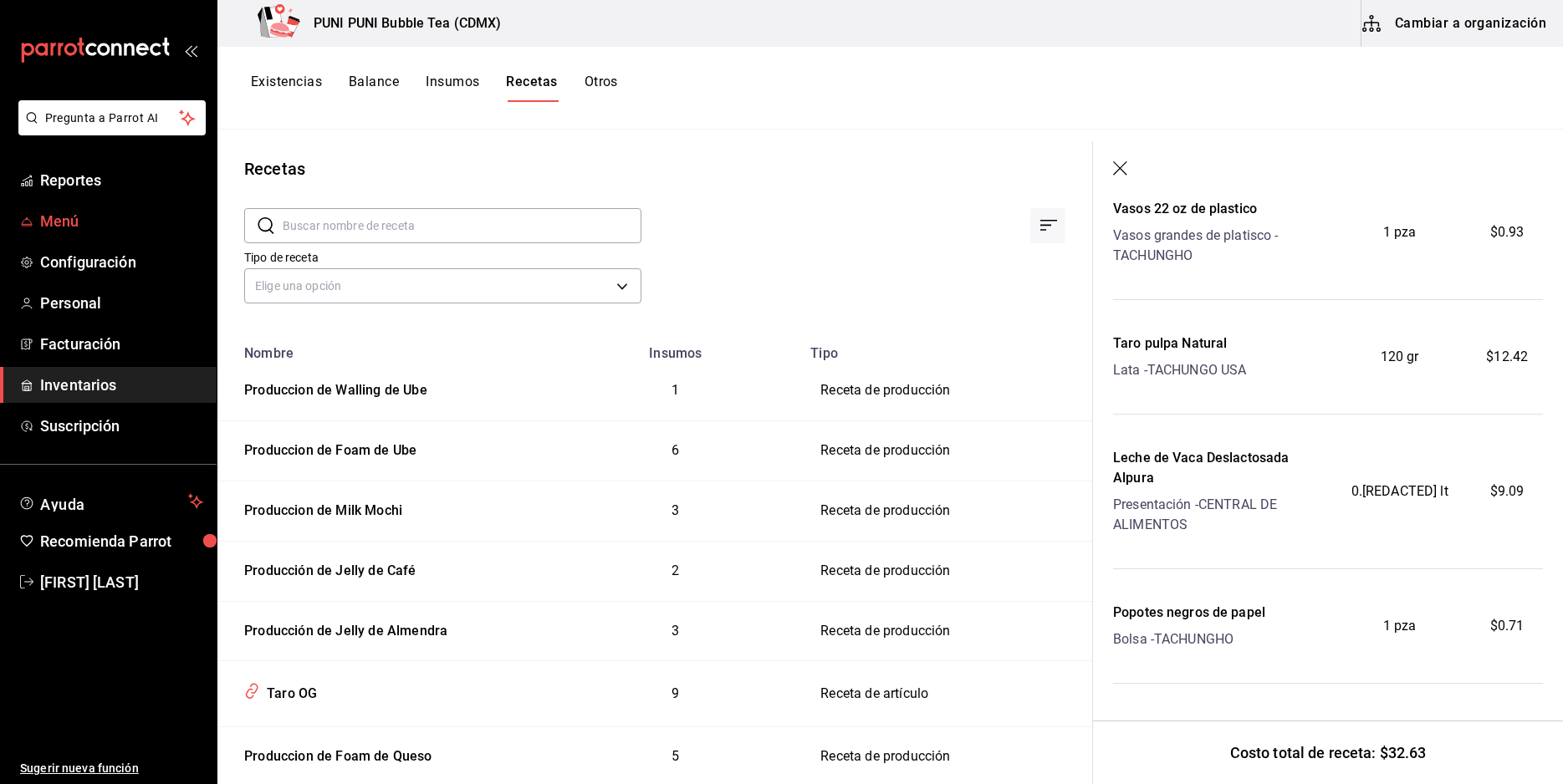 click on "Menú" at bounding box center [121, 221] 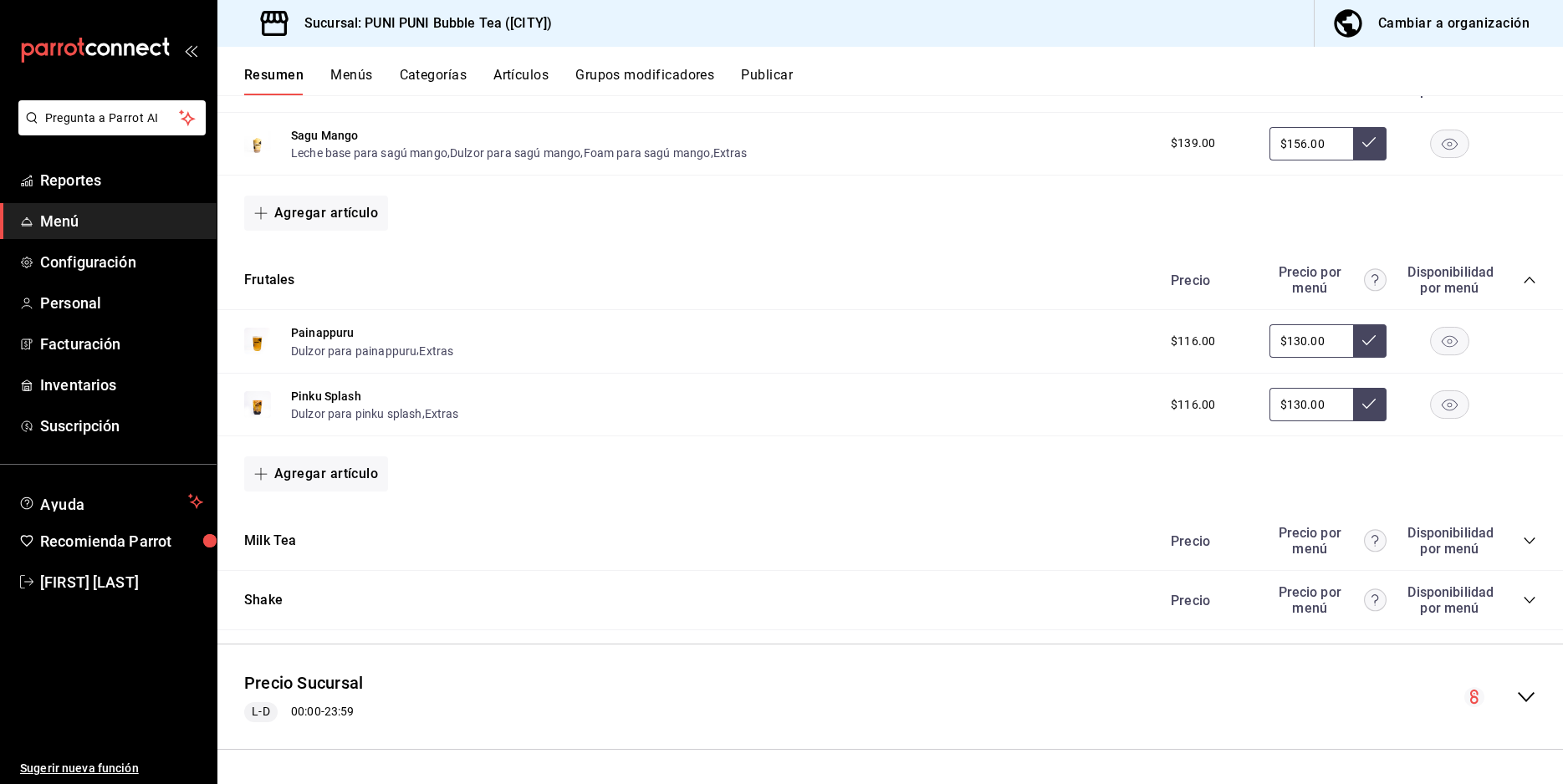 scroll, scrollTop: 124, scrollLeft: 0, axis: vertical 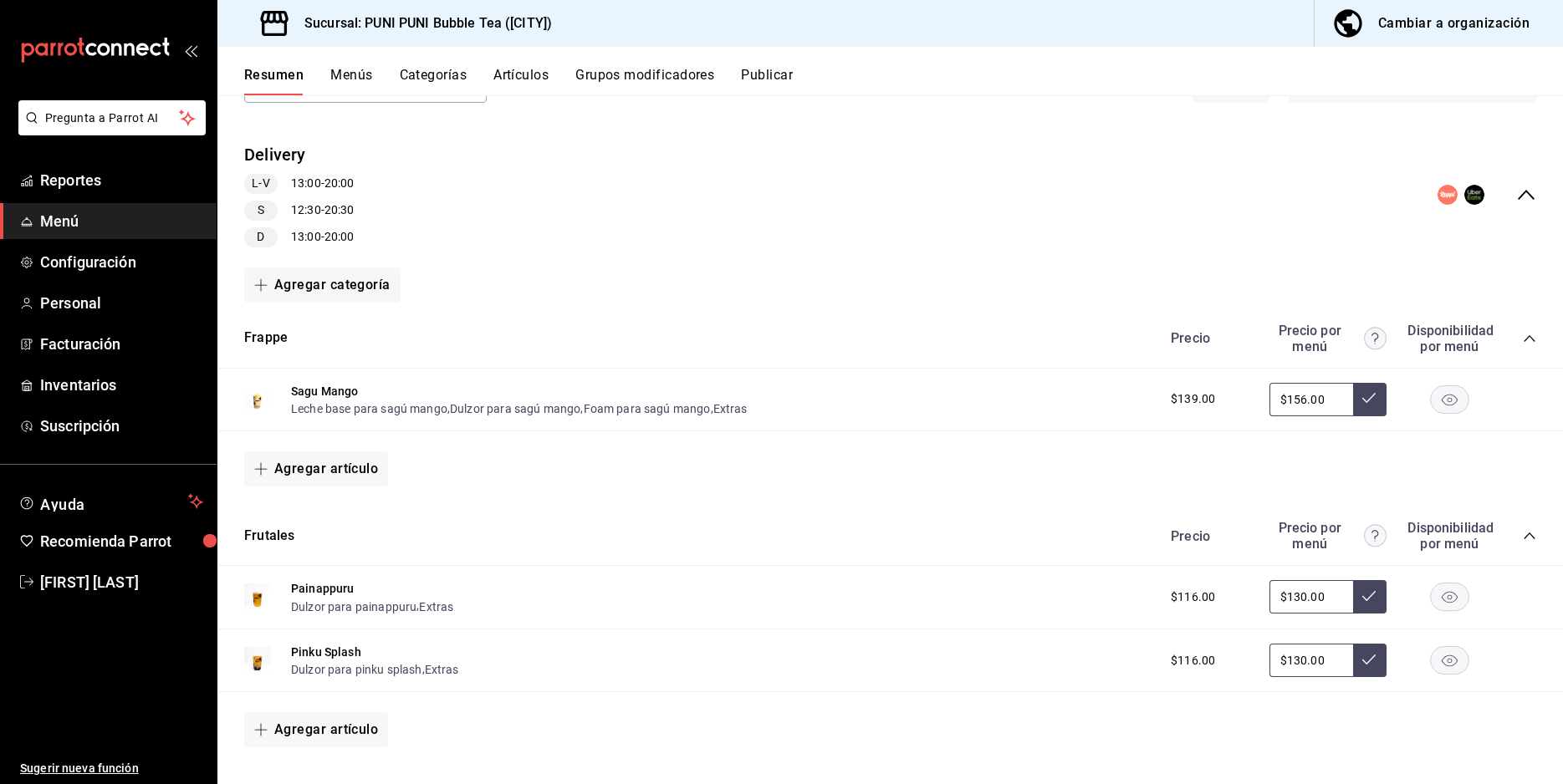 click on "Menús" at bounding box center [351, 81] 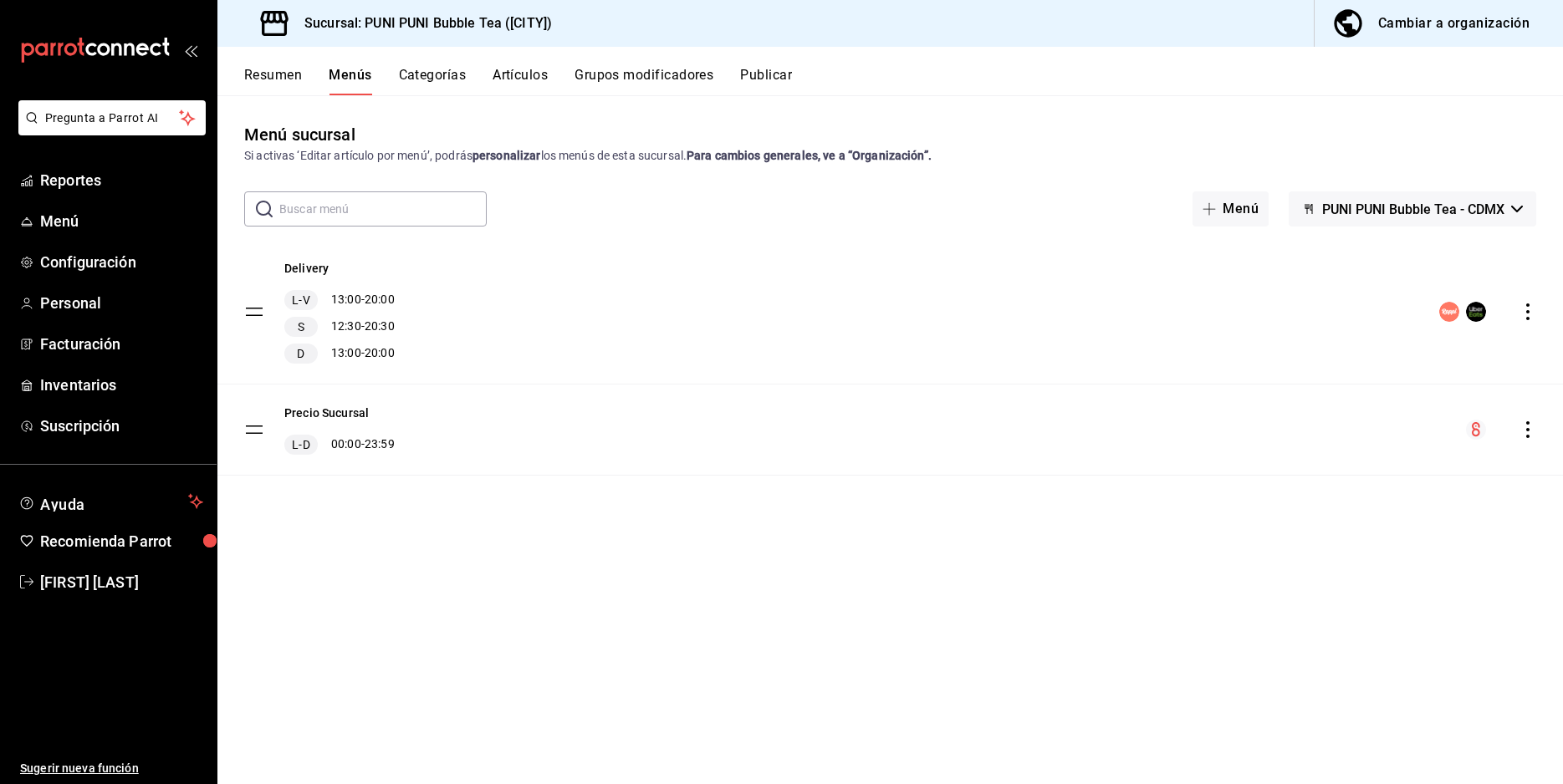 click on "Categorías" at bounding box center (432, 81) 